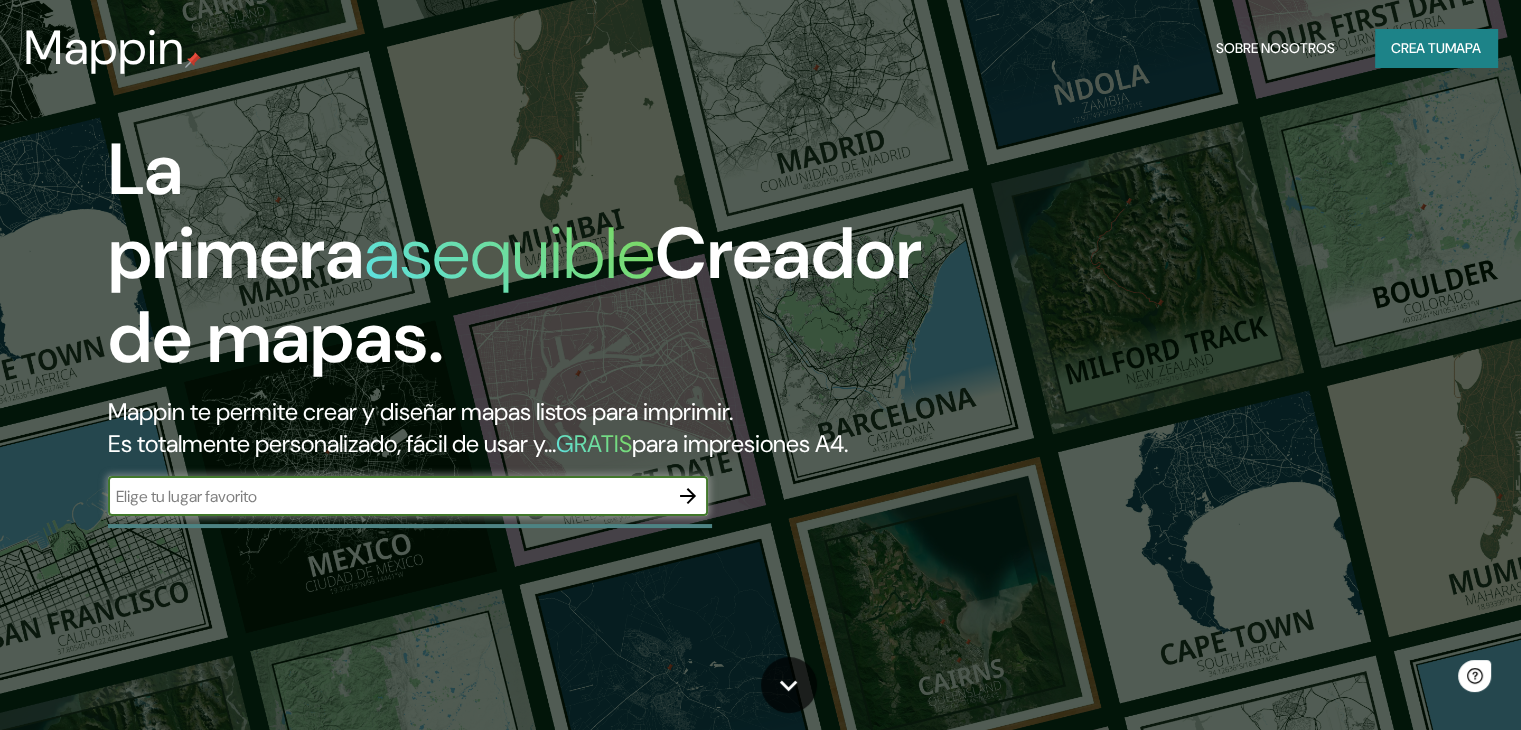 scroll, scrollTop: 0, scrollLeft: 0, axis: both 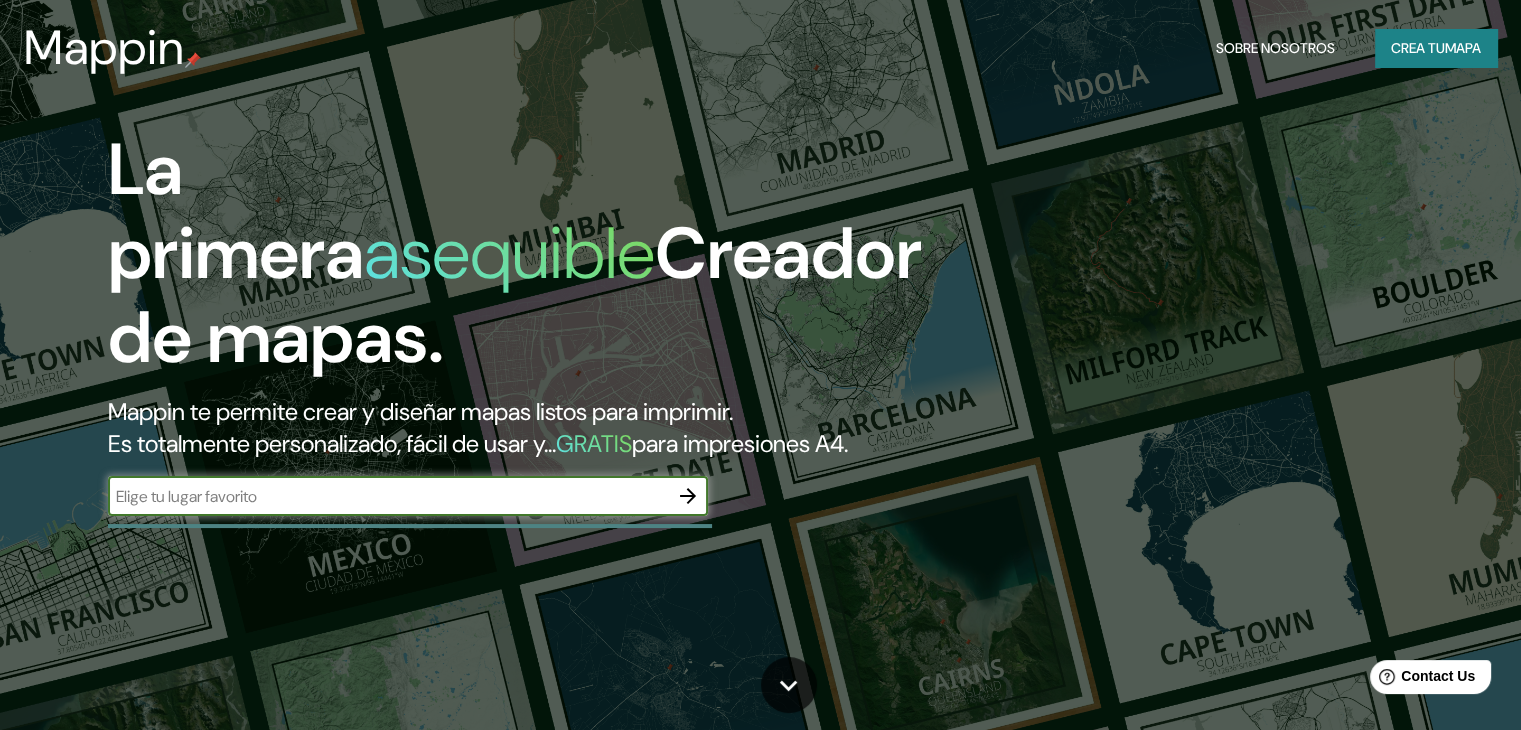click at bounding box center (388, 496) 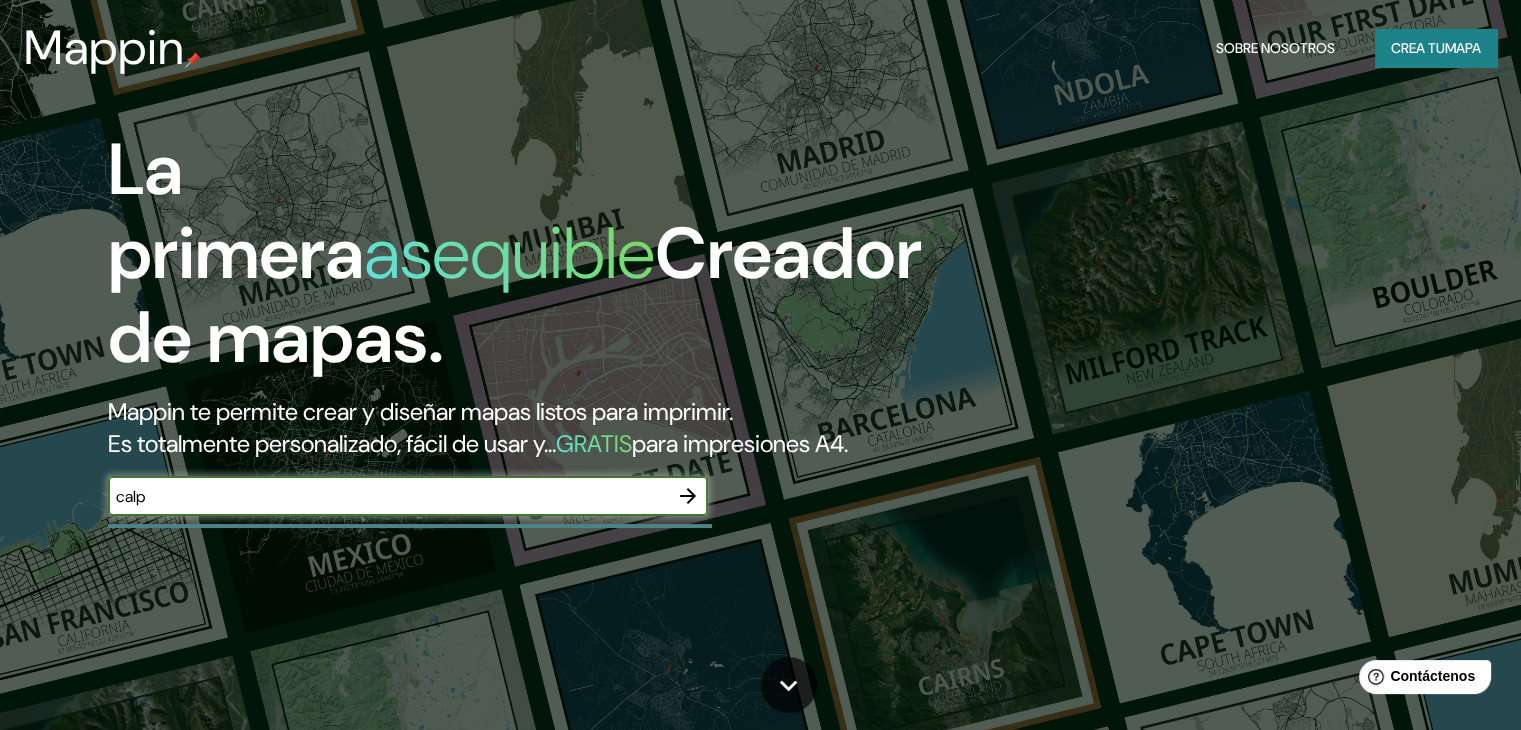 type on "calp" 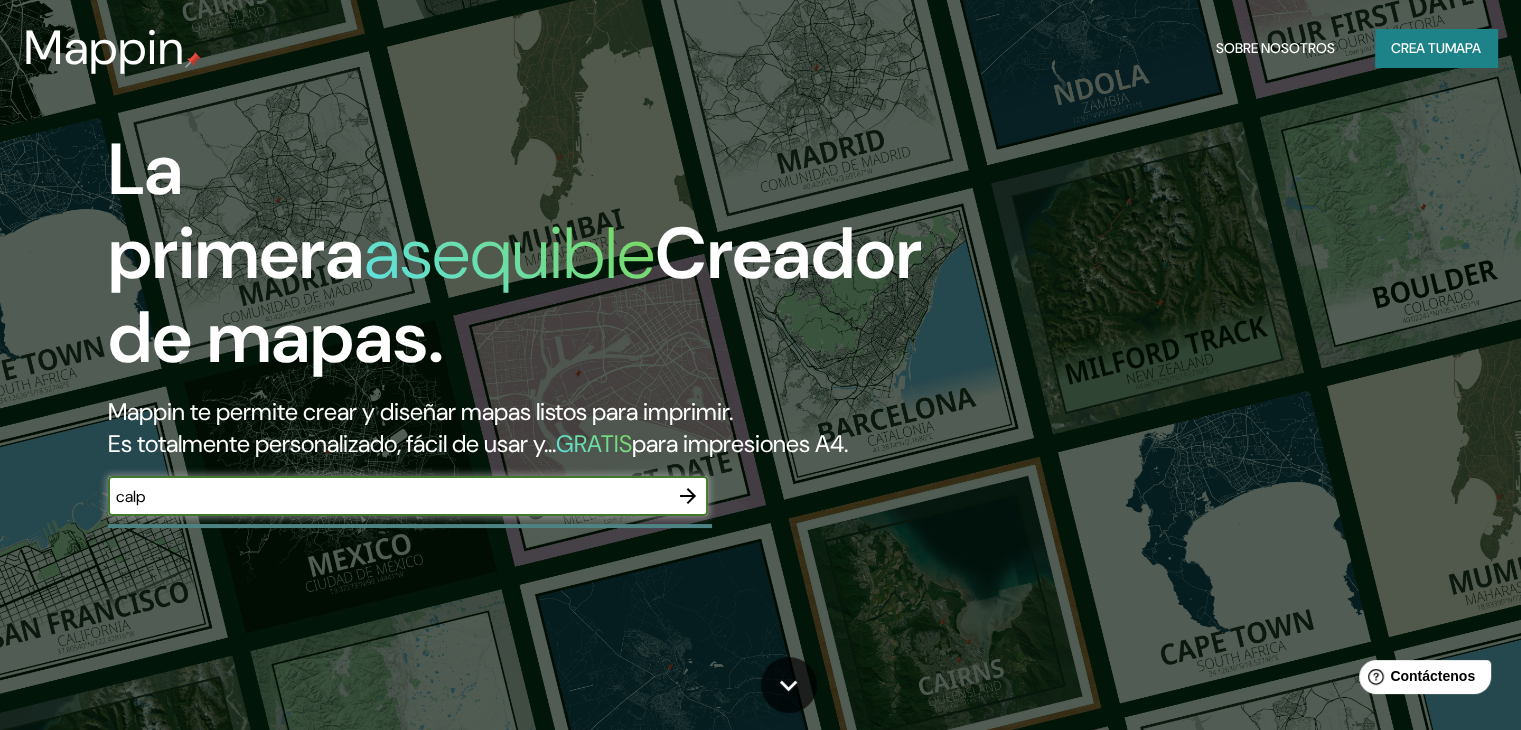 click at bounding box center [688, 496] 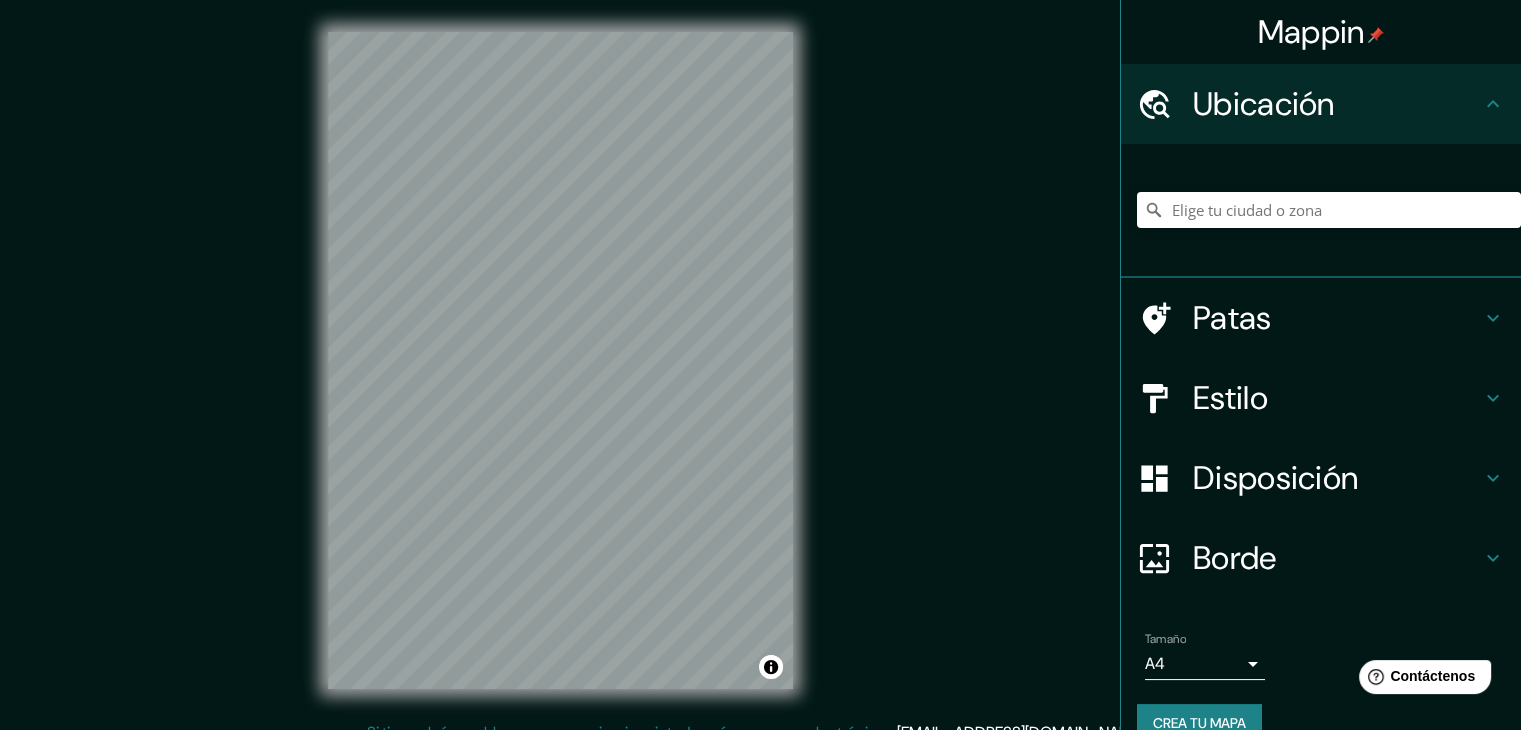click on "Disposición" at bounding box center (1275, 478) 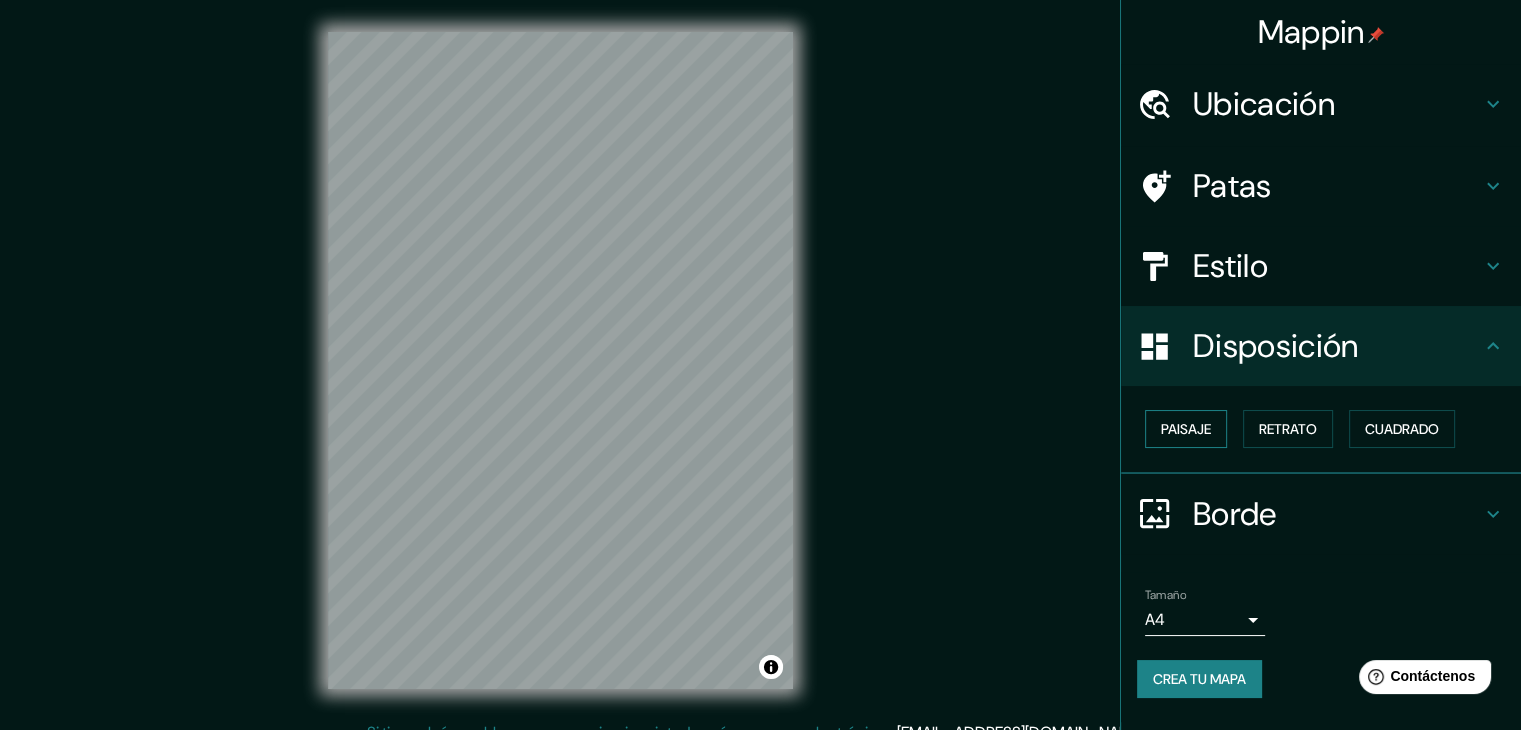 click on "Paisaje" at bounding box center [1186, 429] 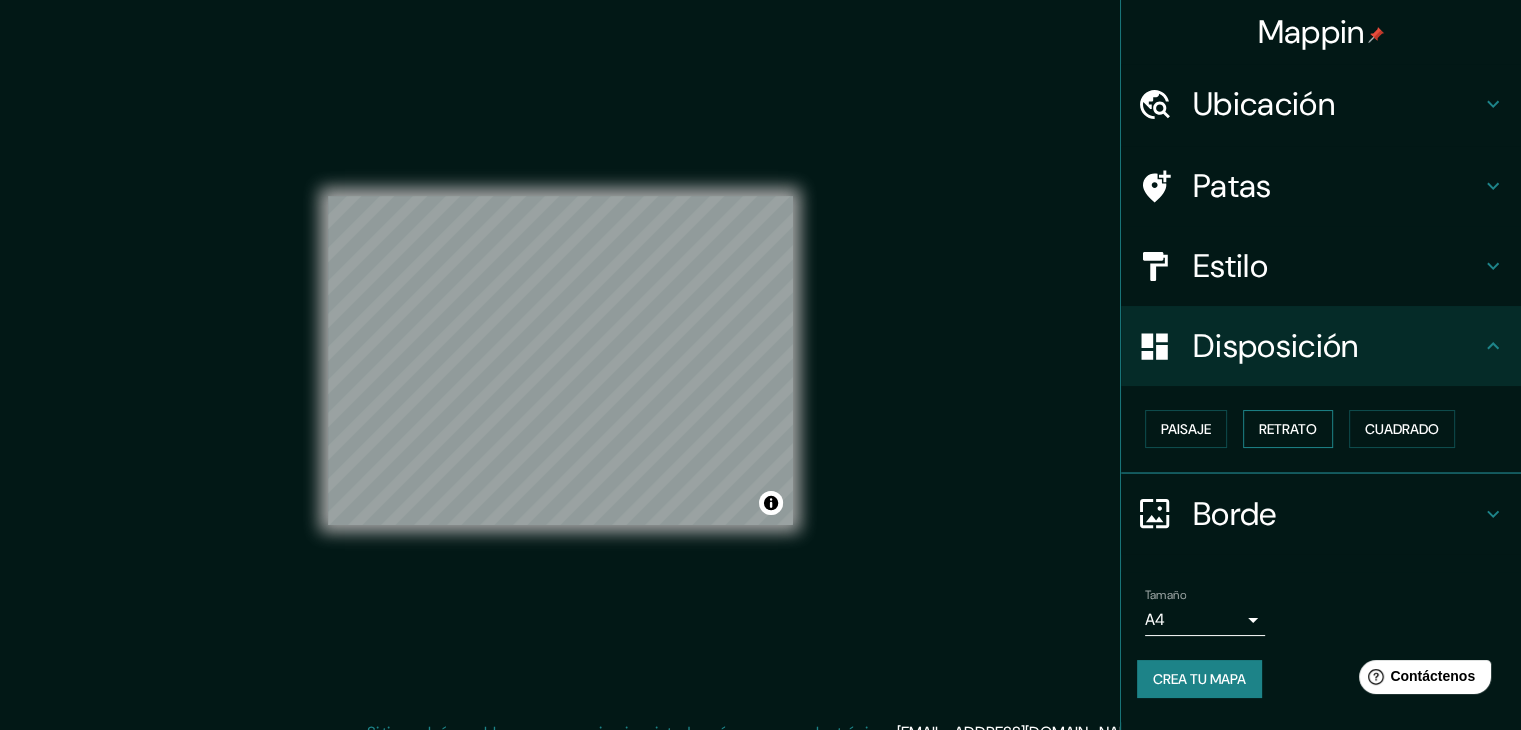 click on "Retrato" at bounding box center [1288, 429] 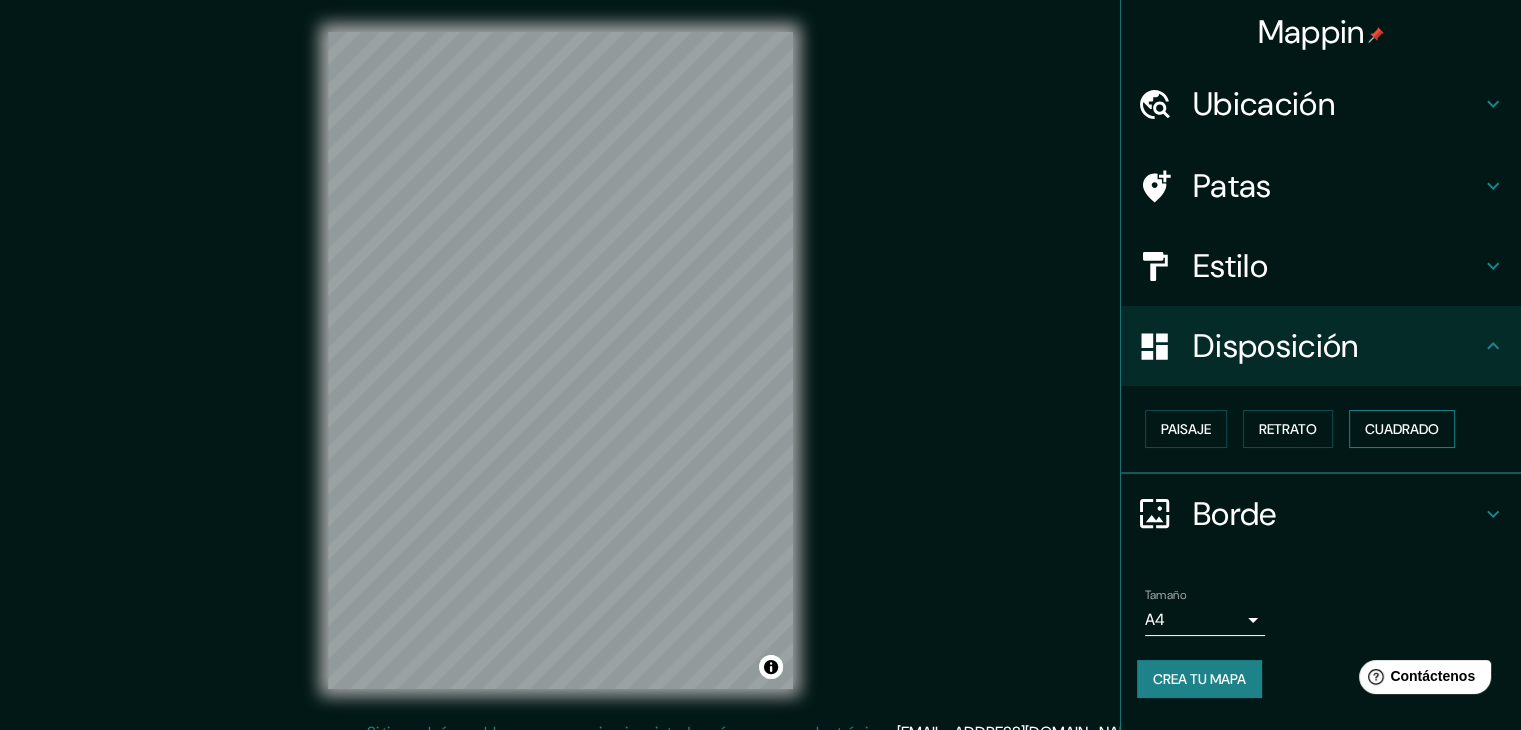 click on "Cuadrado" at bounding box center (1402, 429) 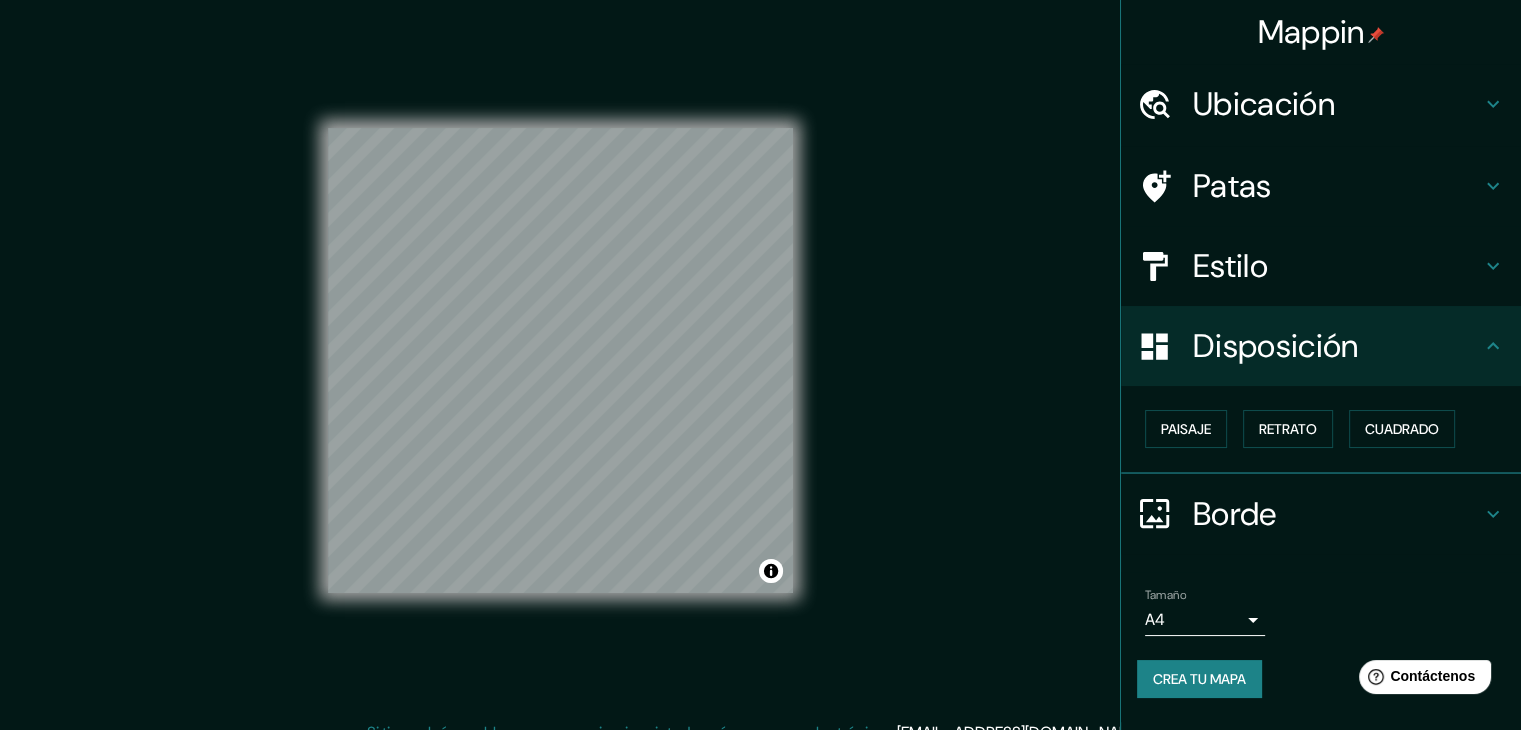 click on "Estilo" at bounding box center (1230, 266) 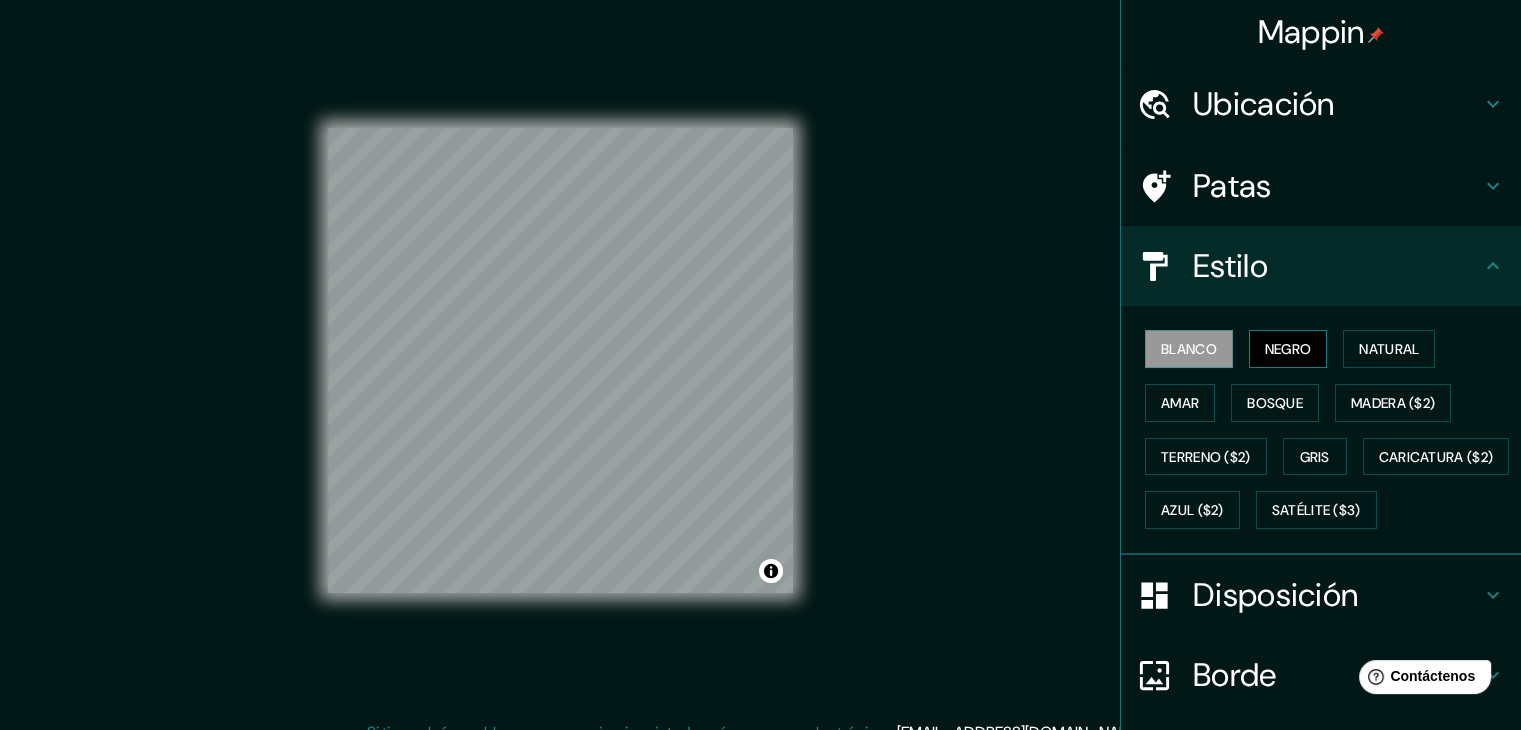 click on "Negro" at bounding box center (1288, 349) 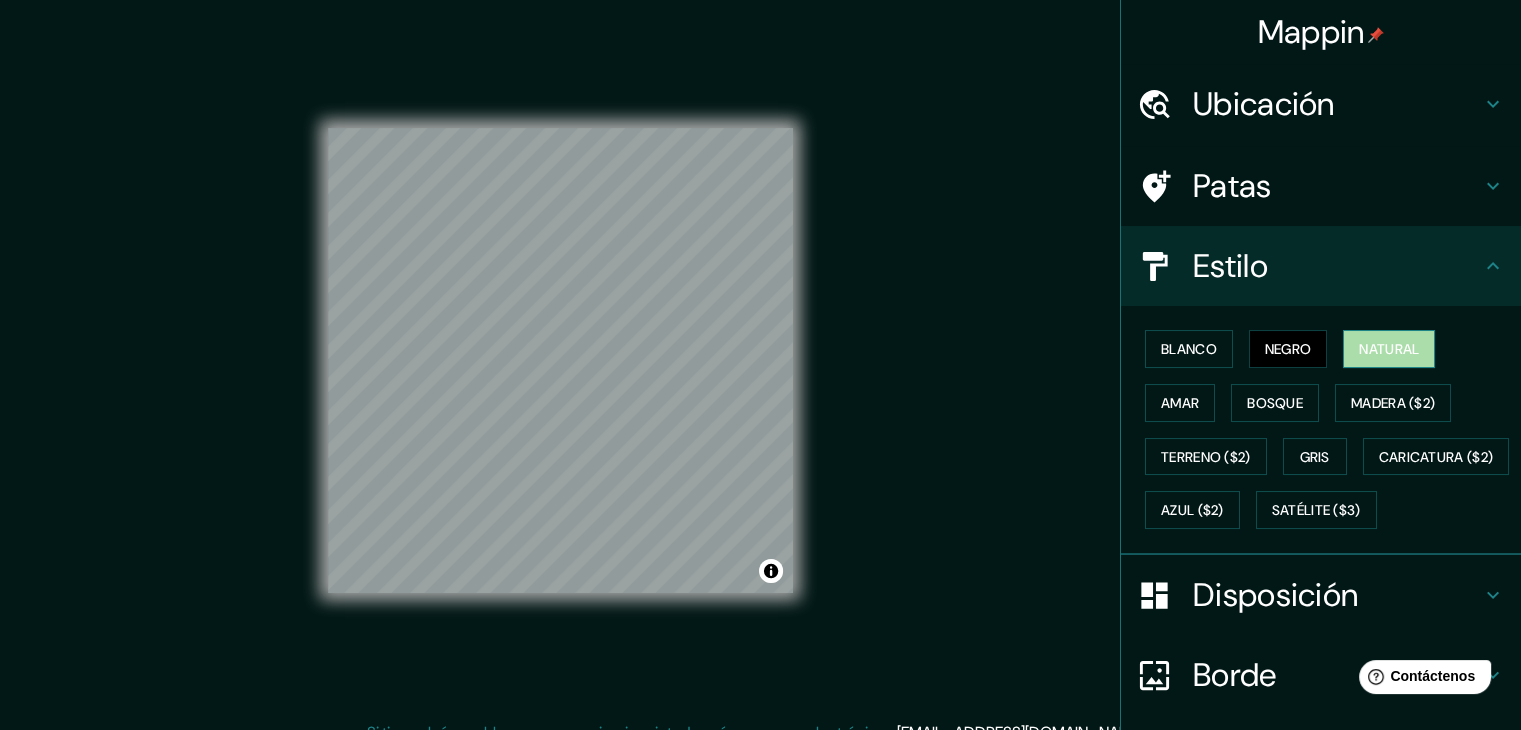 click on "Natural" at bounding box center [1389, 349] 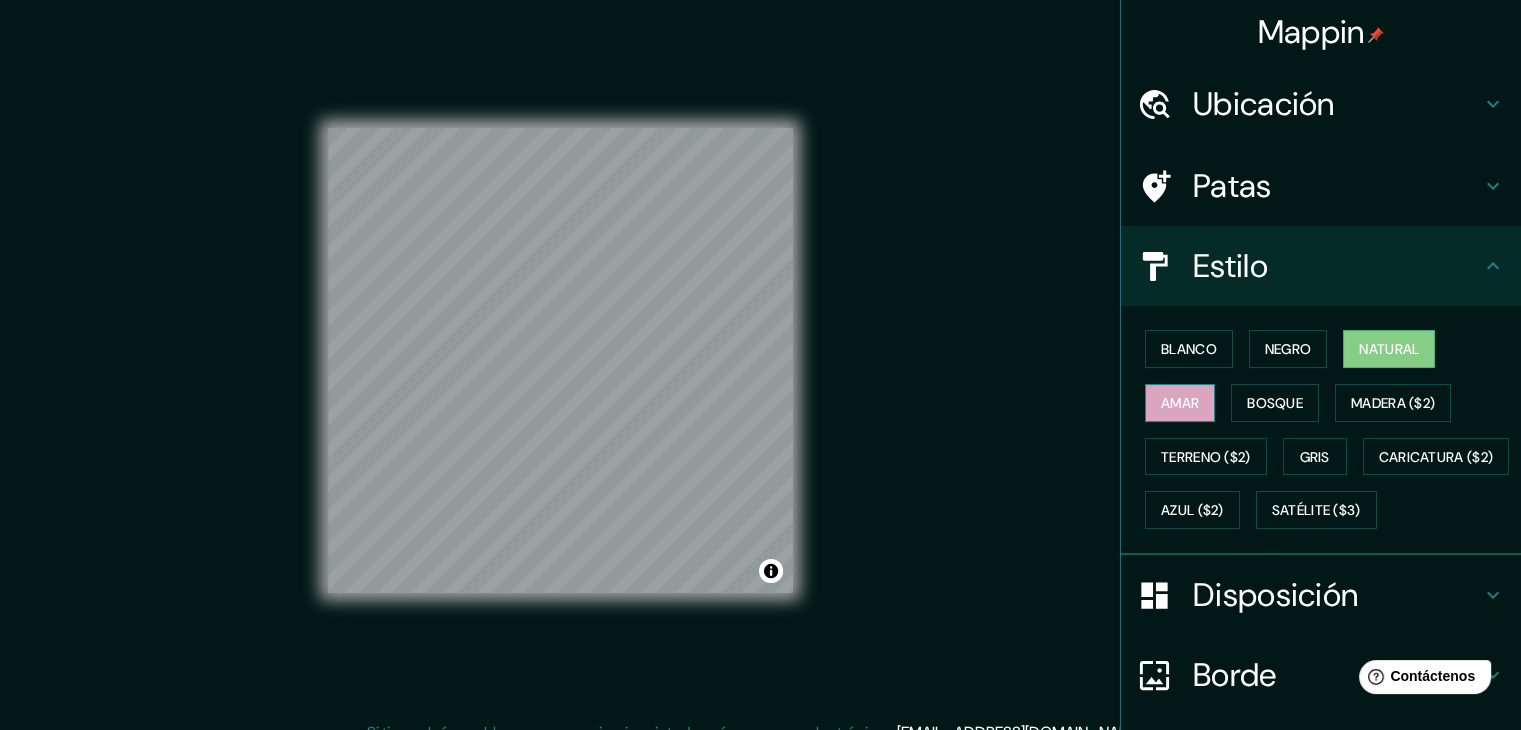 click on "Amar" at bounding box center [1180, 403] 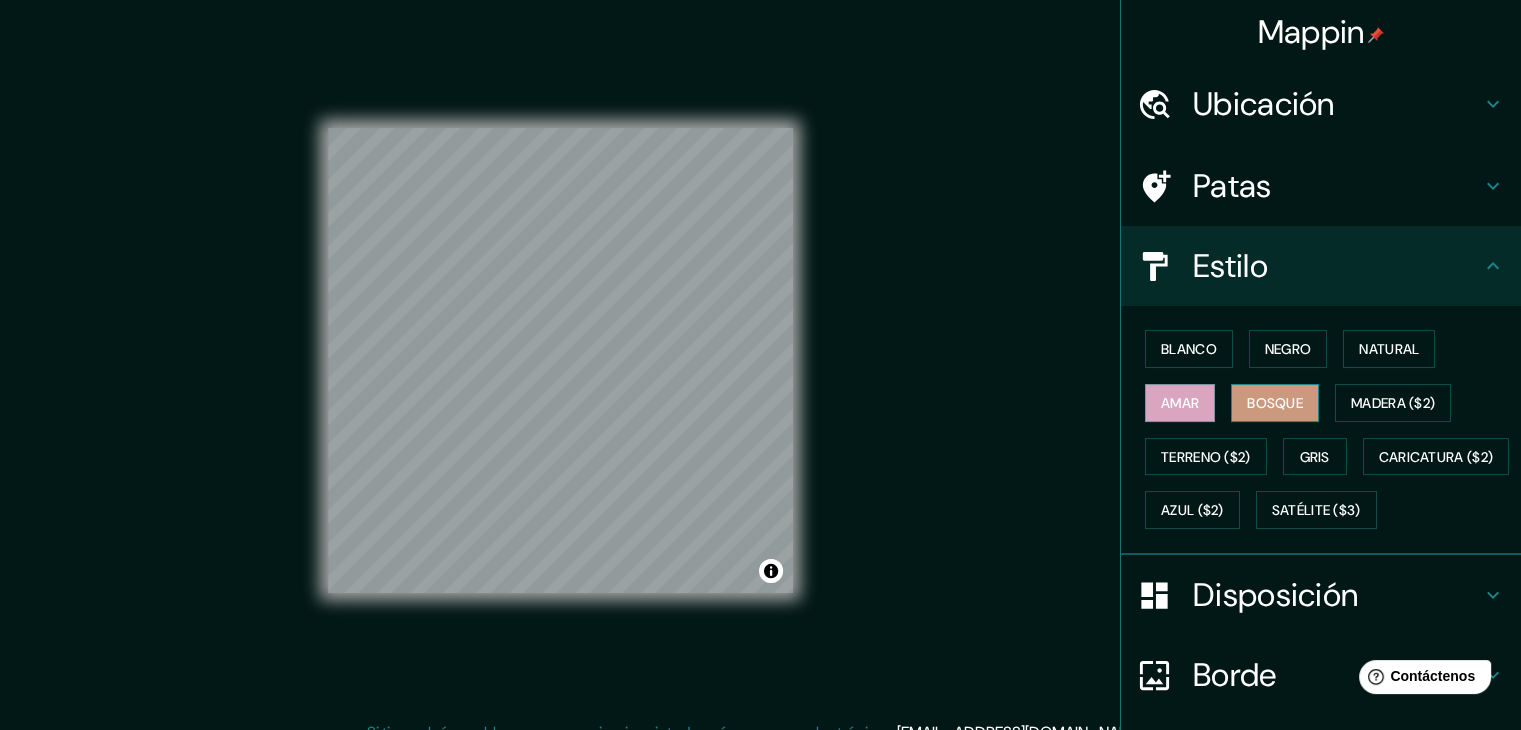 click on "Bosque" at bounding box center (1275, 403) 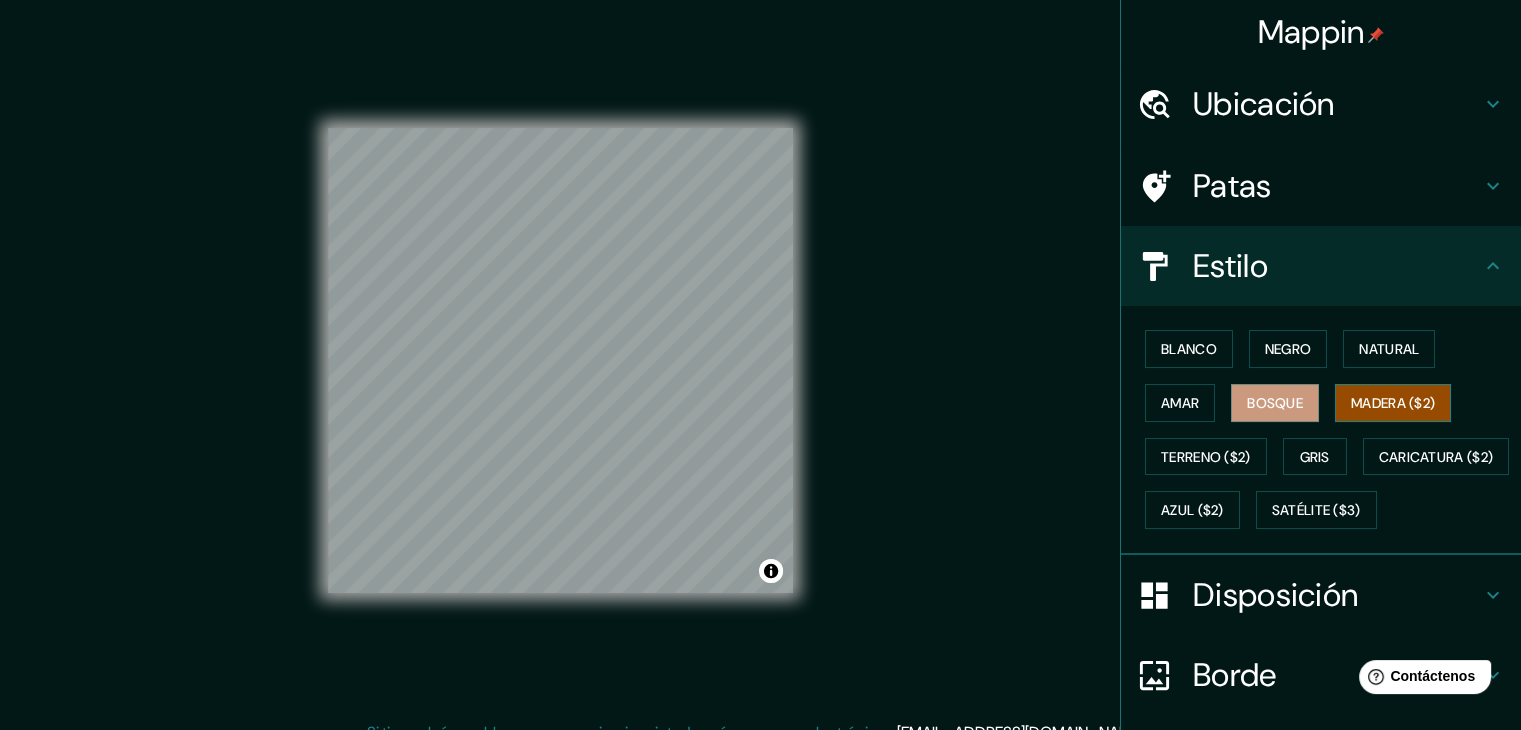 click on "Madera ($2)" at bounding box center [1393, 403] 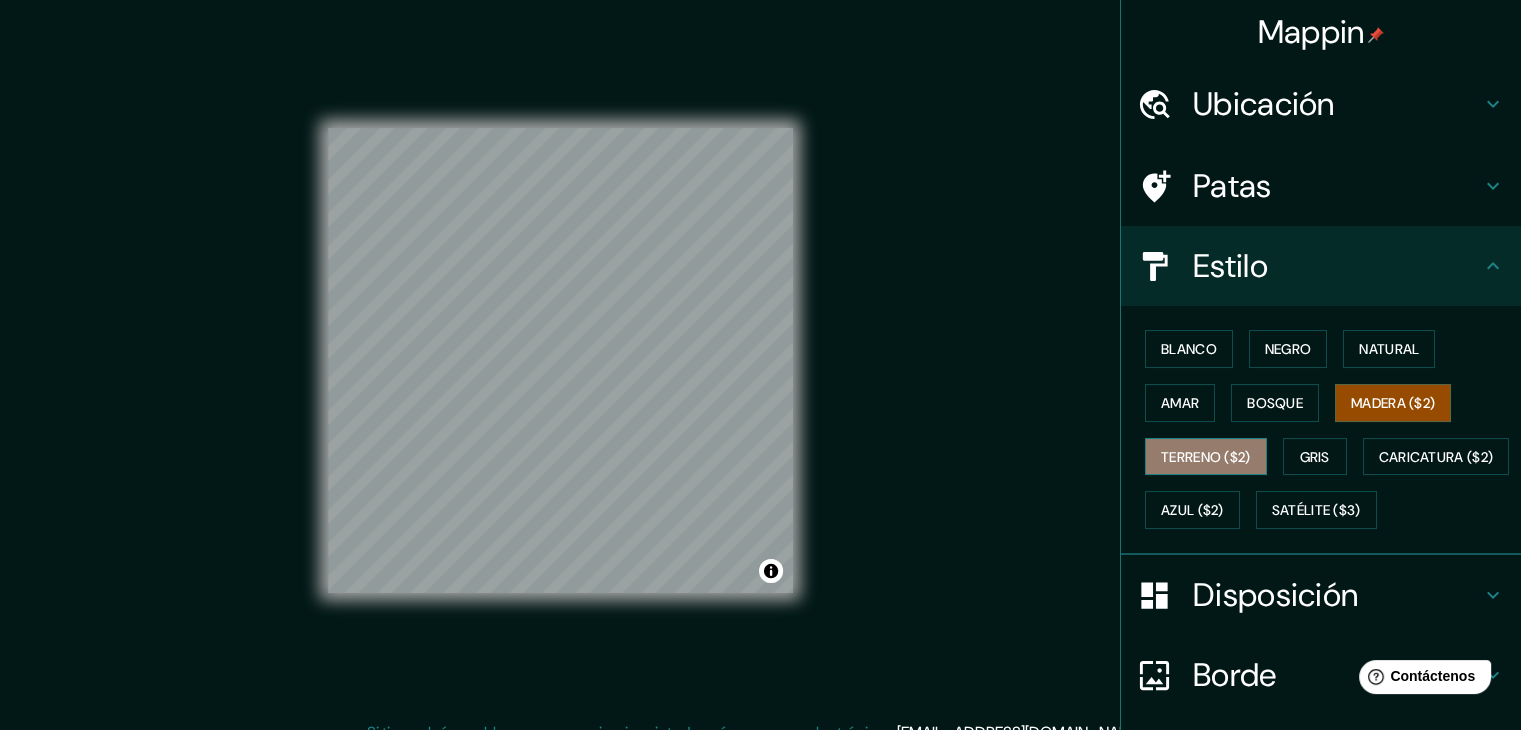 click on "Terreno ($2)" at bounding box center [1206, 457] 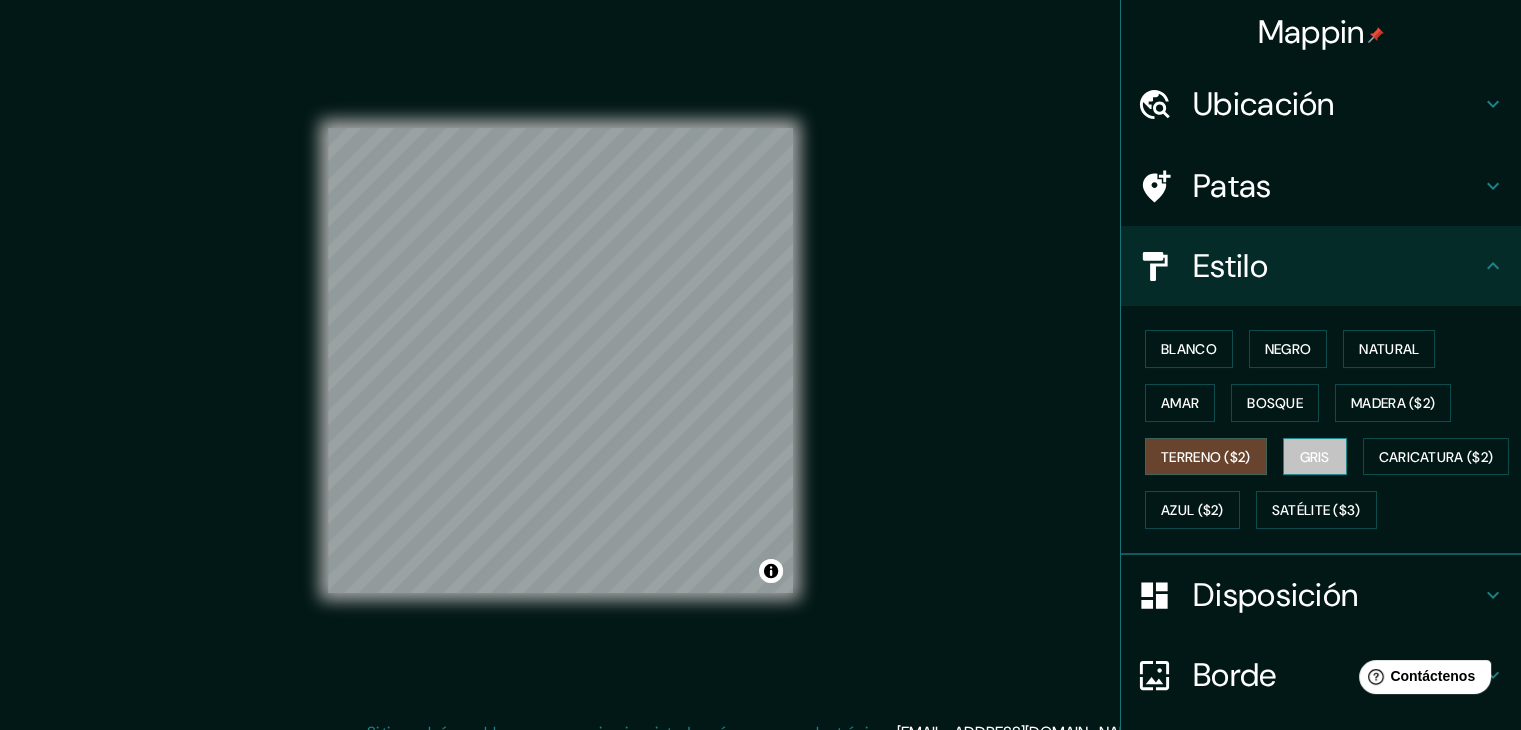 click on "Gris" at bounding box center (1315, 457) 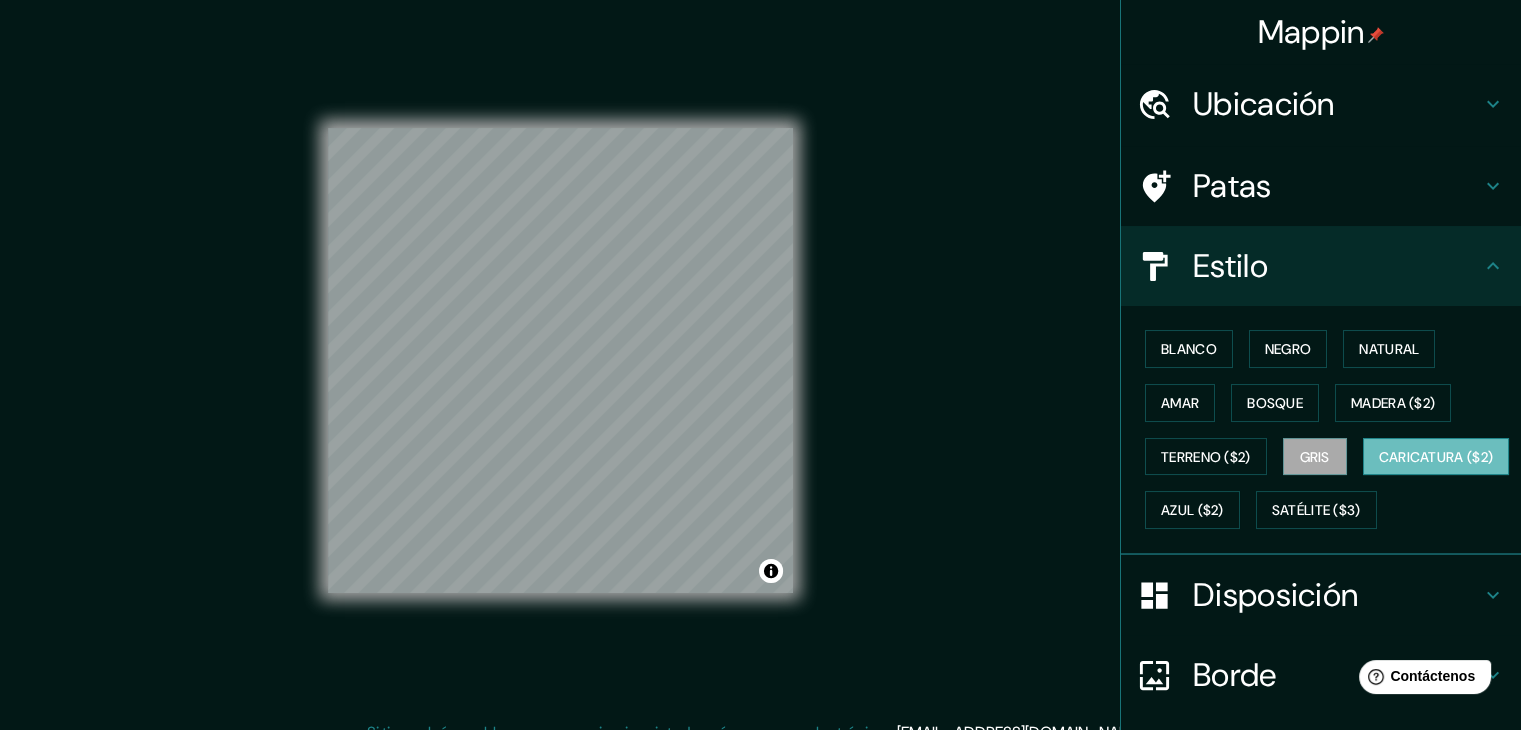 click on "Caricatura ($2)" at bounding box center (1436, 457) 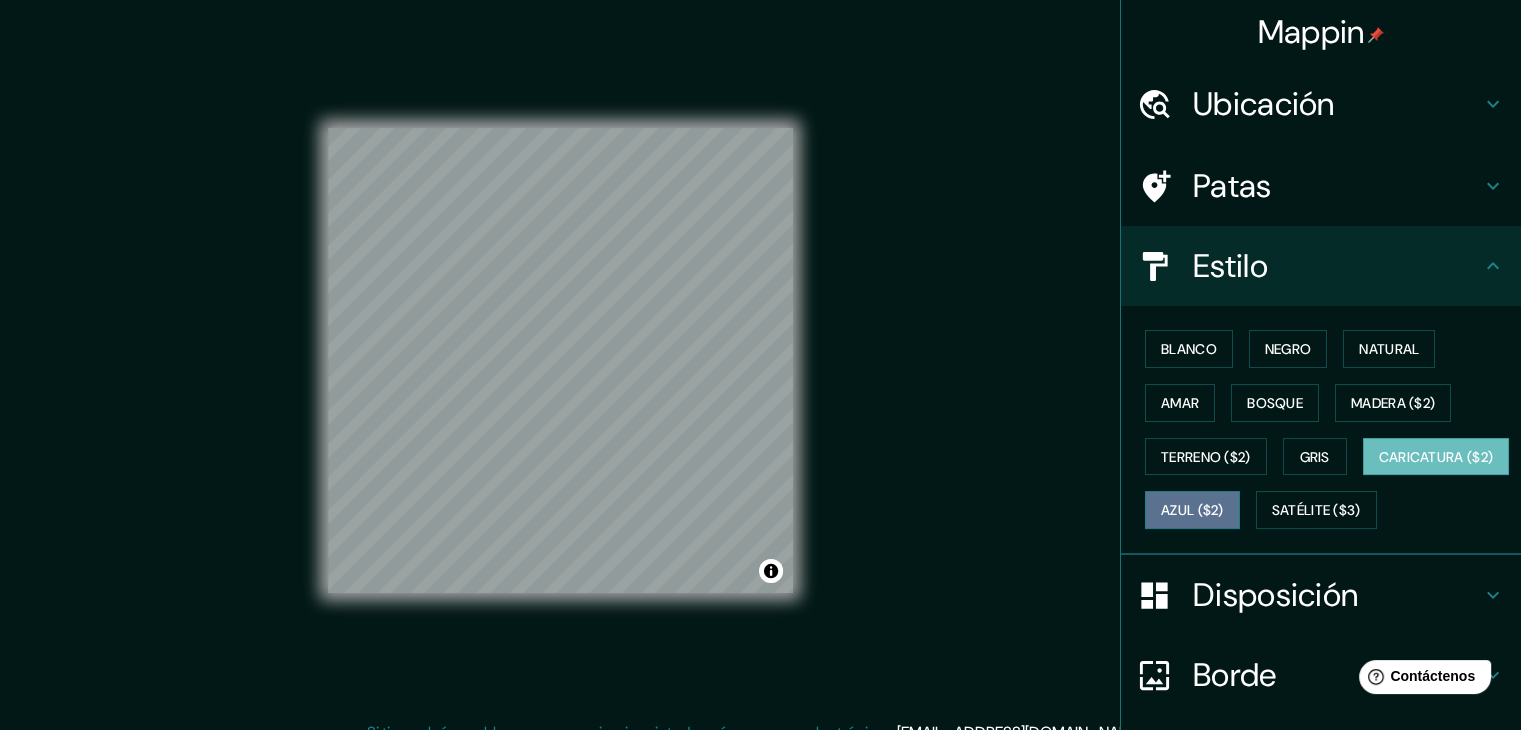 click on "Azul ($2)" at bounding box center (1192, 511) 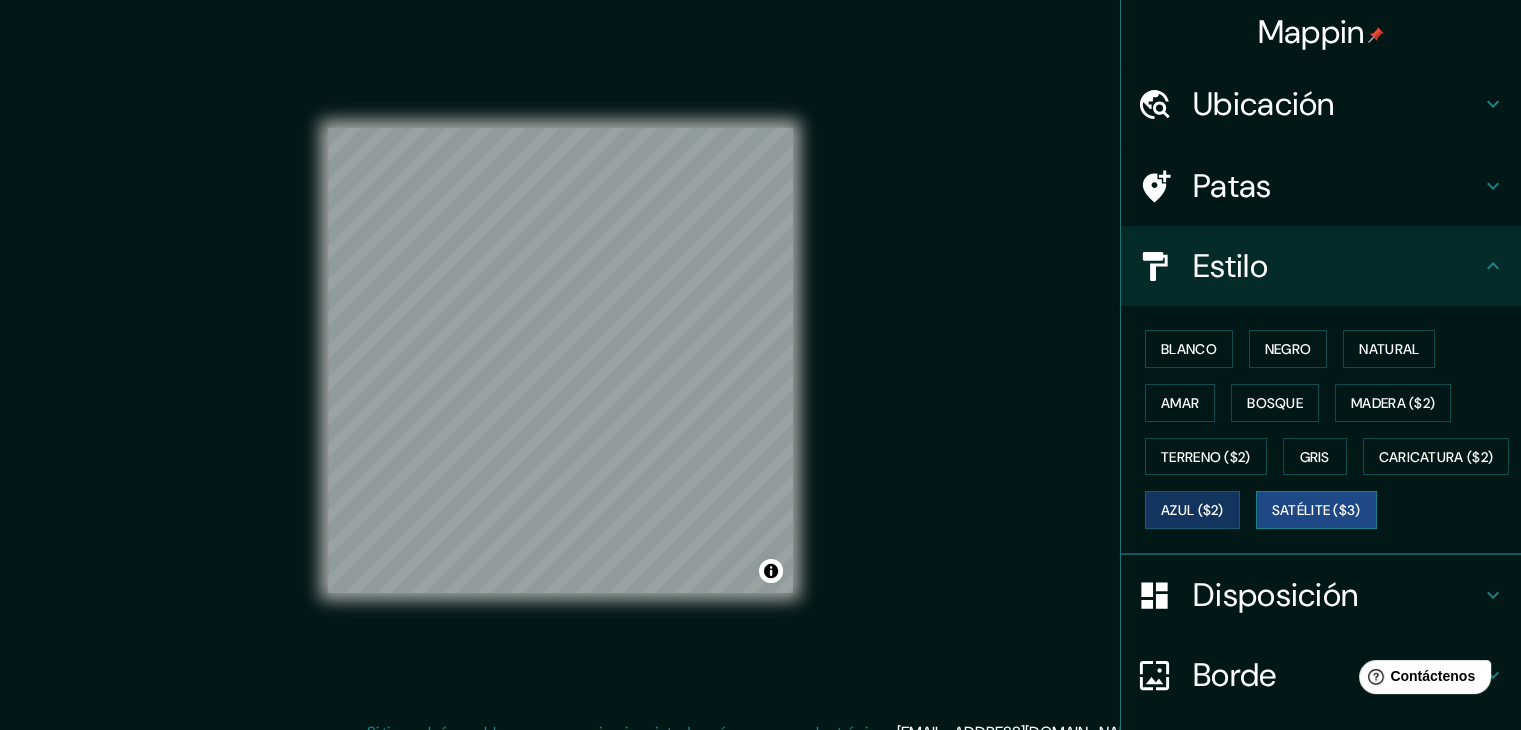 click on "Satélite ($3)" at bounding box center [1316, 511] 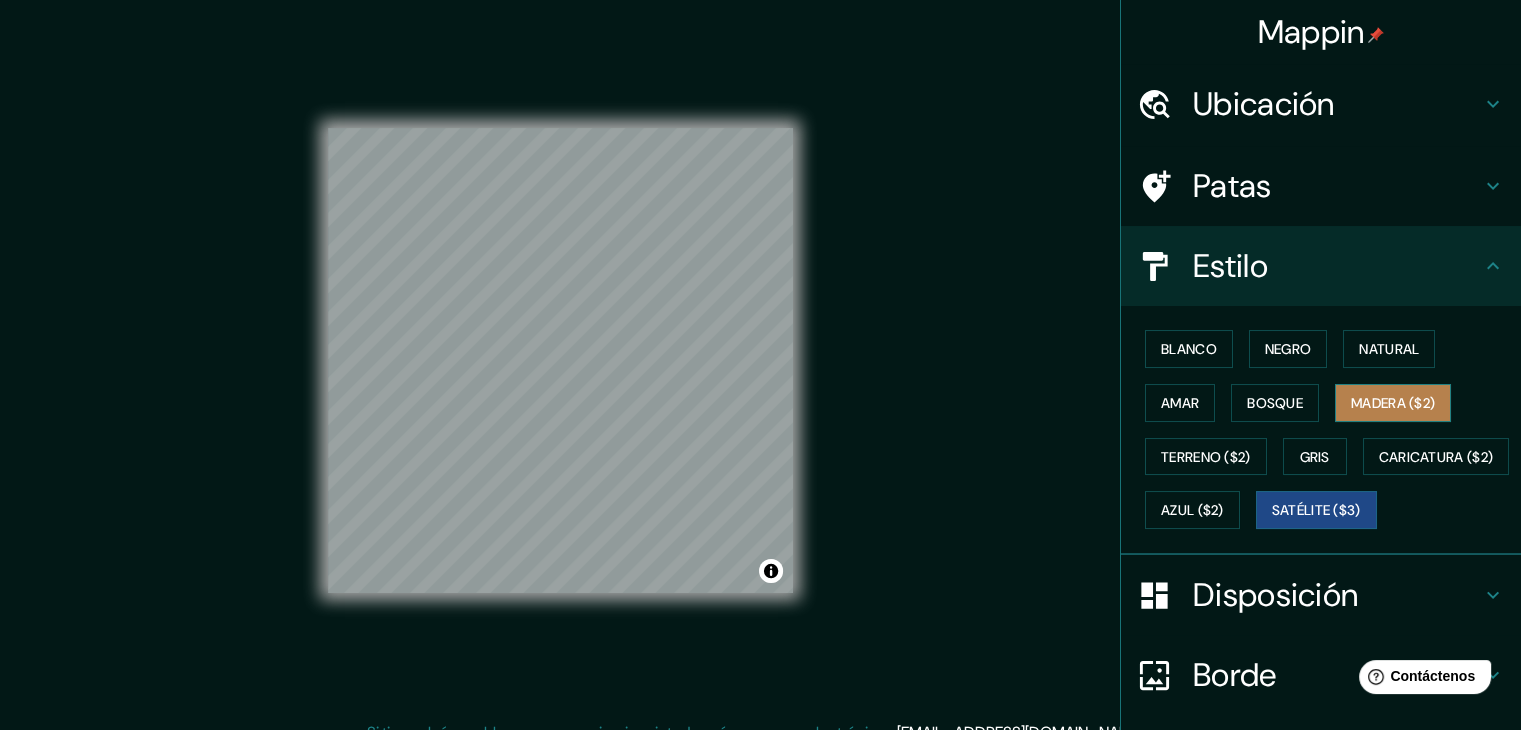 click on "Madera ($2)" at bounding box center (1393, 403) 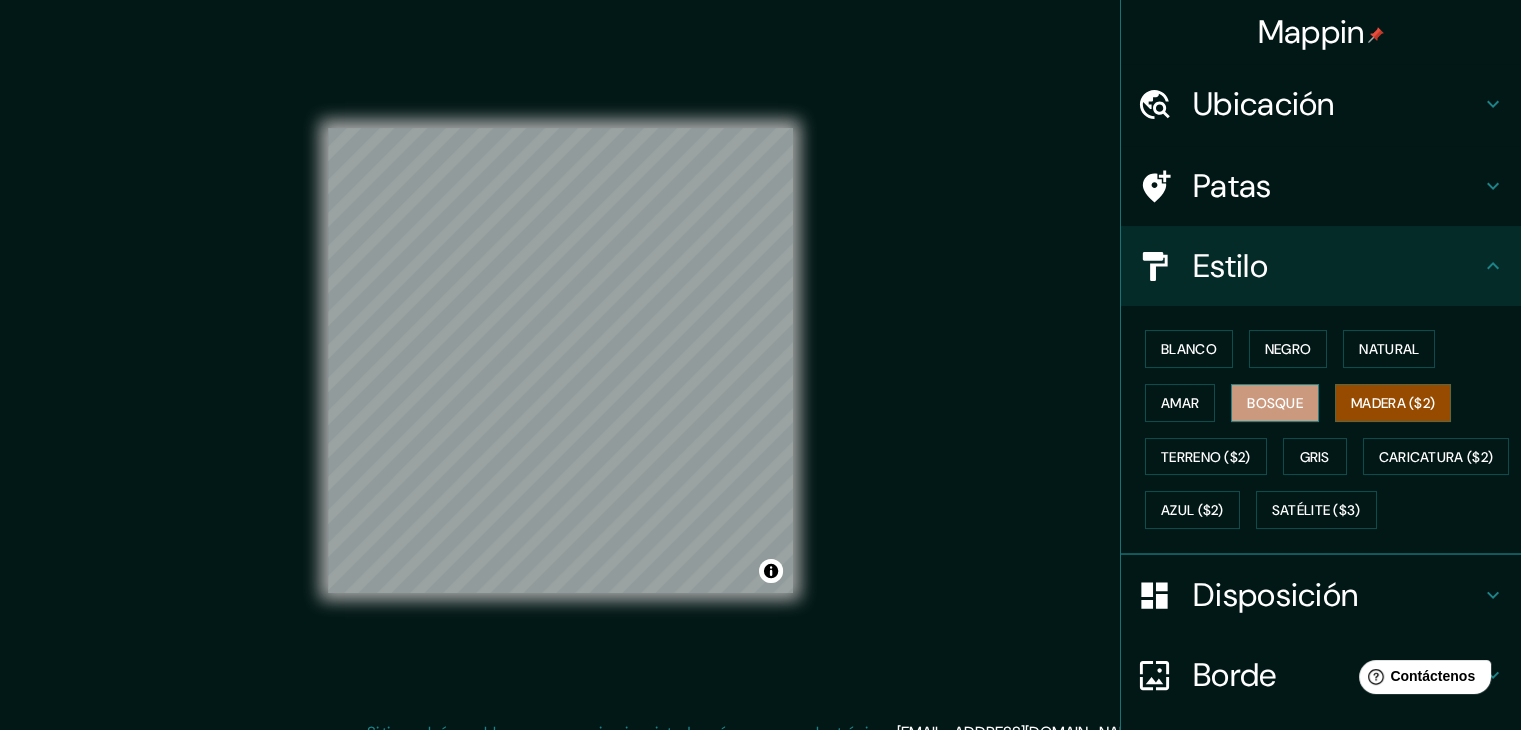 click on "Bosque" at bounding box center (1275, 403) 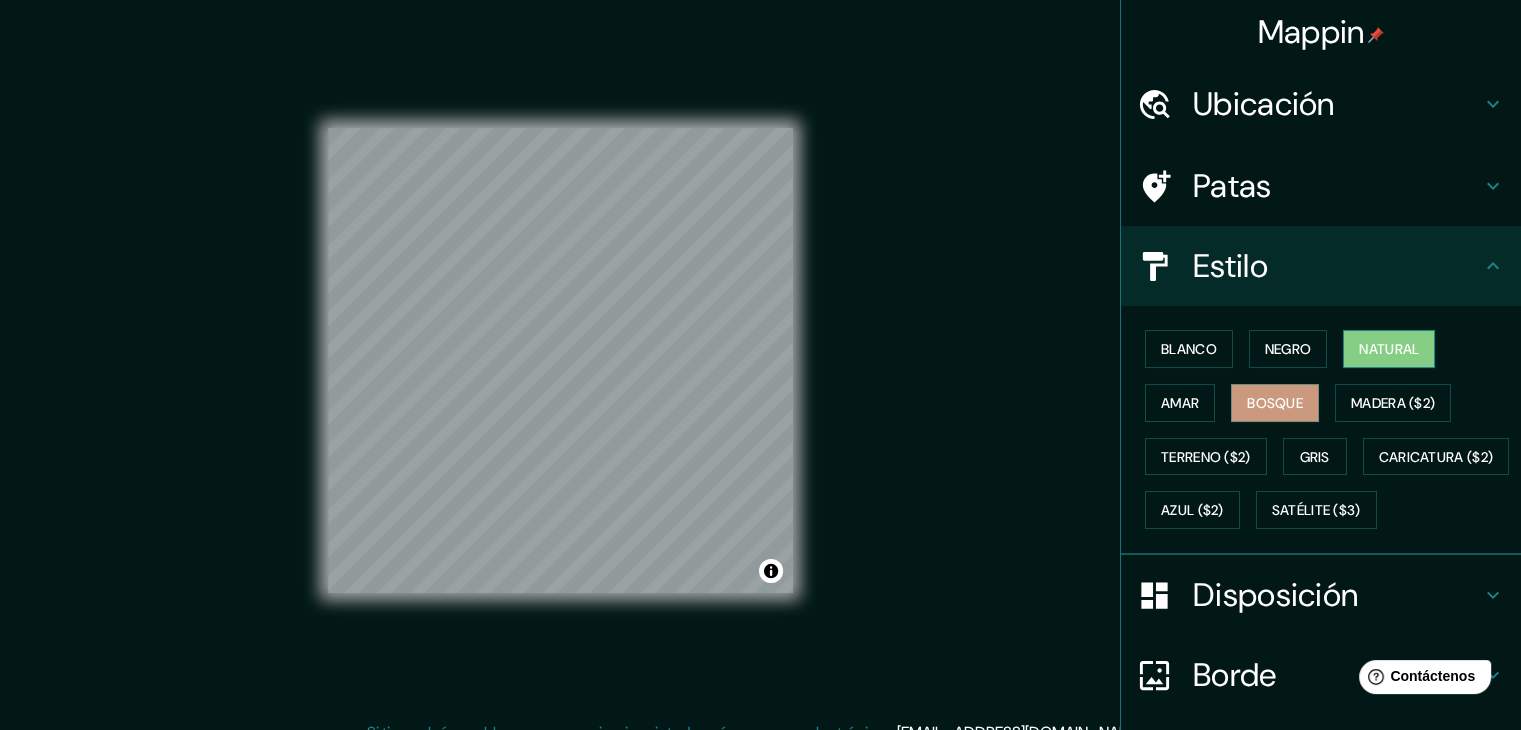 click on "Natural" at bounding box center [1389, 349] 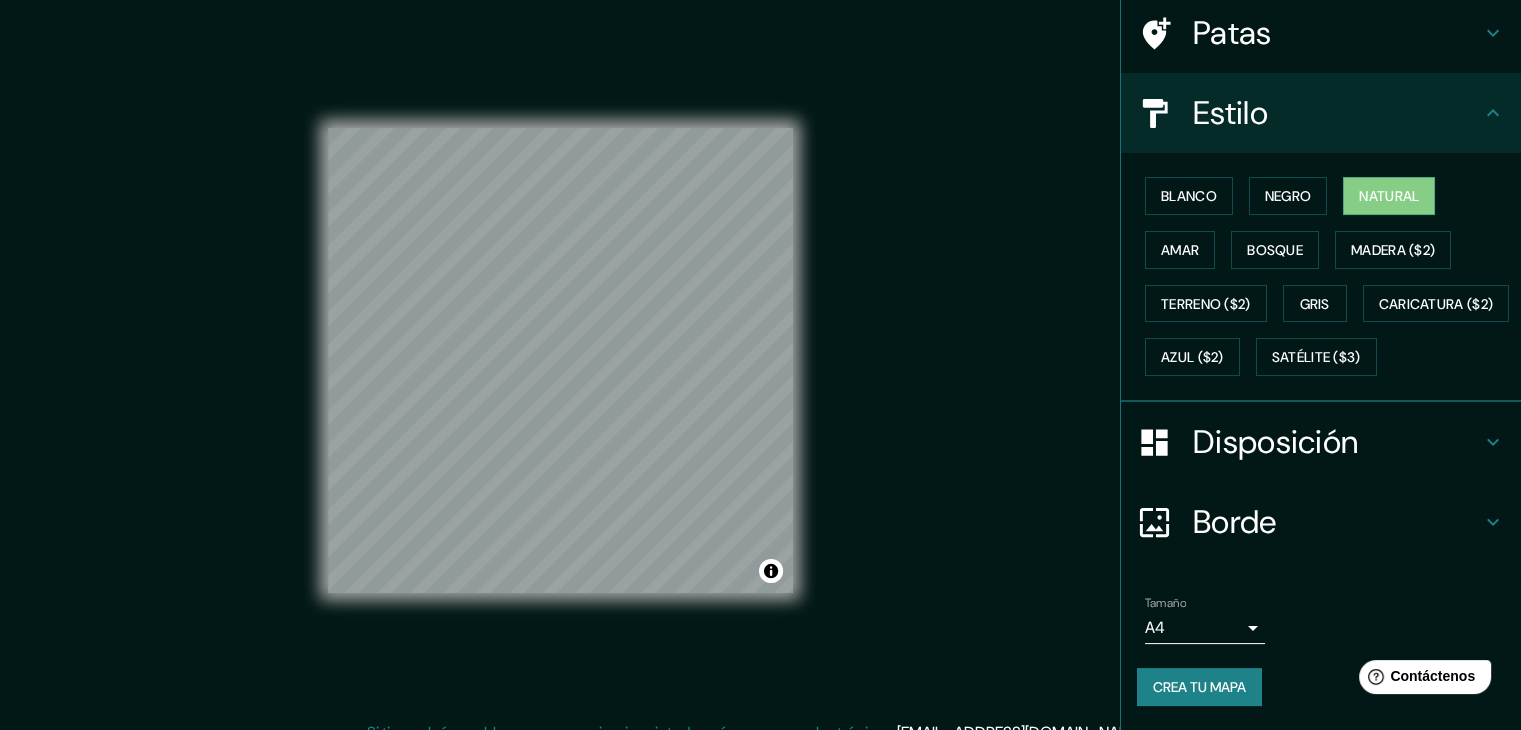 click on "Borde" at bounding box center [1235, 522] 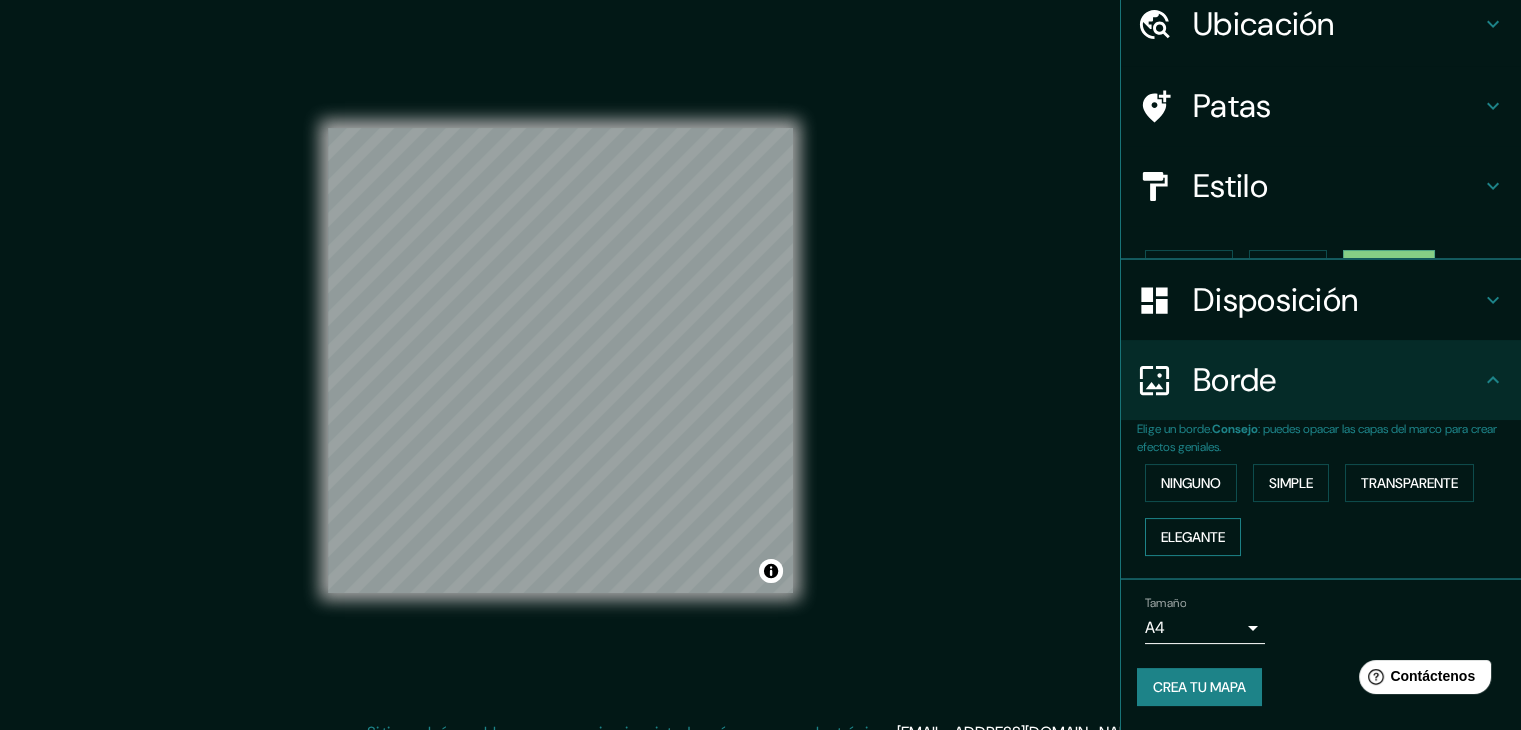 scroll, scrollTop: 45, scrollLeft: 0, axis: vertical 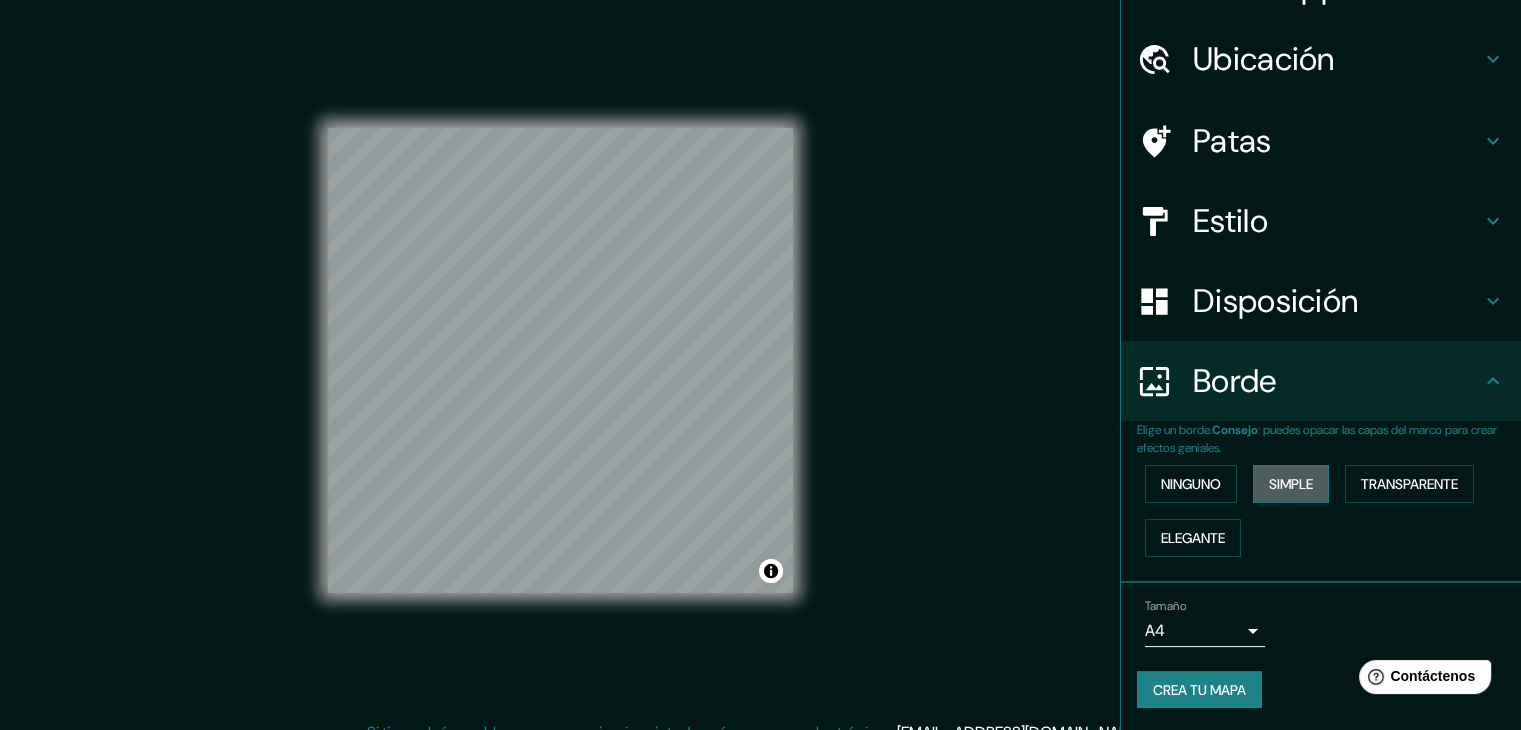 click on "Simple" at bounding box center [1291, 484] 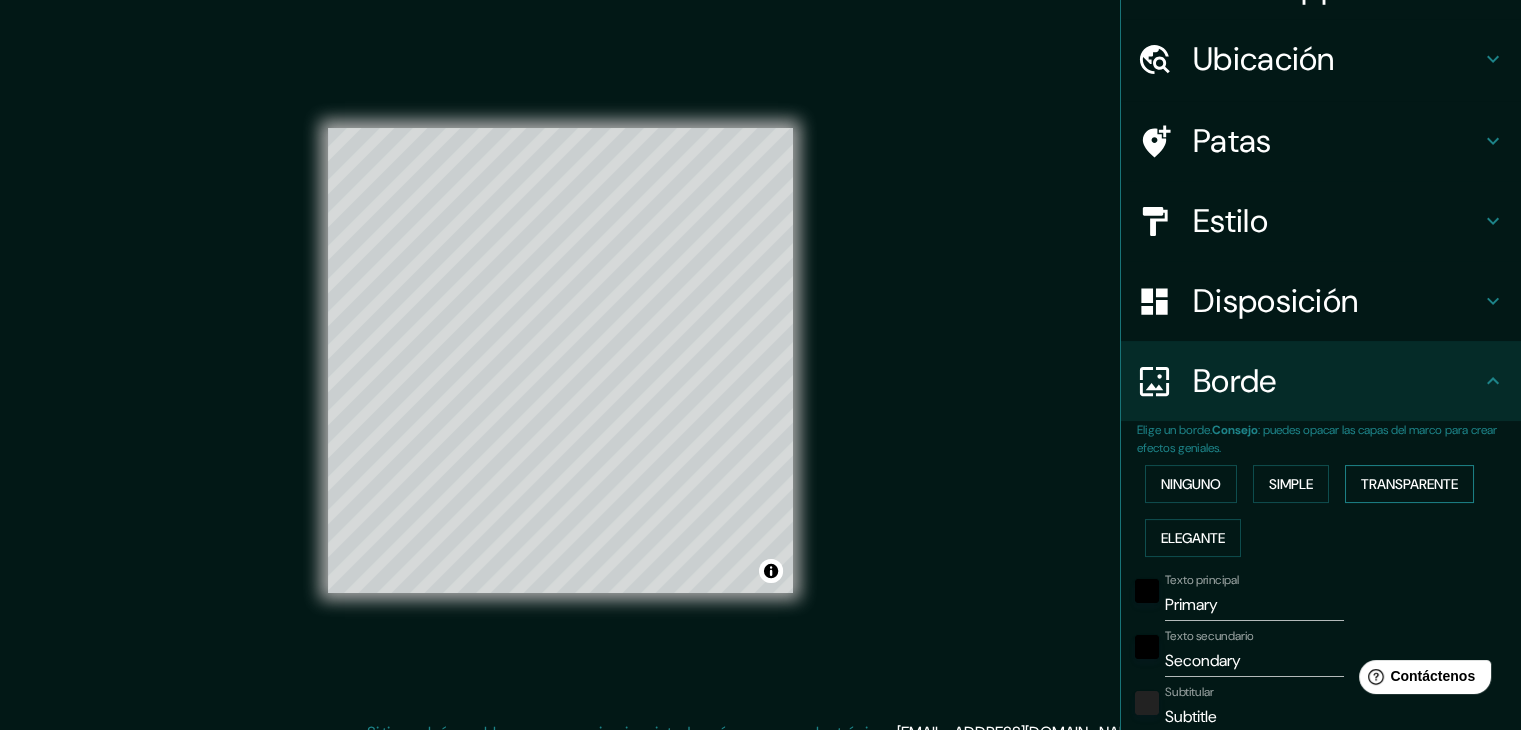 click on "Transparente" at bounding box center (1409, 484) 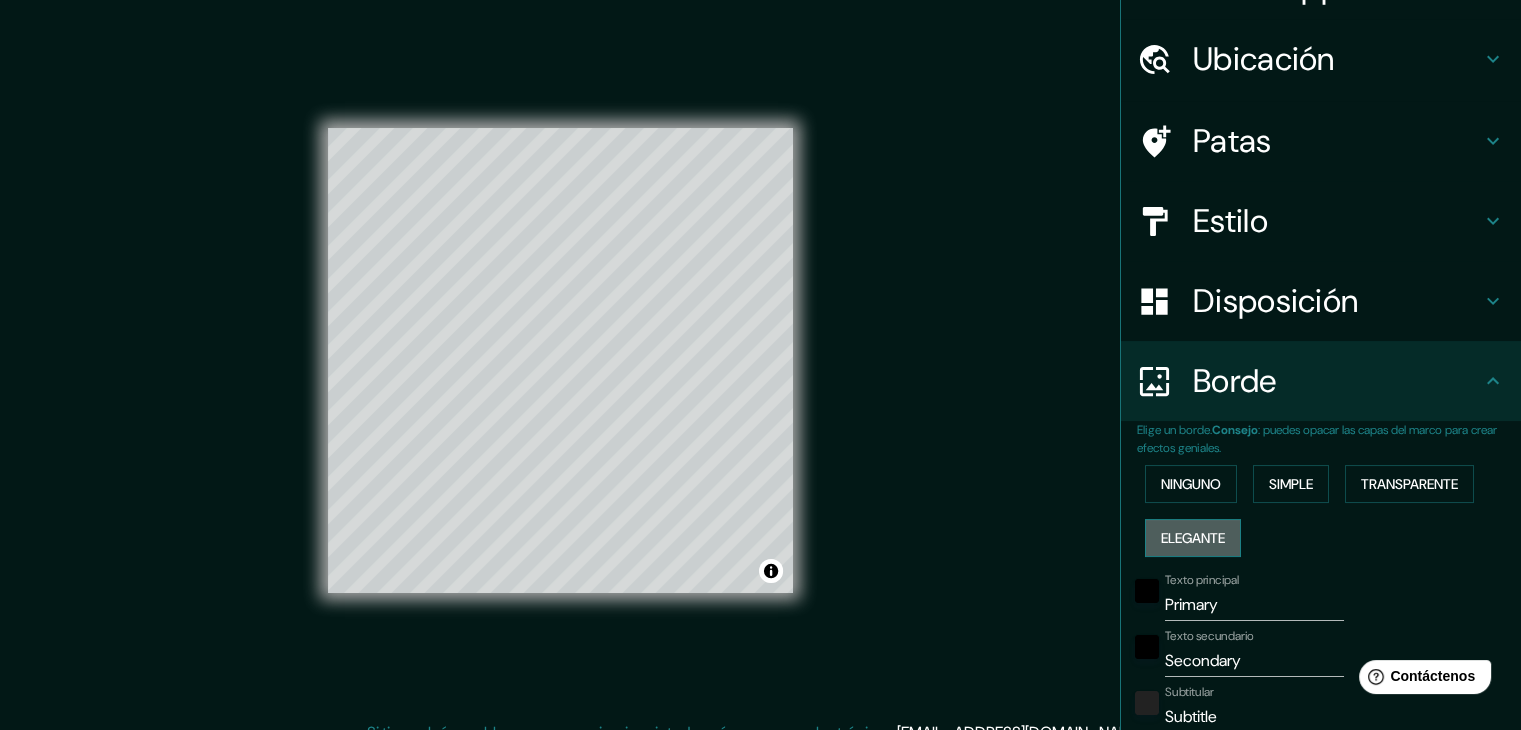 click on "Elegante" at bounding box center (1193, 538) 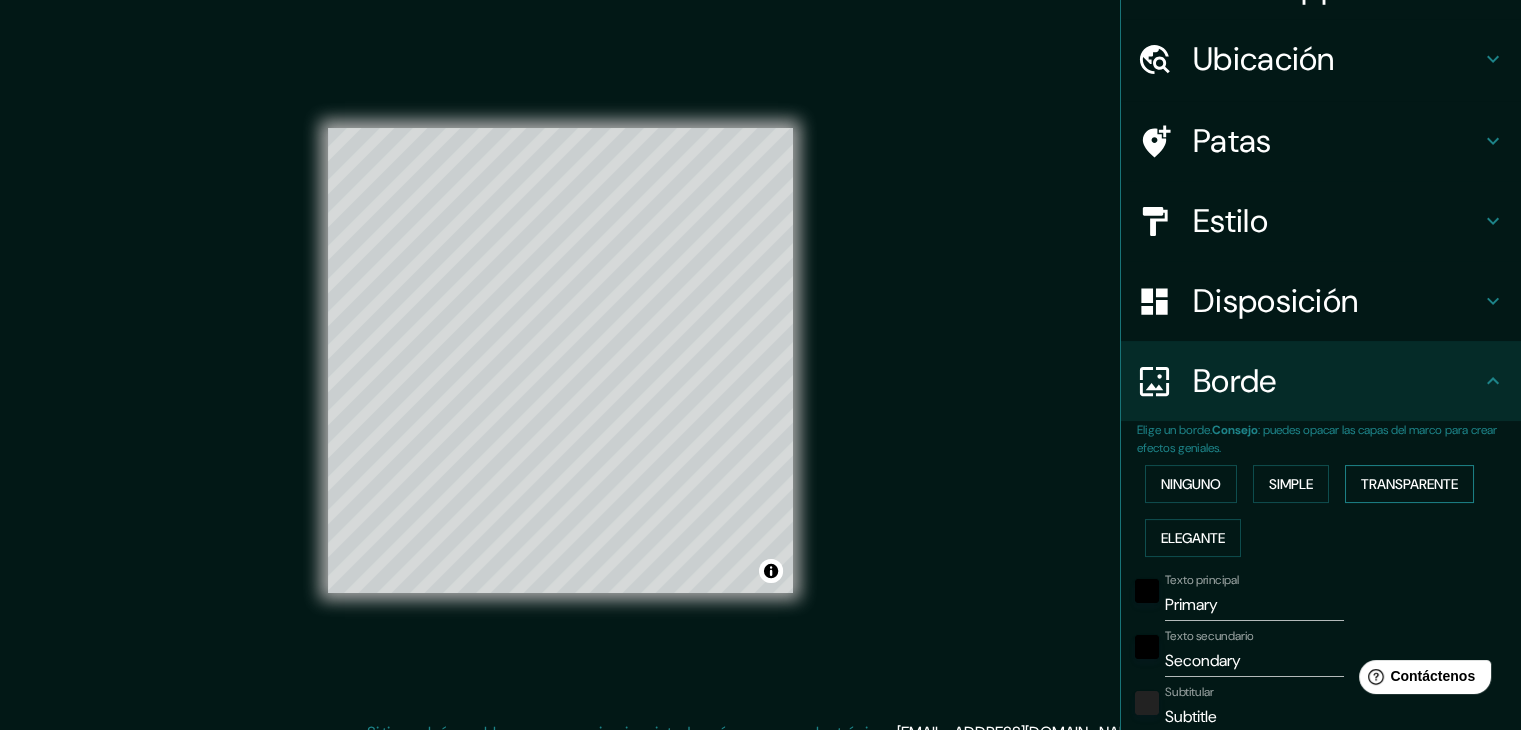 click on "Transparente" at bounding box center [1409, 484] 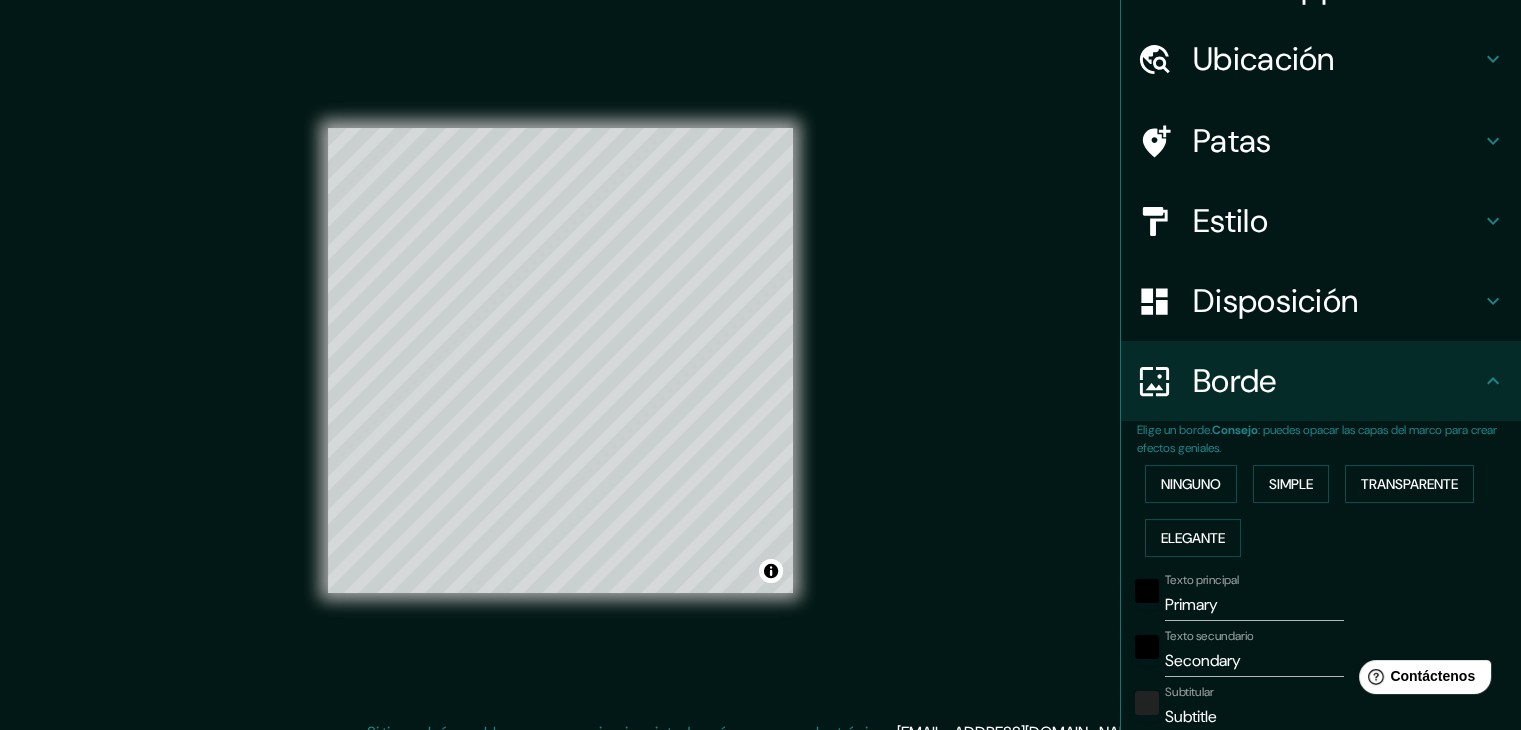 click on "Primary" at bounding box center [1254, 605] 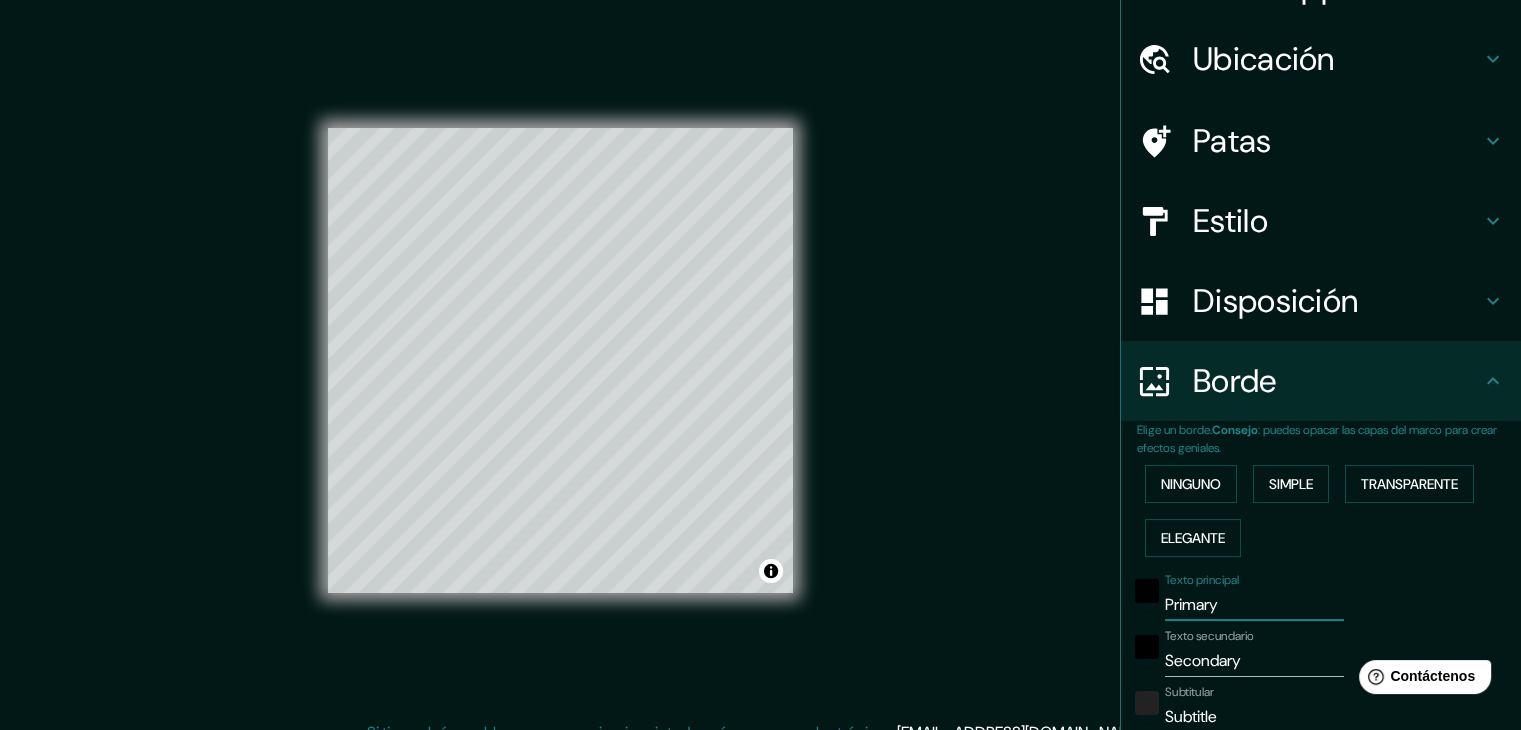 click on "Primary" at bounding box center [1254, 605] 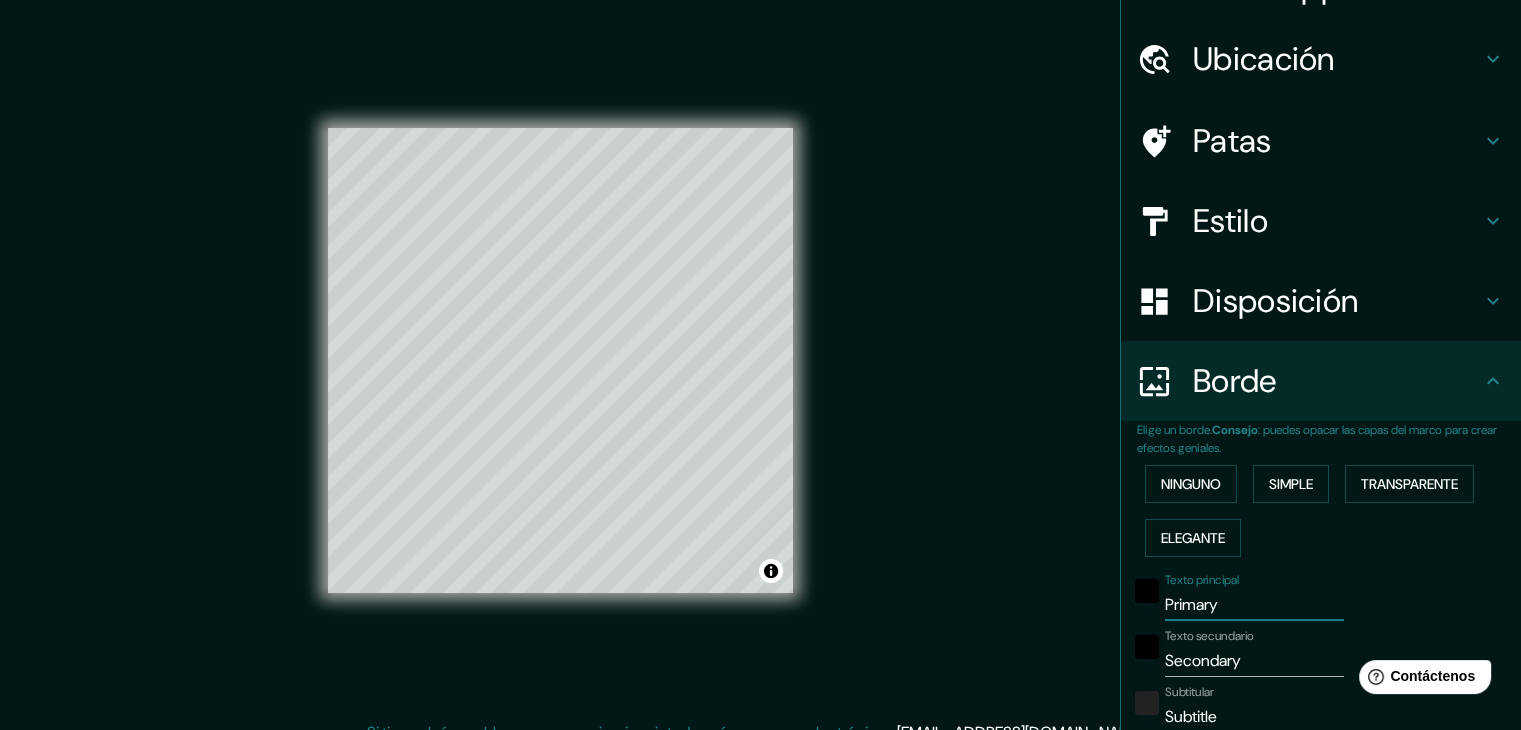 click on "Primary" at bounding box center (1254, 605) 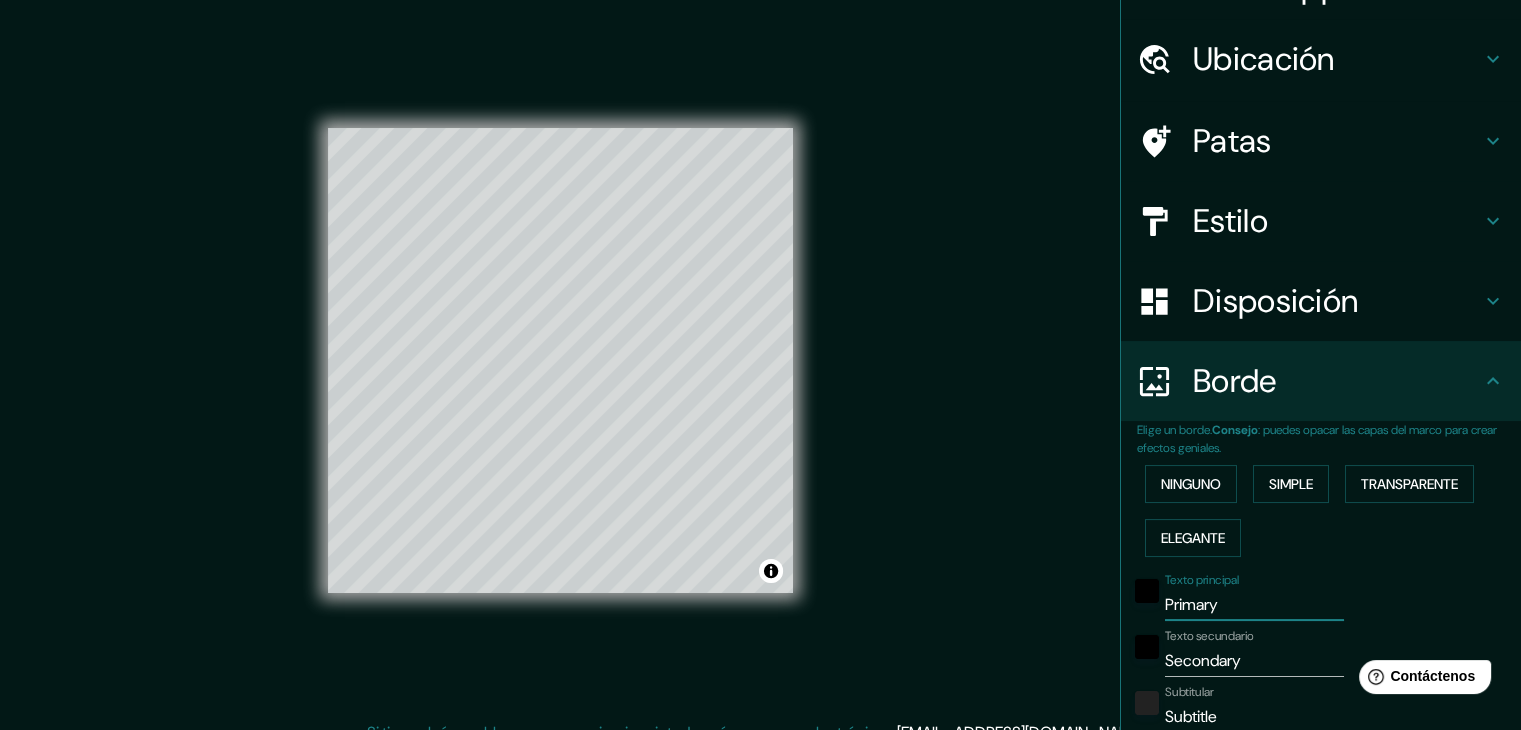 type on "C" 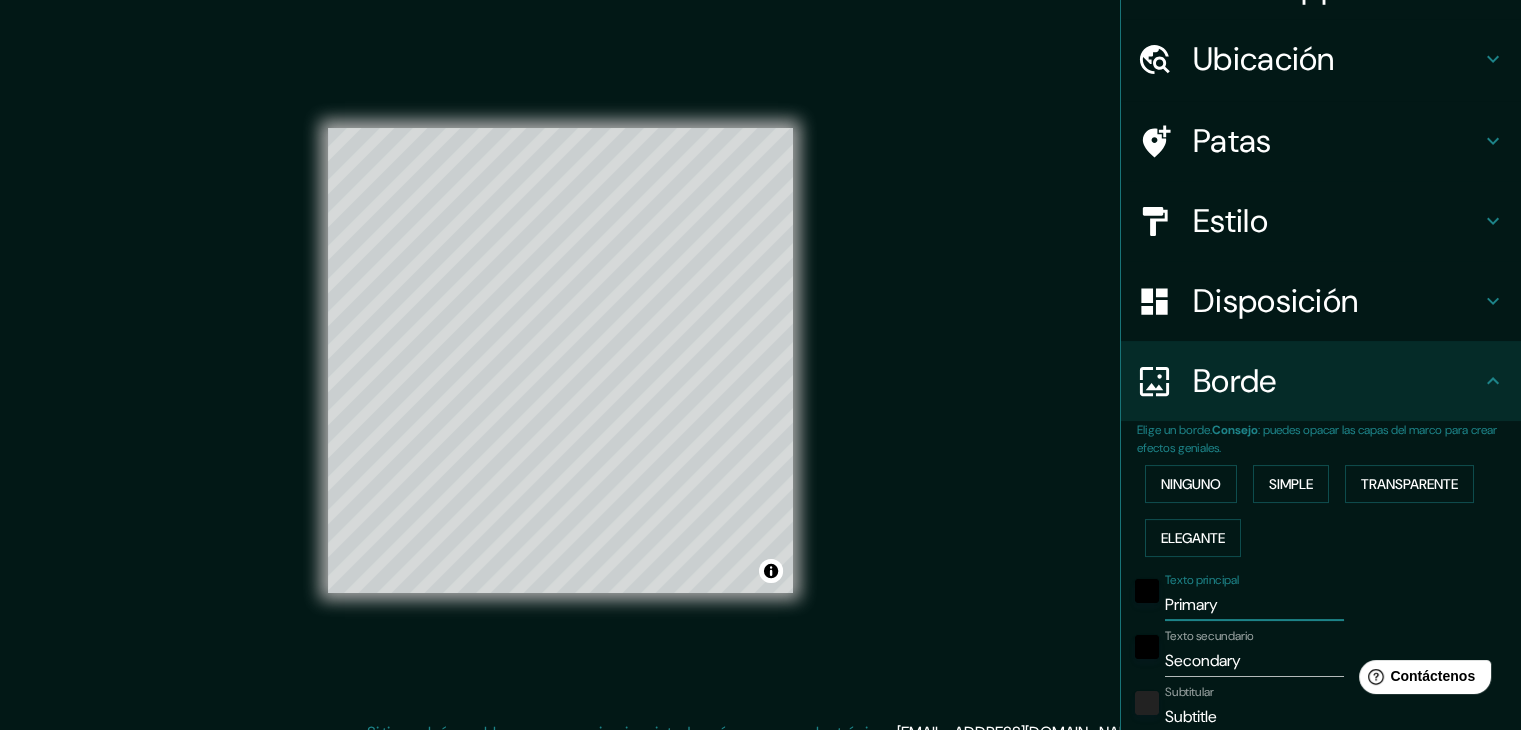 type on "223" 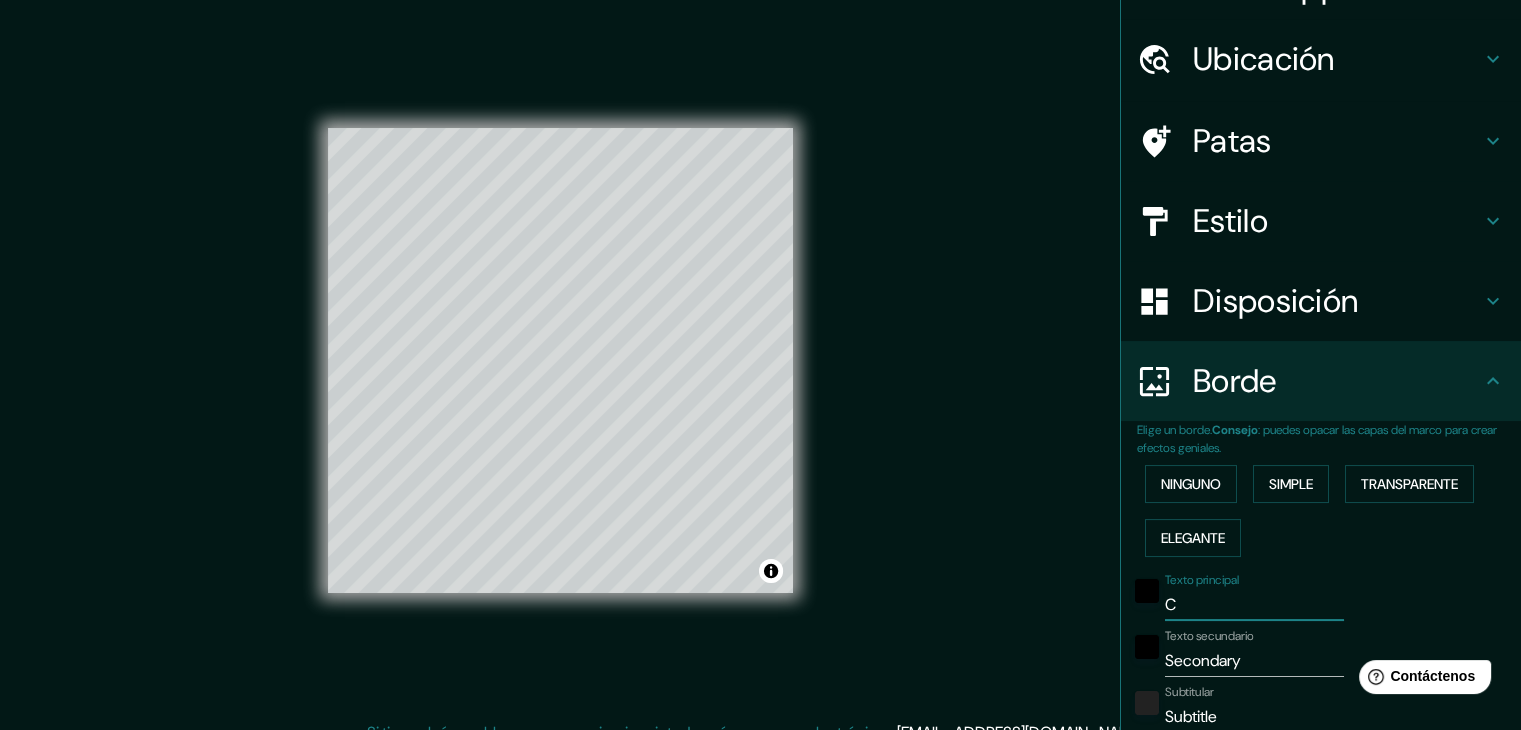type on "Cl" 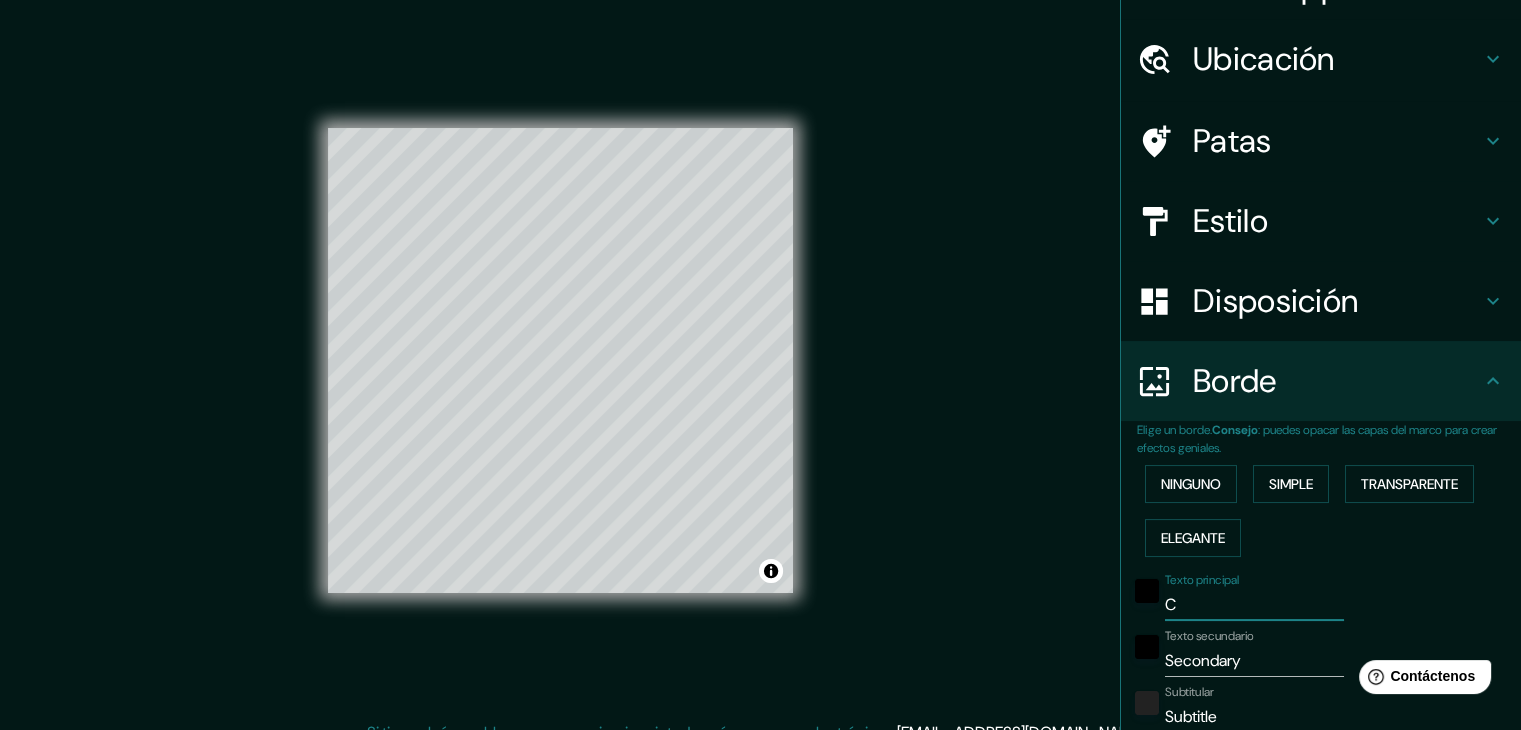 type on "223" 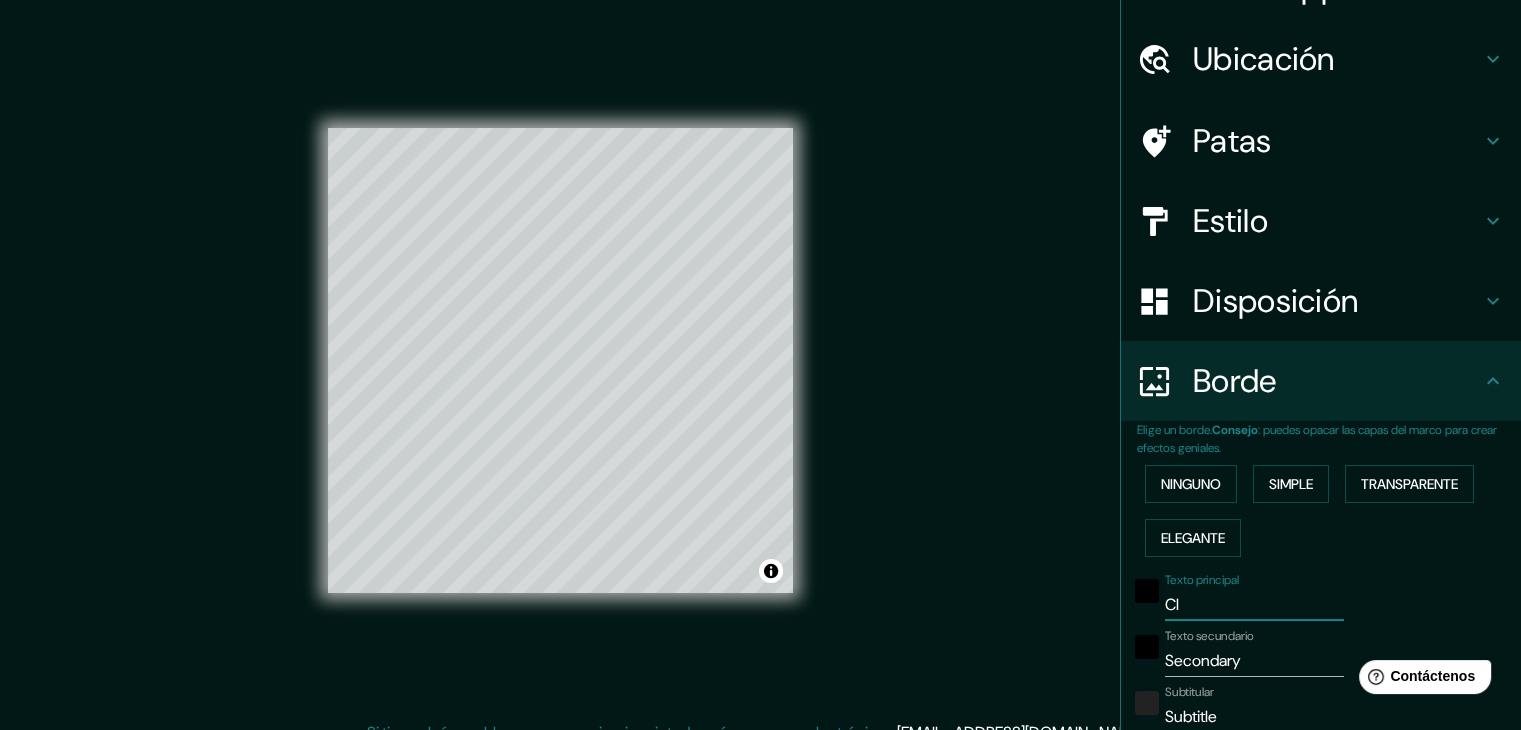 type on "C" 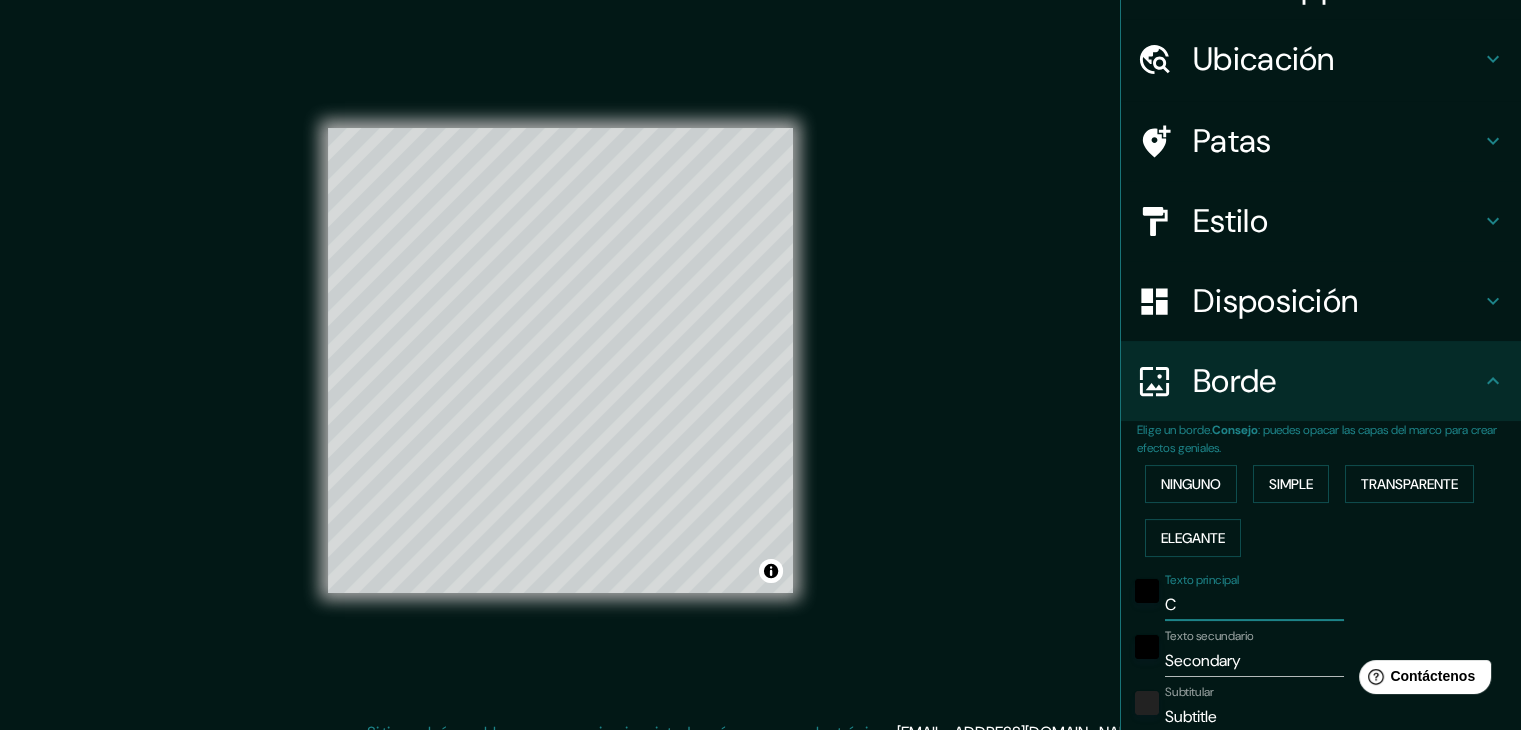 type on "Ca" 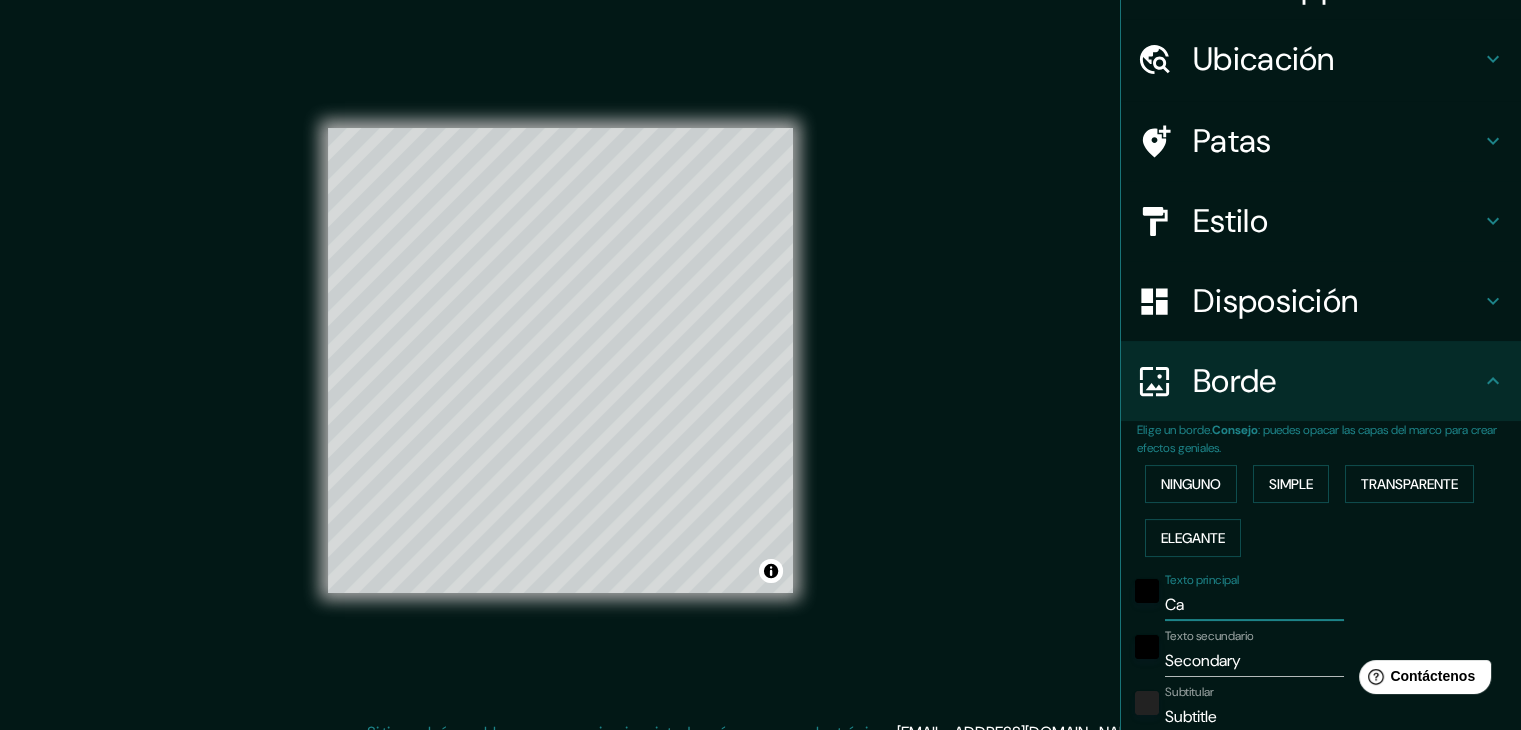 type on "Cal" 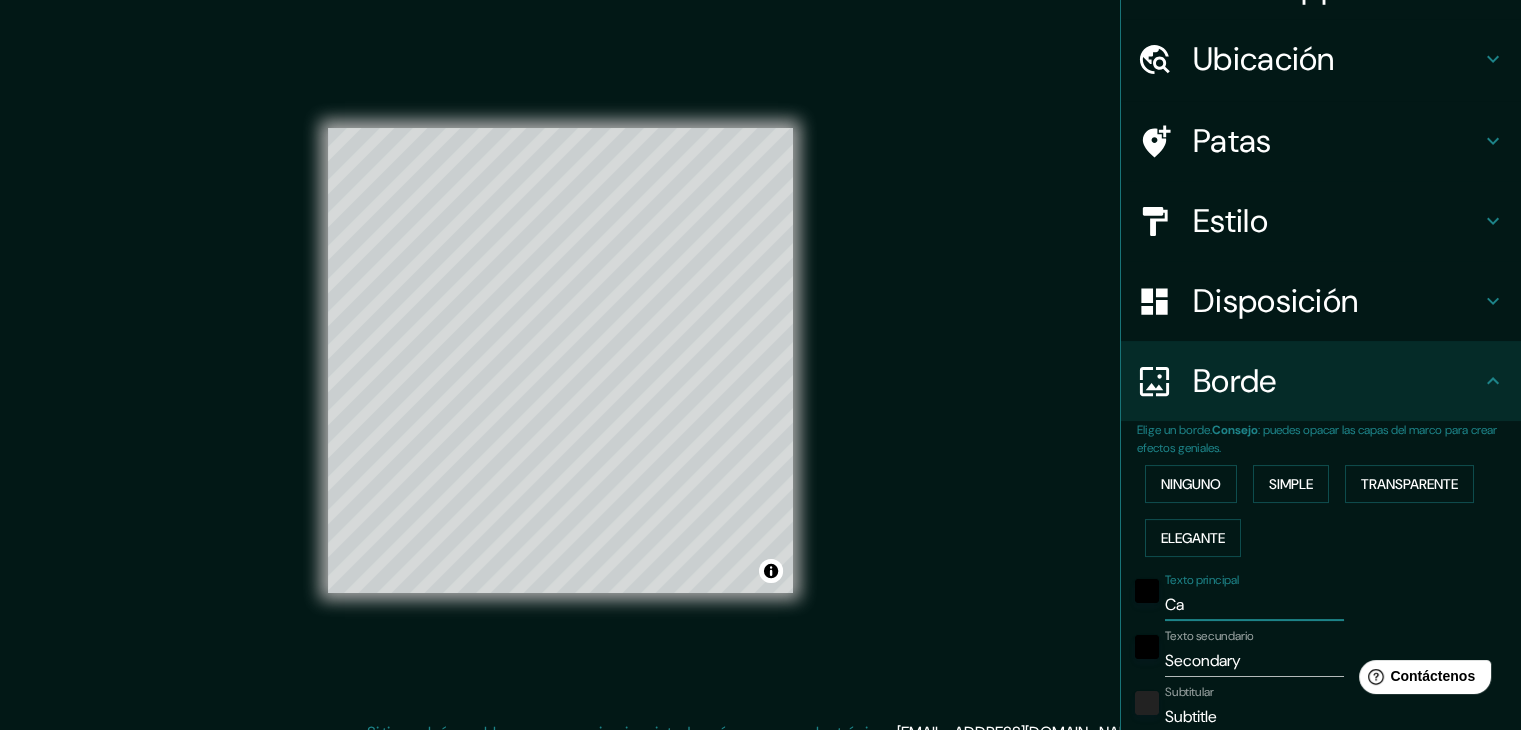 type on "223" 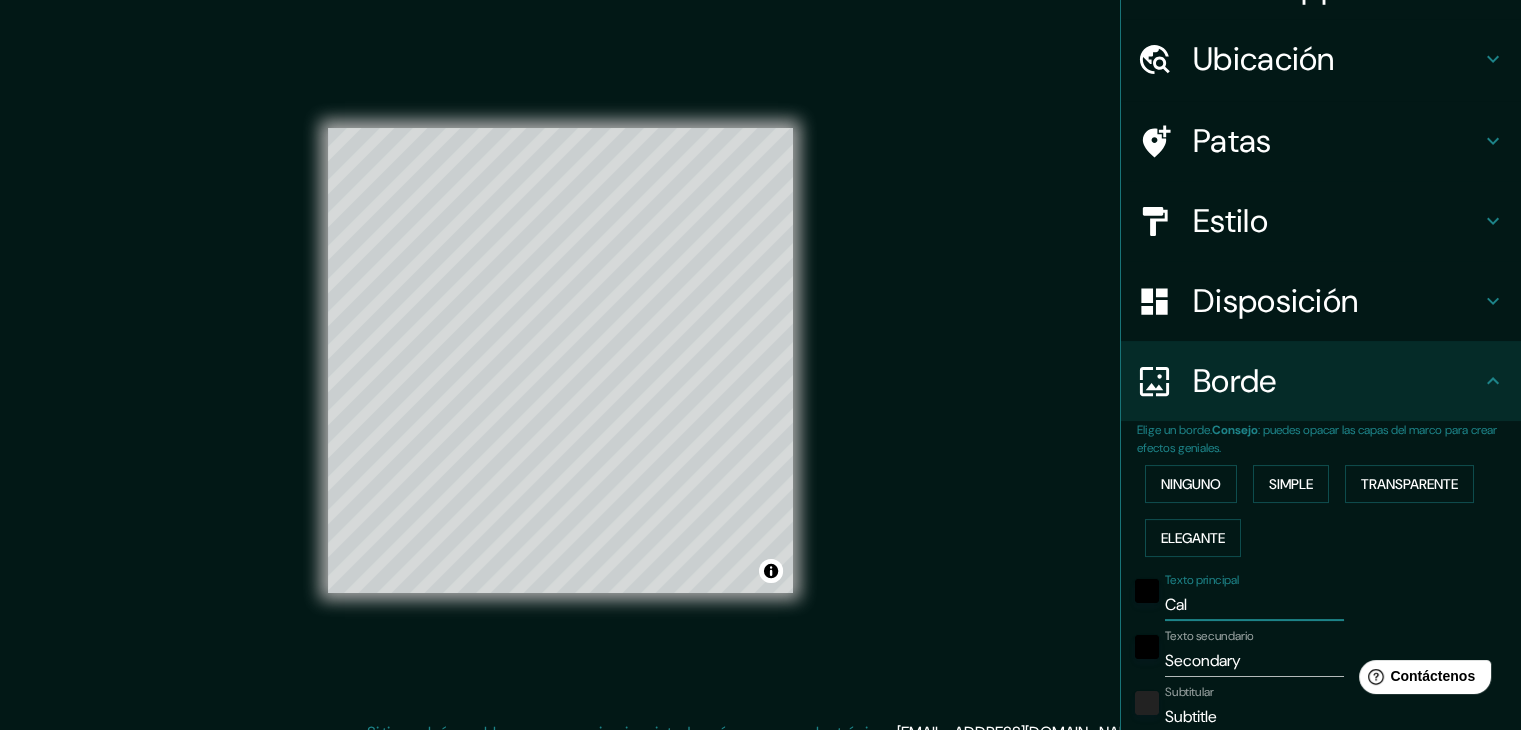 type on "Calp" 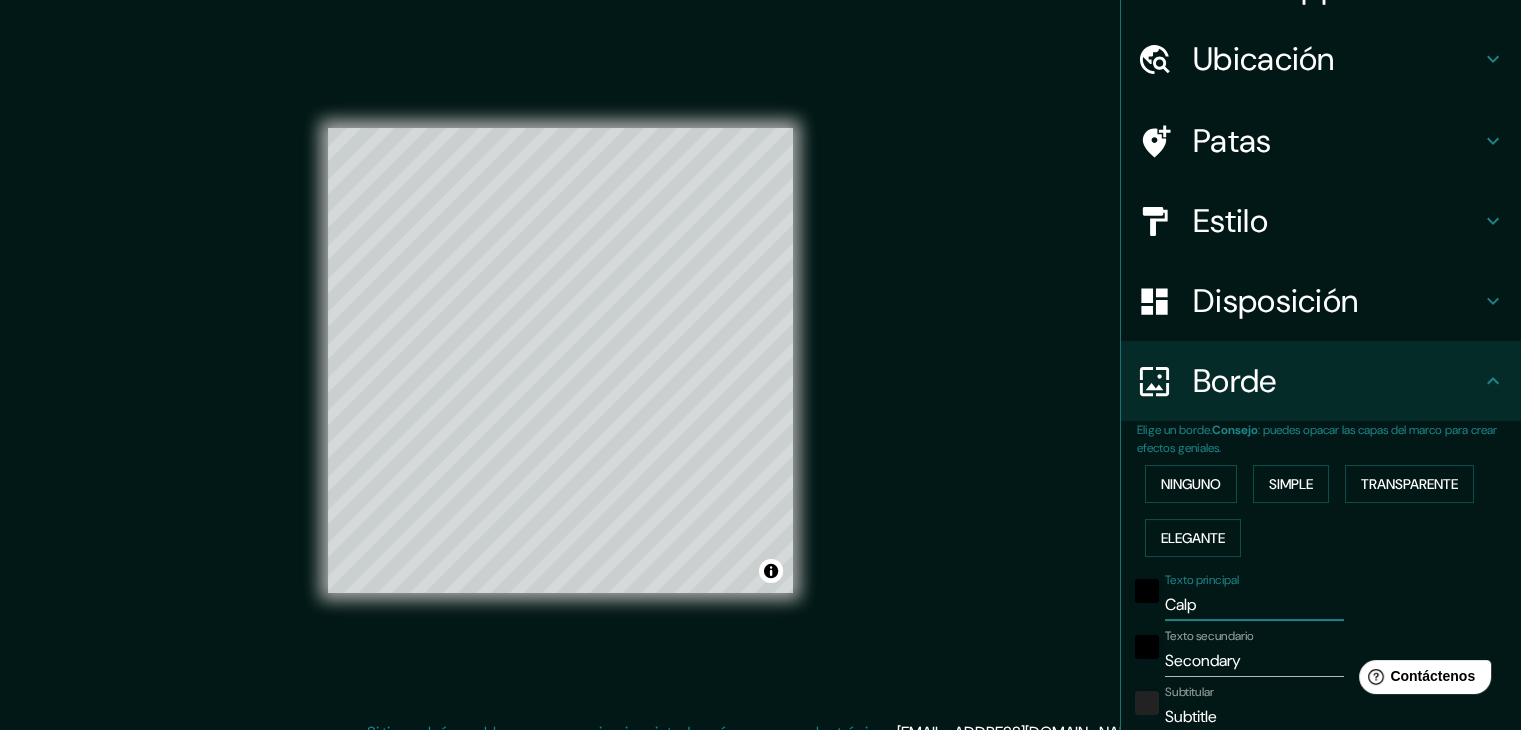 type on "Cal" 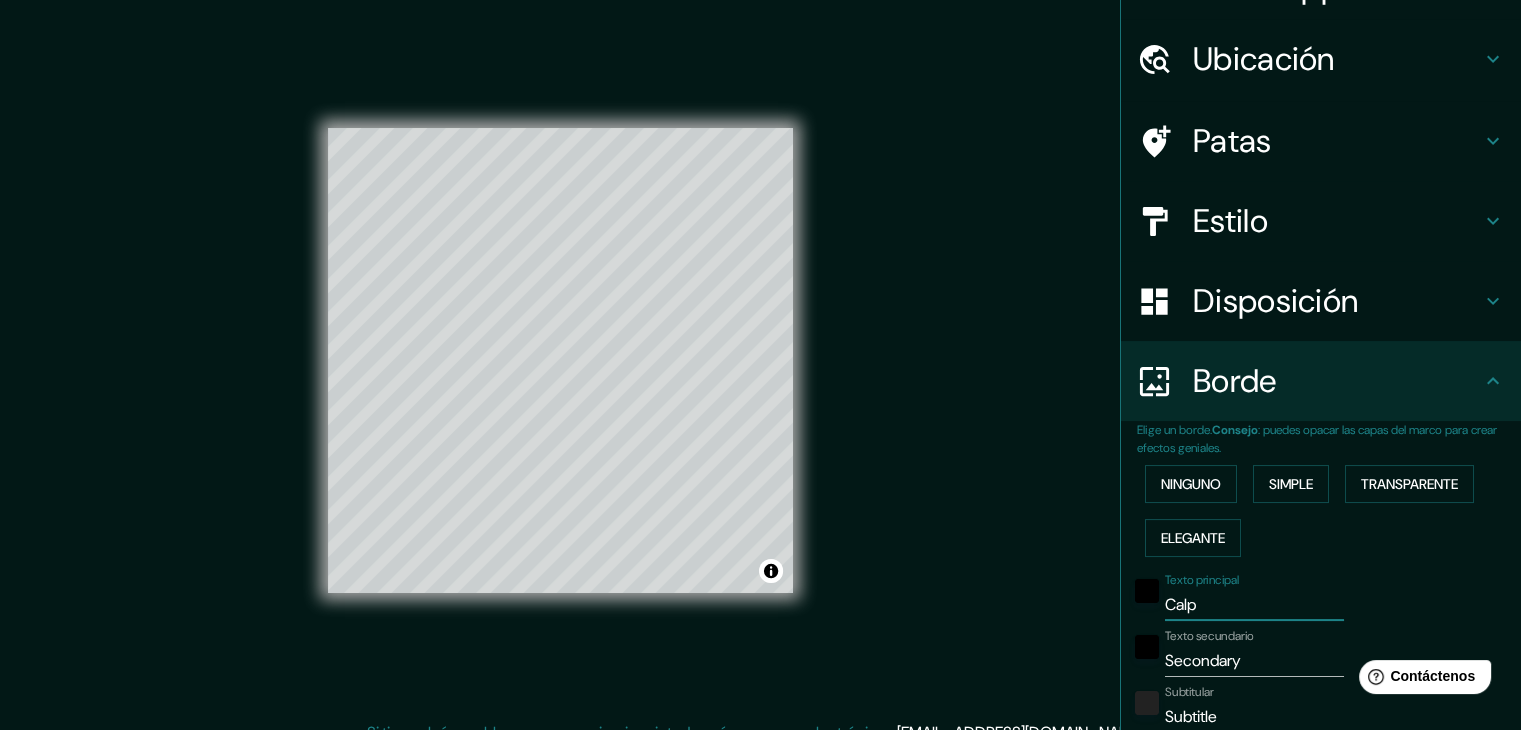 type on "223" 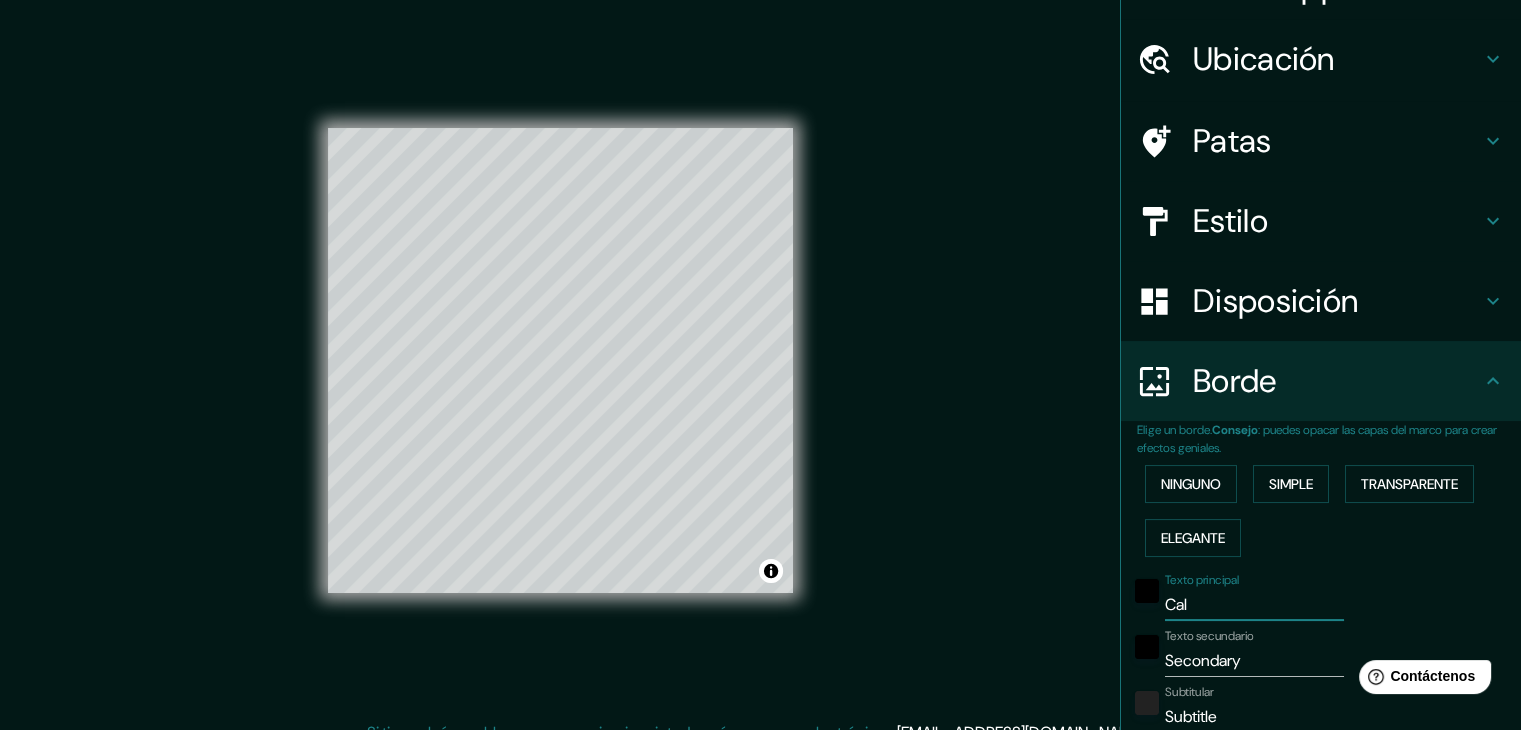 type on "Ca" 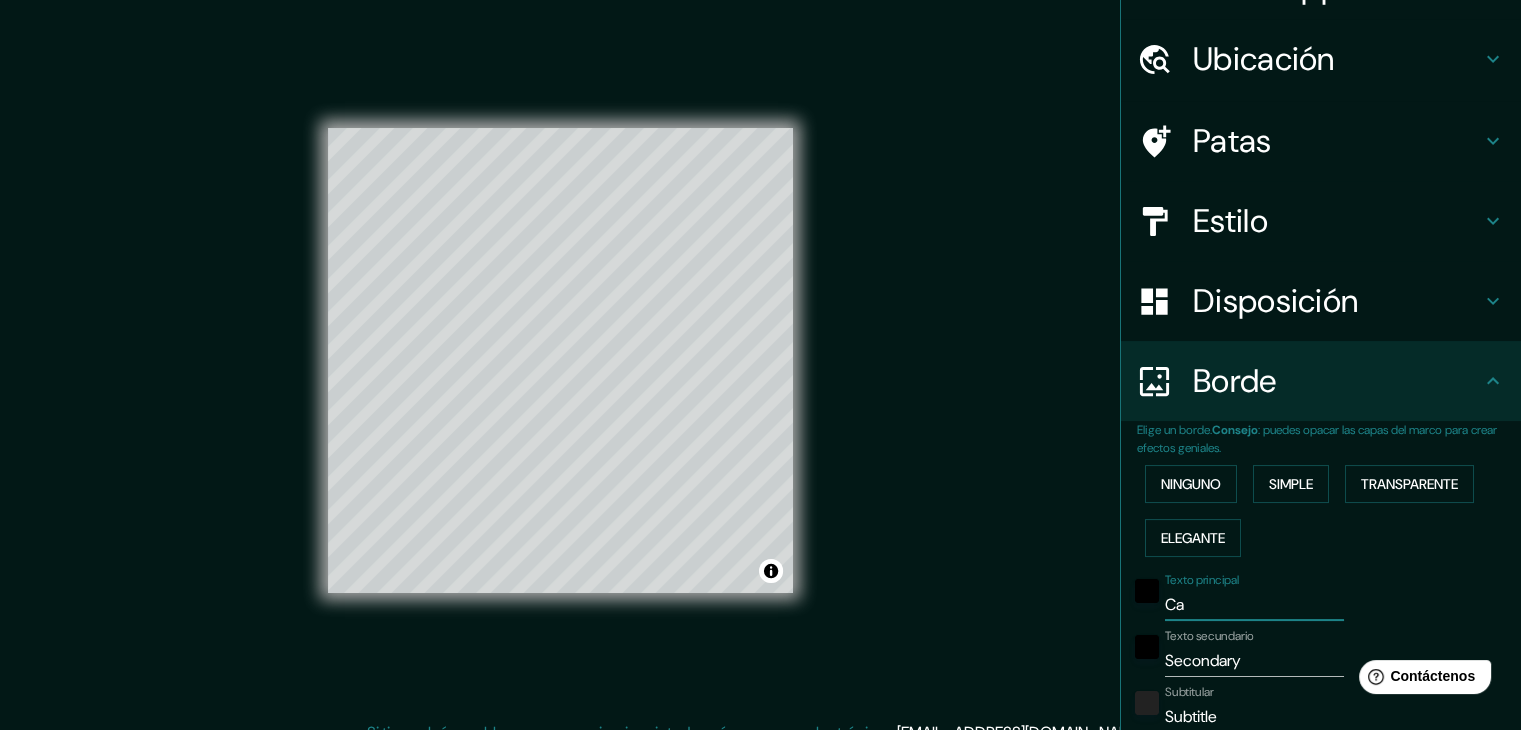 type on "C" 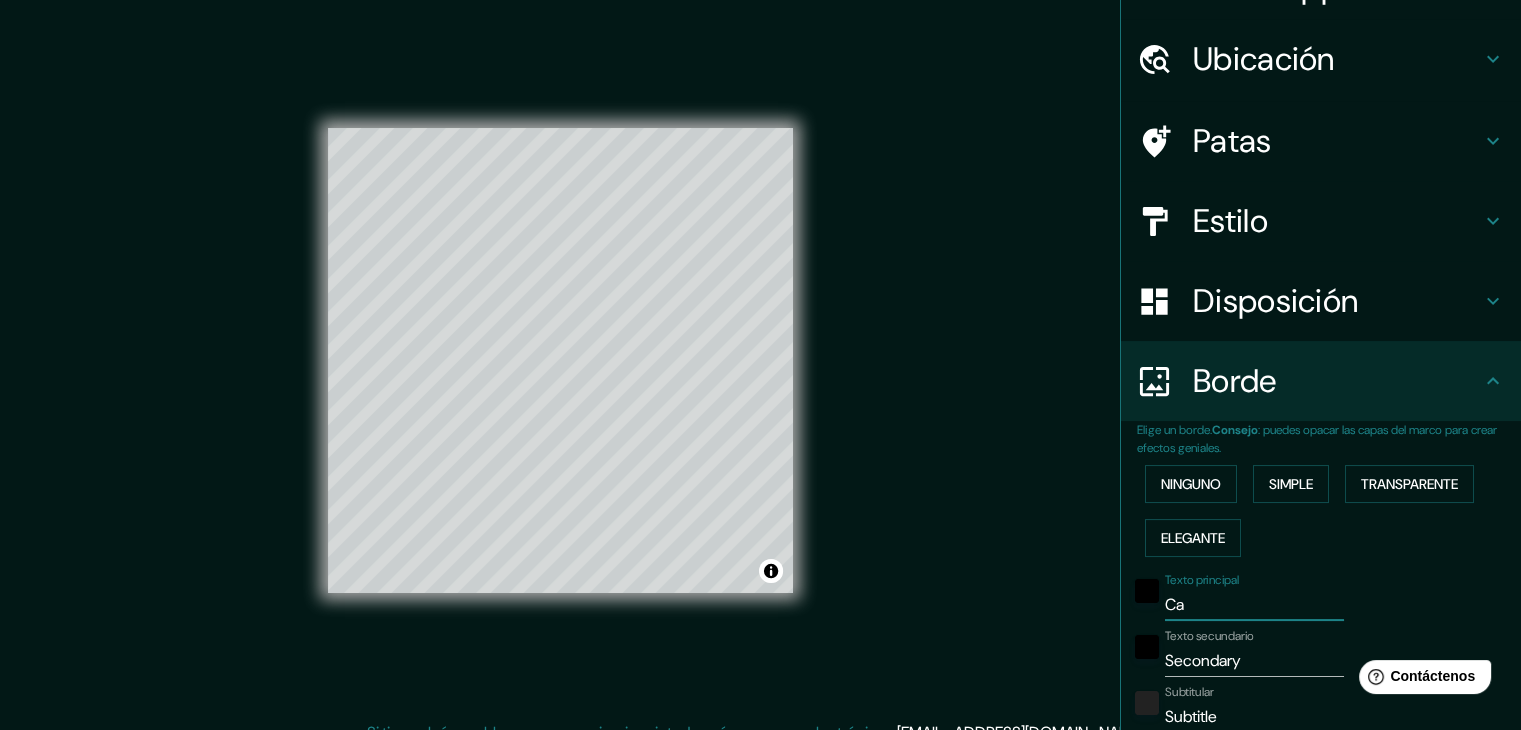 type on "223" 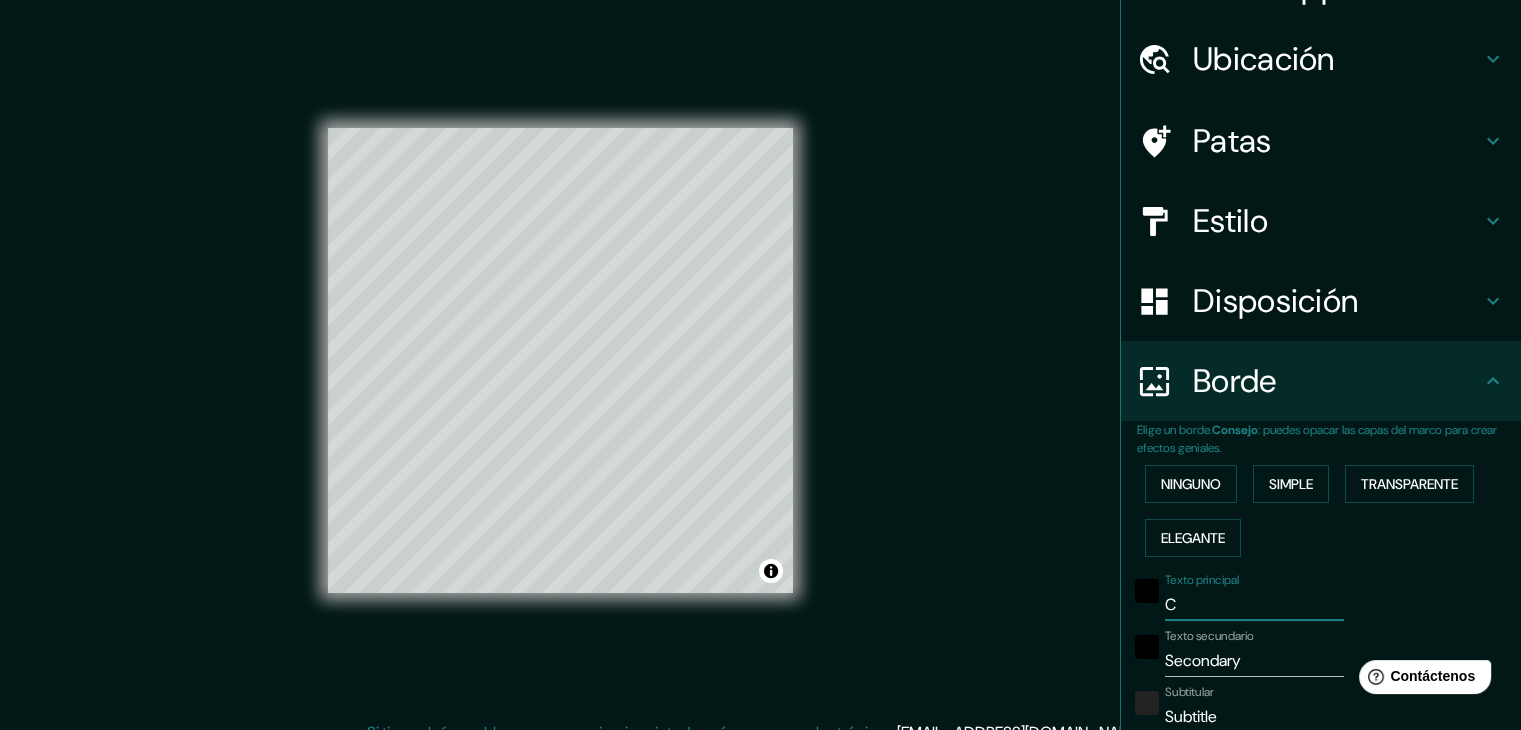 type on "CA" 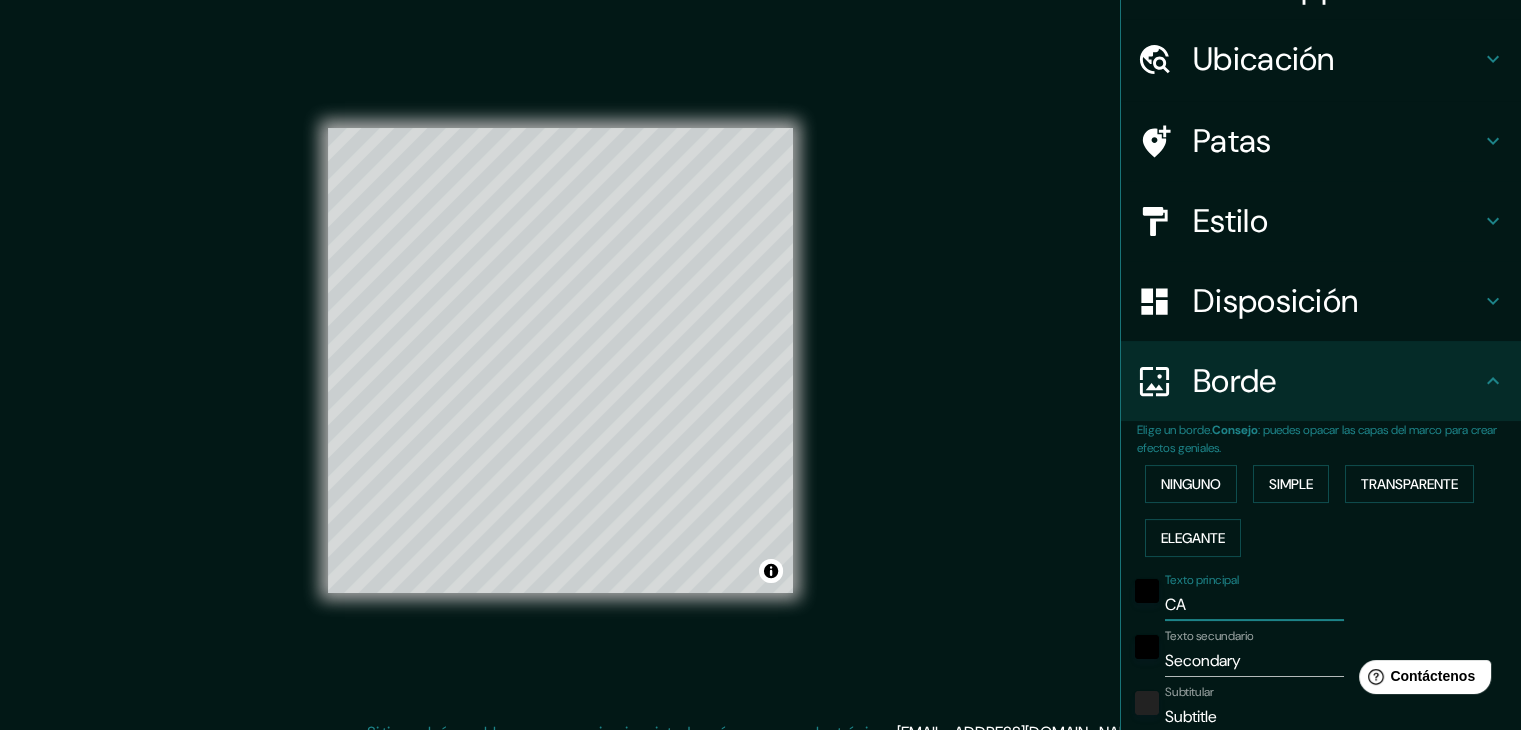 type on "C" 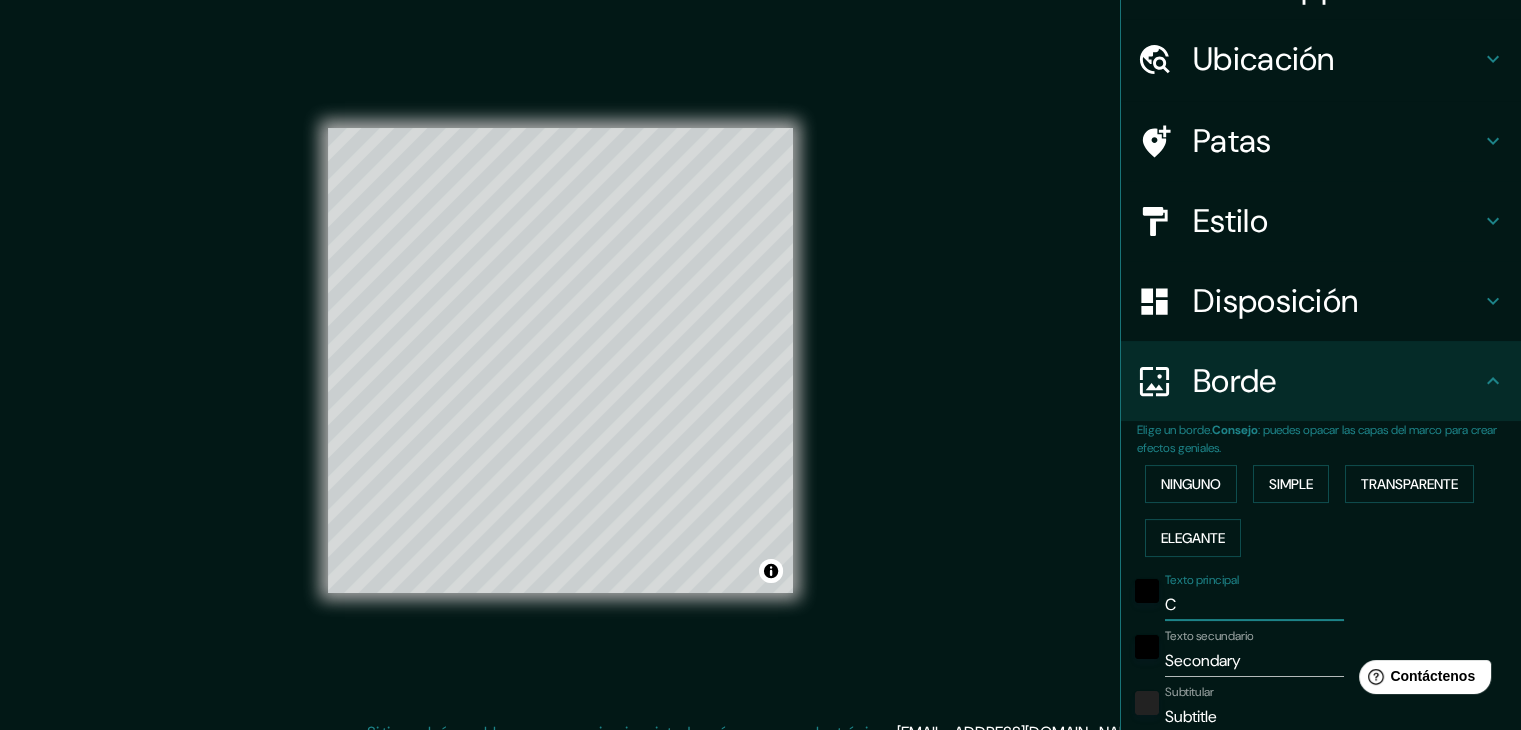 type on "Ca" 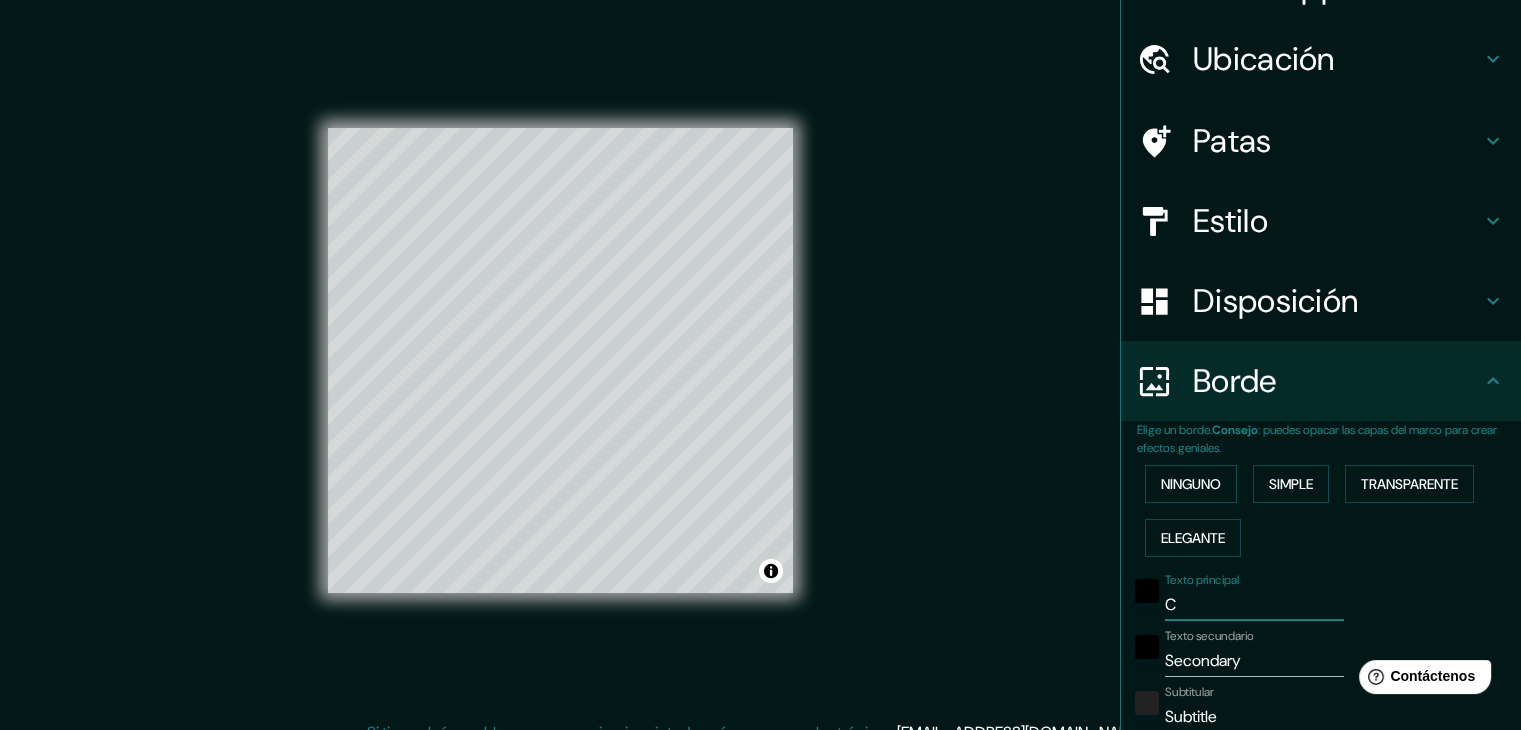 type on "223" 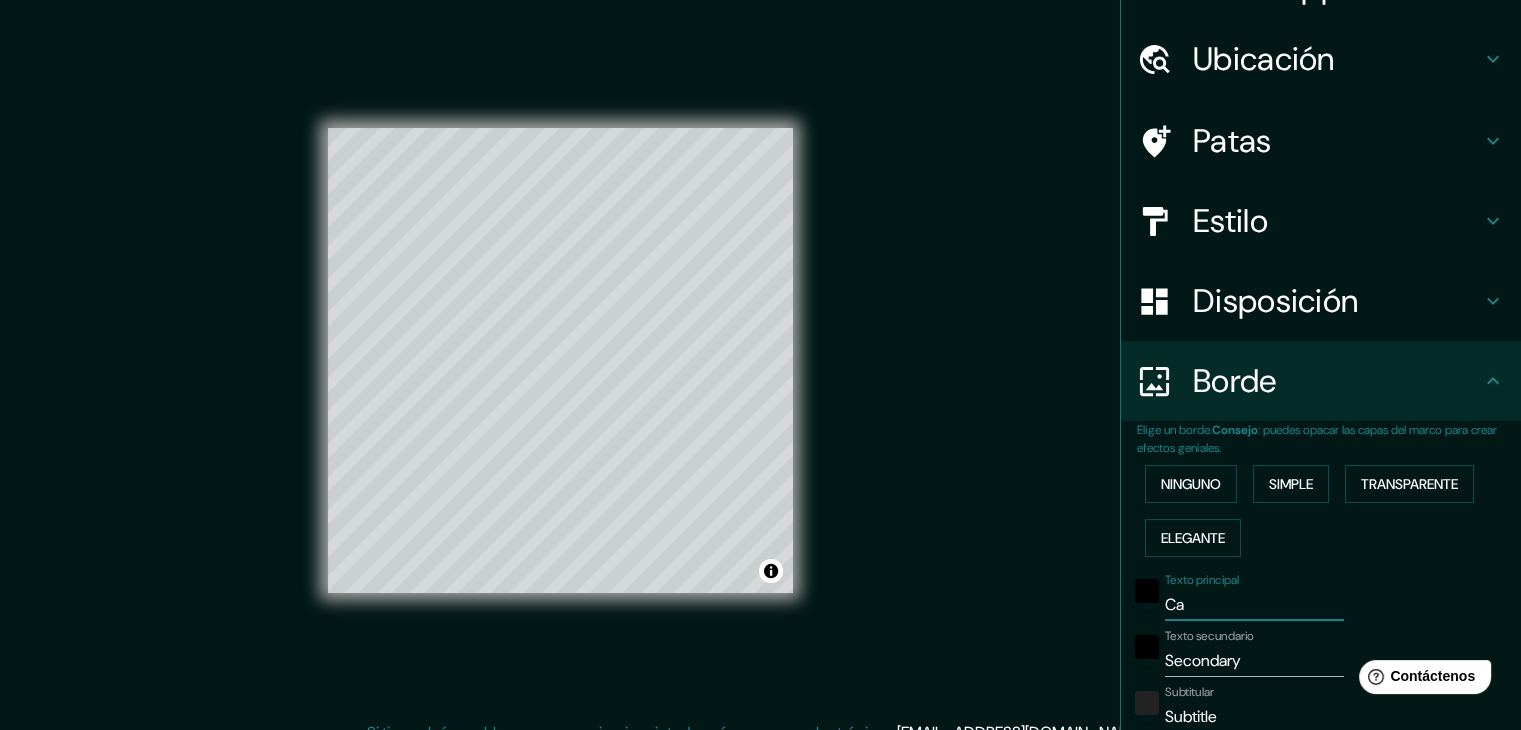 type on "Cal" 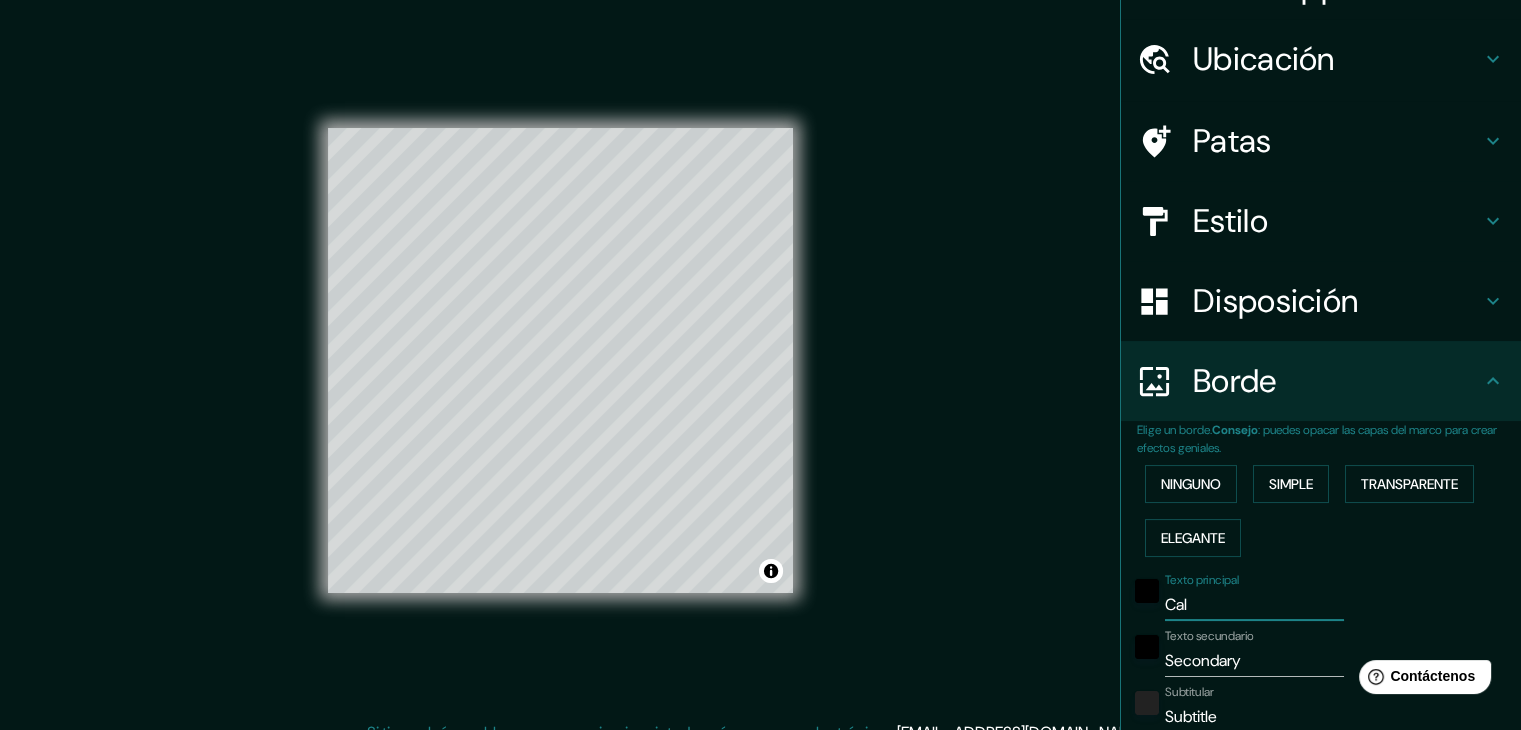 type on "Calp" 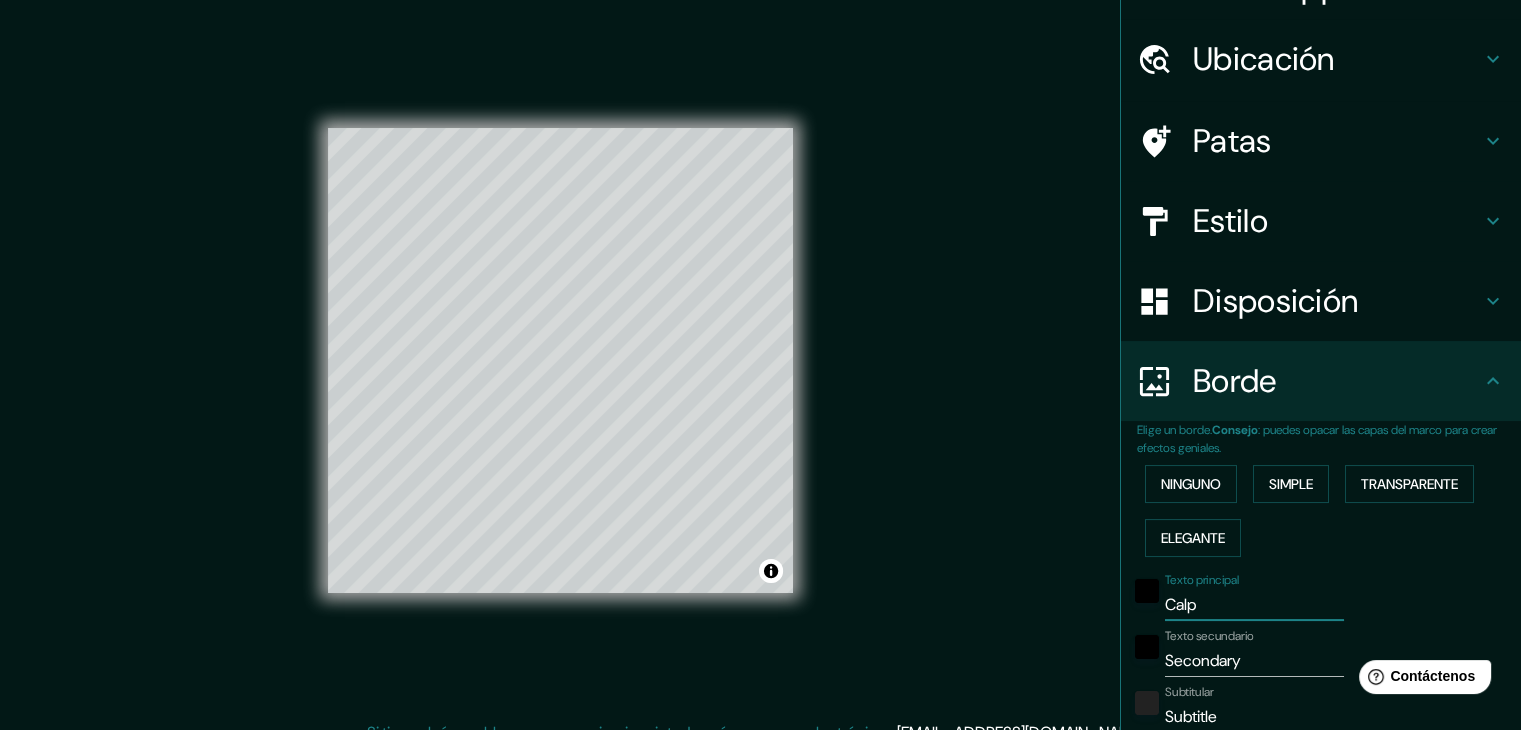 type on "Calpe" 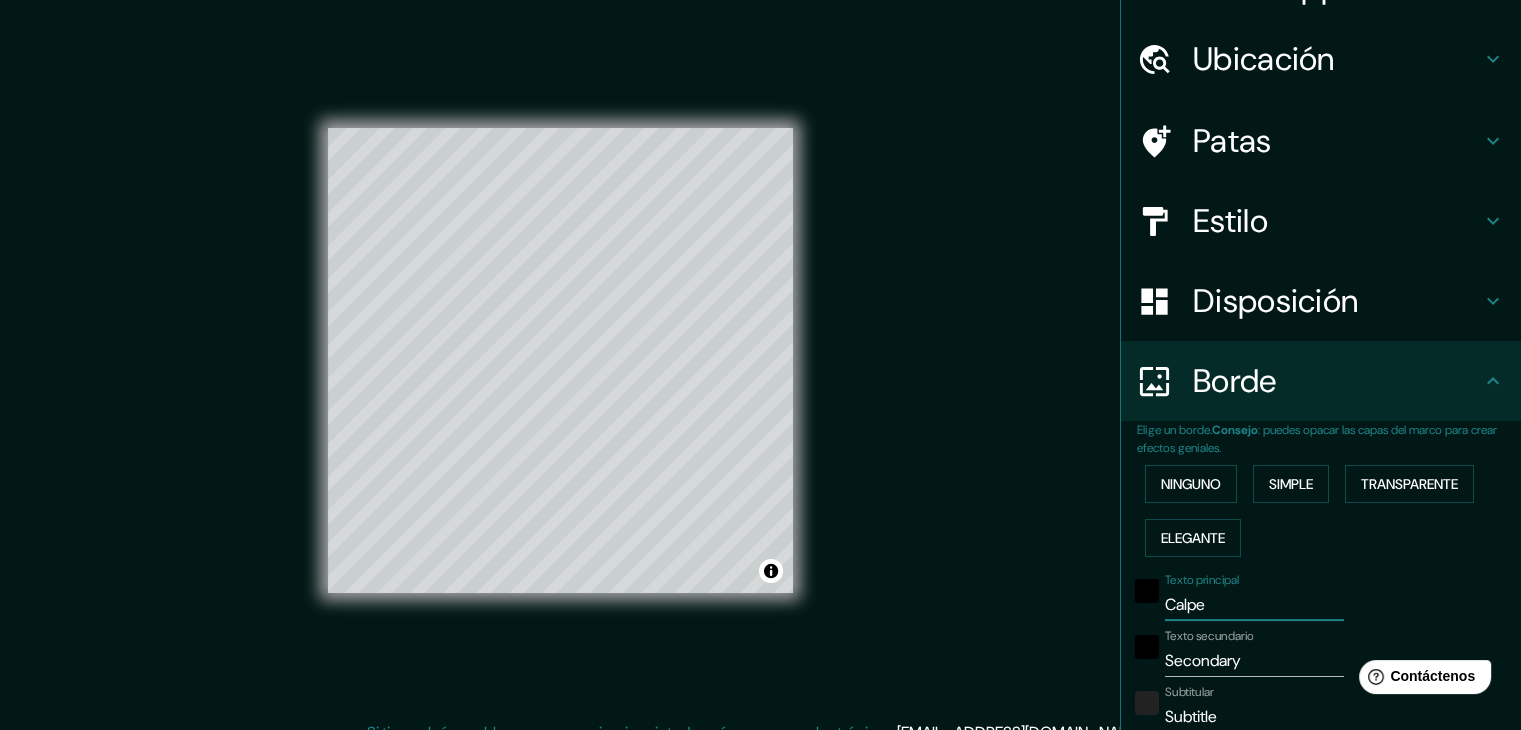 type on "Calpe" 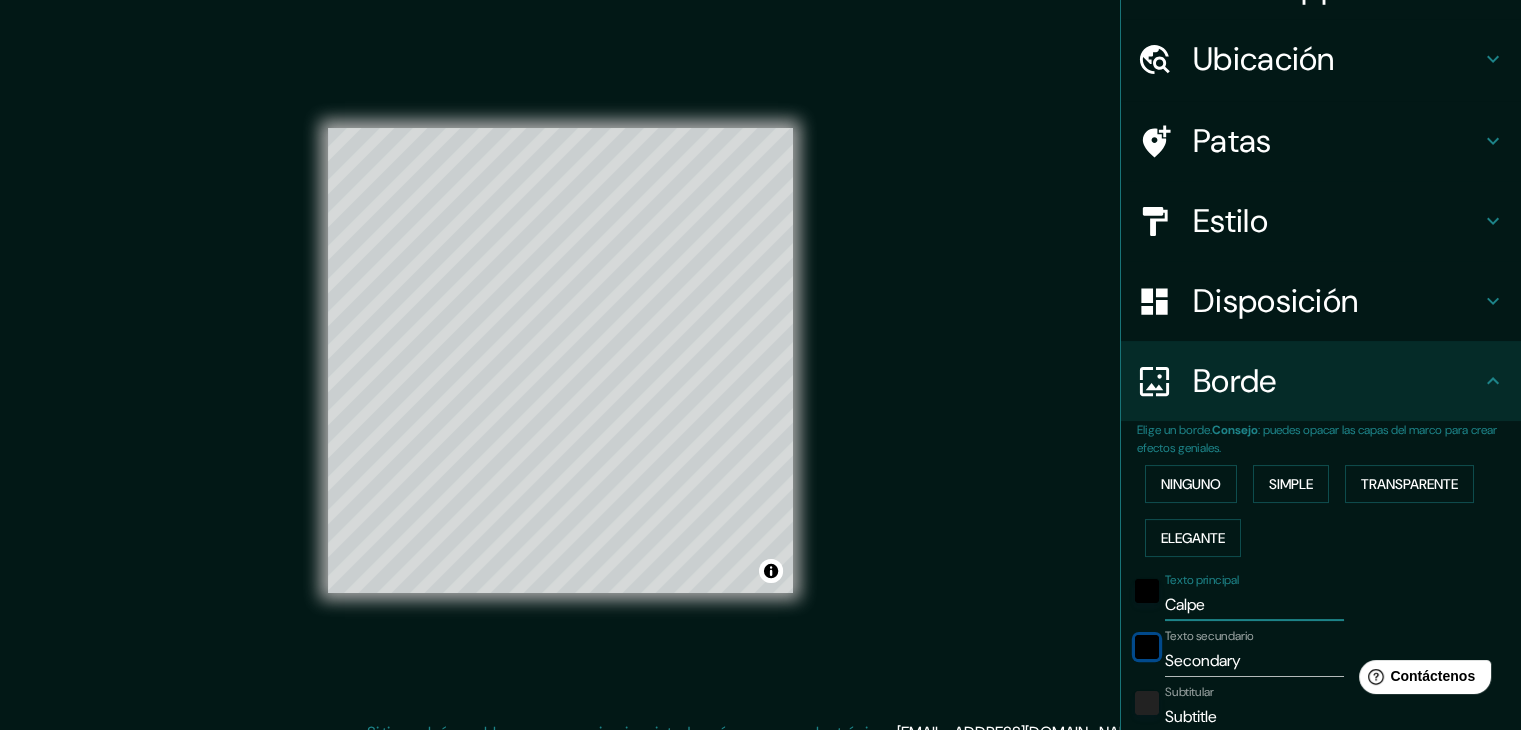 type 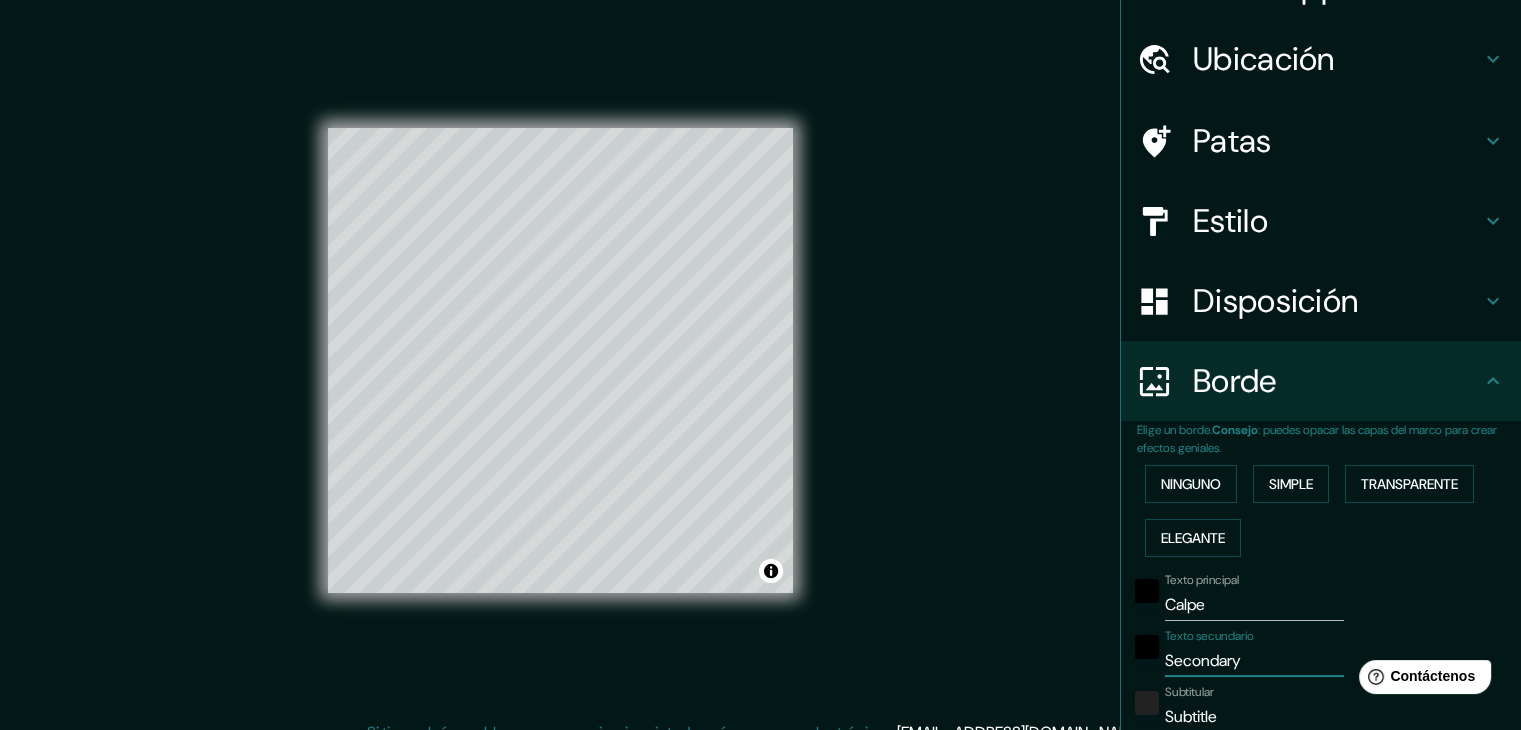 type on "A" 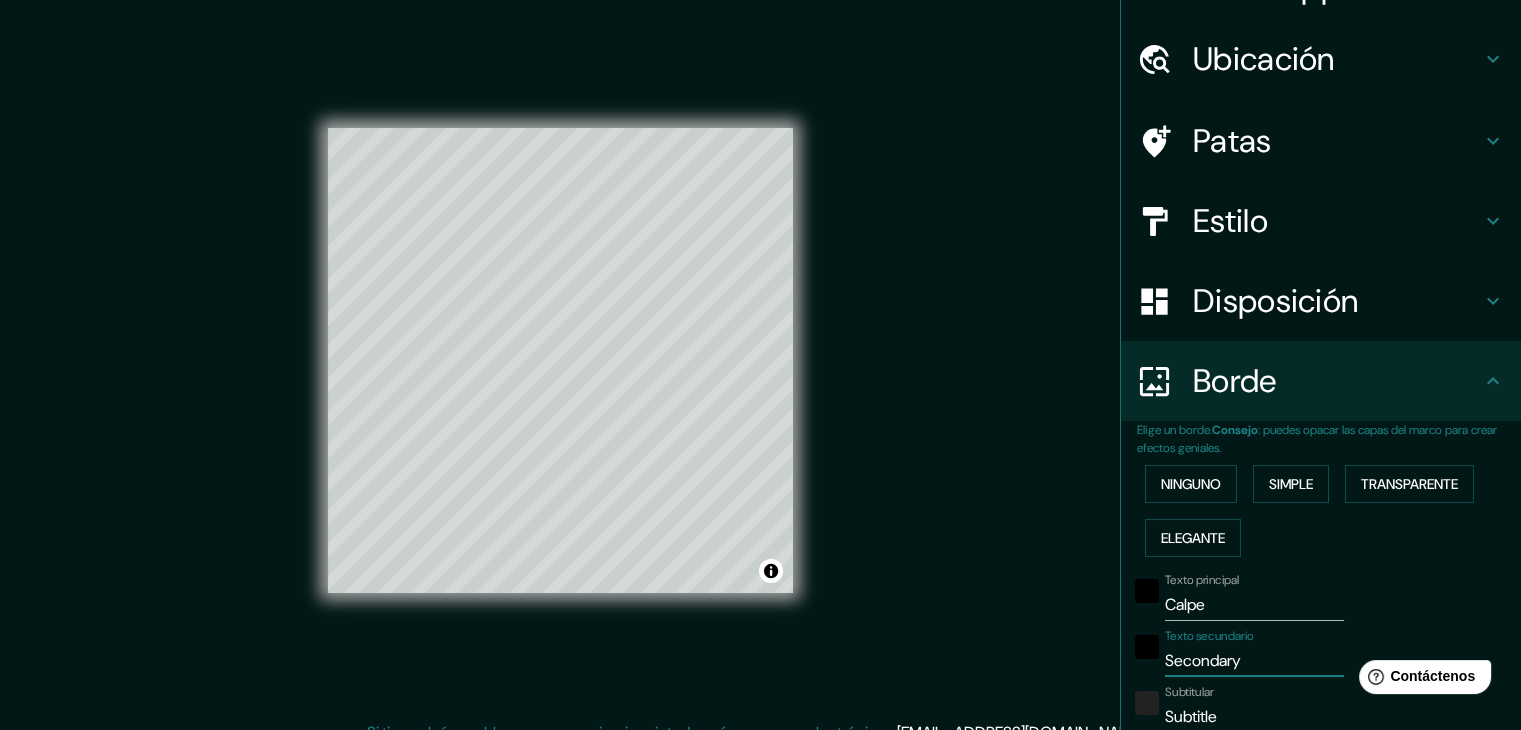 type on "223" 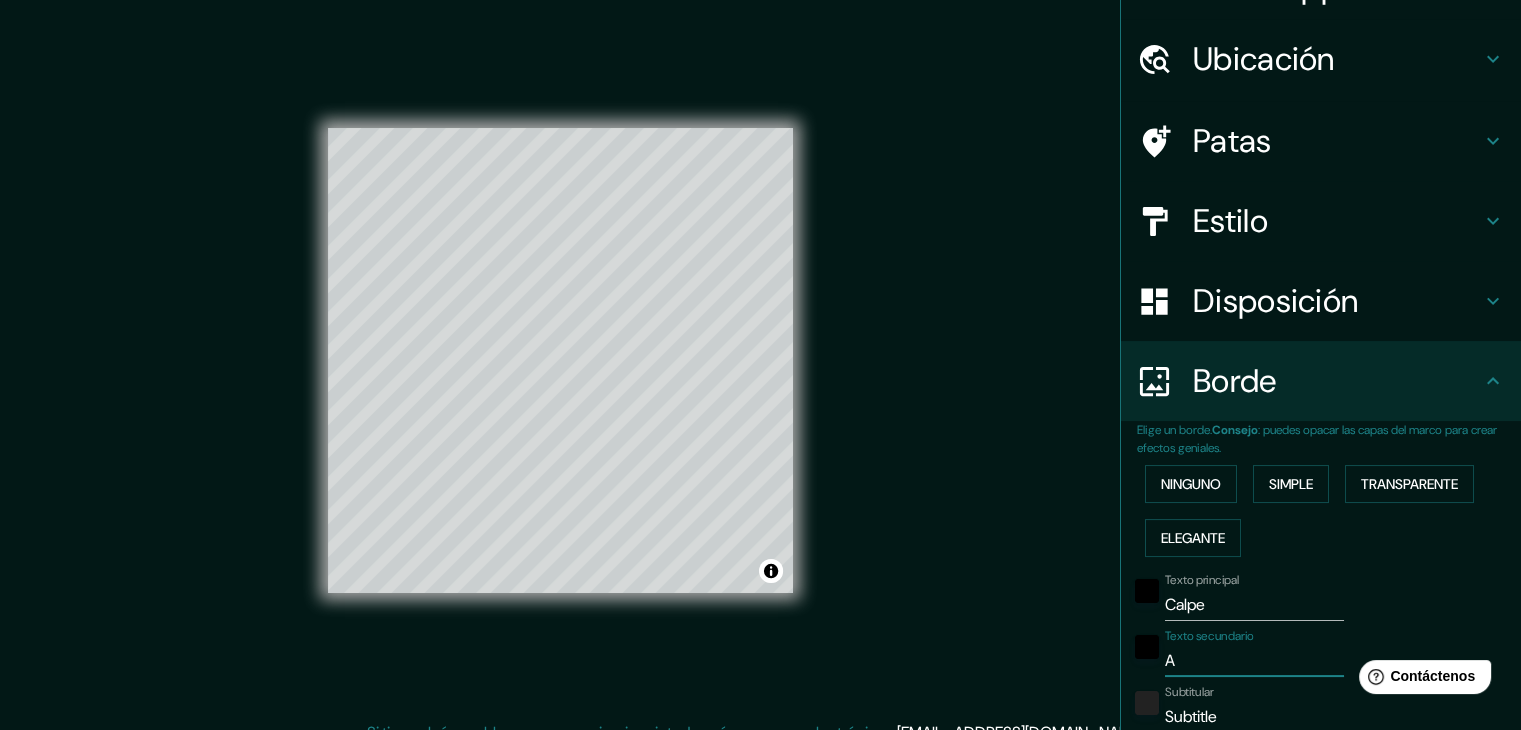 type on "Al" 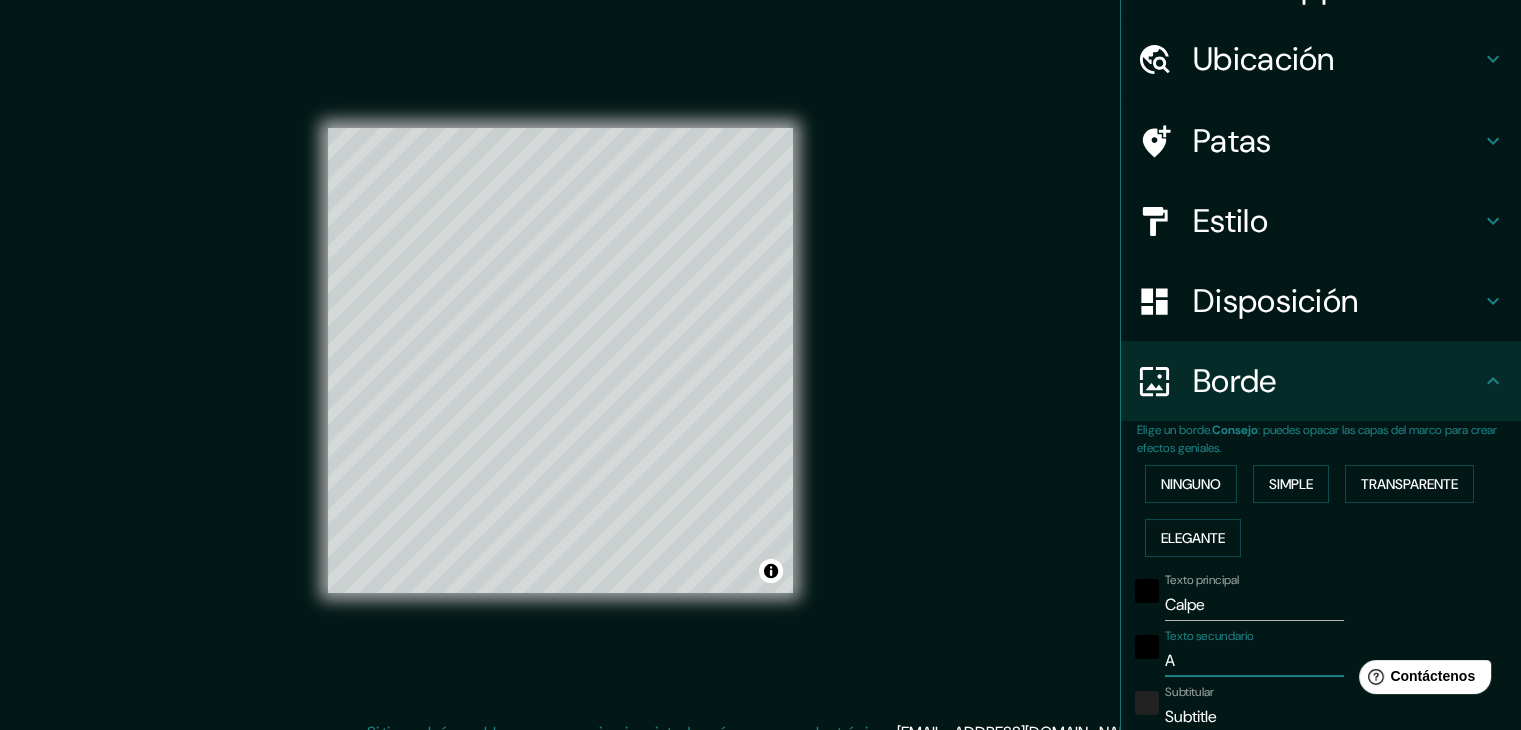 type on "223" 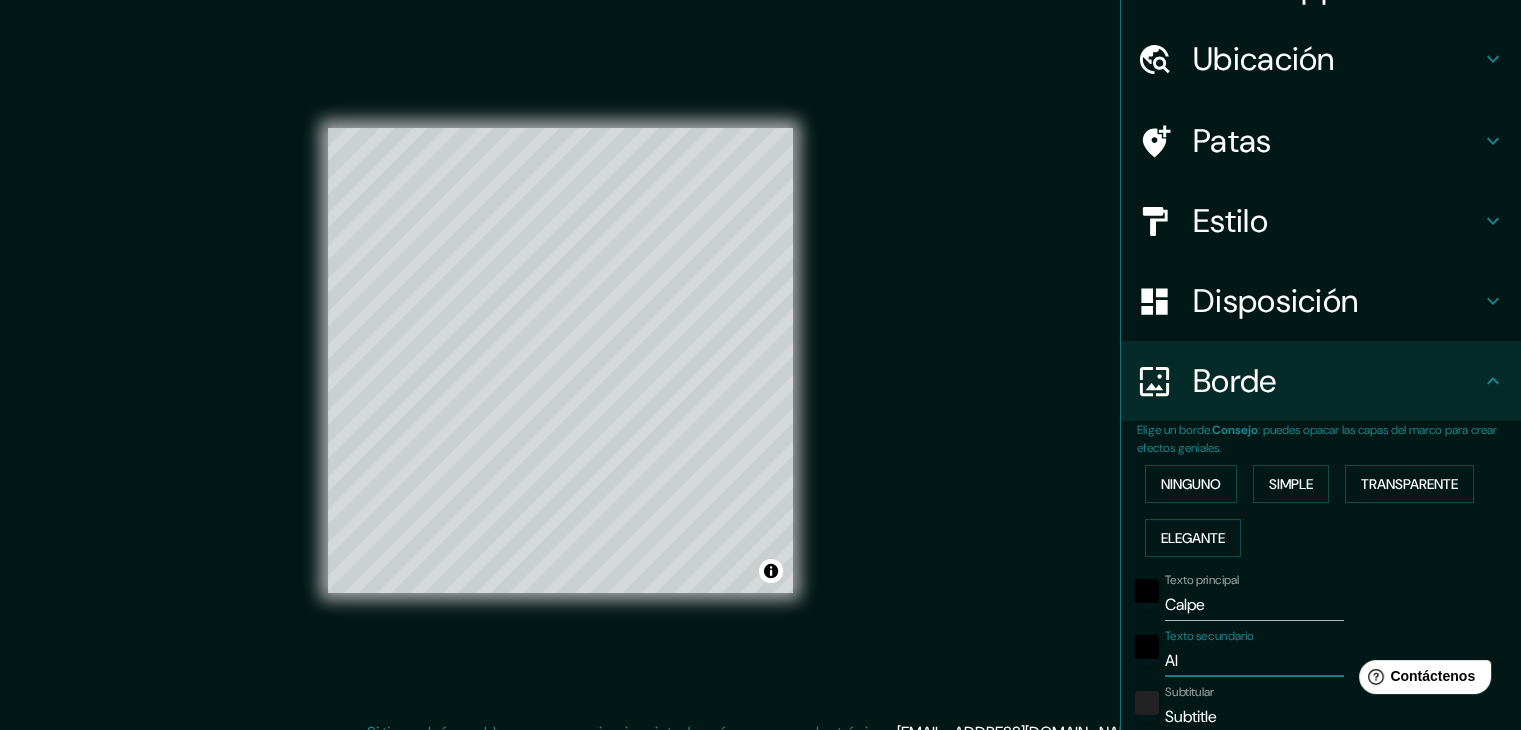 type on "Ali" 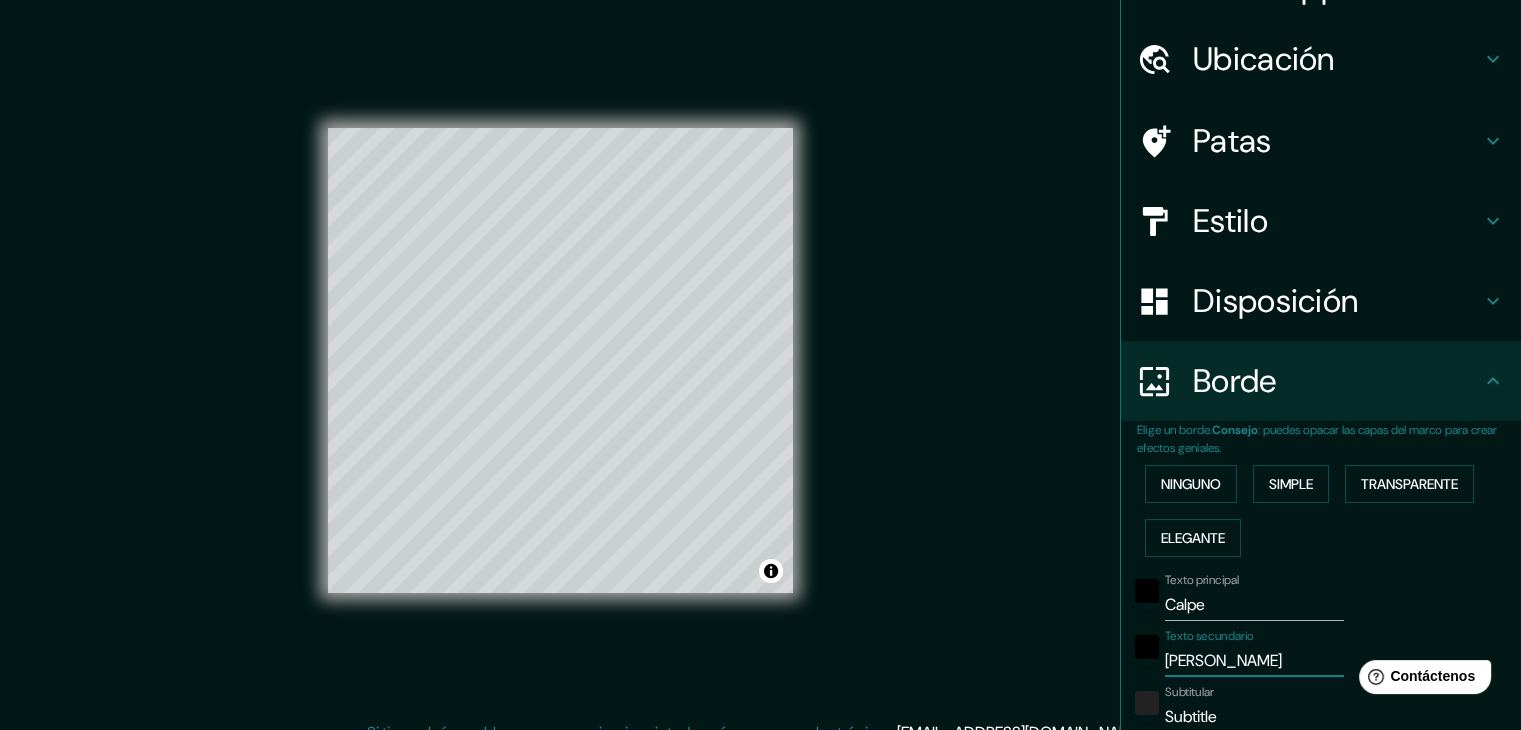 type on "Alic" 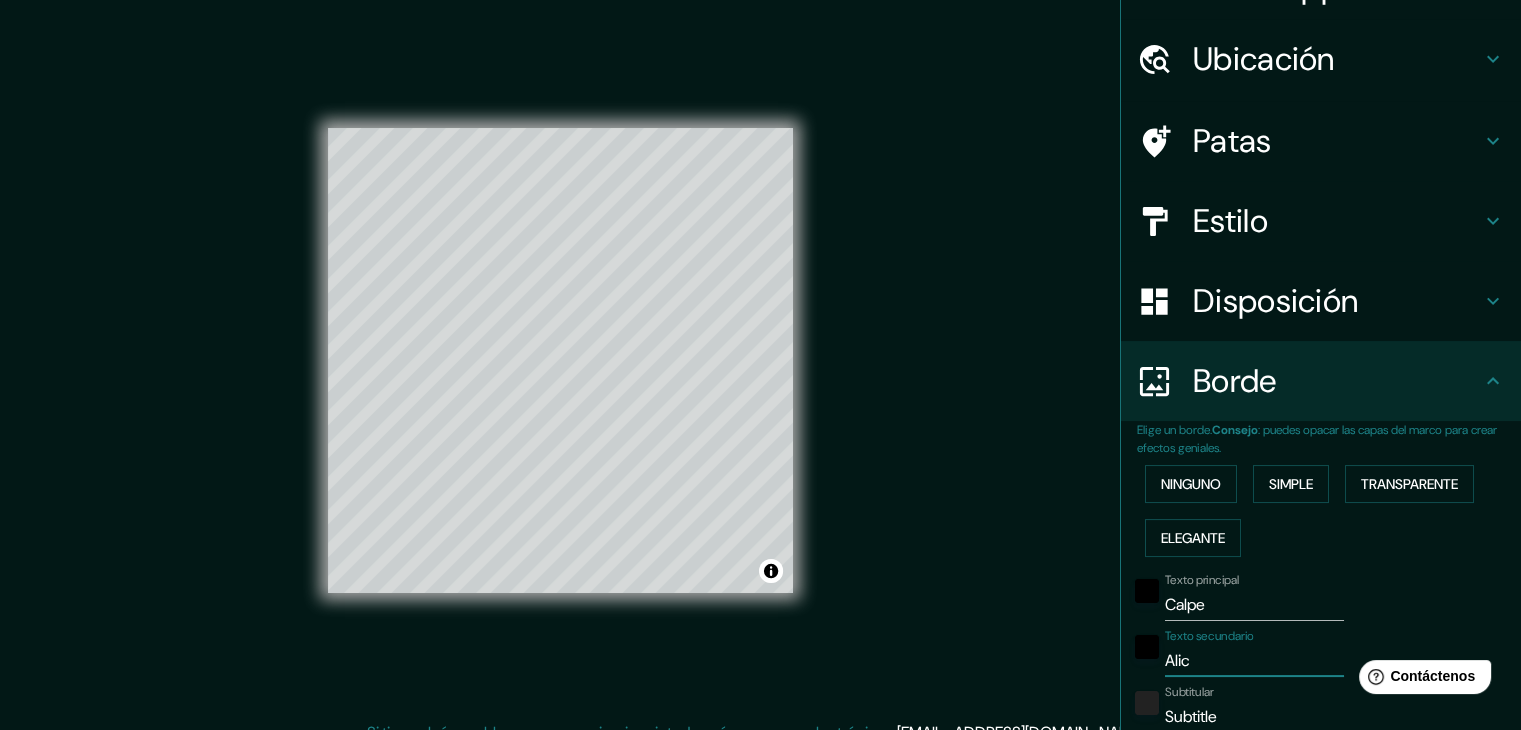 type on "223" 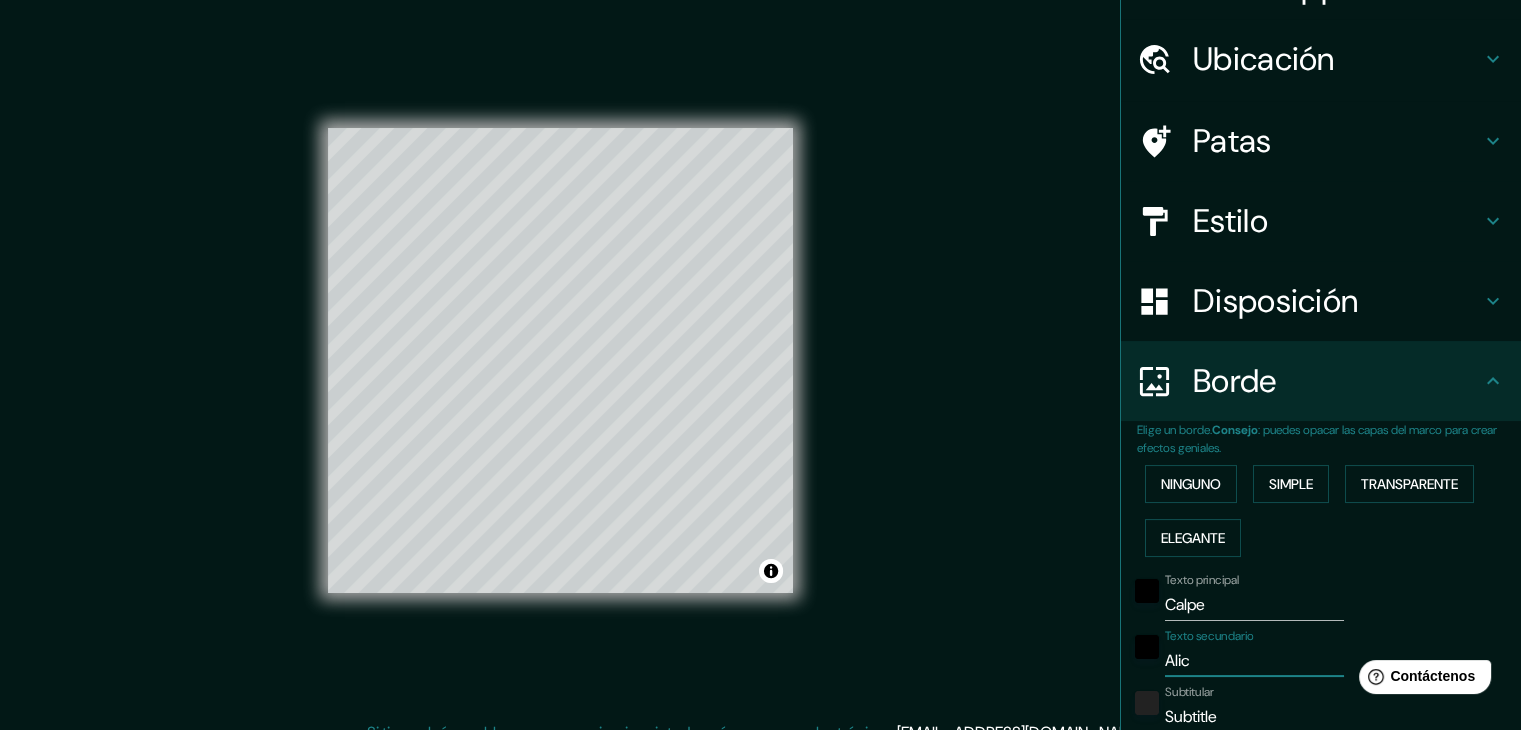 type on "37" 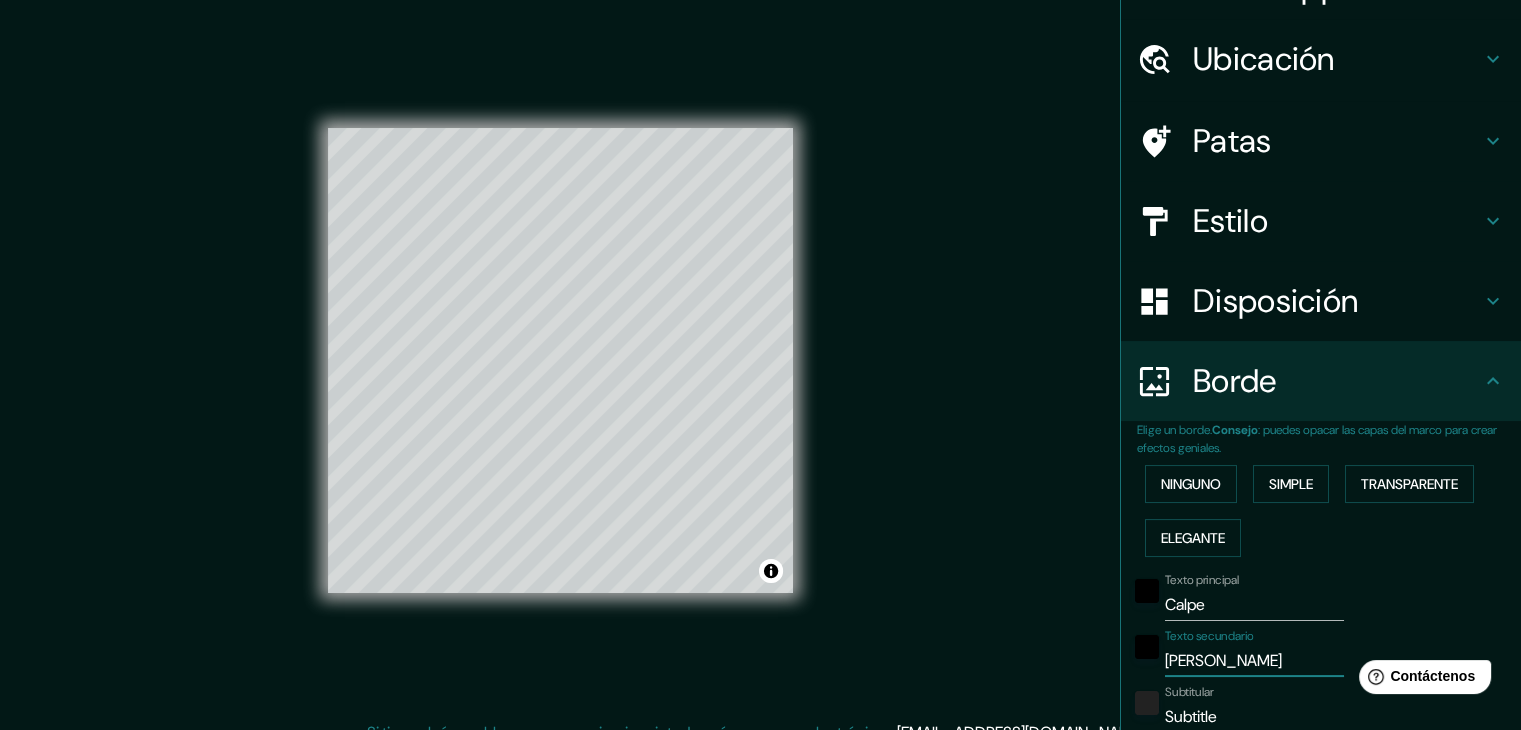type on "Alican" 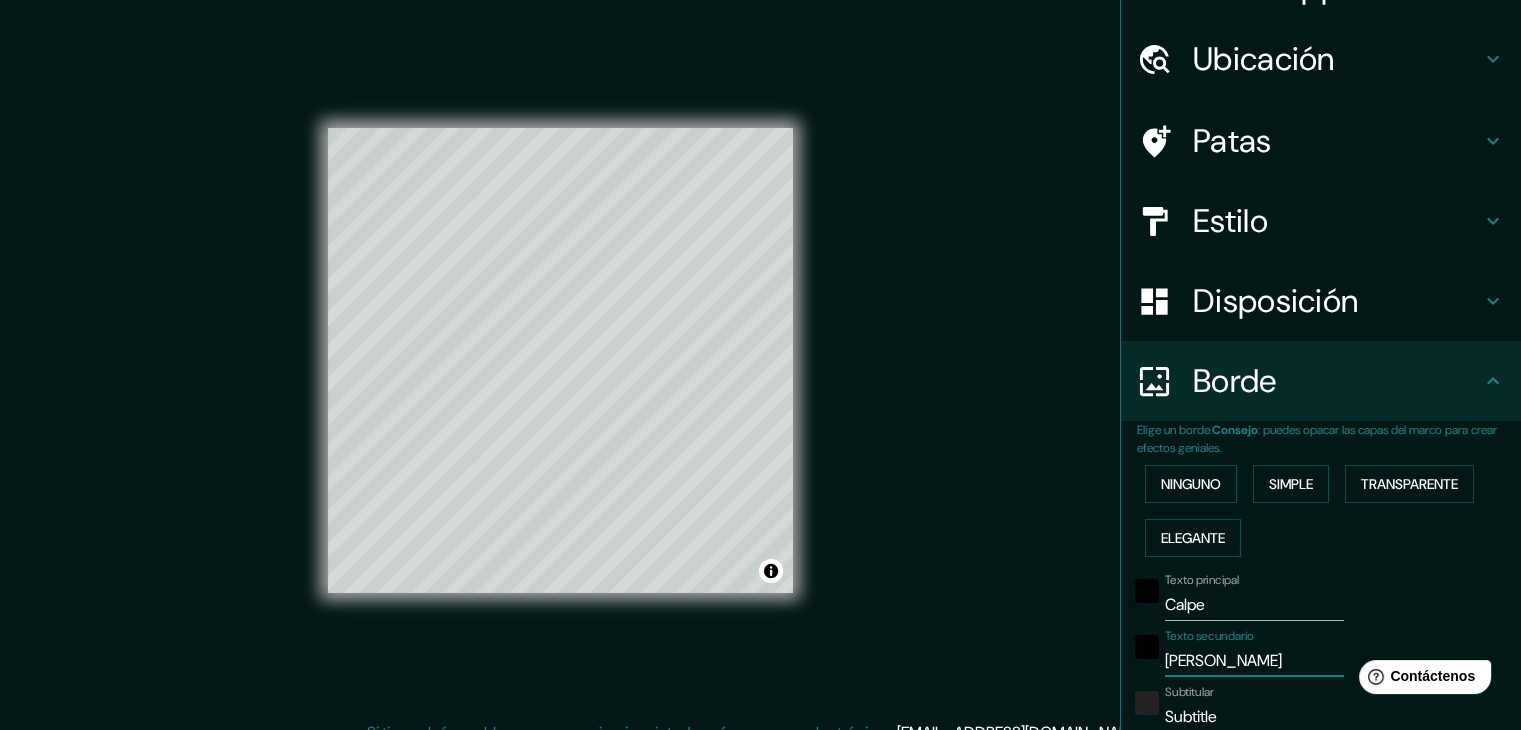 type on "223" 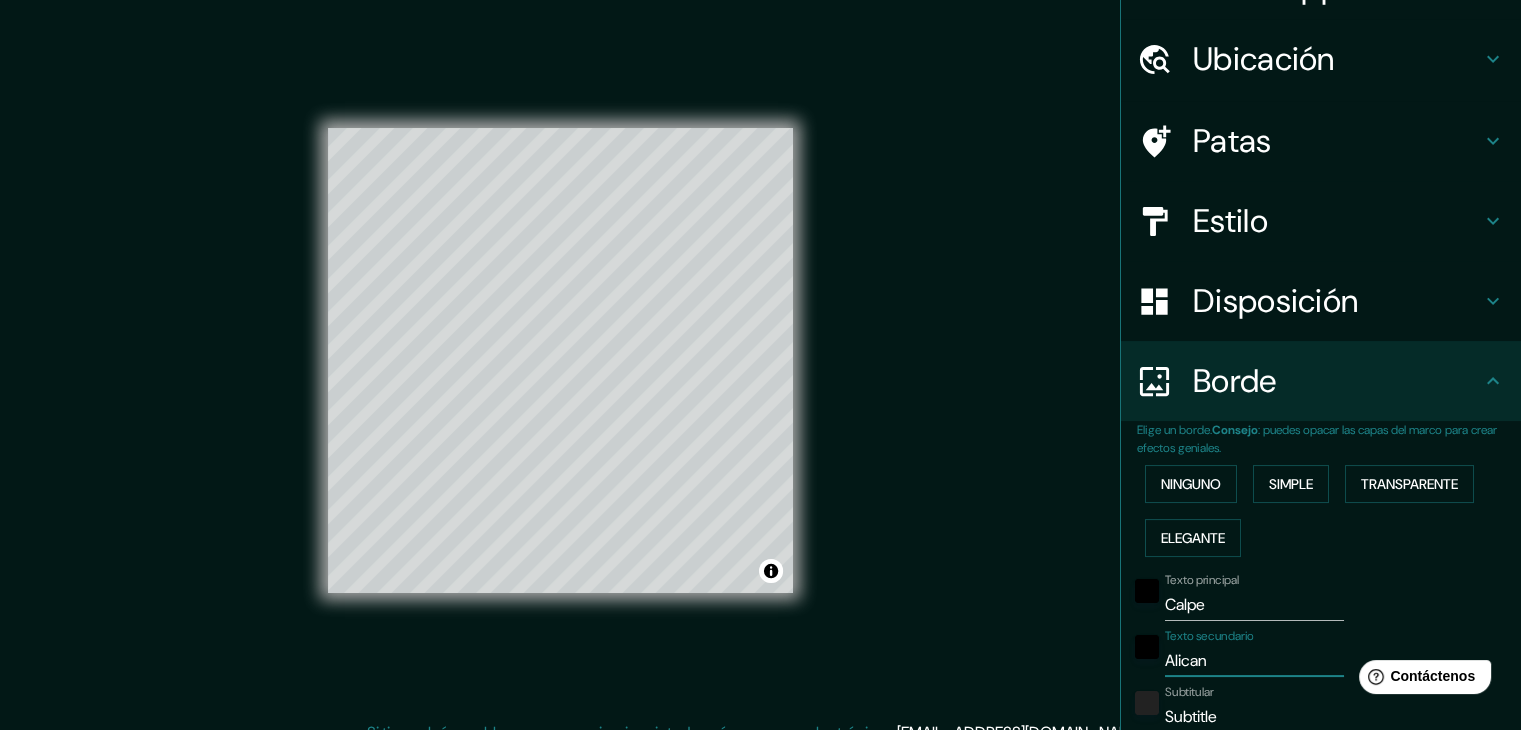 type on "Alicant" 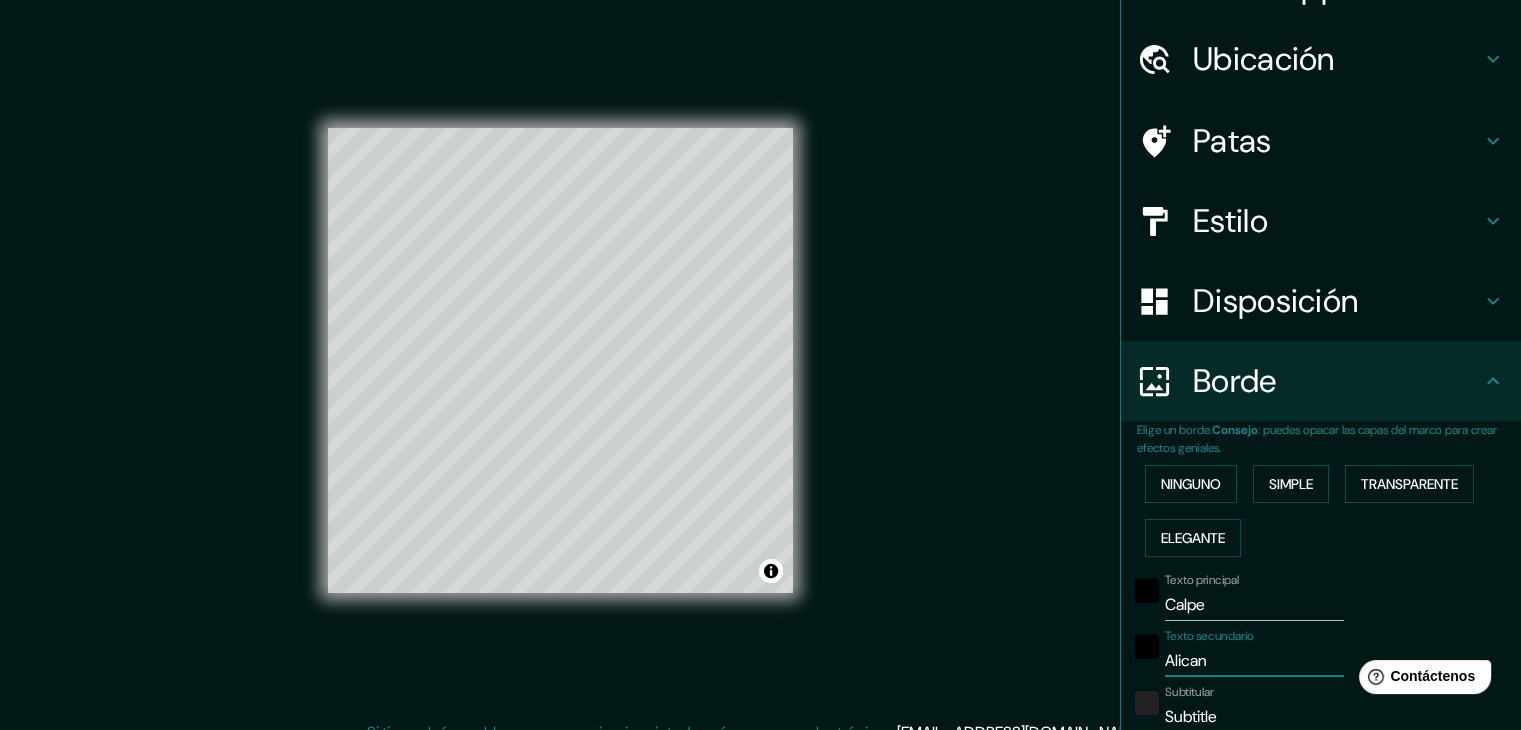 type on "223" 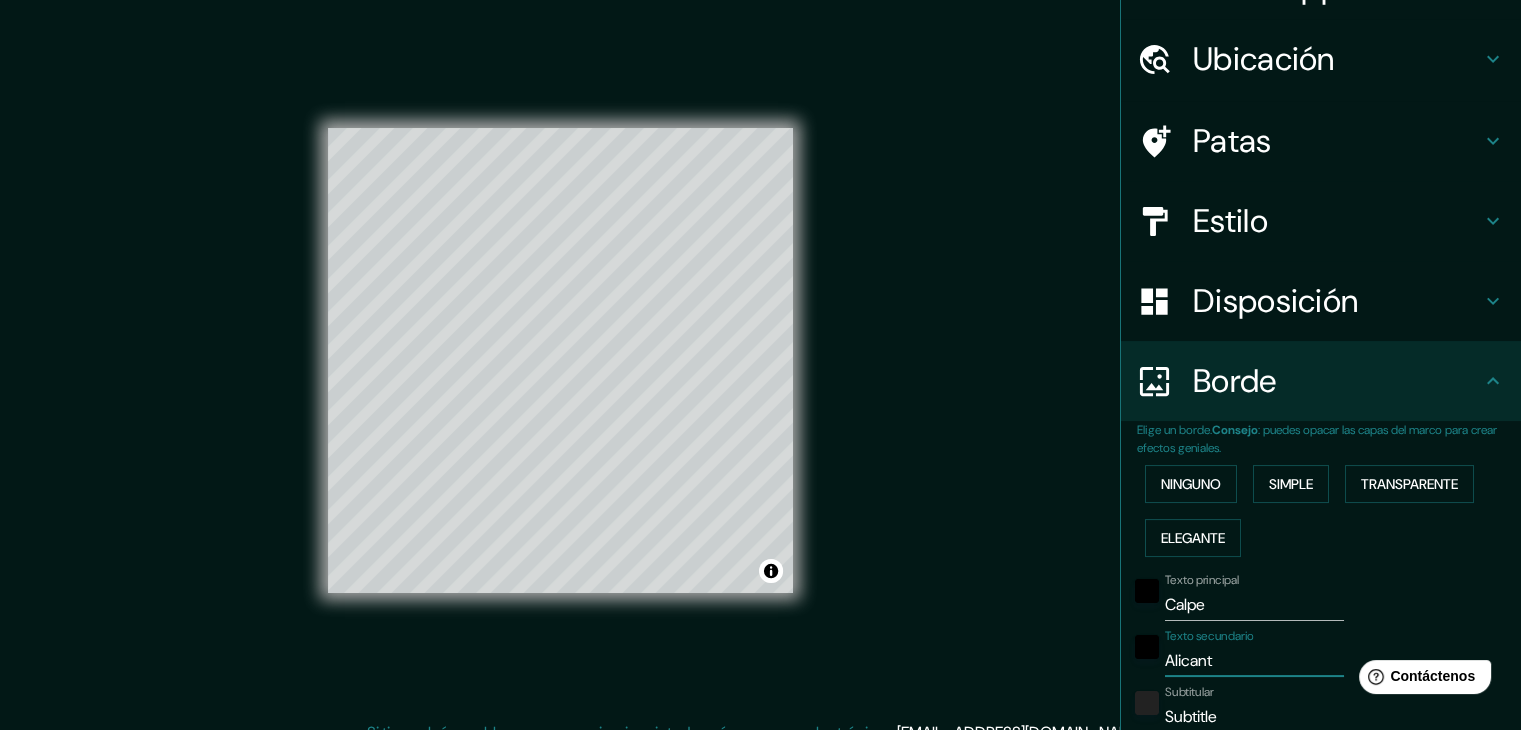 type on "Alicante" 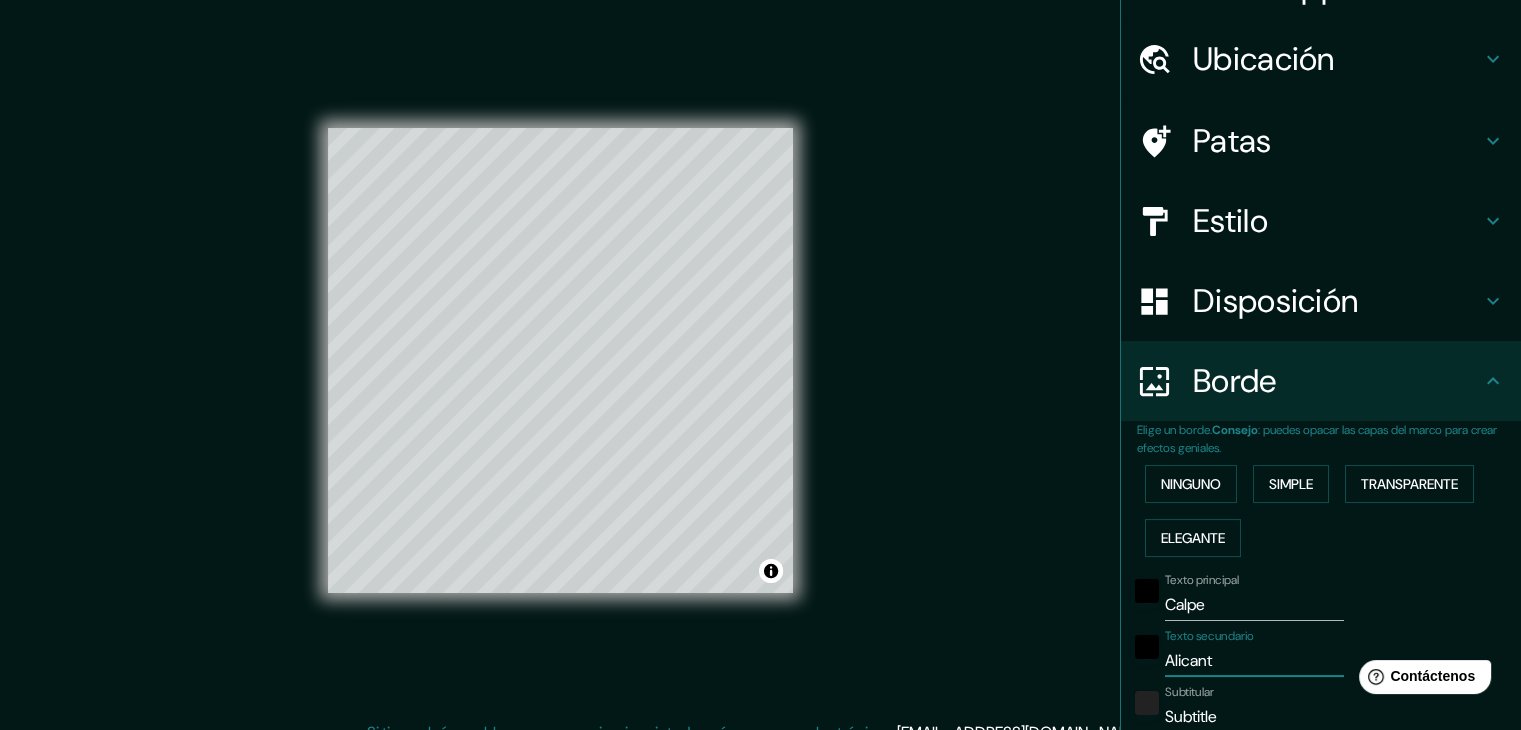 type on "223" 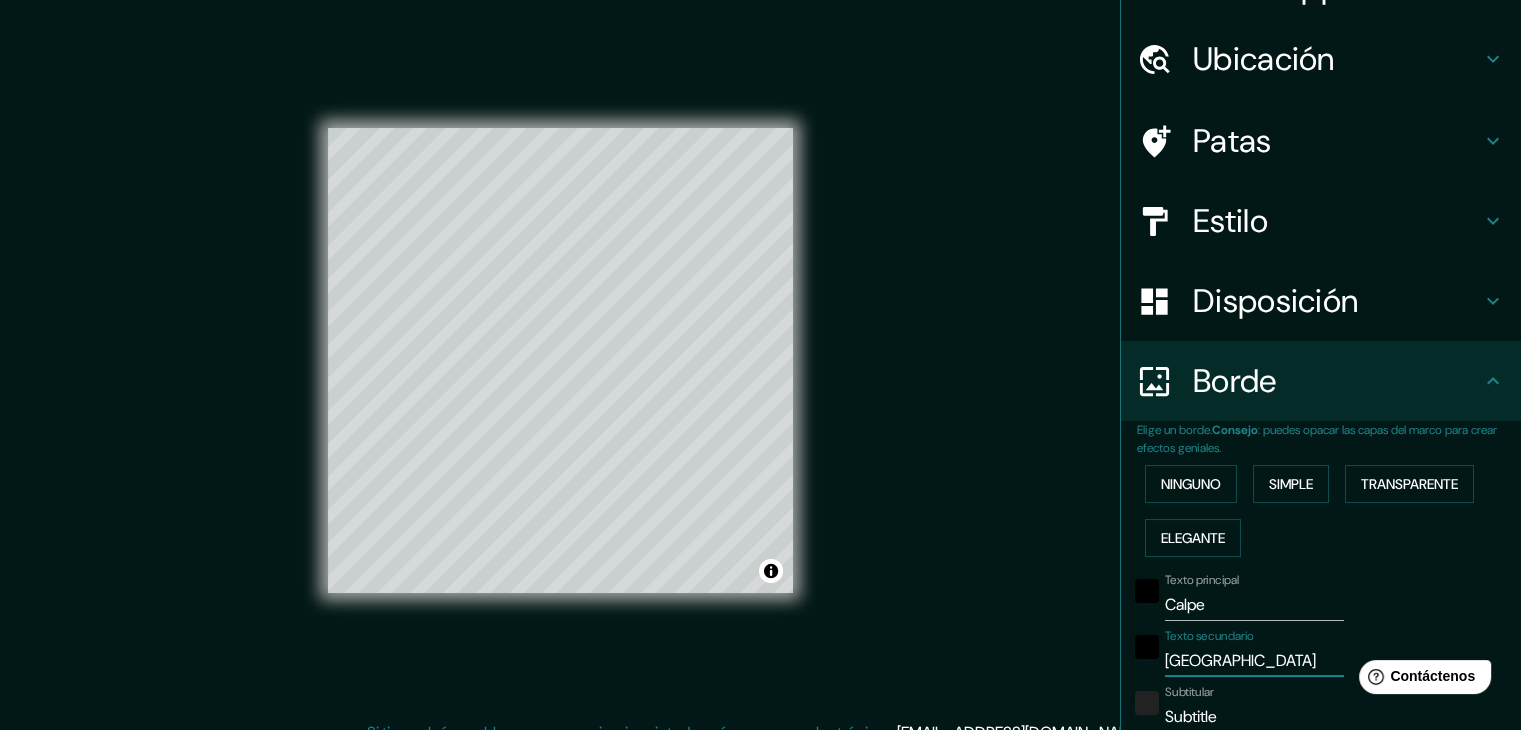 type on "Alicante" 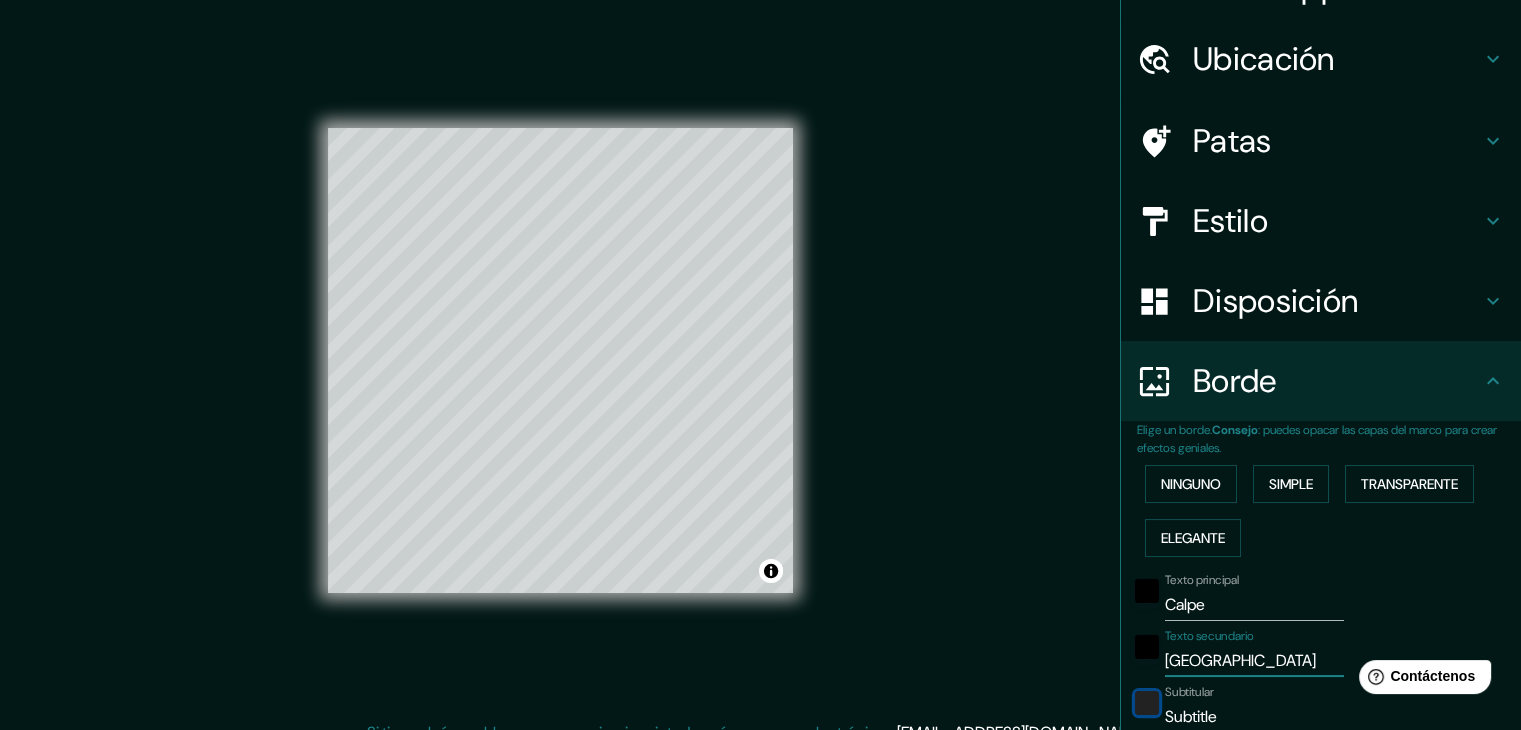 type 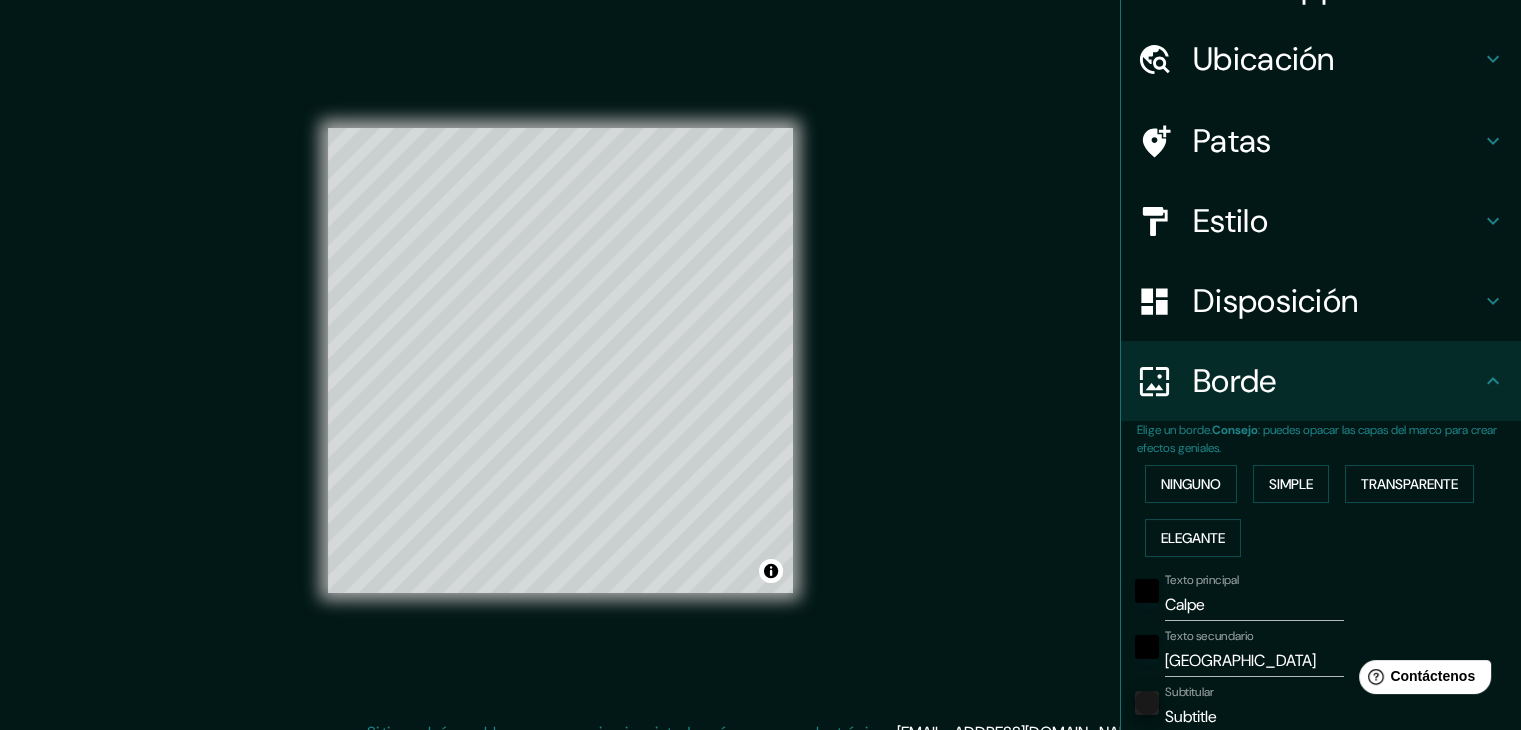 scroll, scrollTop: 46, scrollLeft: 0, axis: vertical 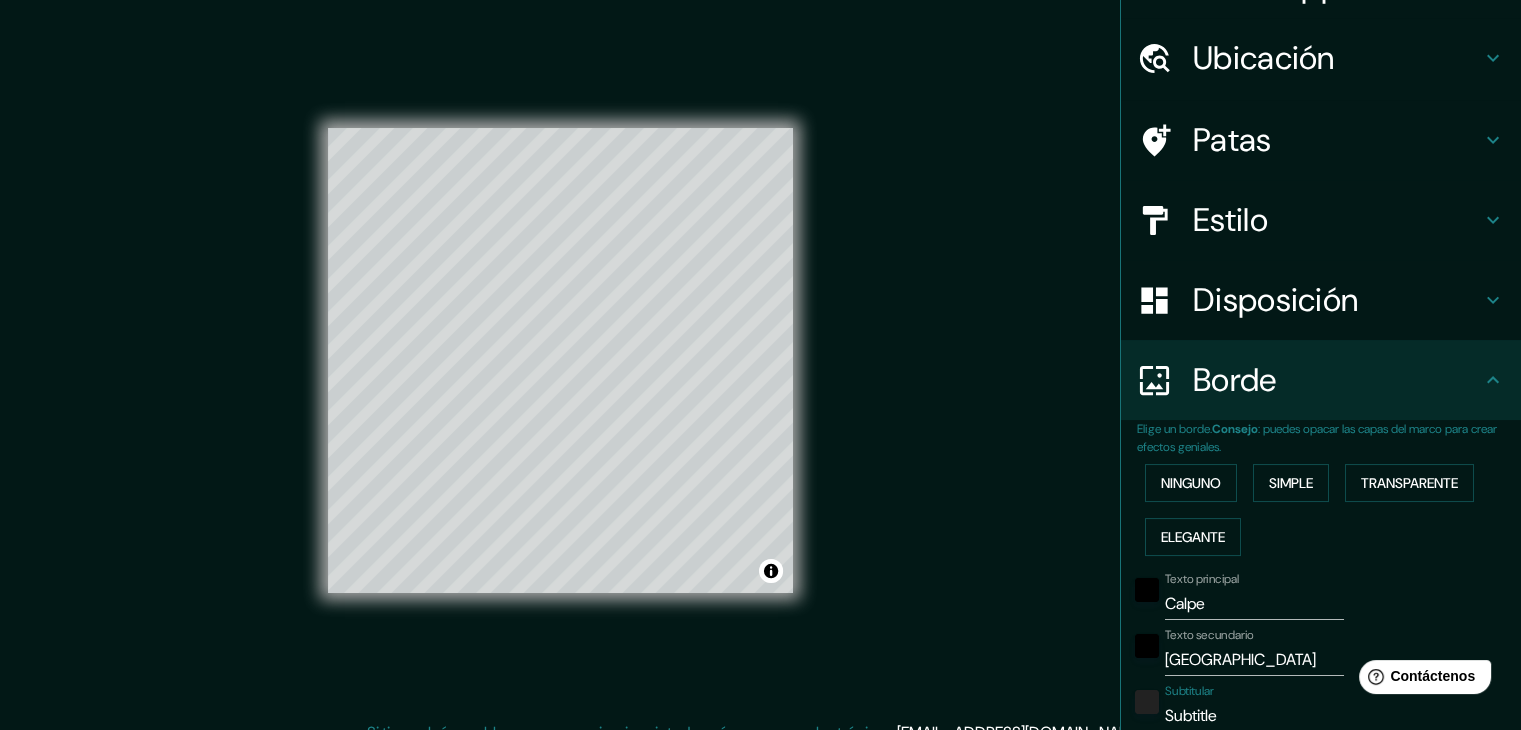 click on "Calpe" at bounding box center (1254, 604) 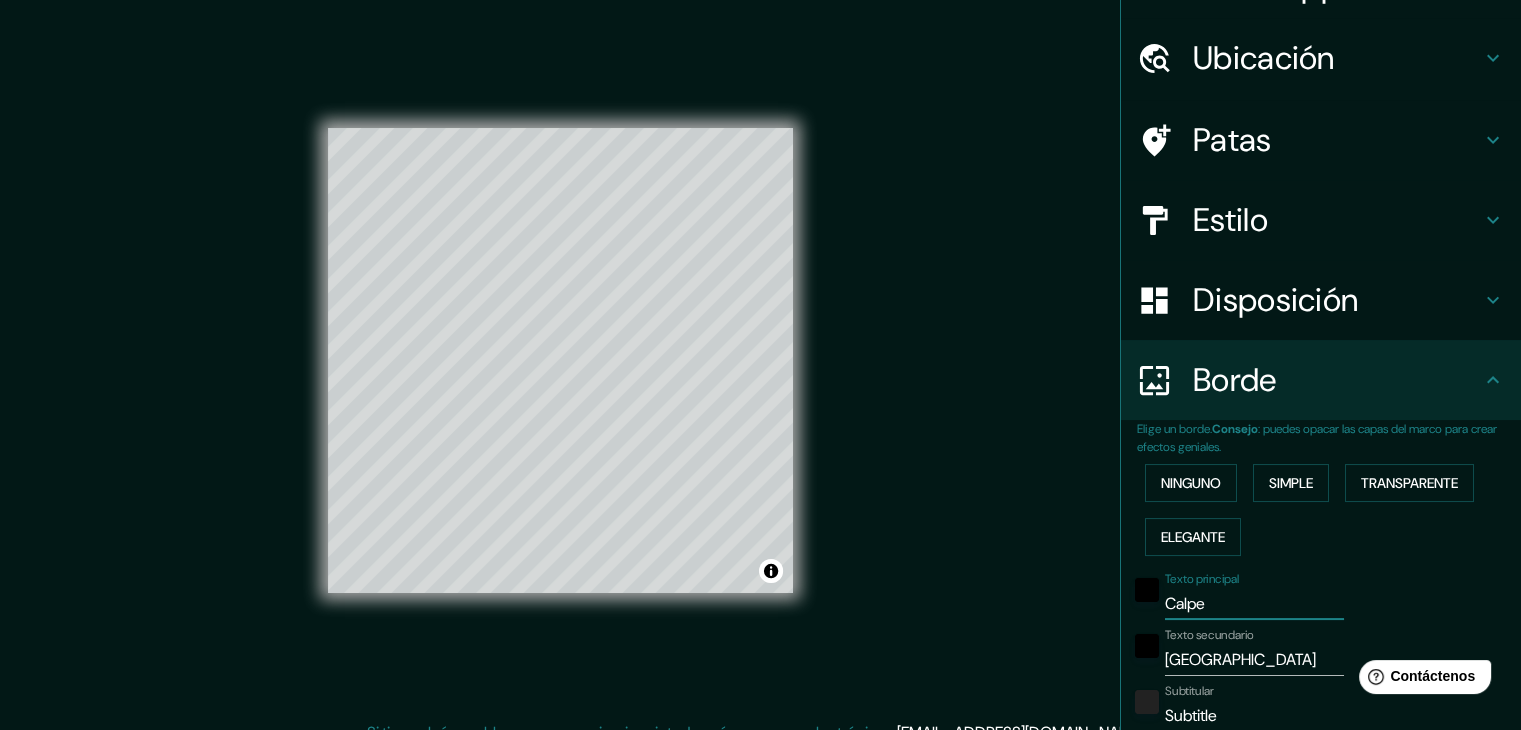 click on "Calpe" at bounding box center [1254, 604] 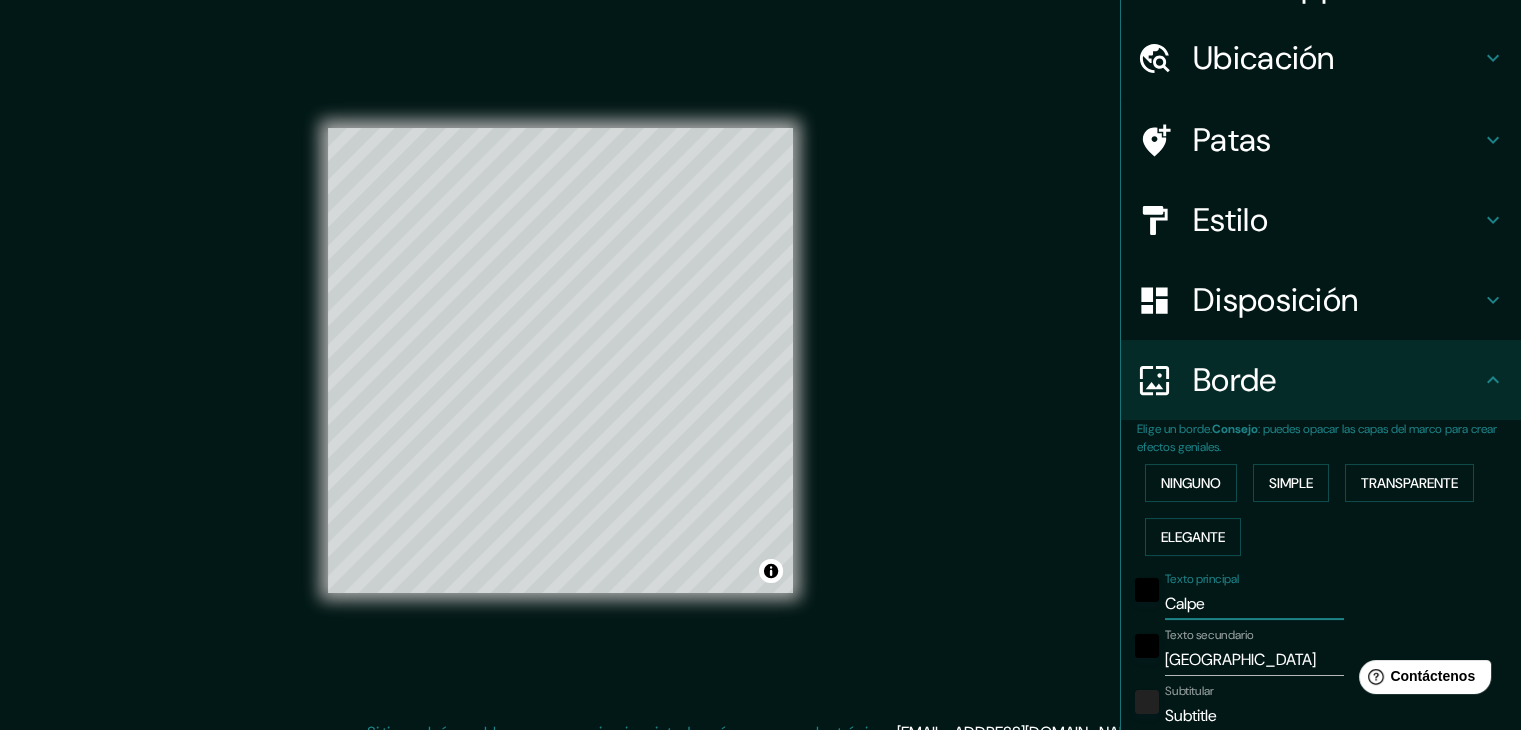 click on "Calpe" at bounding box center (1254, 604) 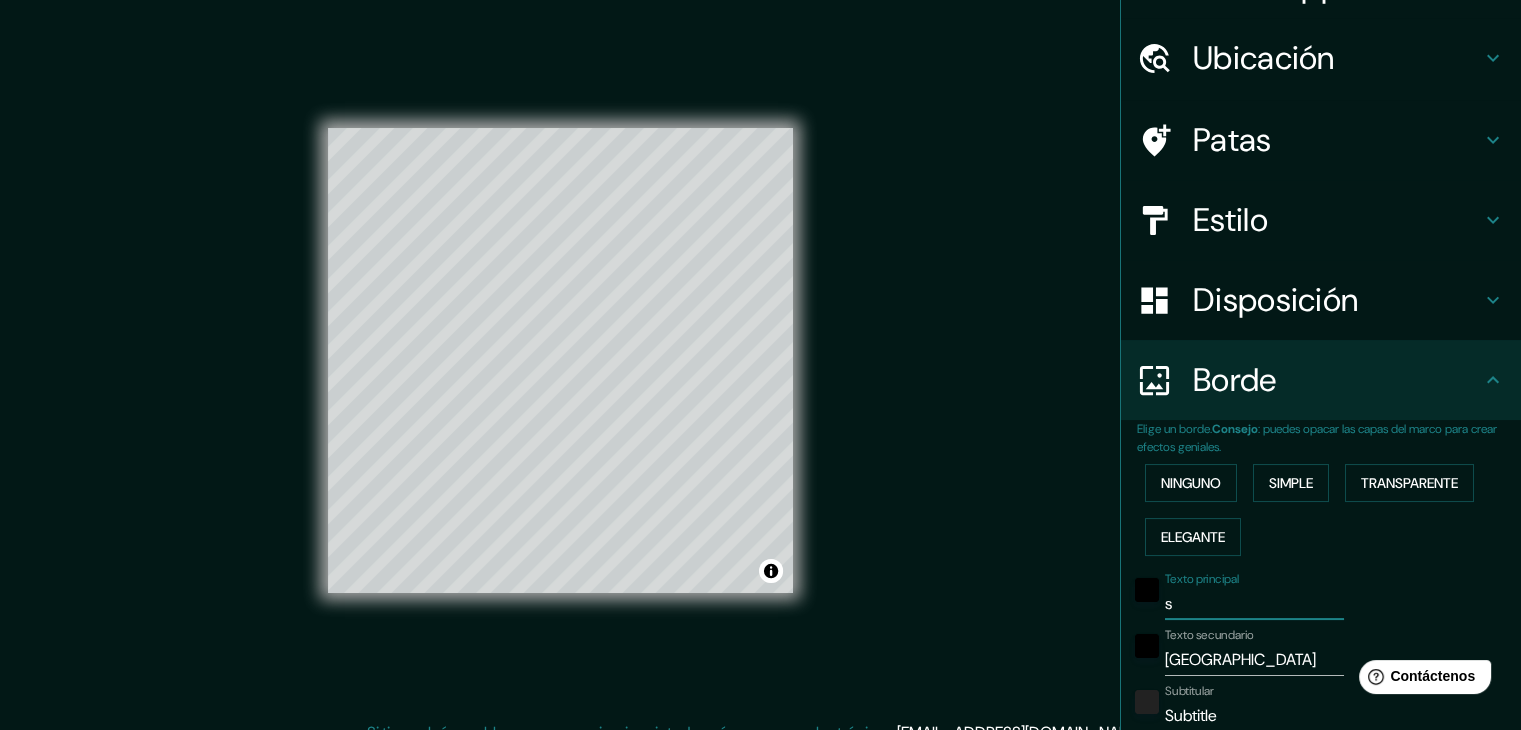 type on "sa" 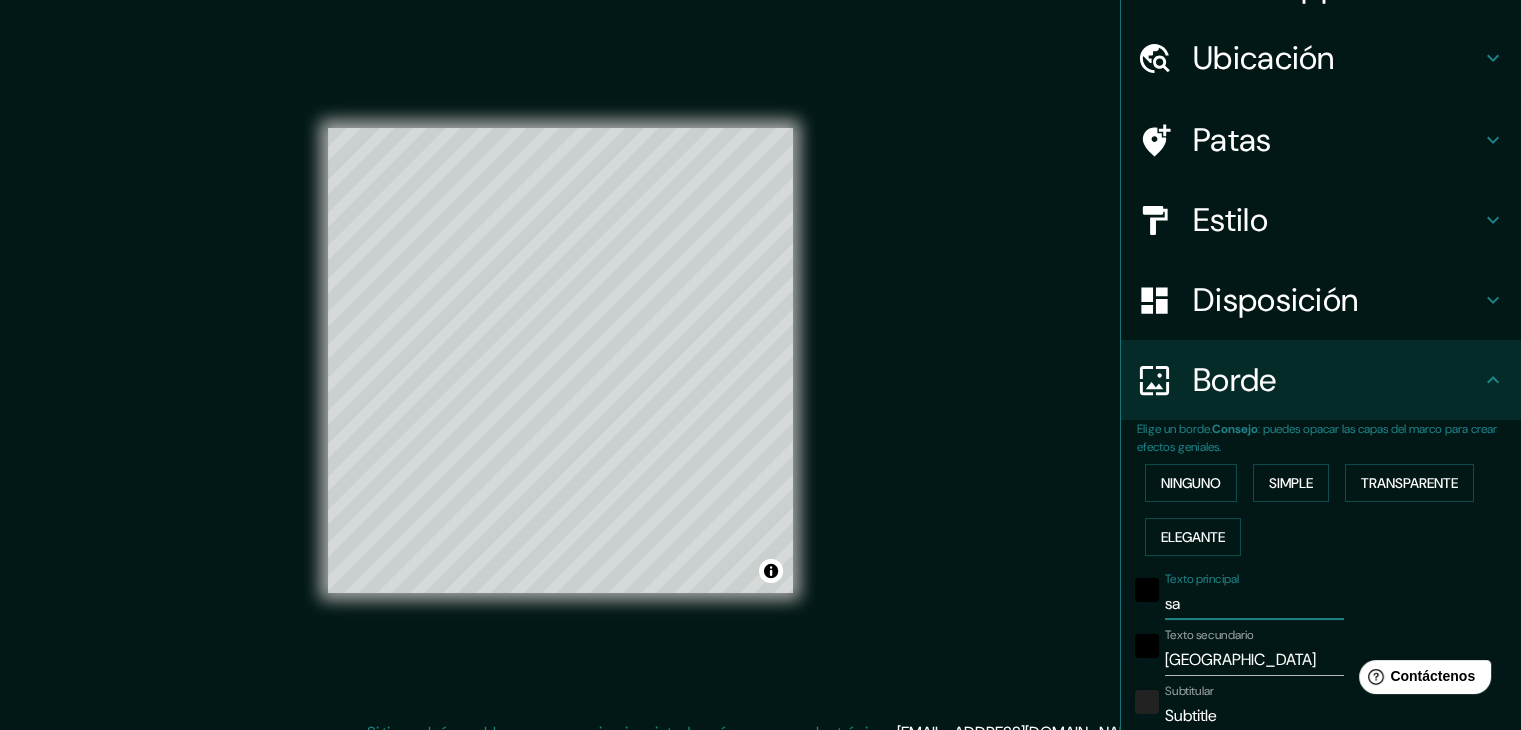 type on "sad" 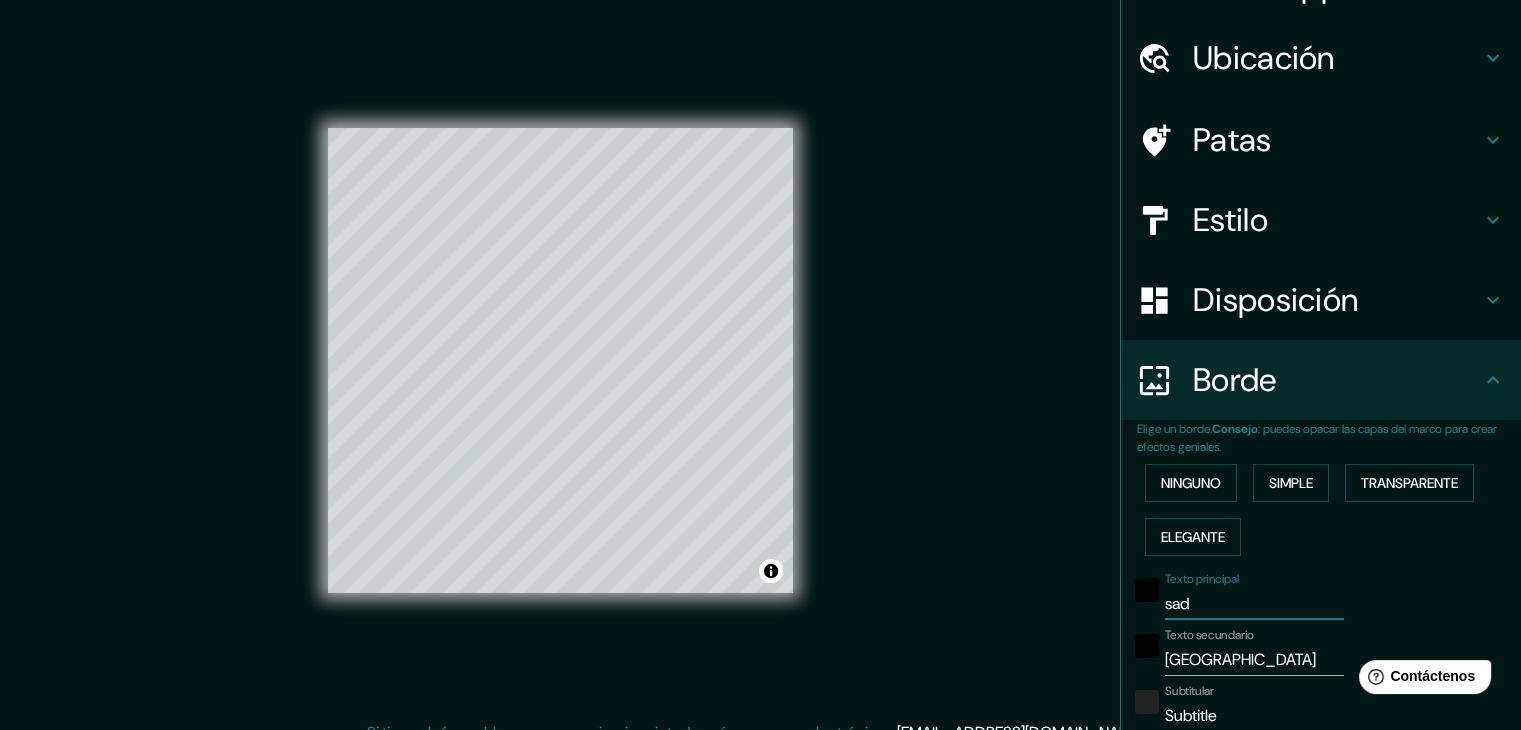type on "sade" 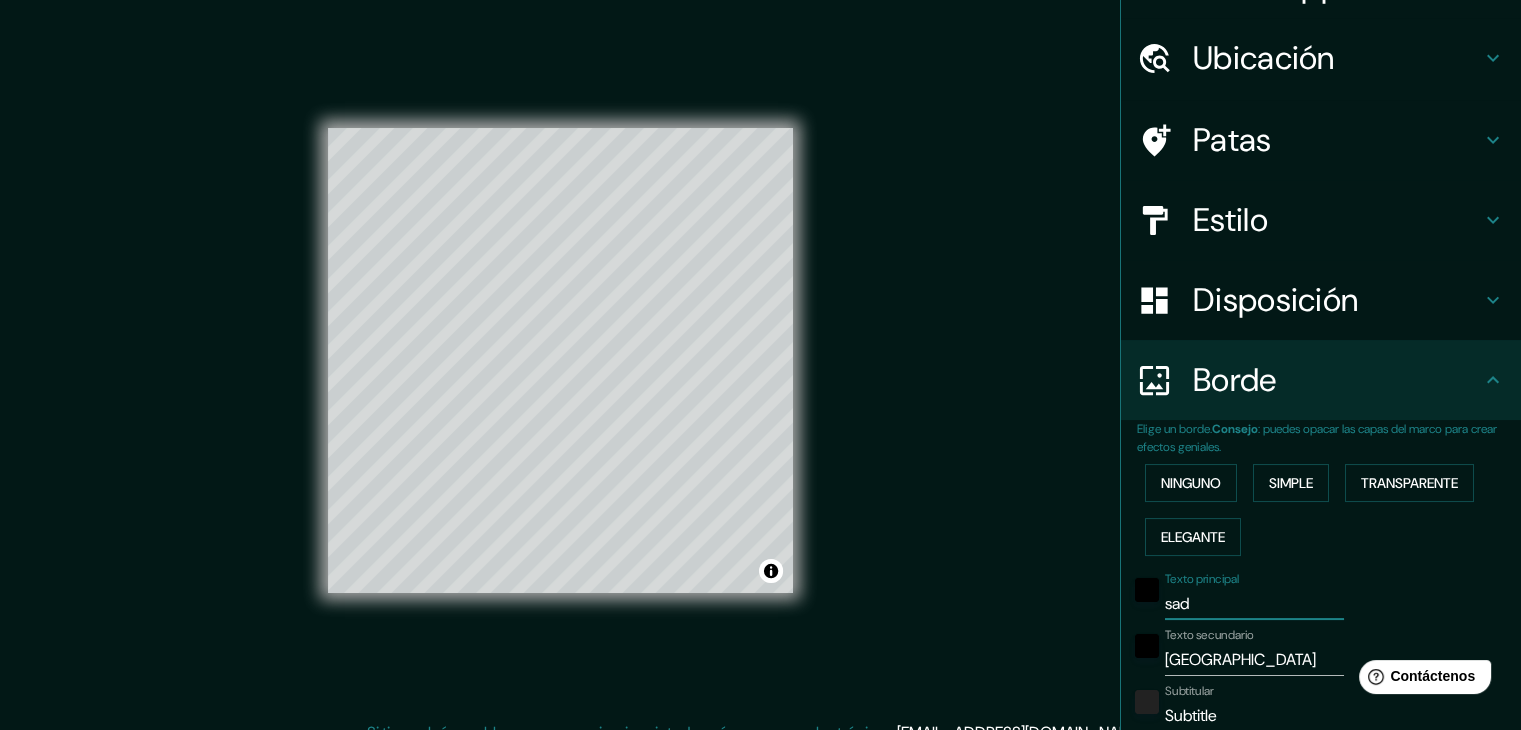 type on "223" 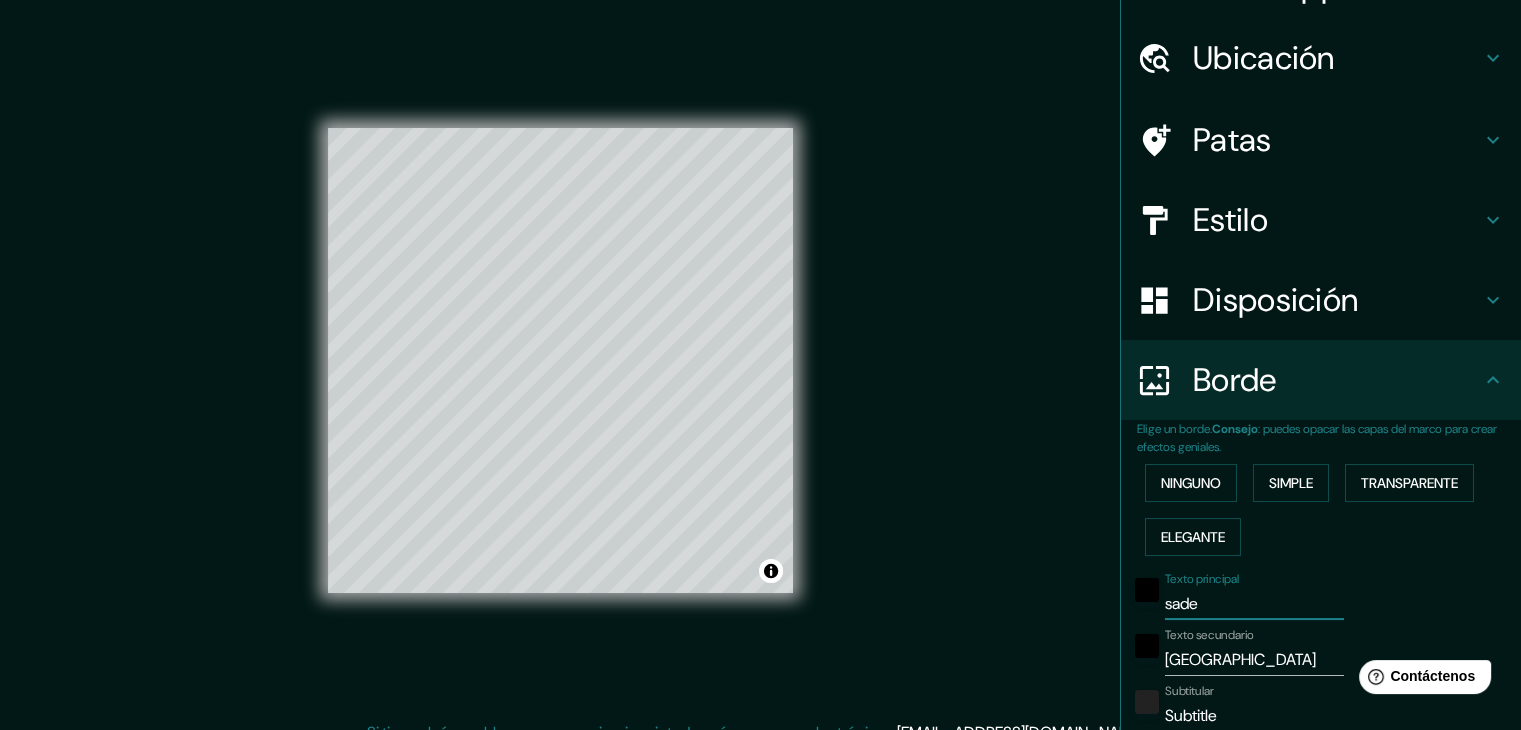 type on "sades" 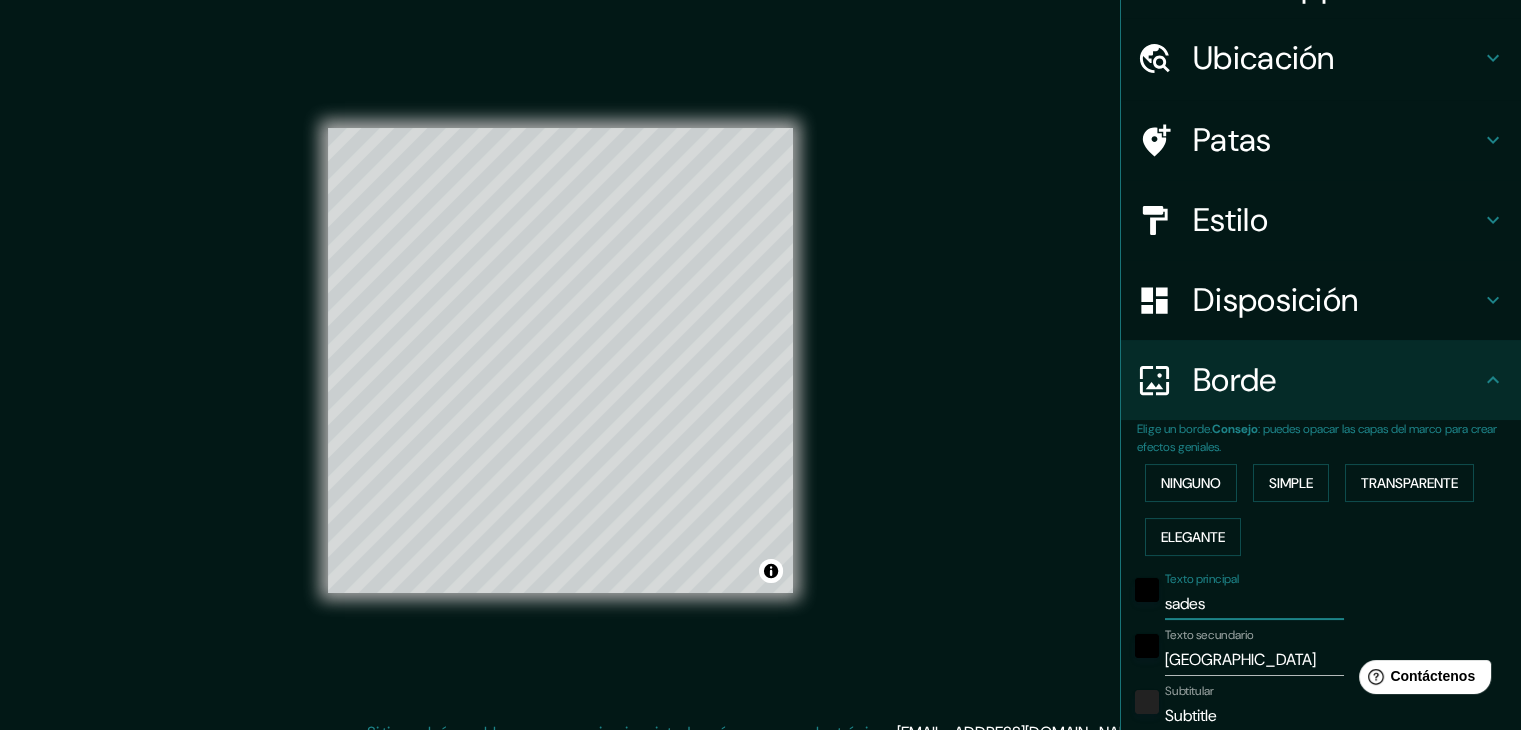 type on "sadesg" 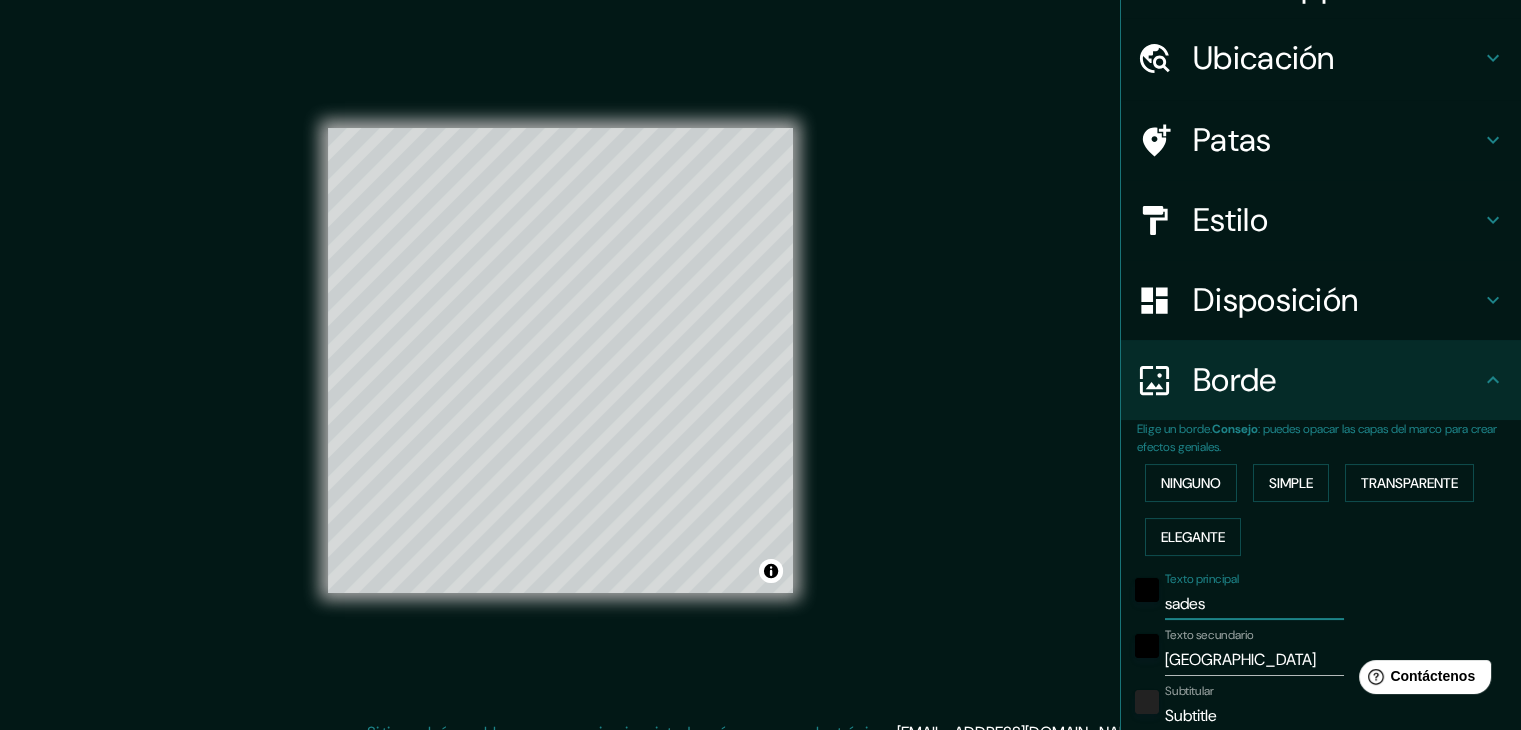 type on "223" 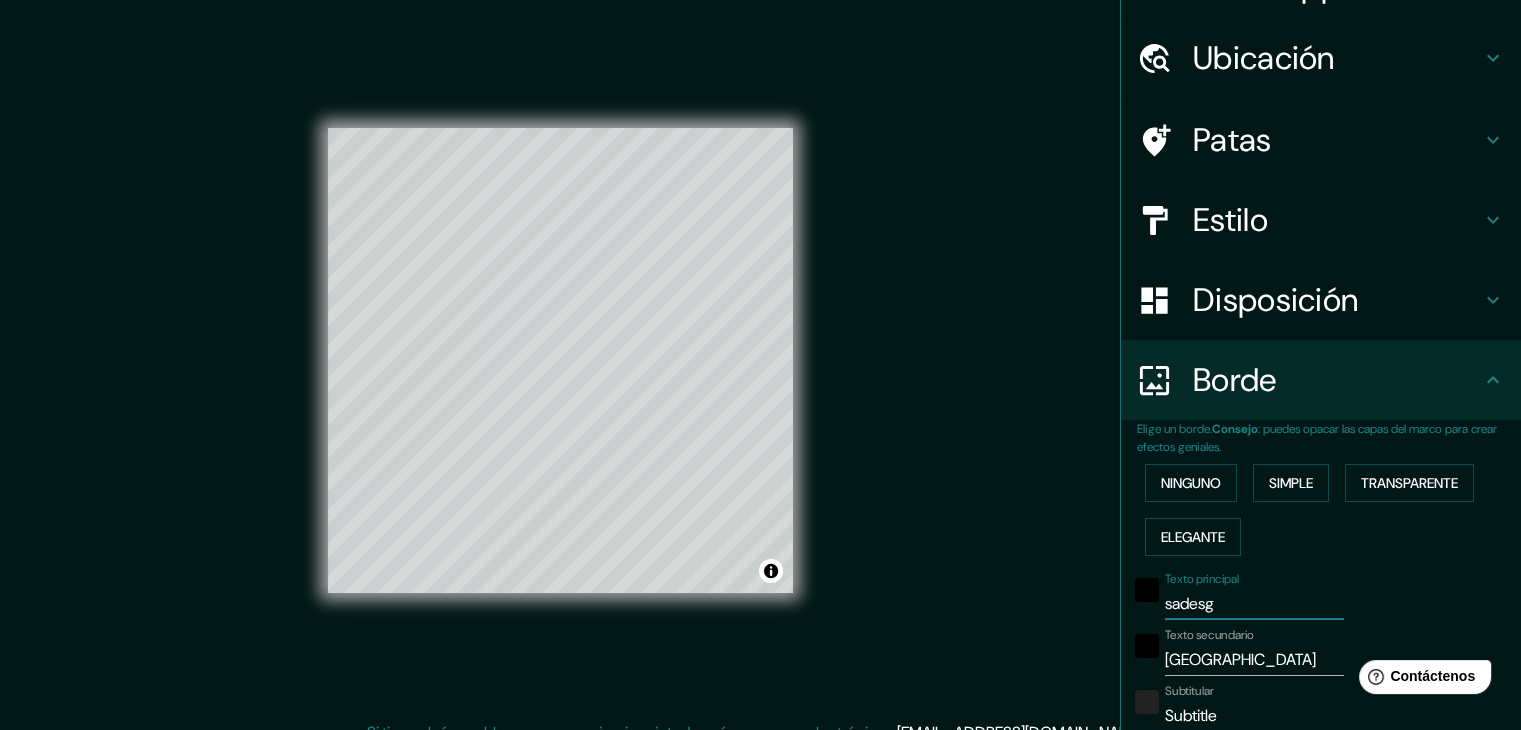 type on "sadesgo" 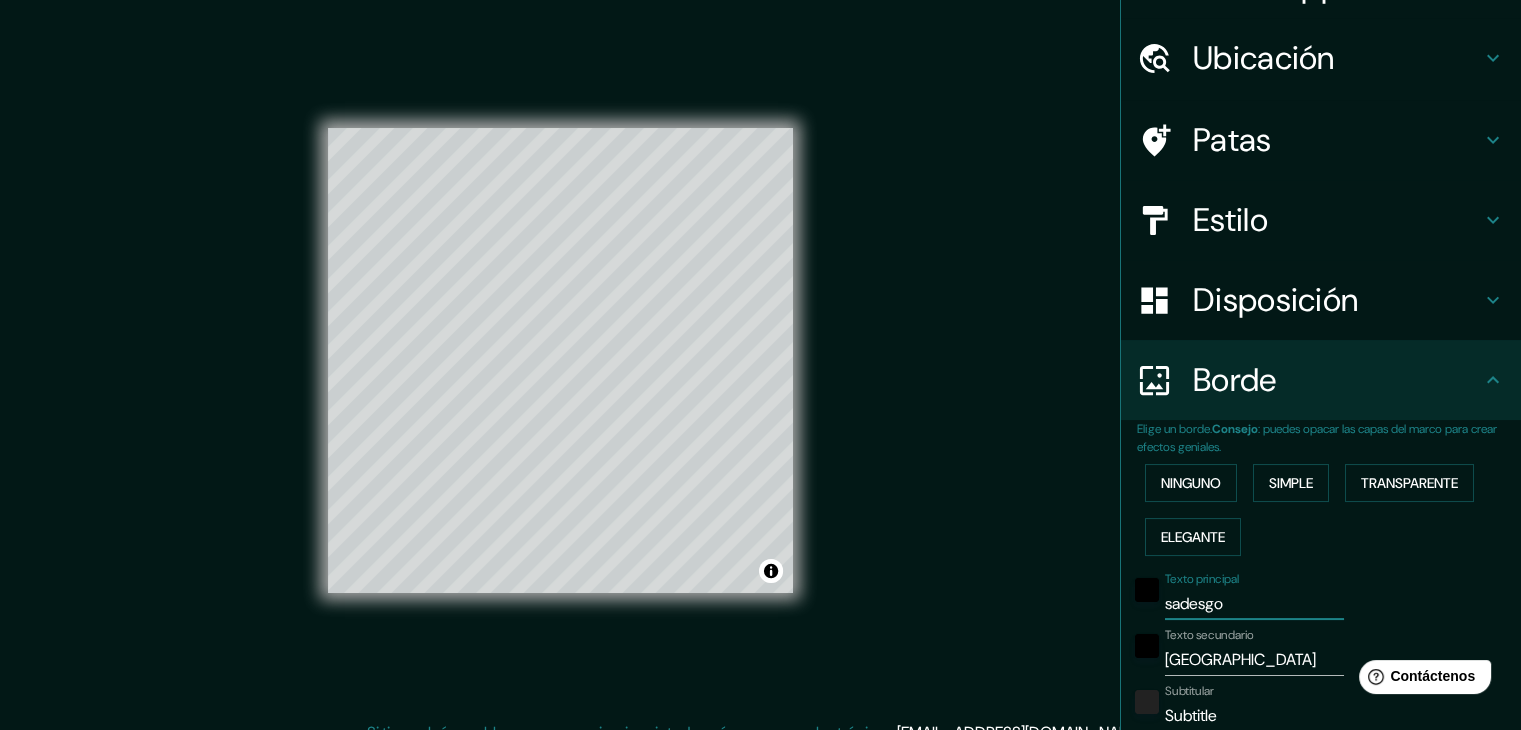 type on "sadesgo" 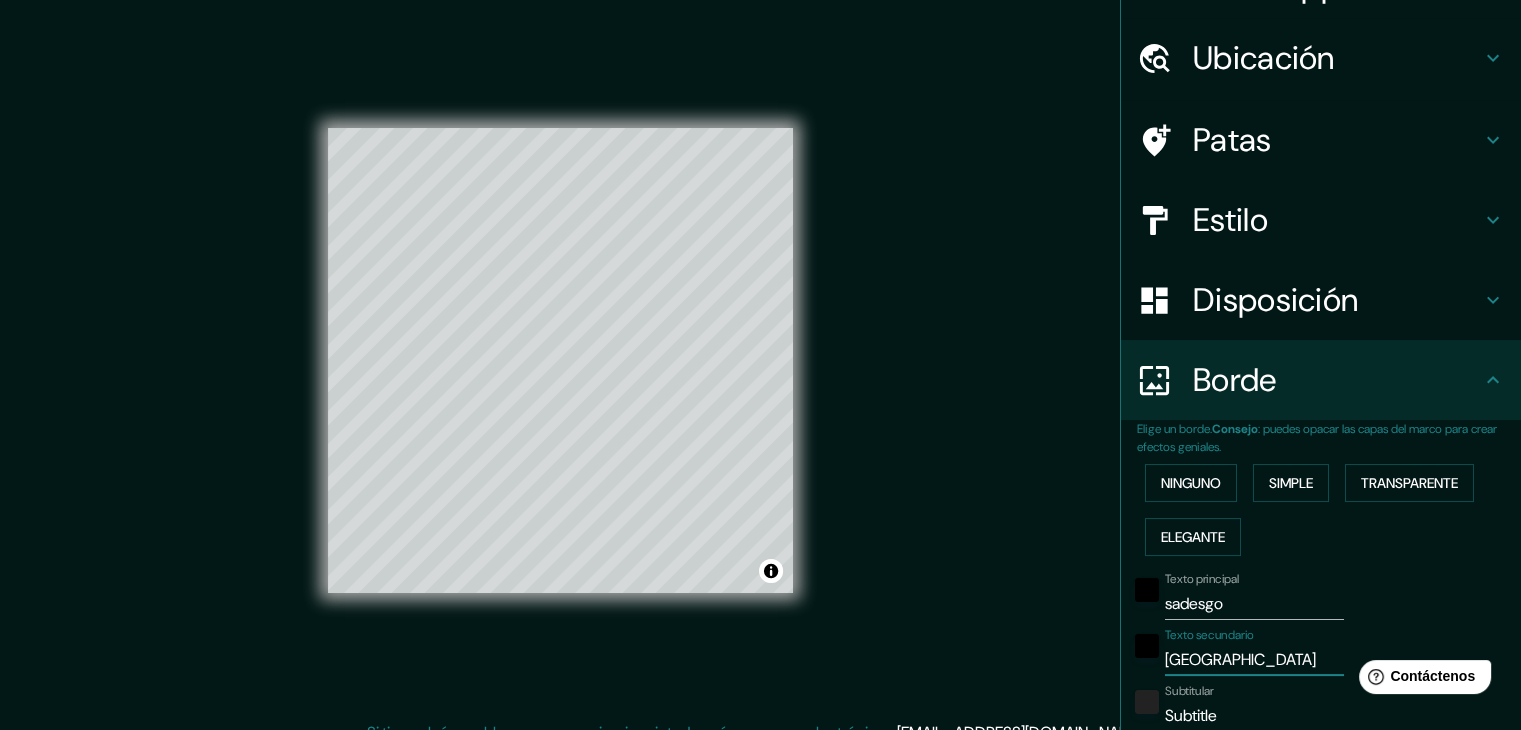 type on "c" 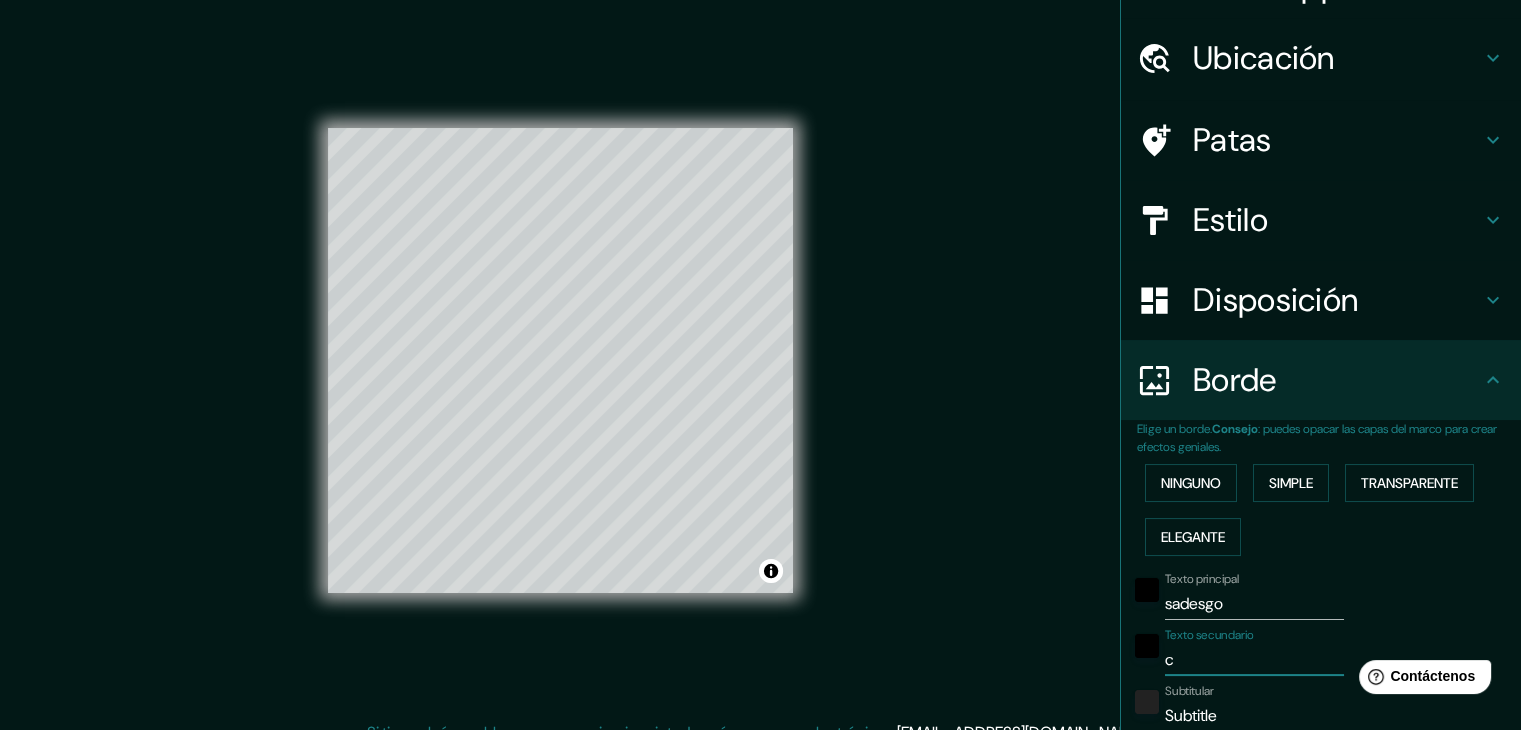 type on "ca" 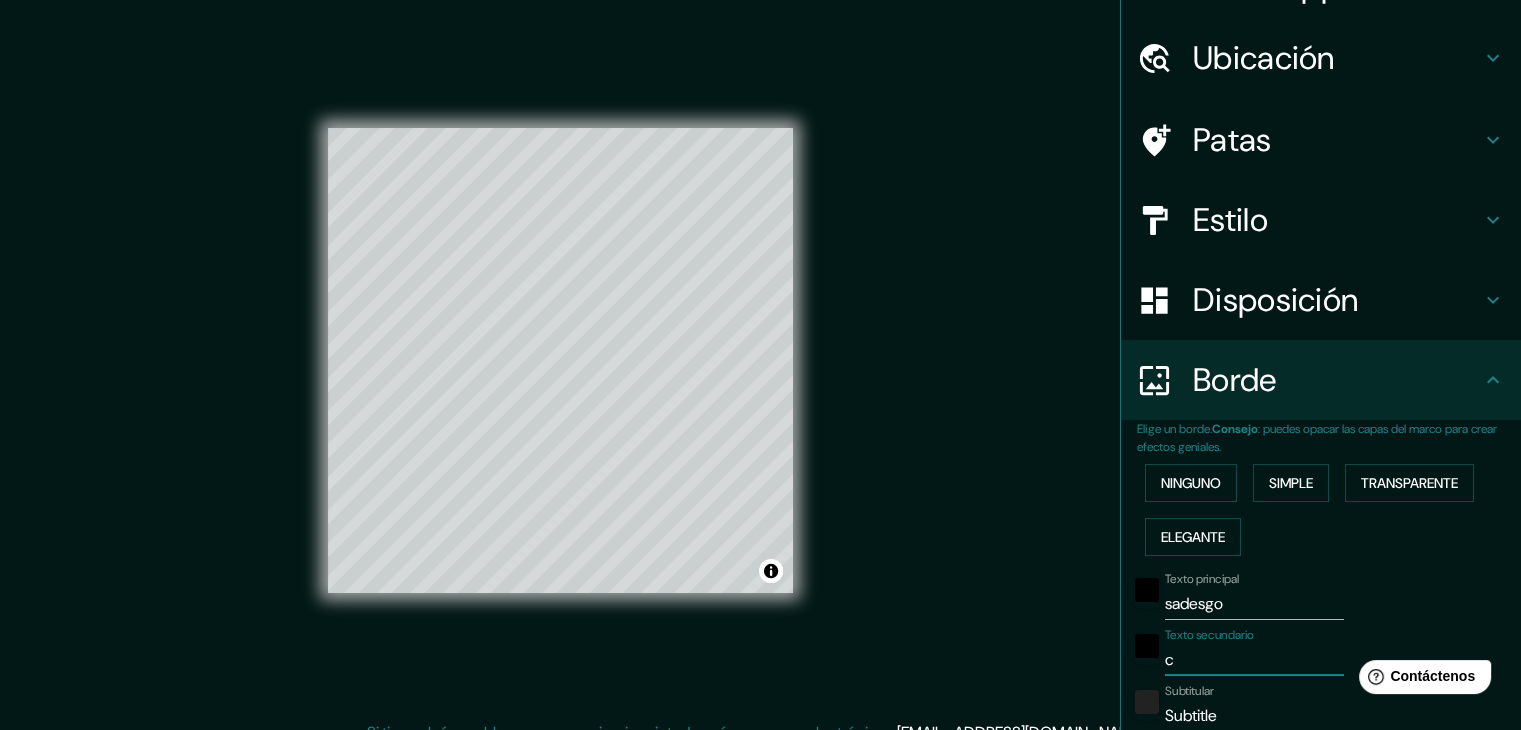 type on "223" 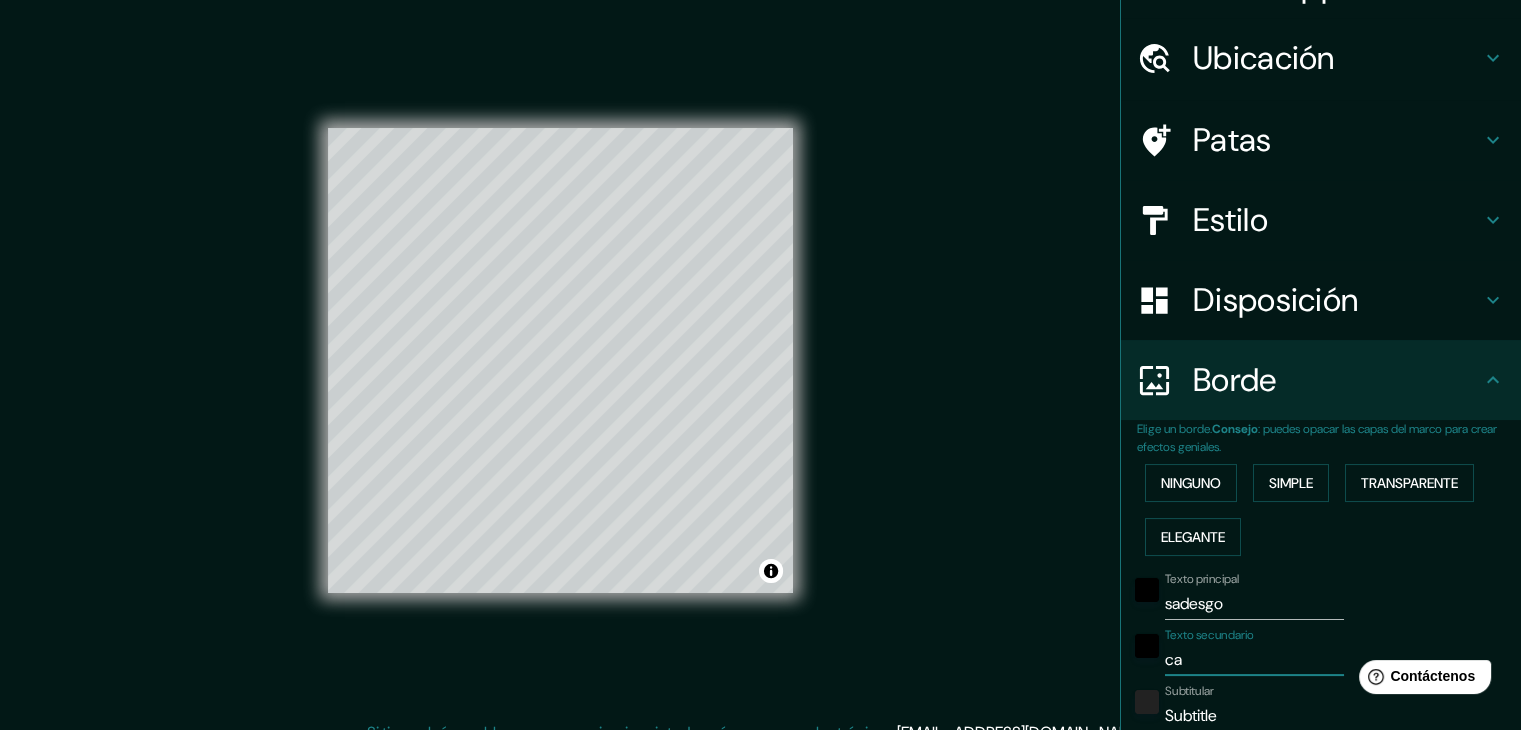 type on "cal" 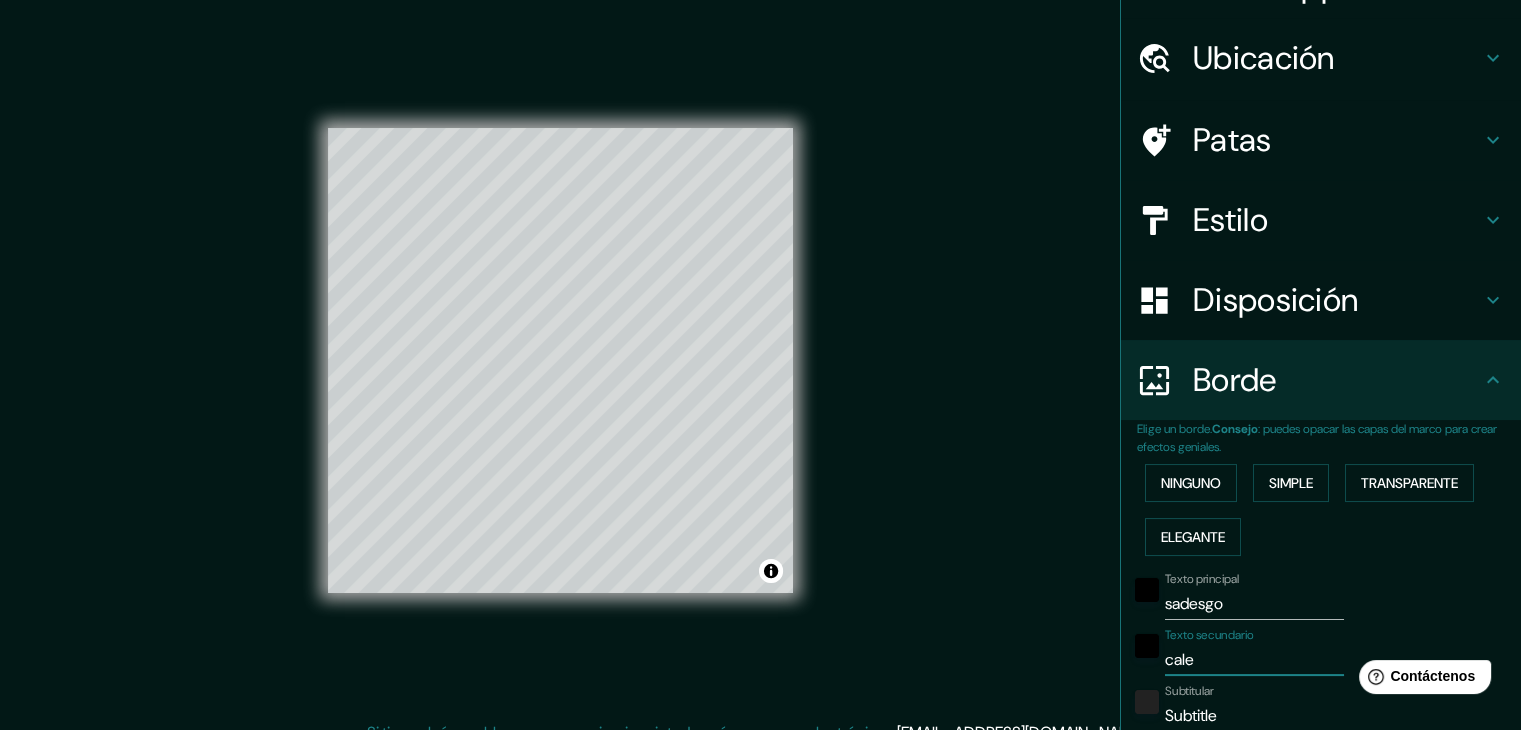 type on "calep" 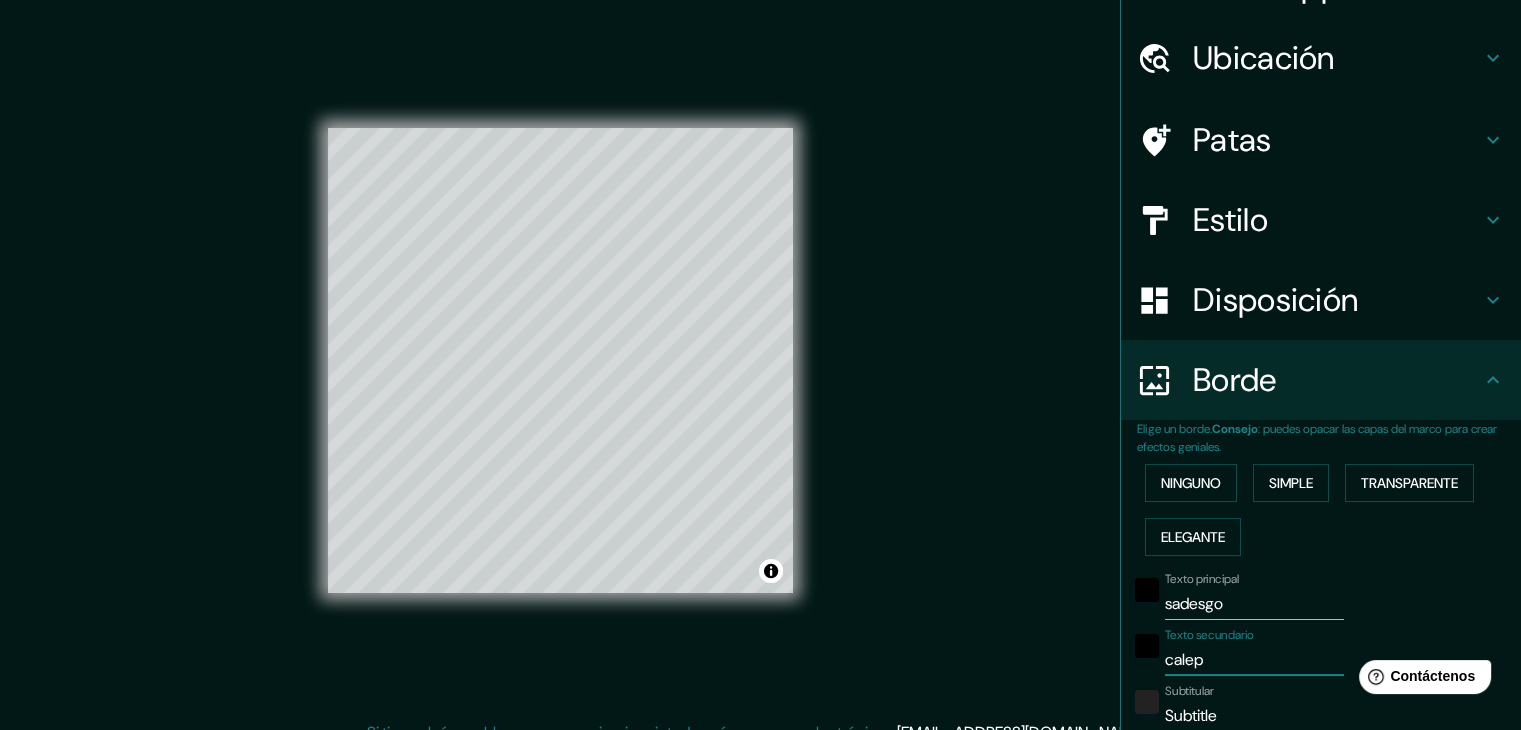type on "223" 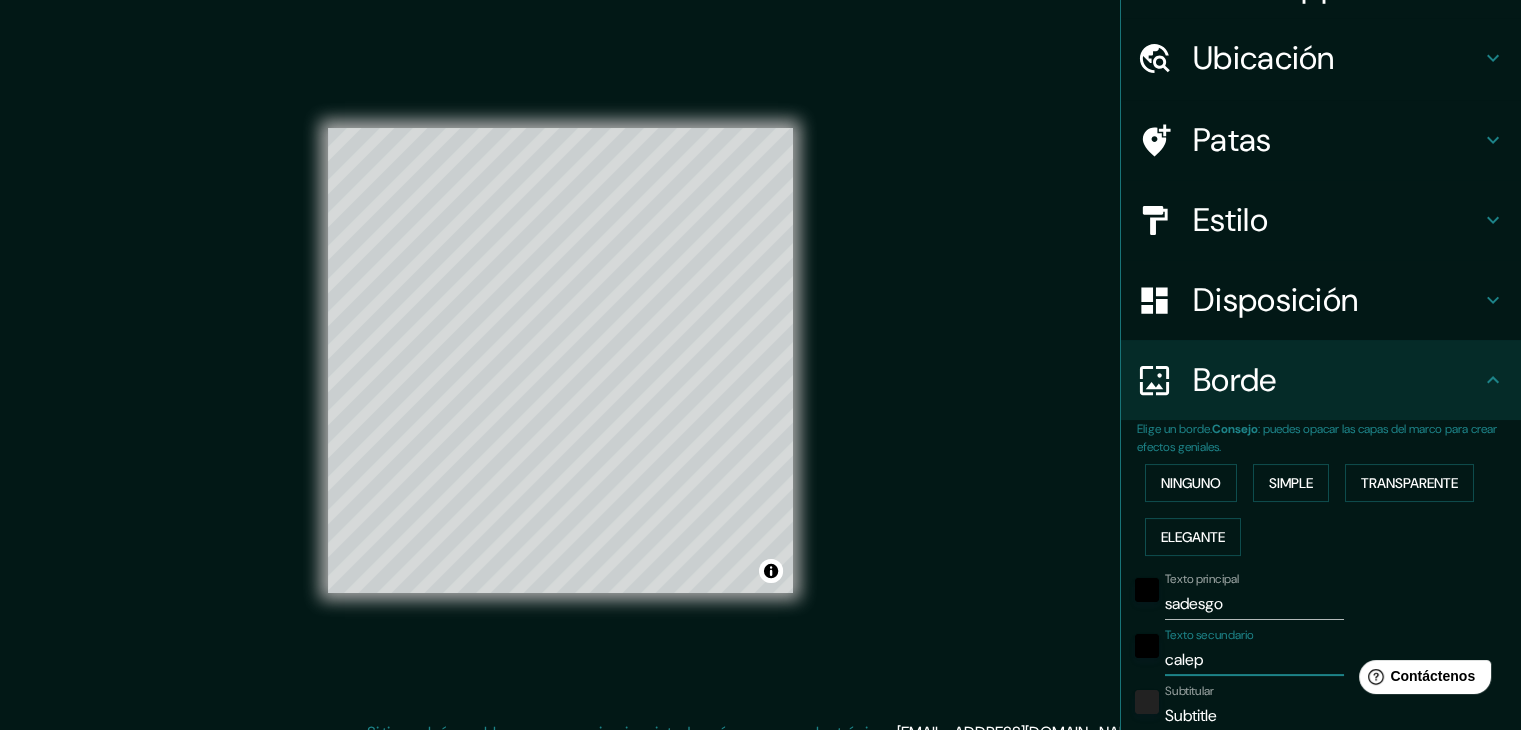 type on "cale" 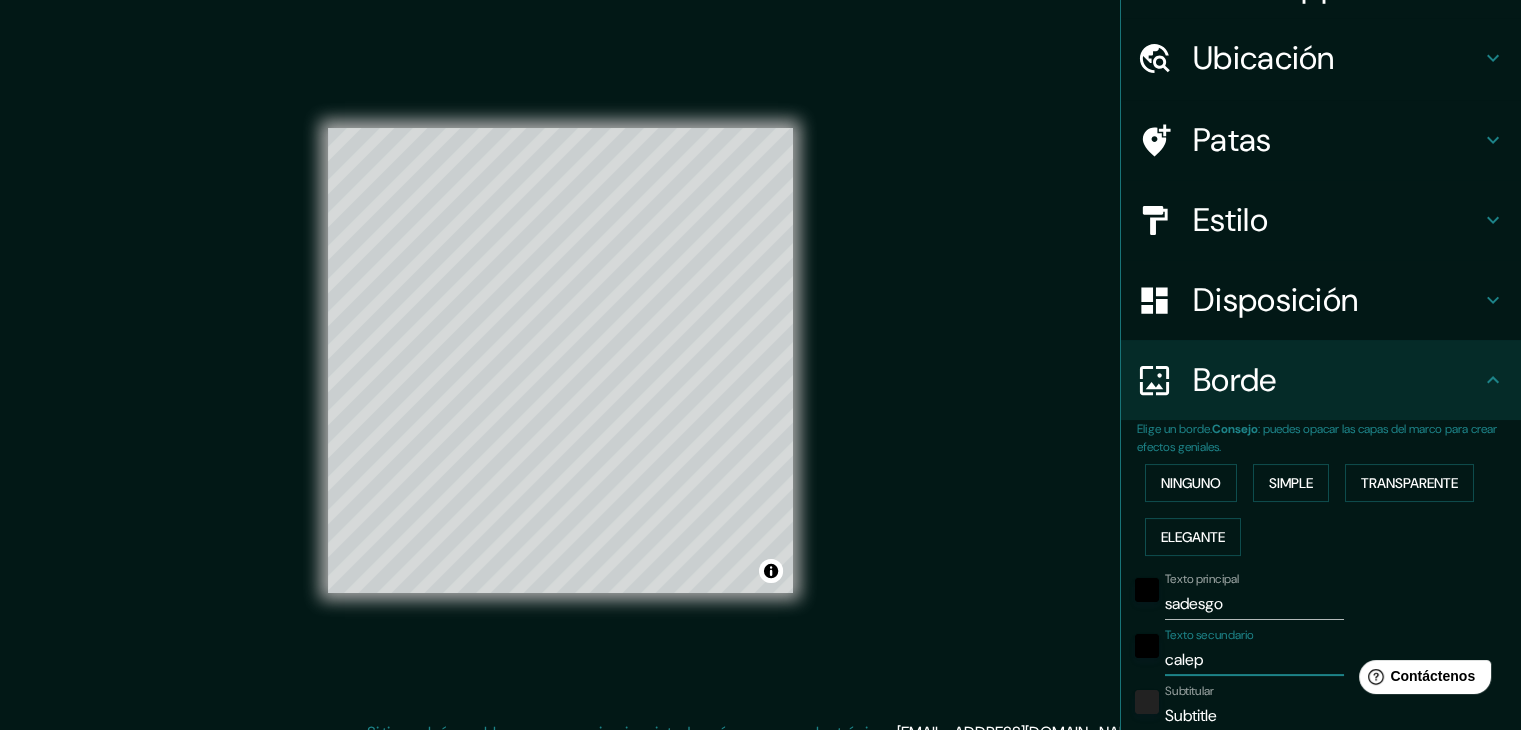 type on "223" 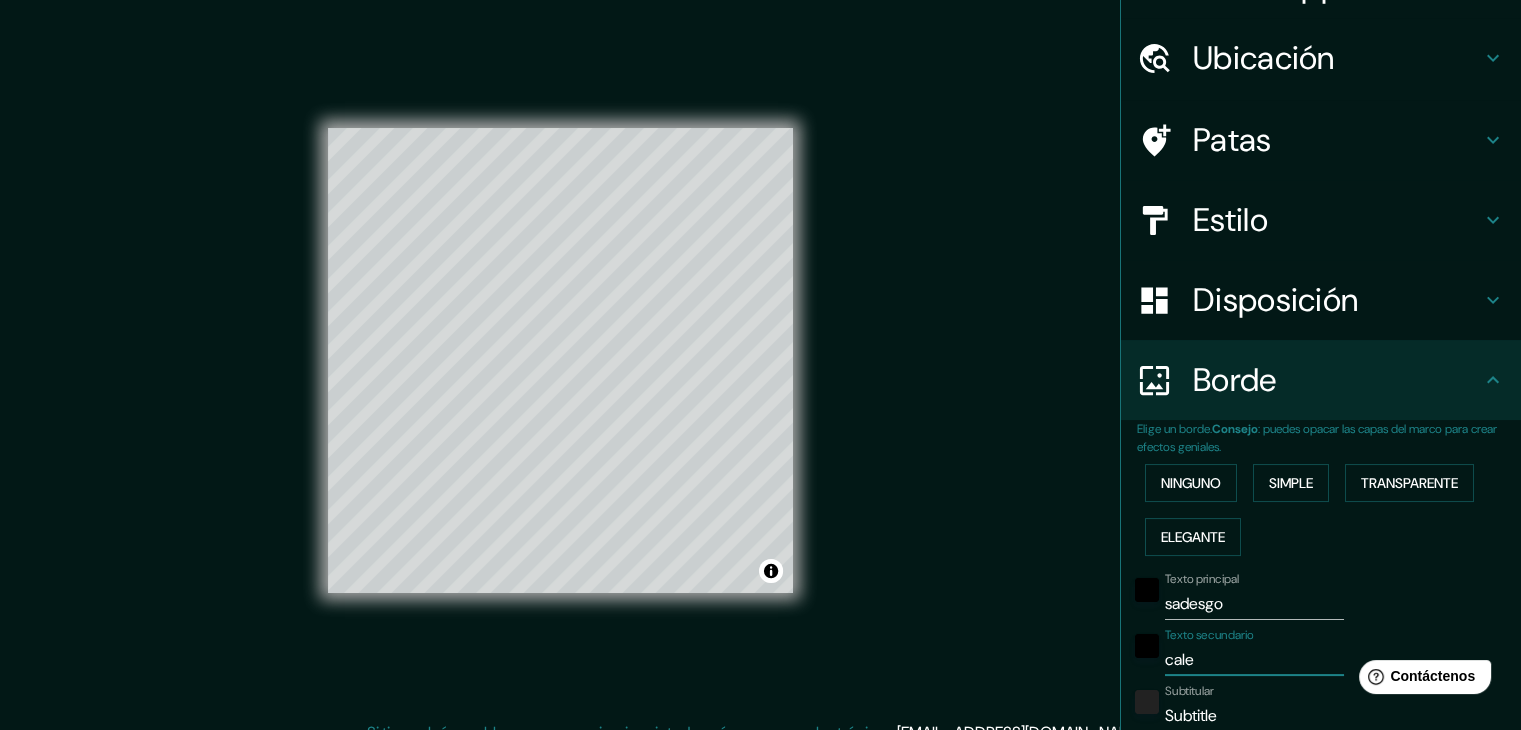type on "cal" 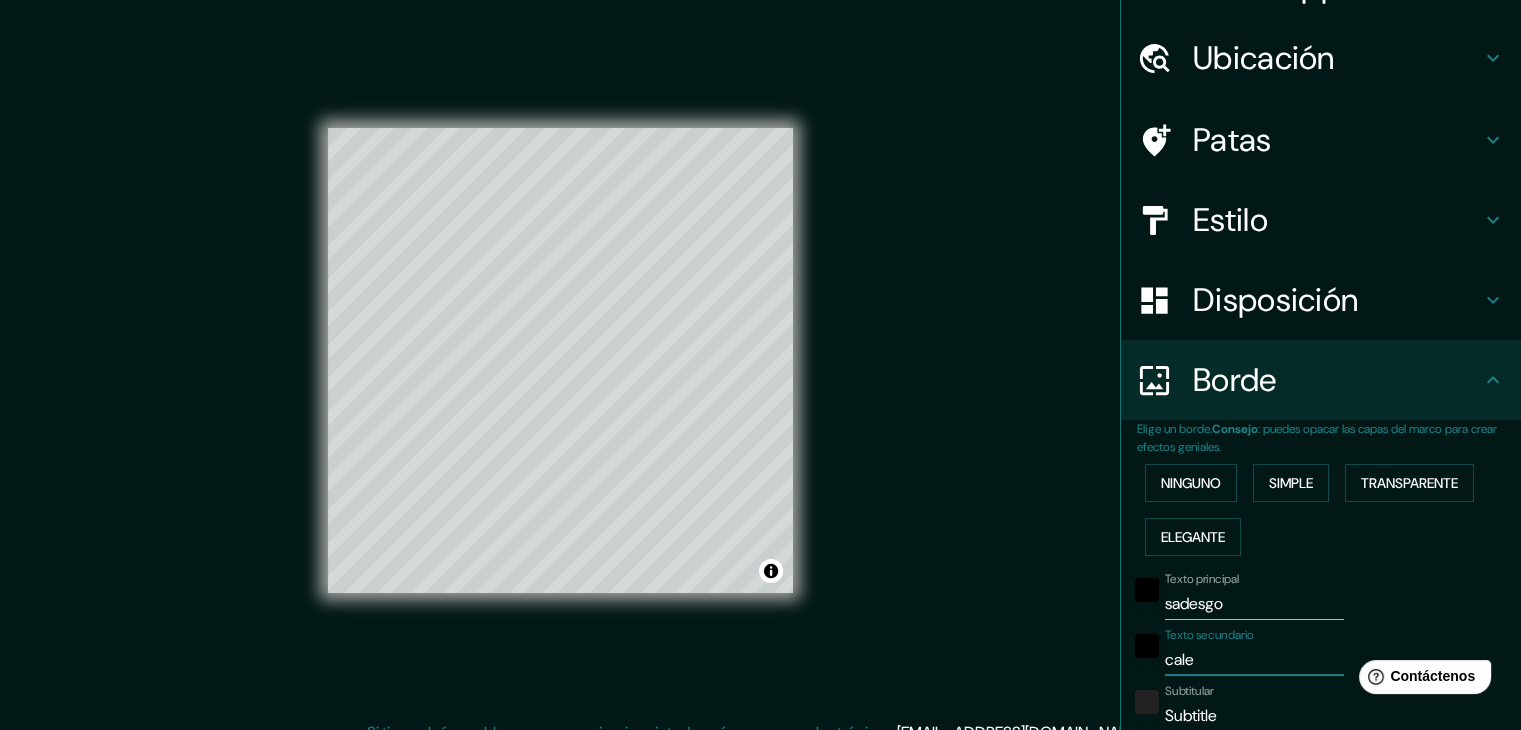 type on "223" 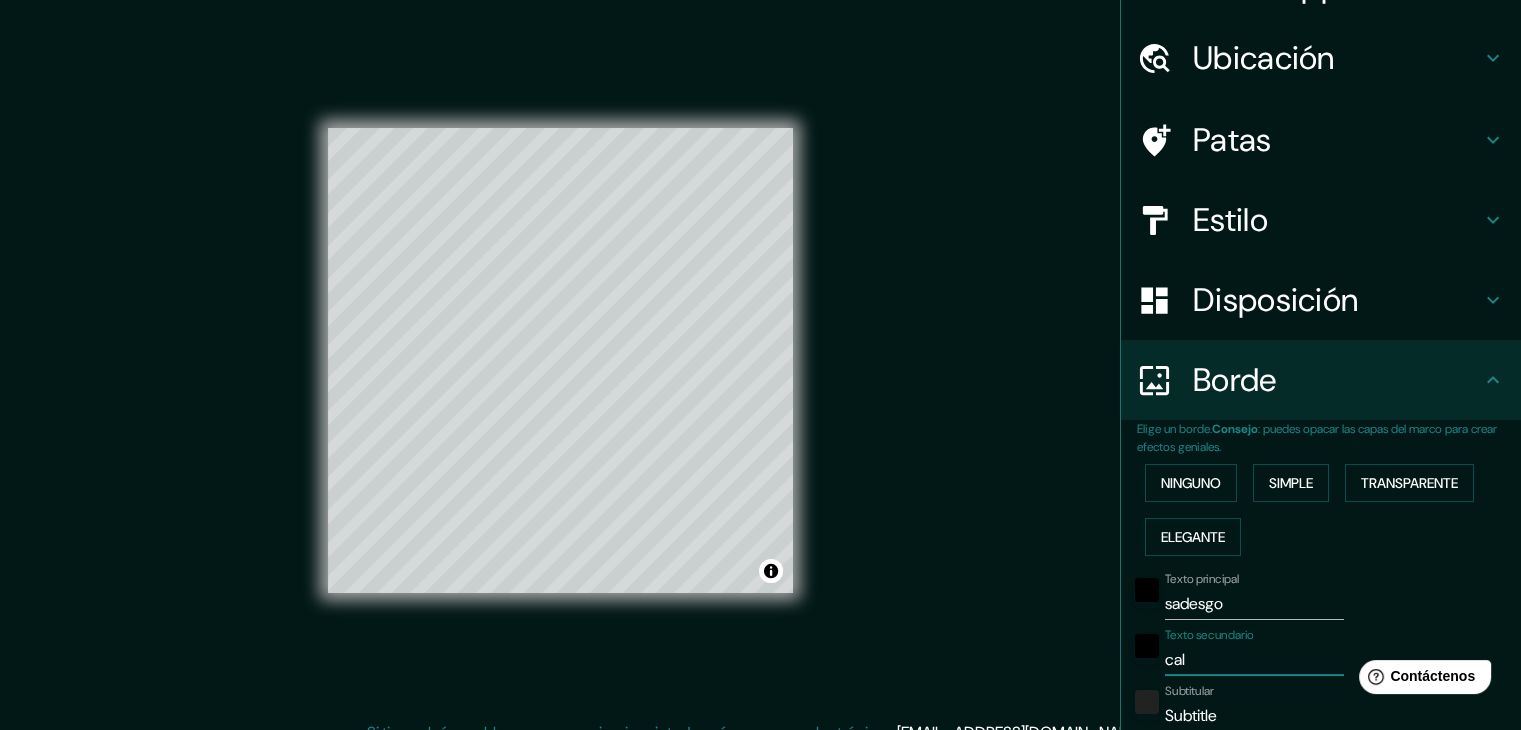 type on "calp" 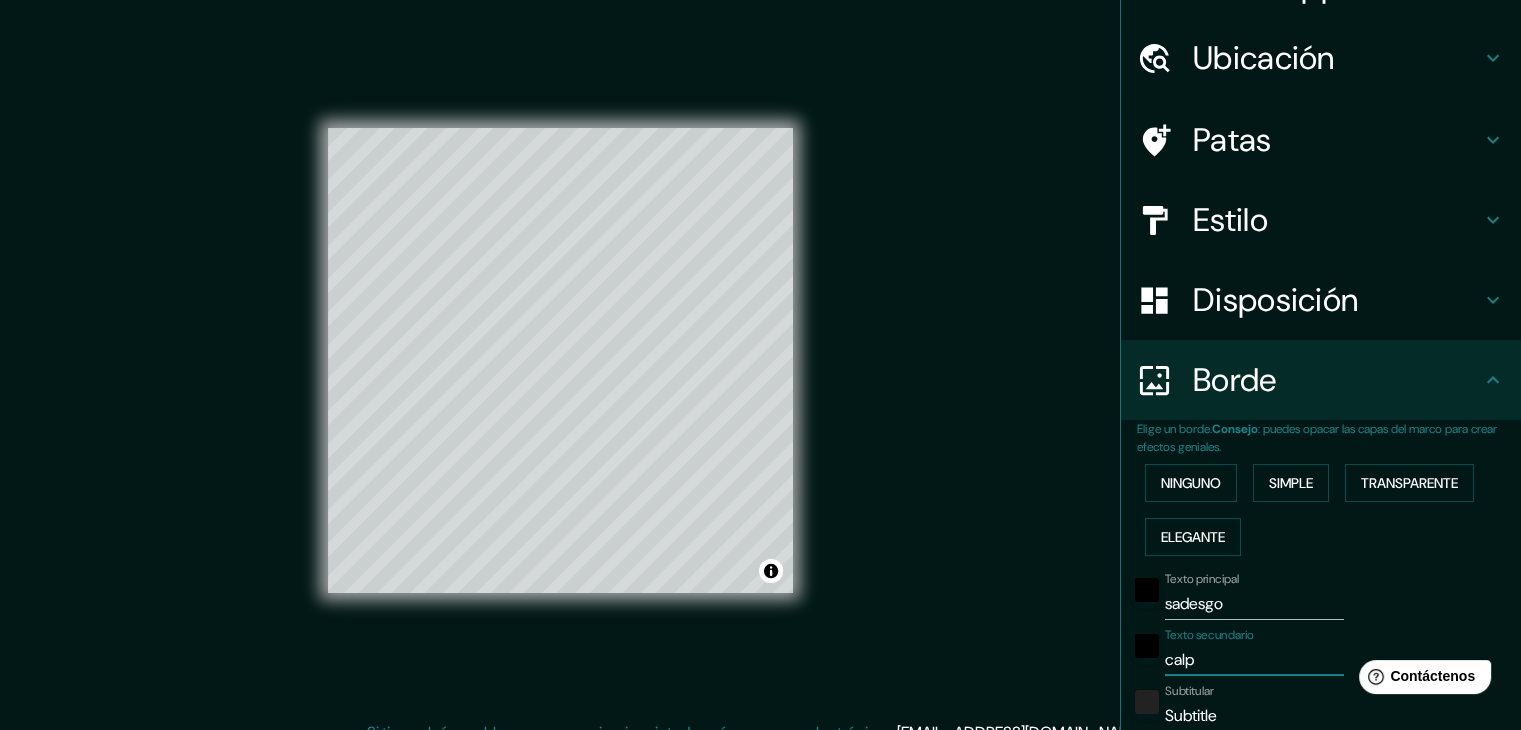 type on "calpe" 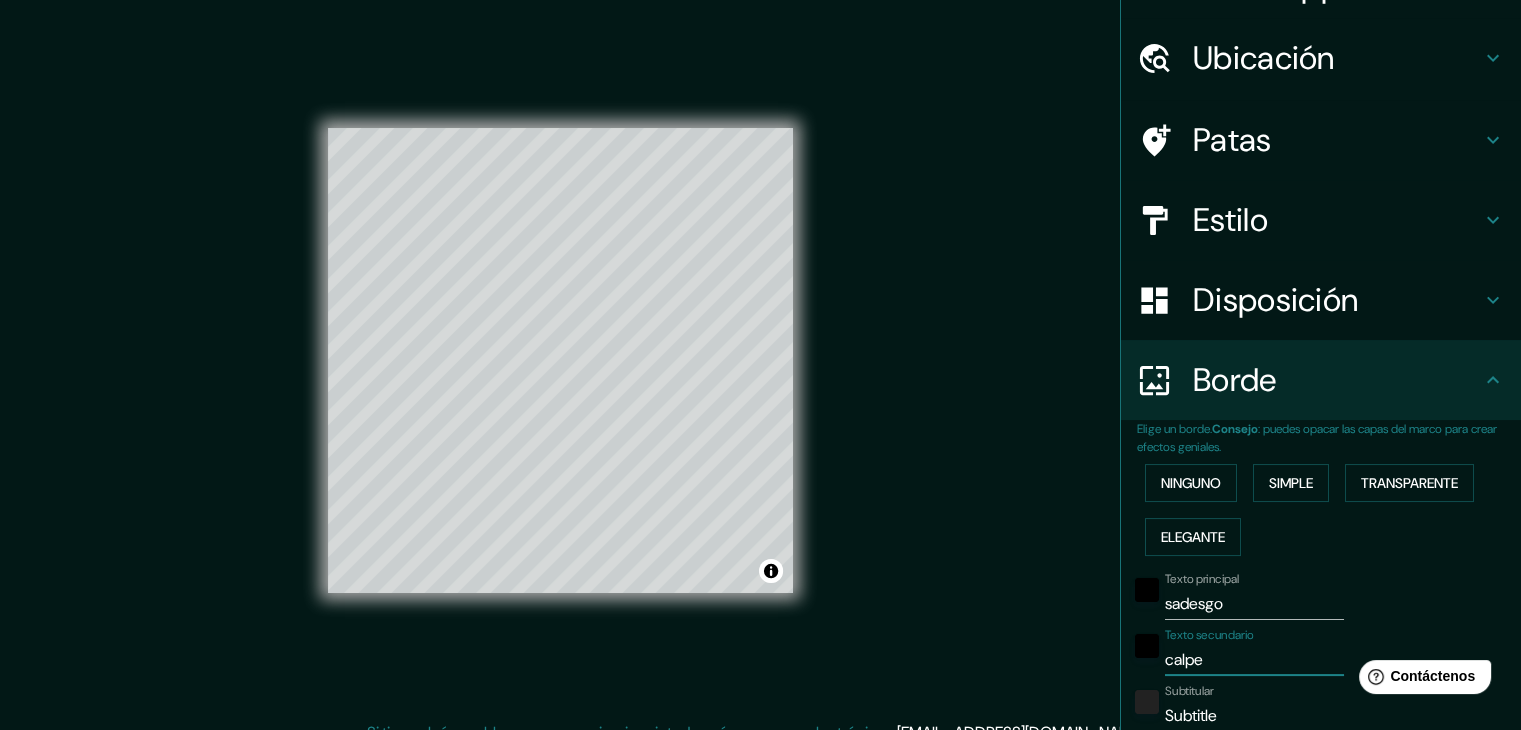 type on "calpe" 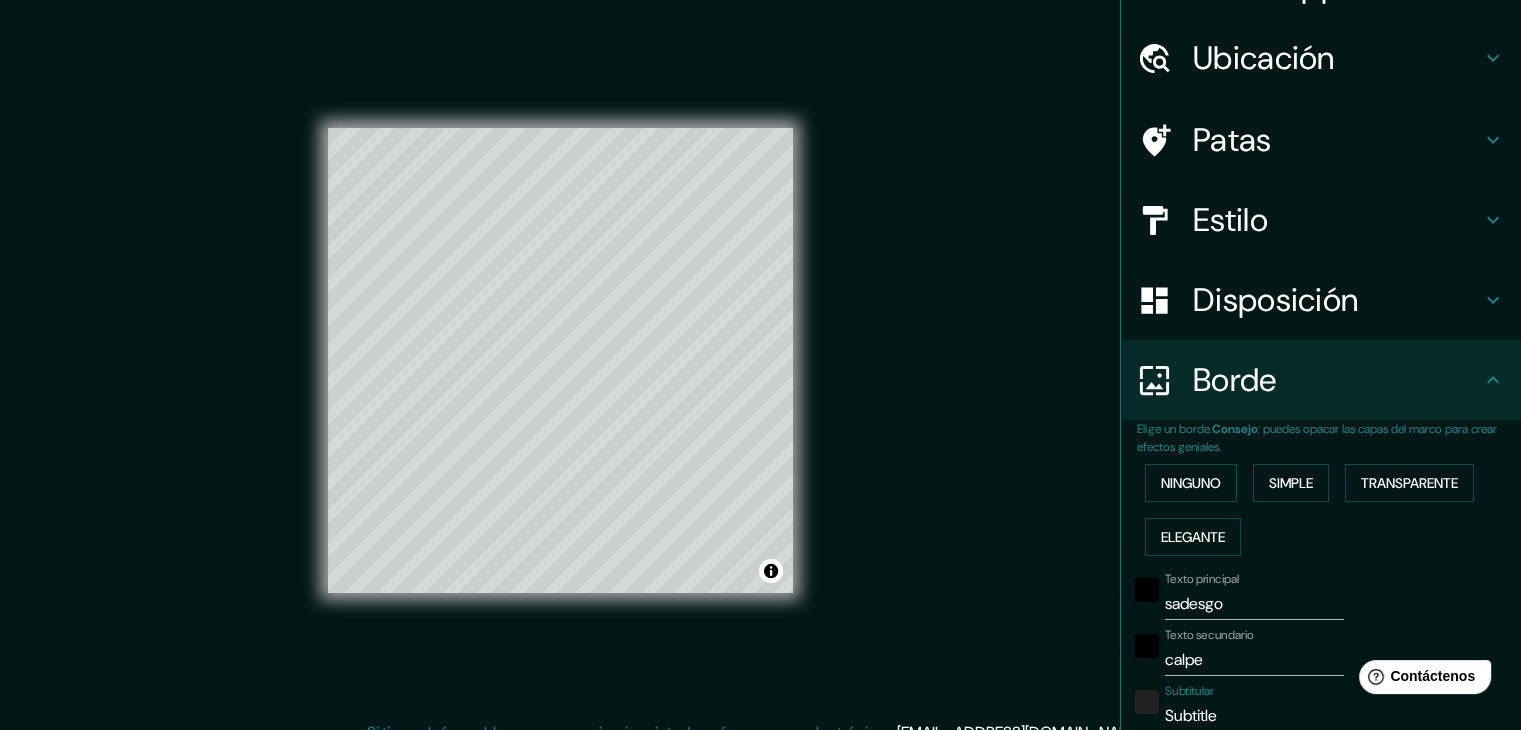 type on "a" 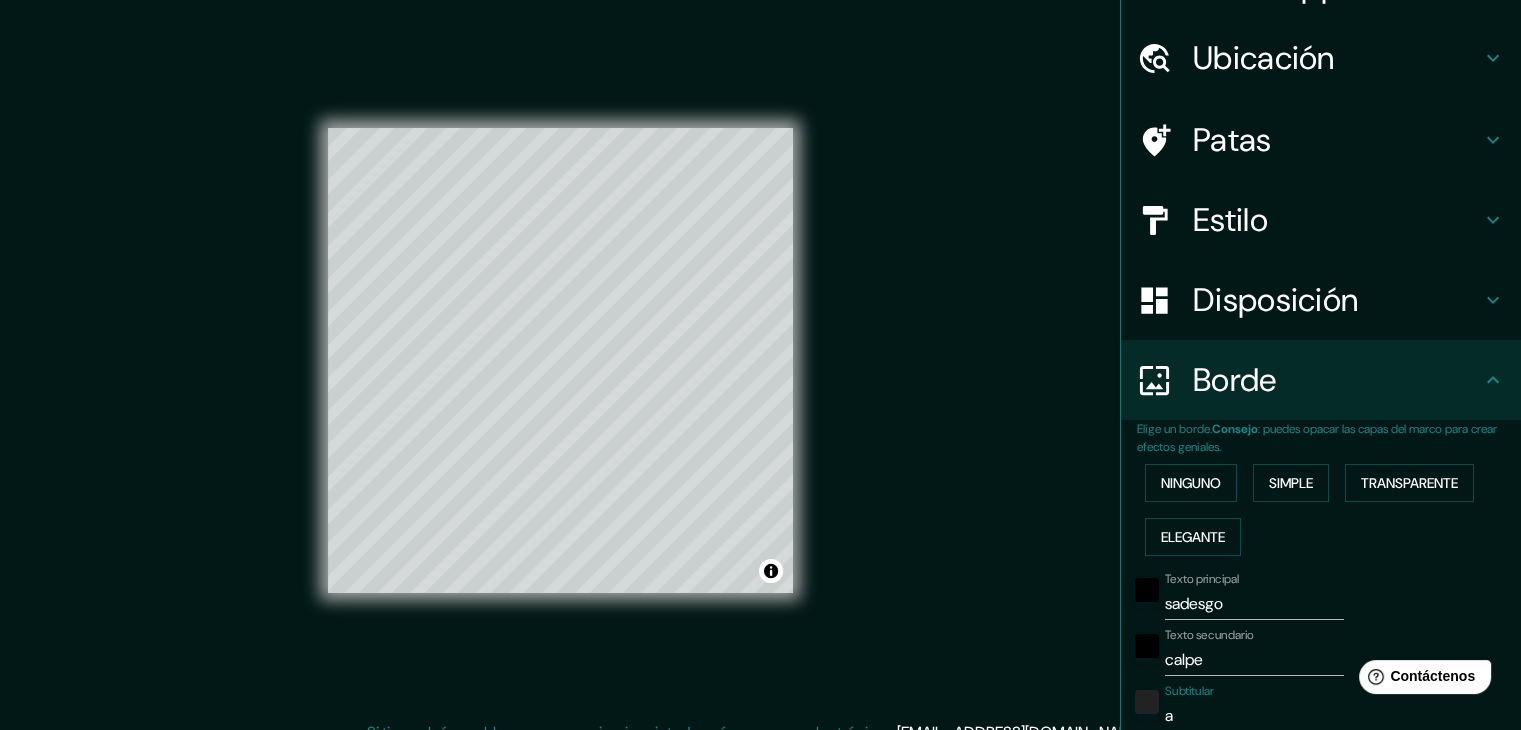 type 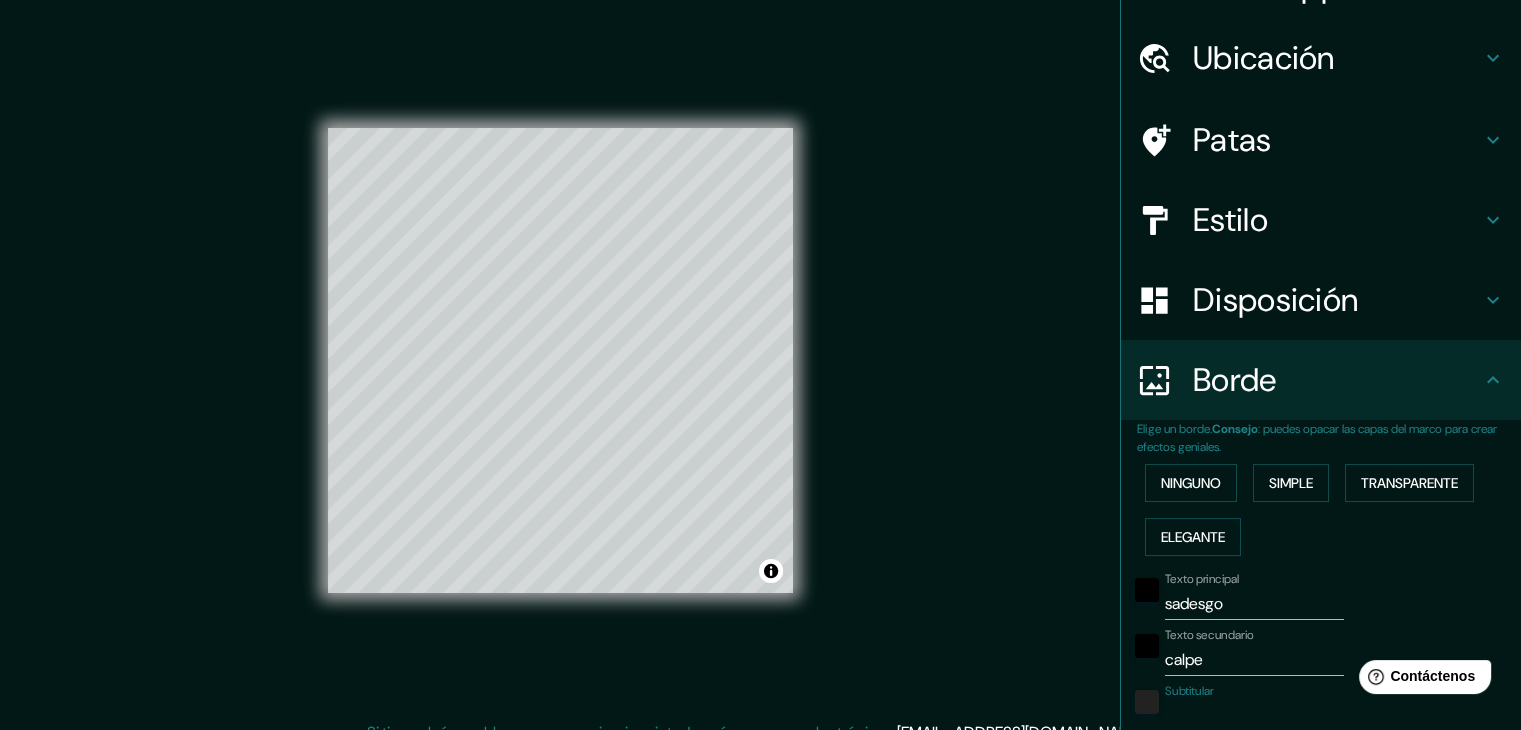 type on "A" 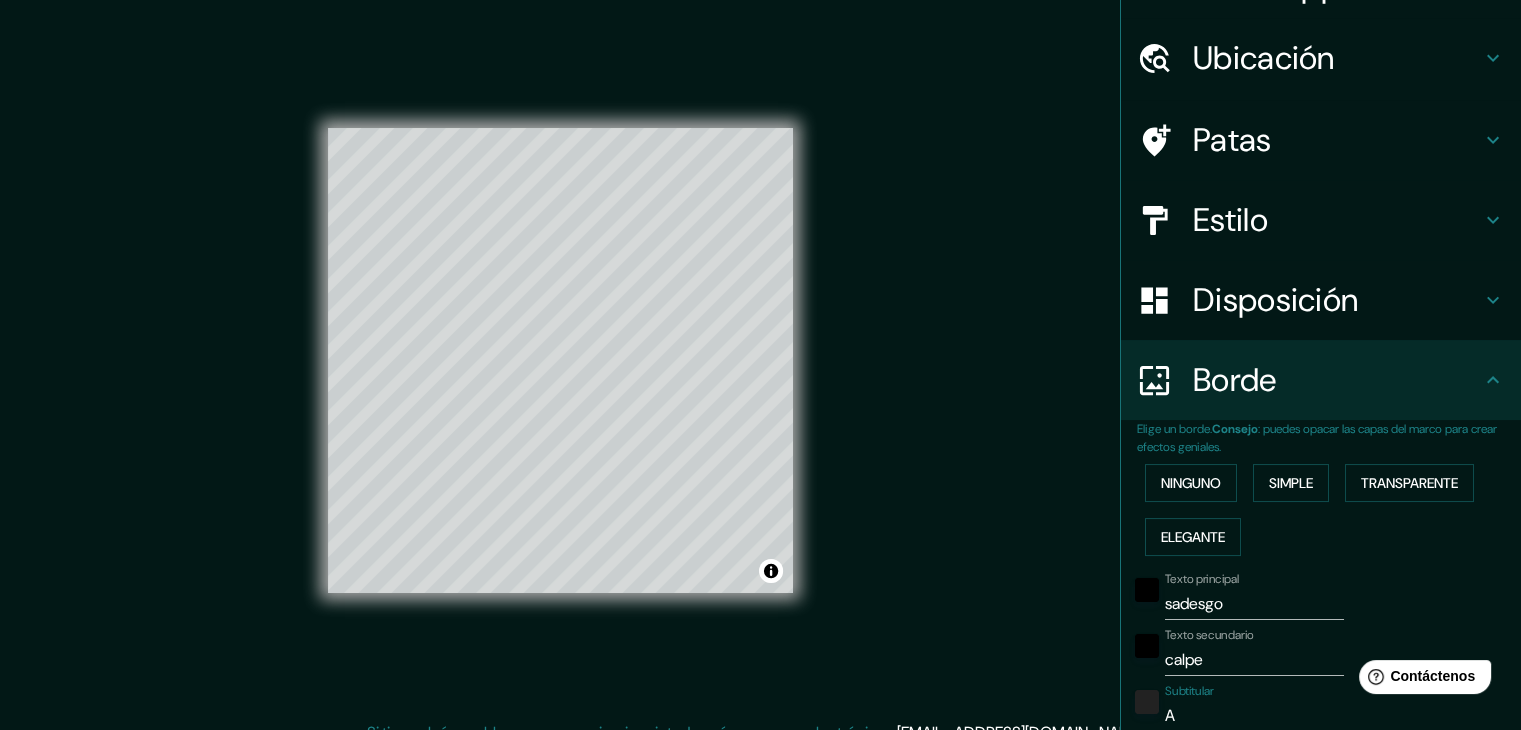 type on "Al" 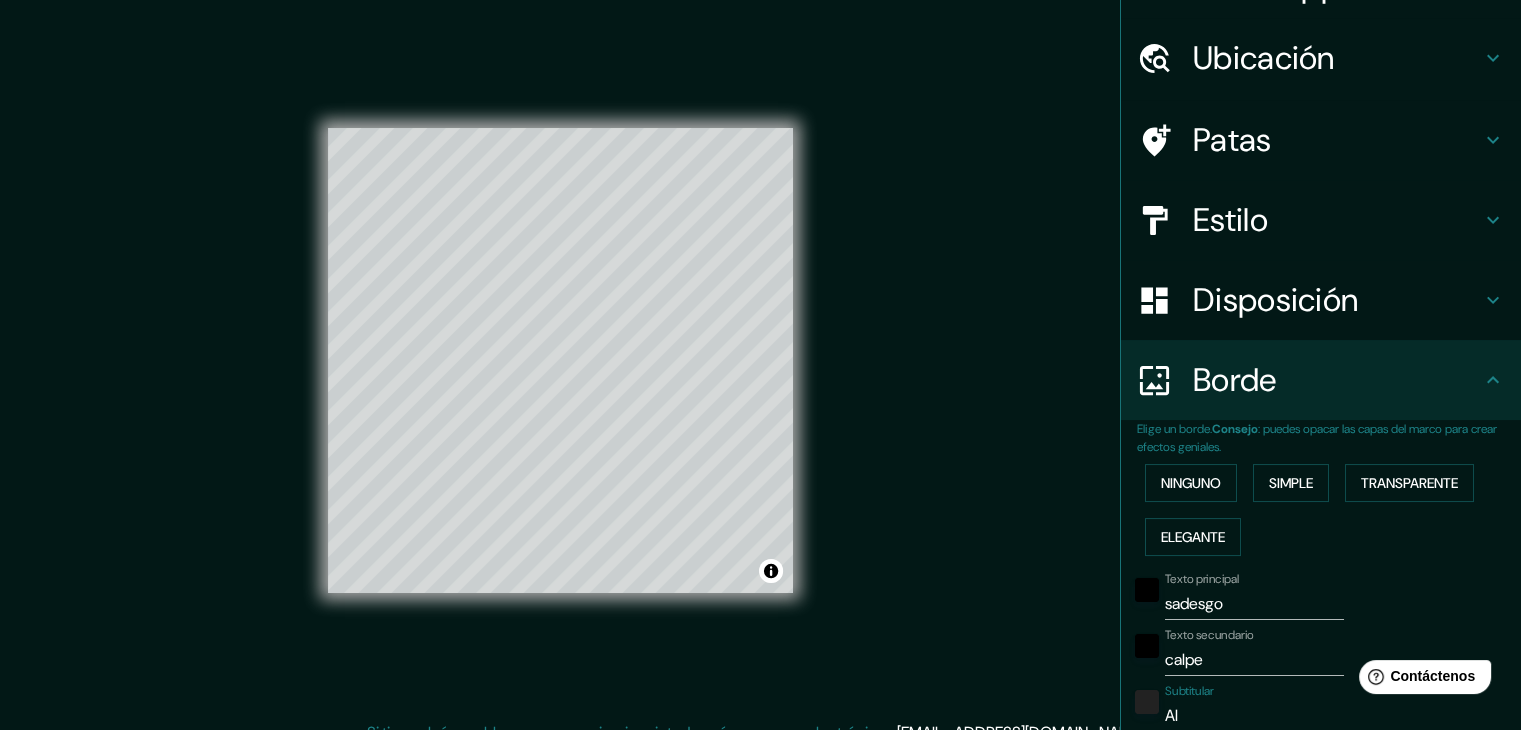 type on "Ali" 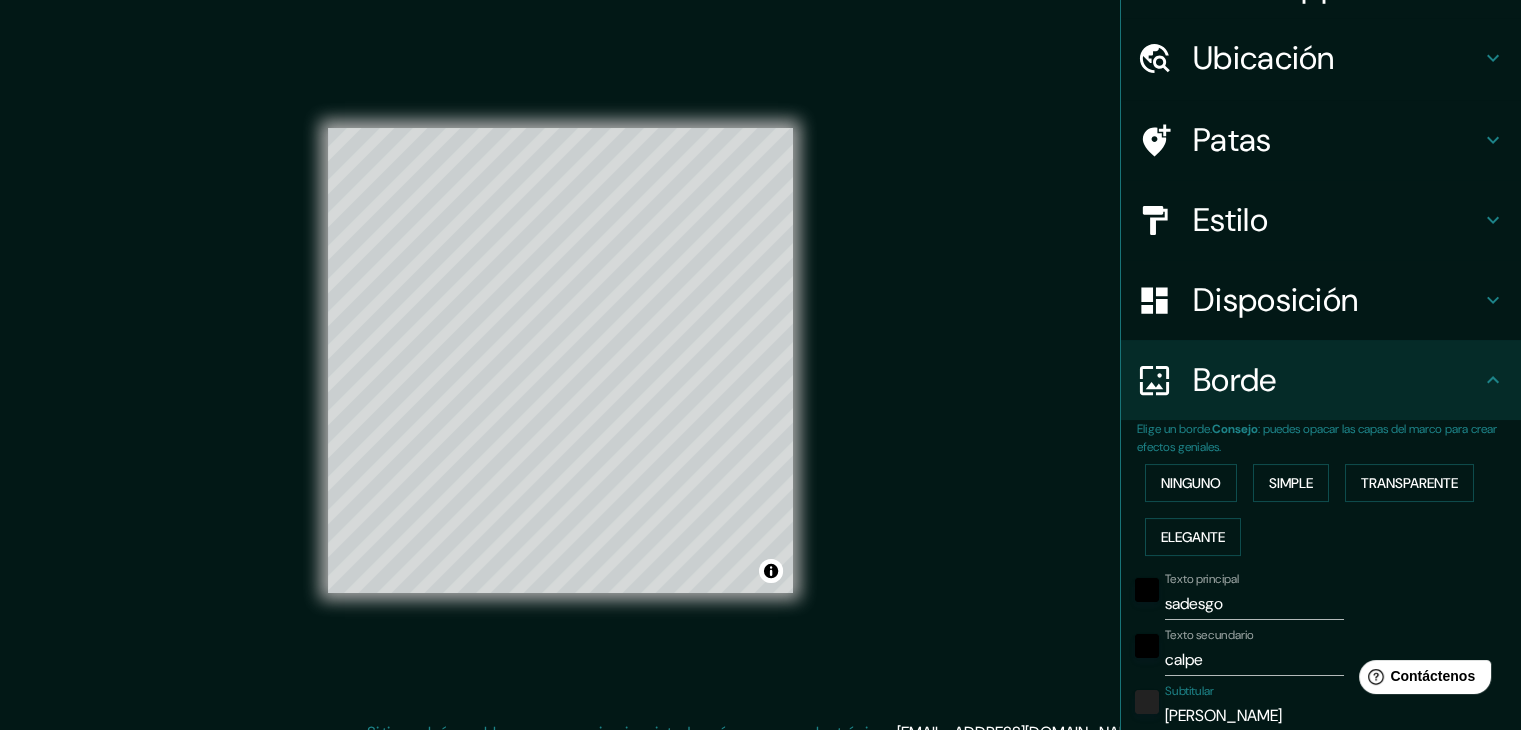 type on "Alic" 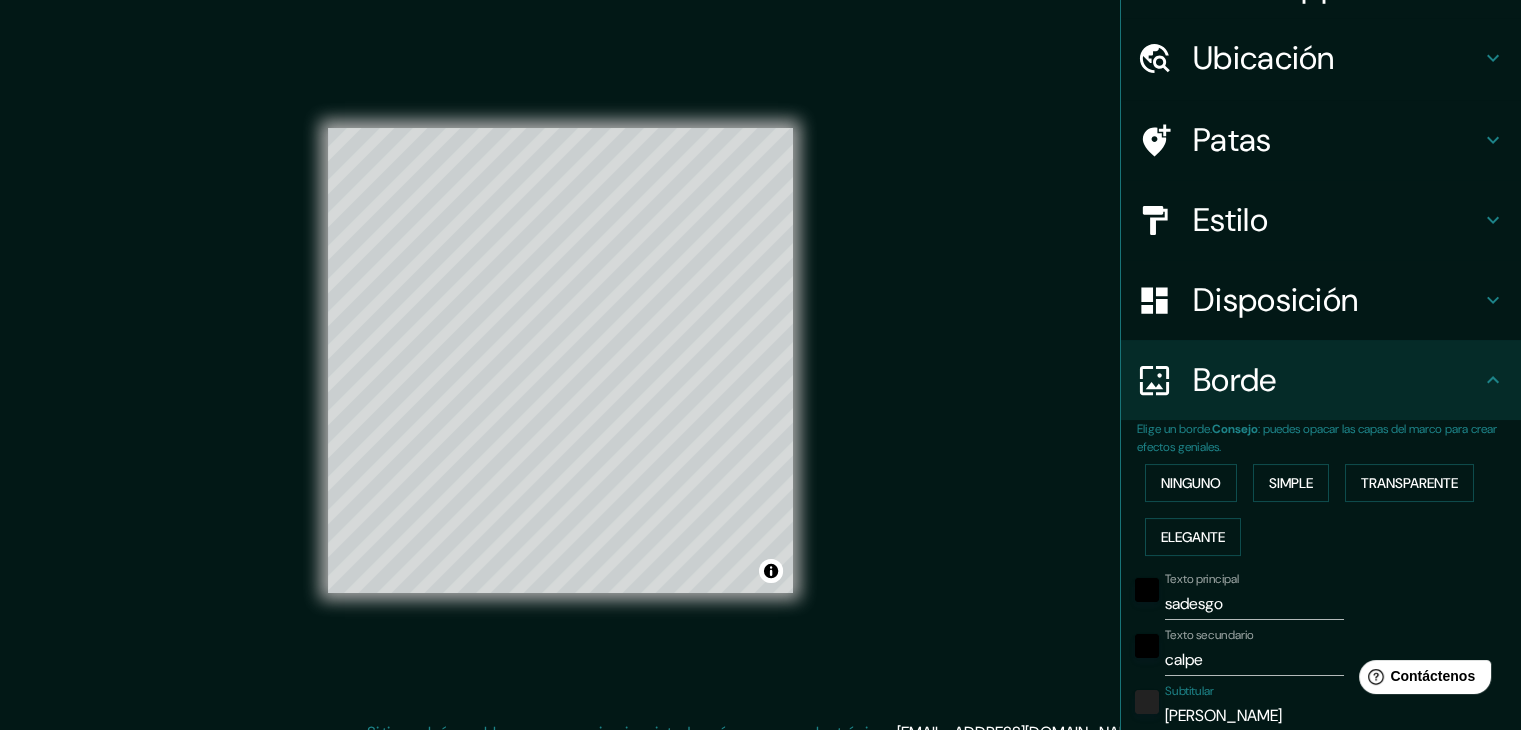 type on "223" 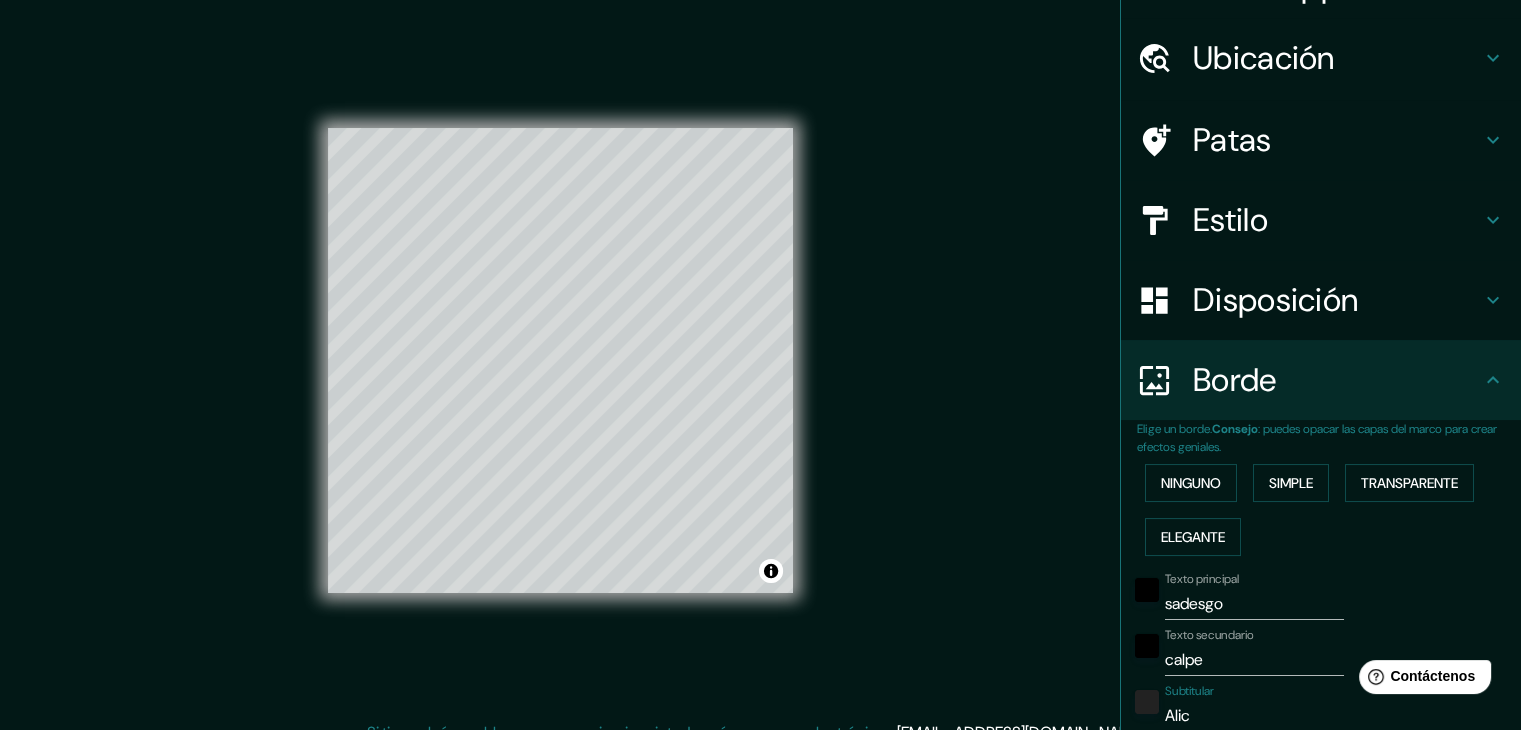 type on "Alica" 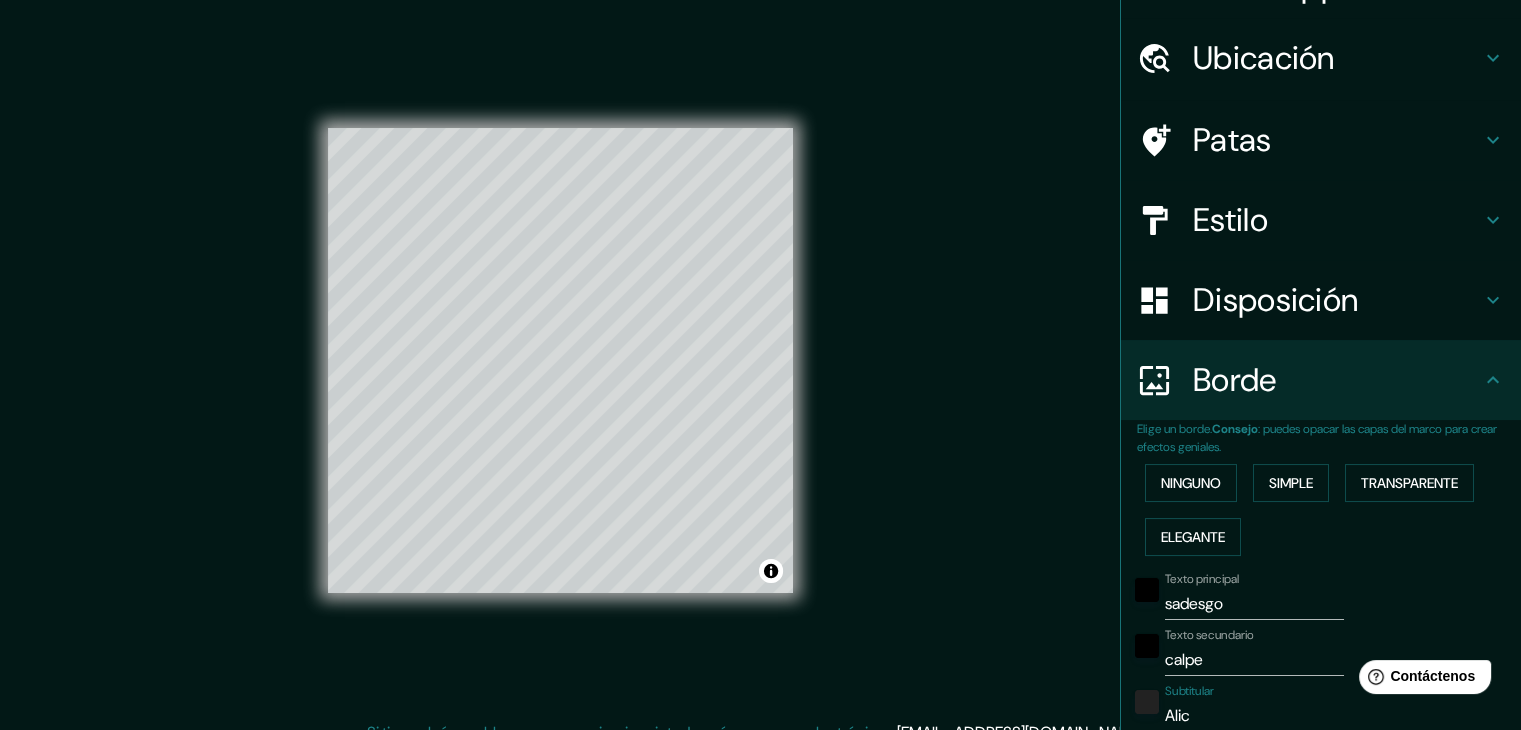 type on "223" 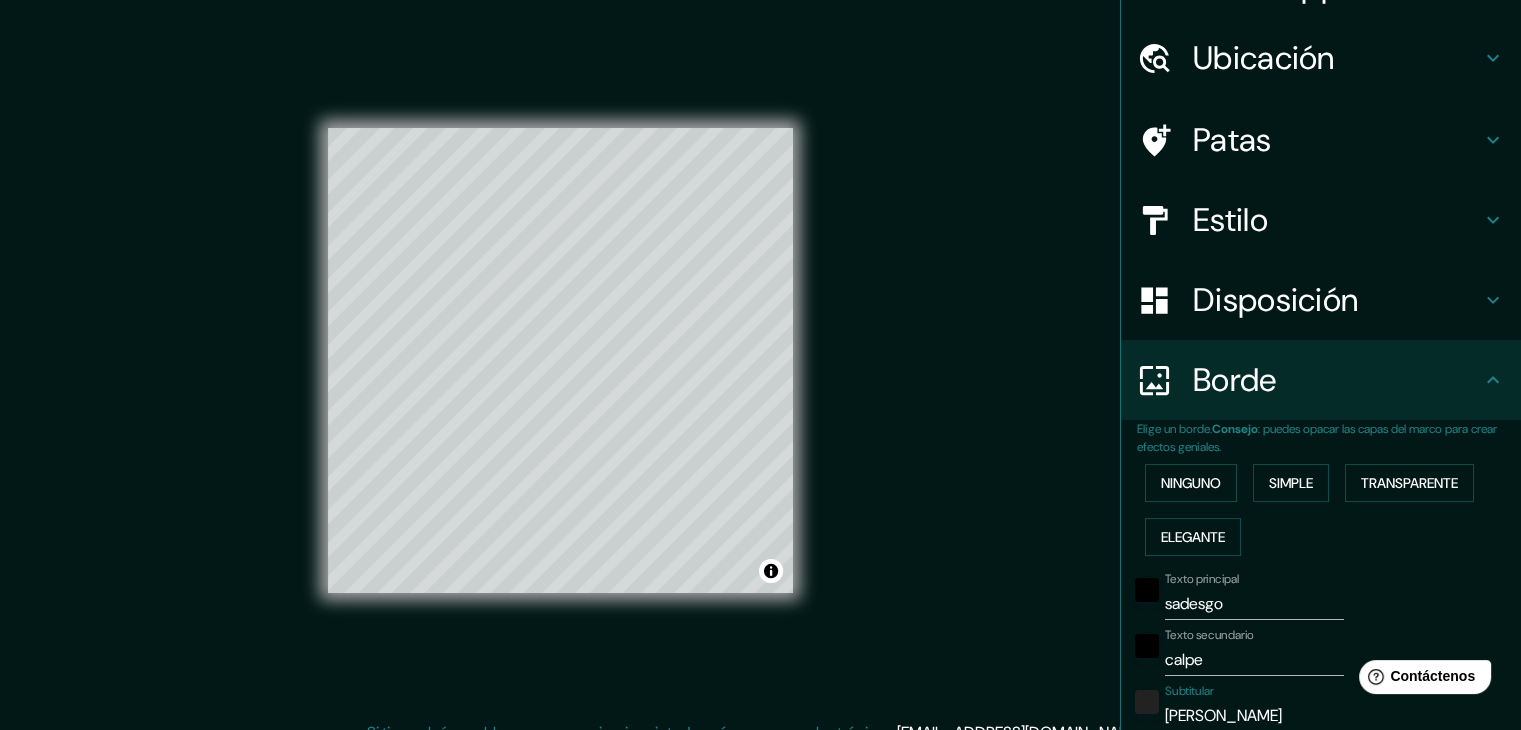 type on "Alican" 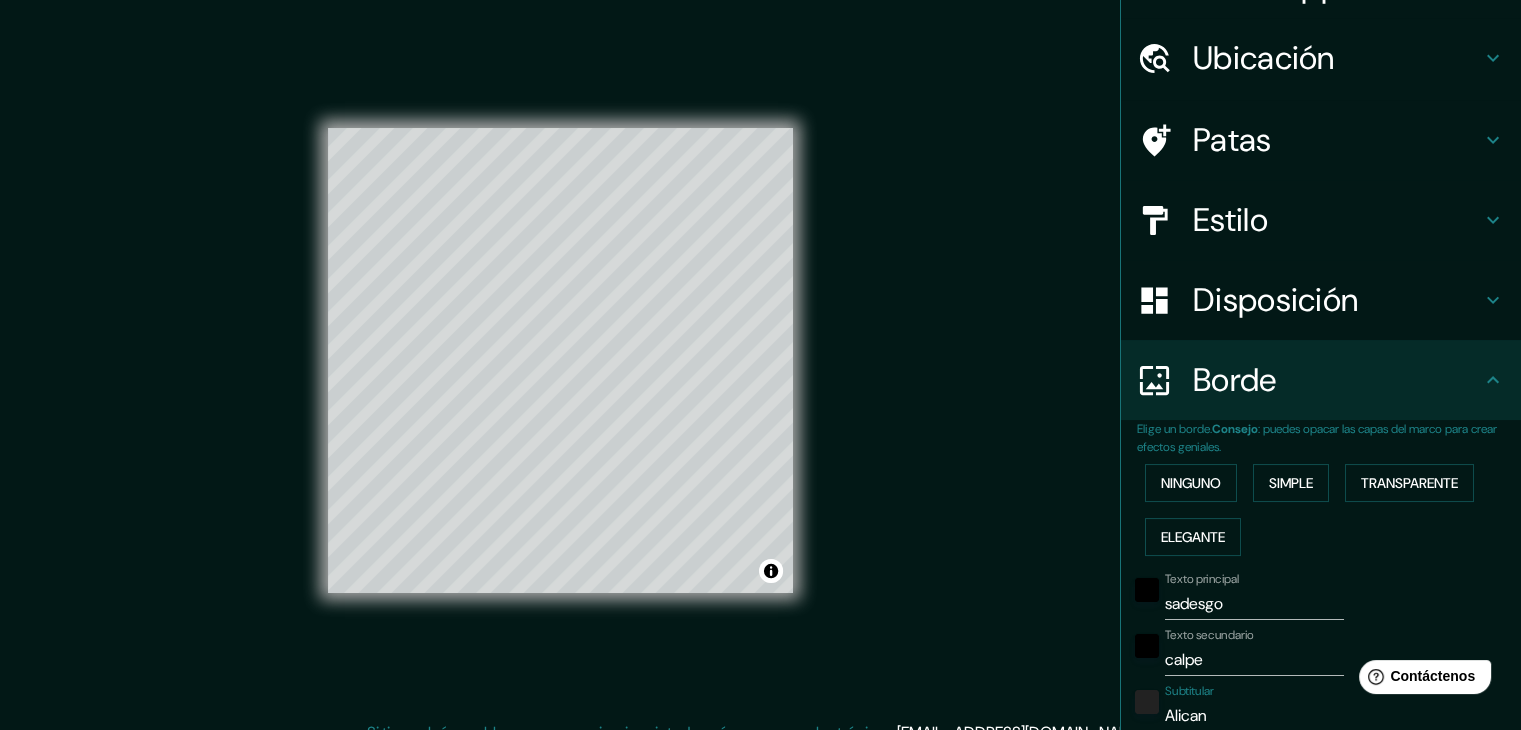 type on "Alicant" 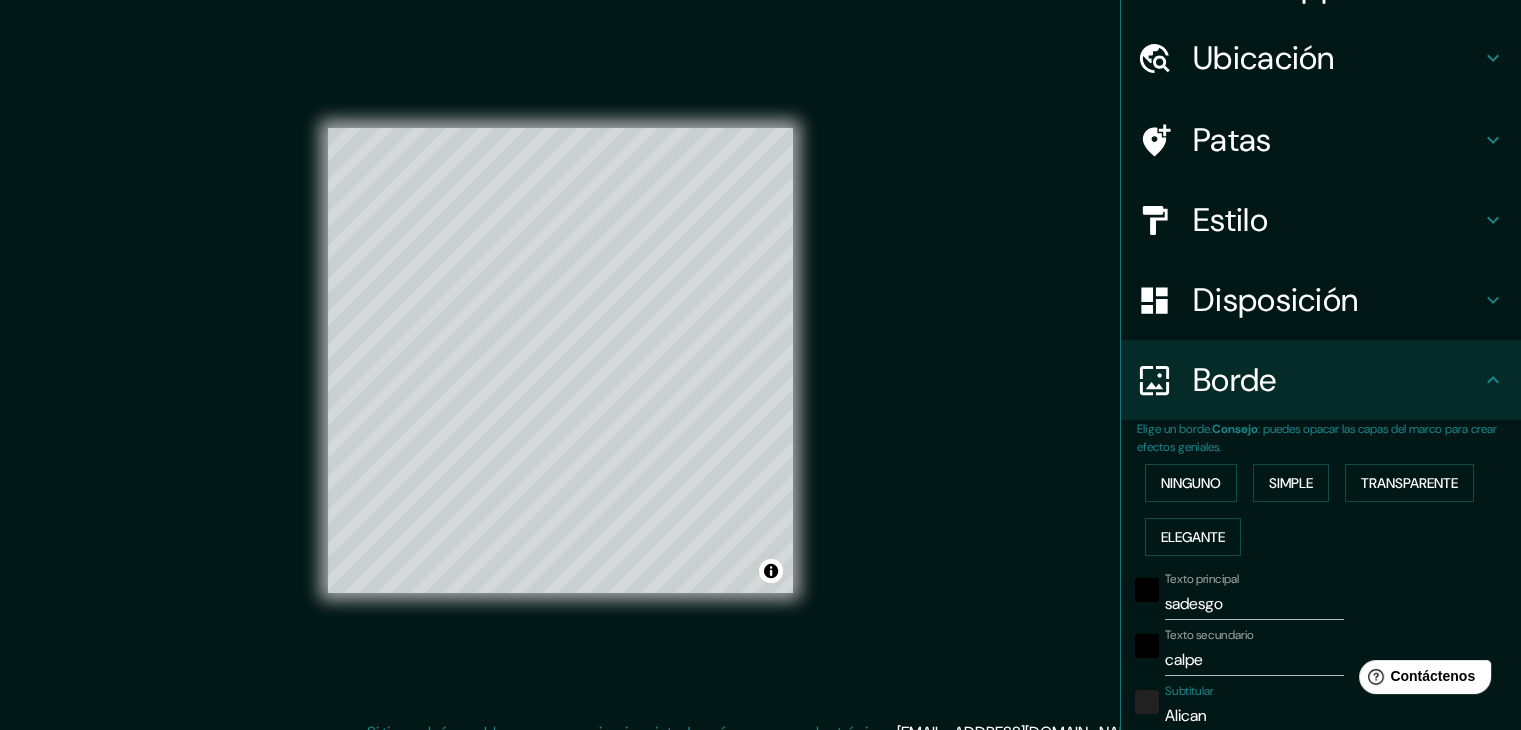 type on "223" 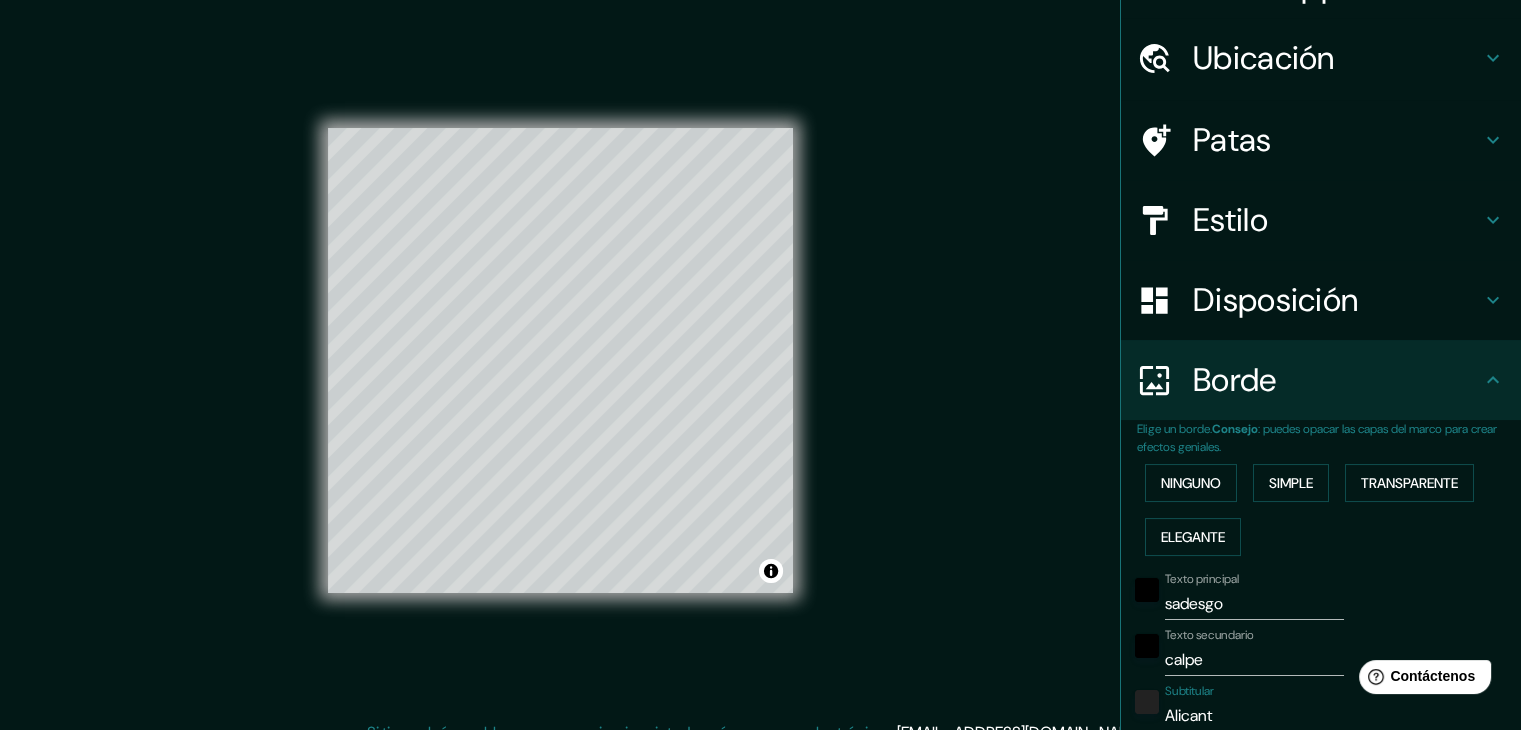 type on "Alicante" 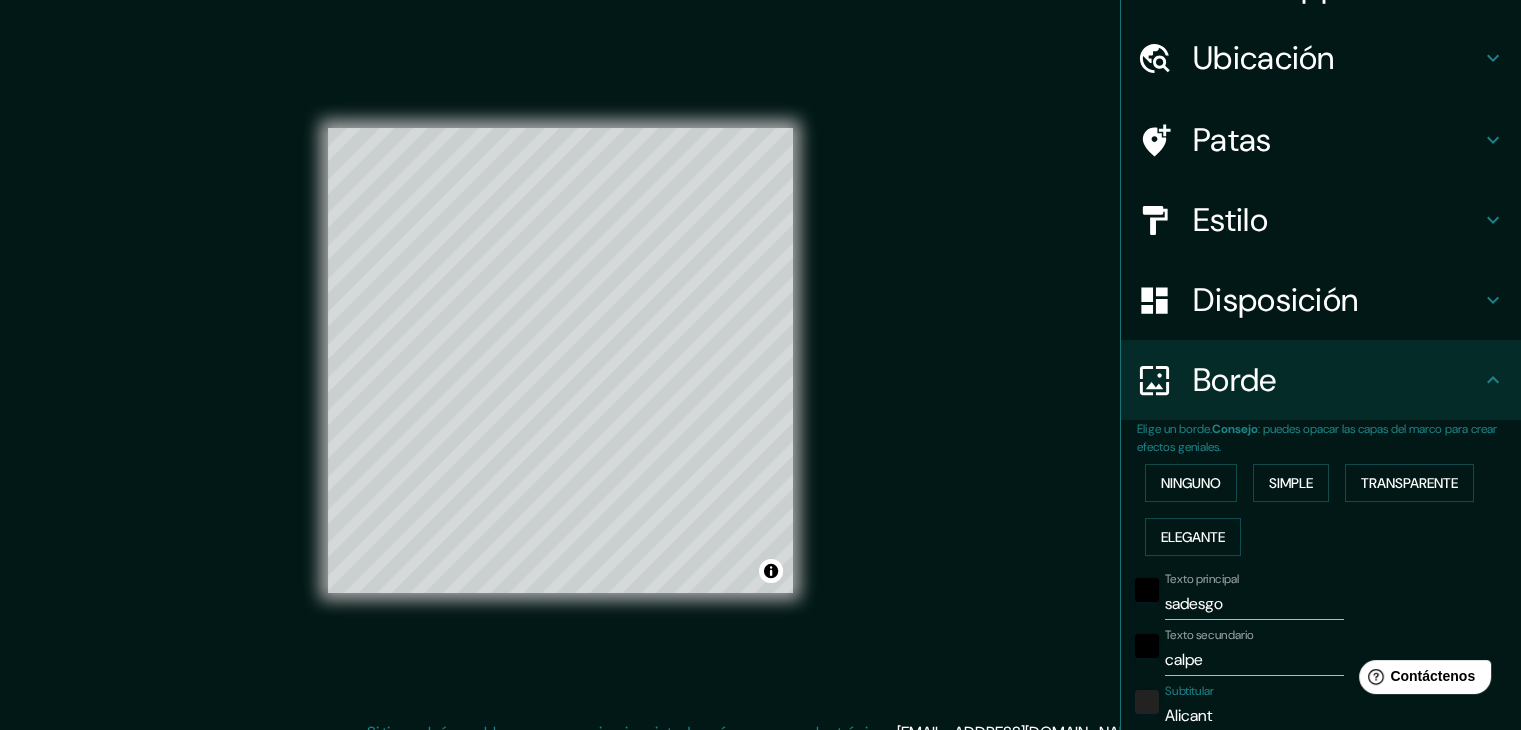 type on "223" 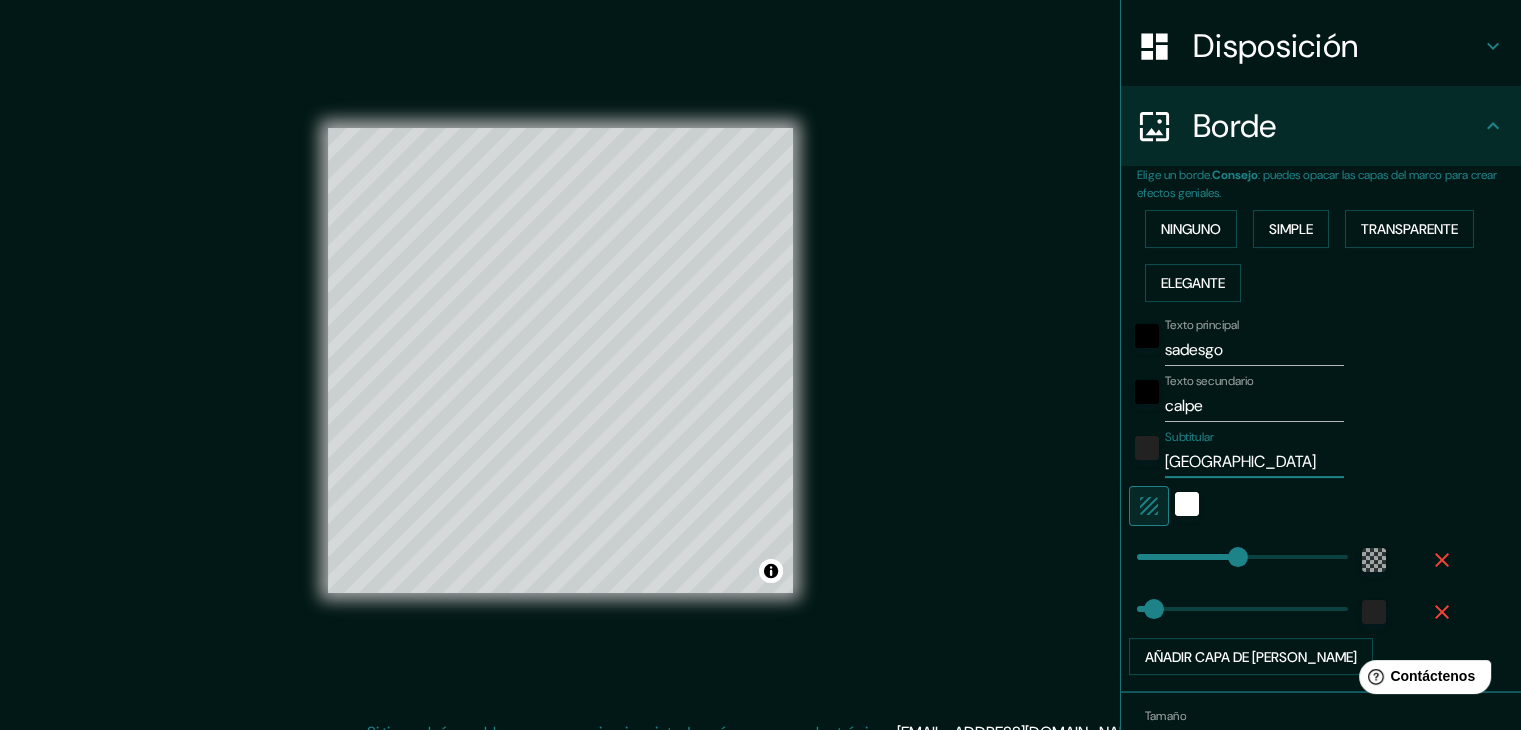 scroll, scrollTop: 380, scrollLeft: 0, axis: vertical 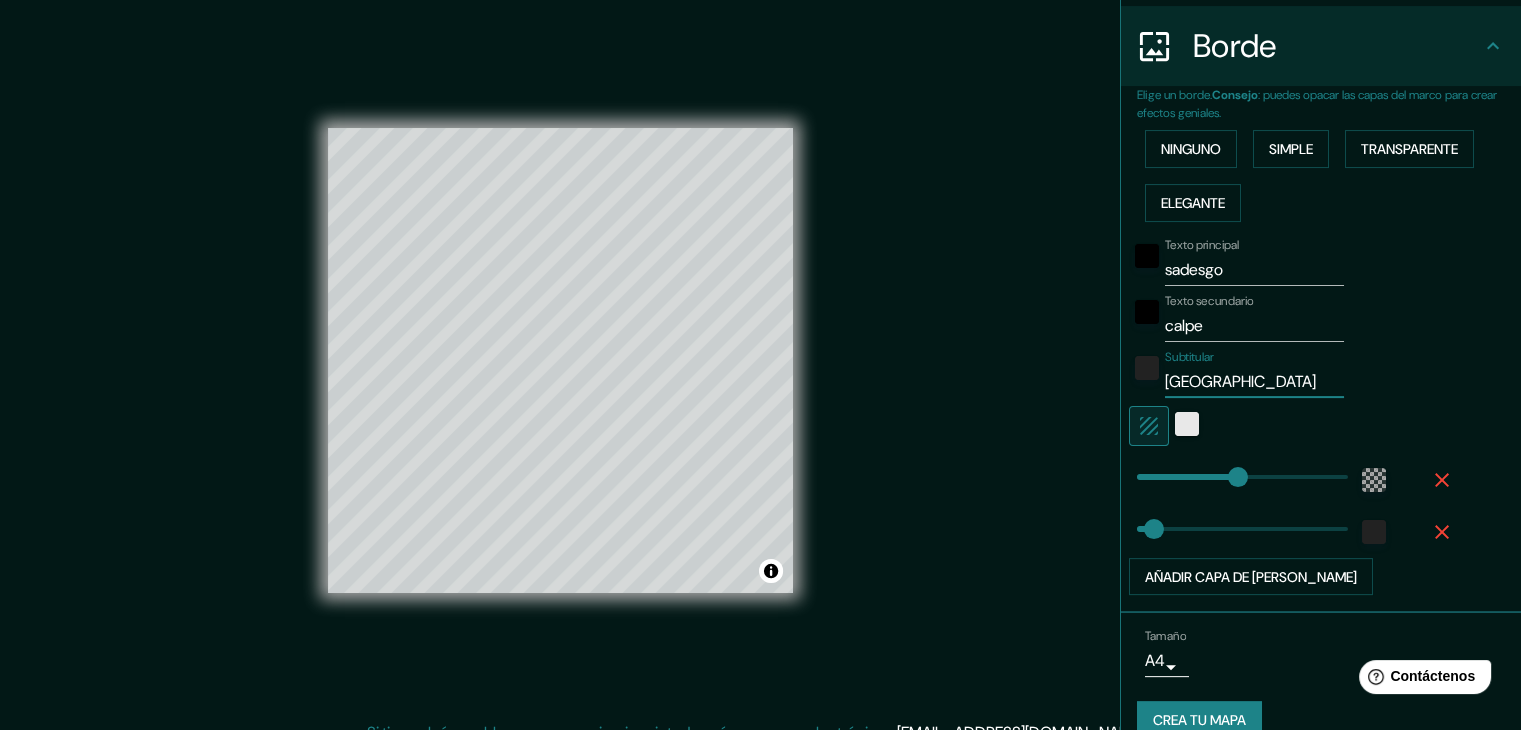 type on "Alicante" 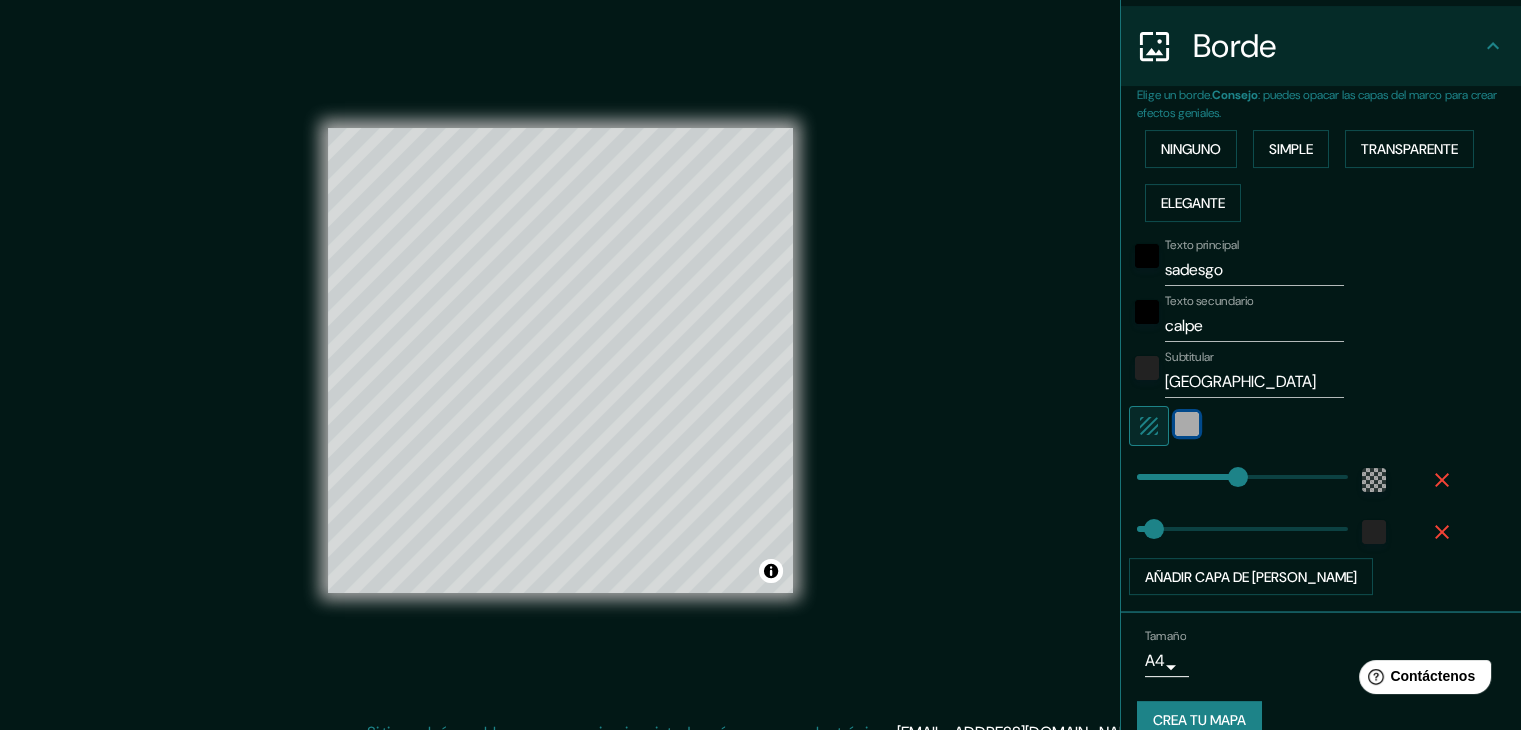 click at bounding box center (1187, 424) 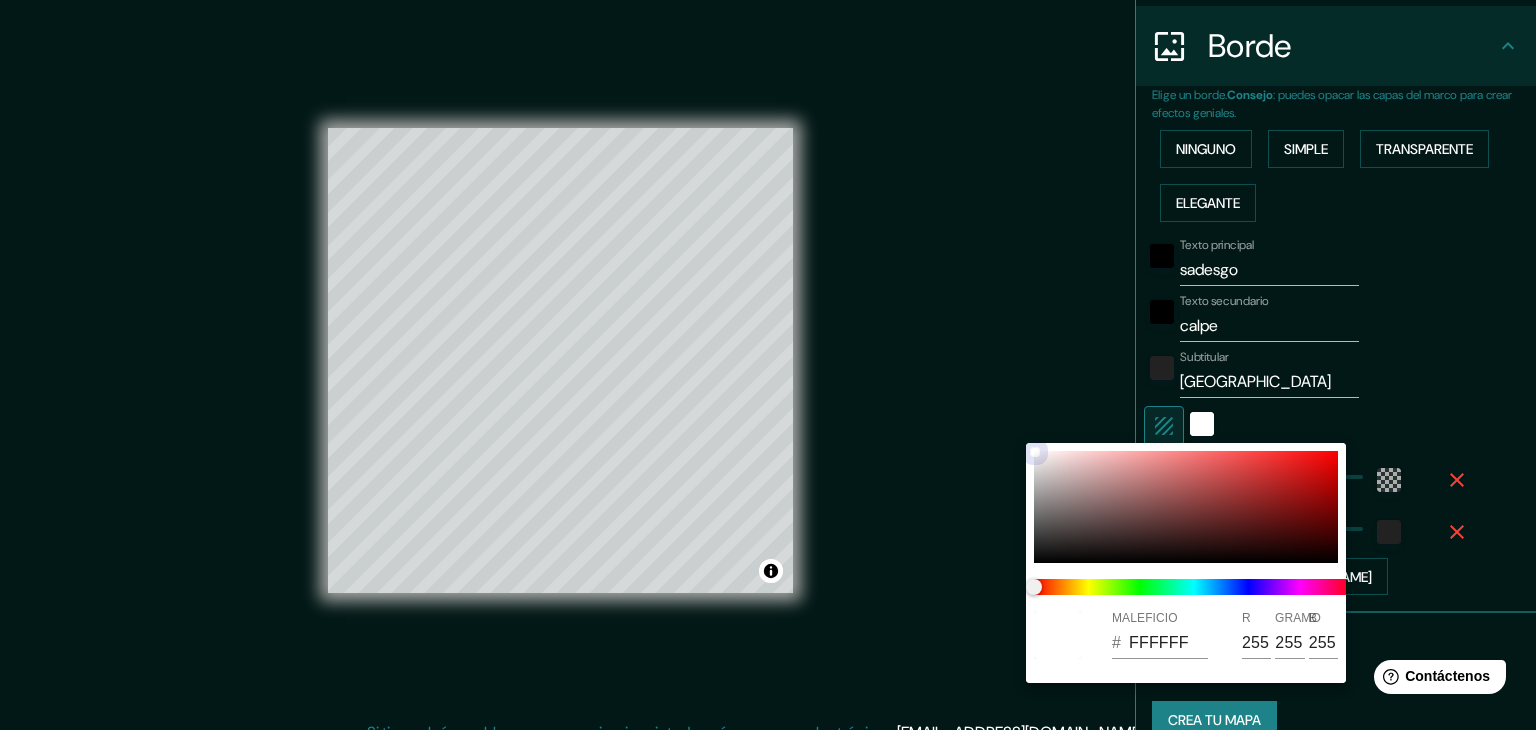 type on "223" 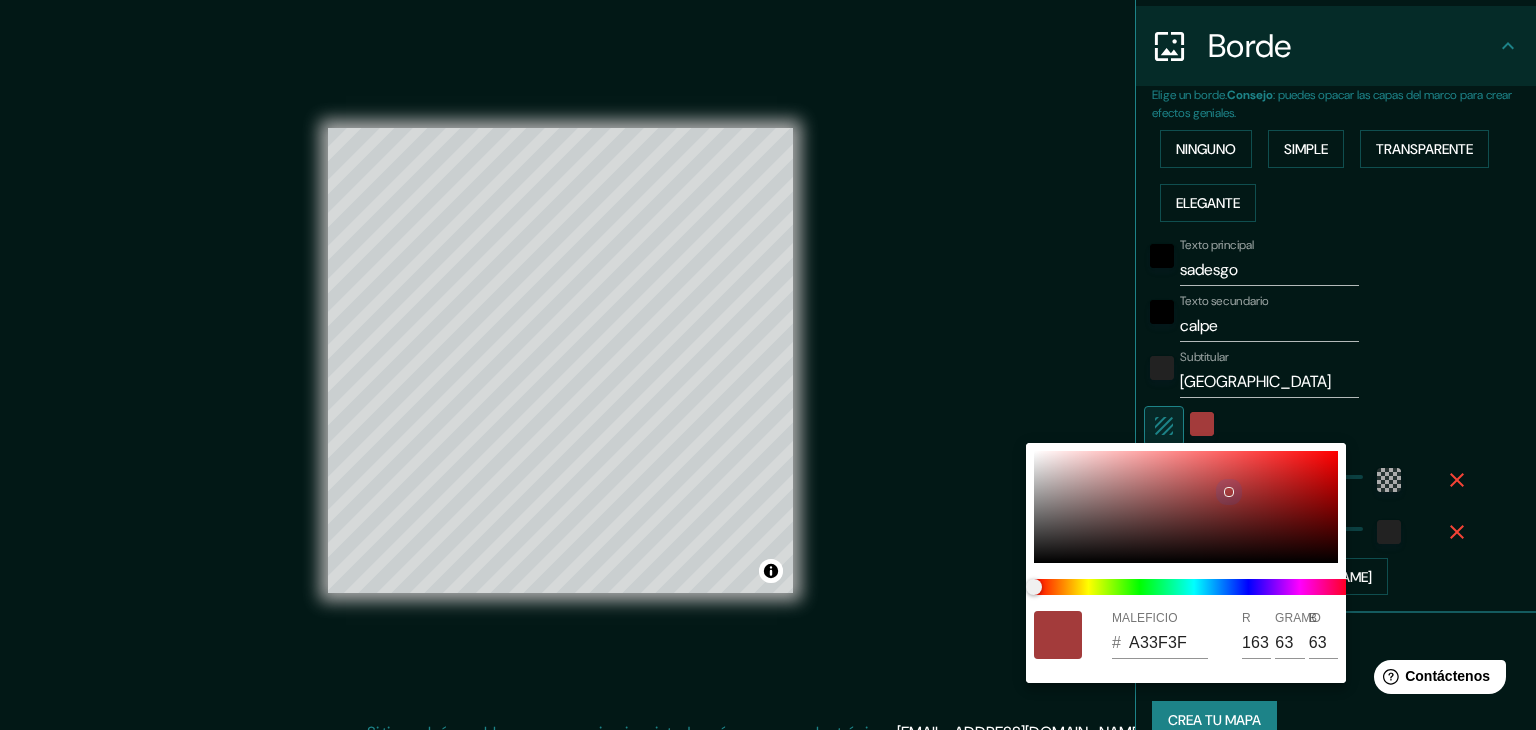 type on "223" 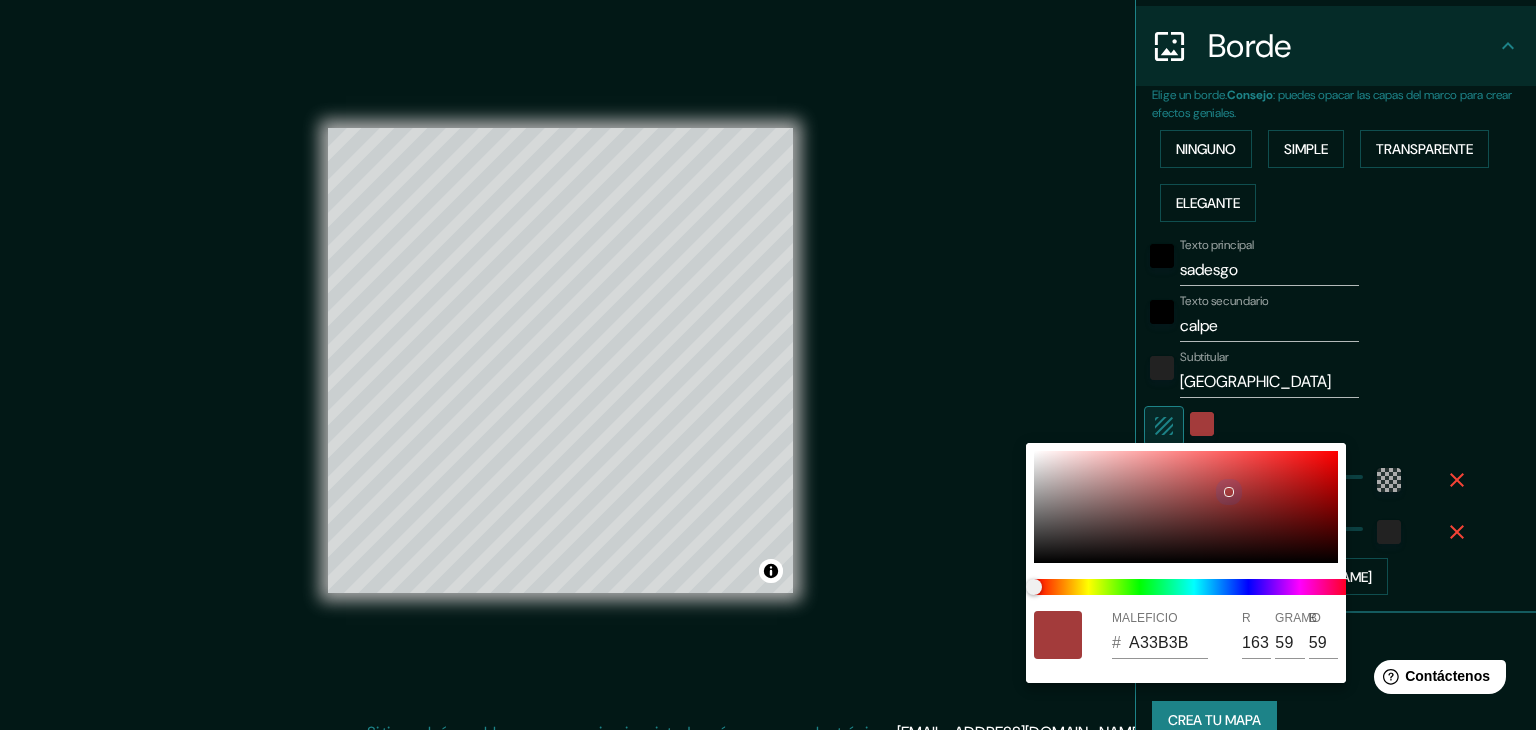 type on "223" 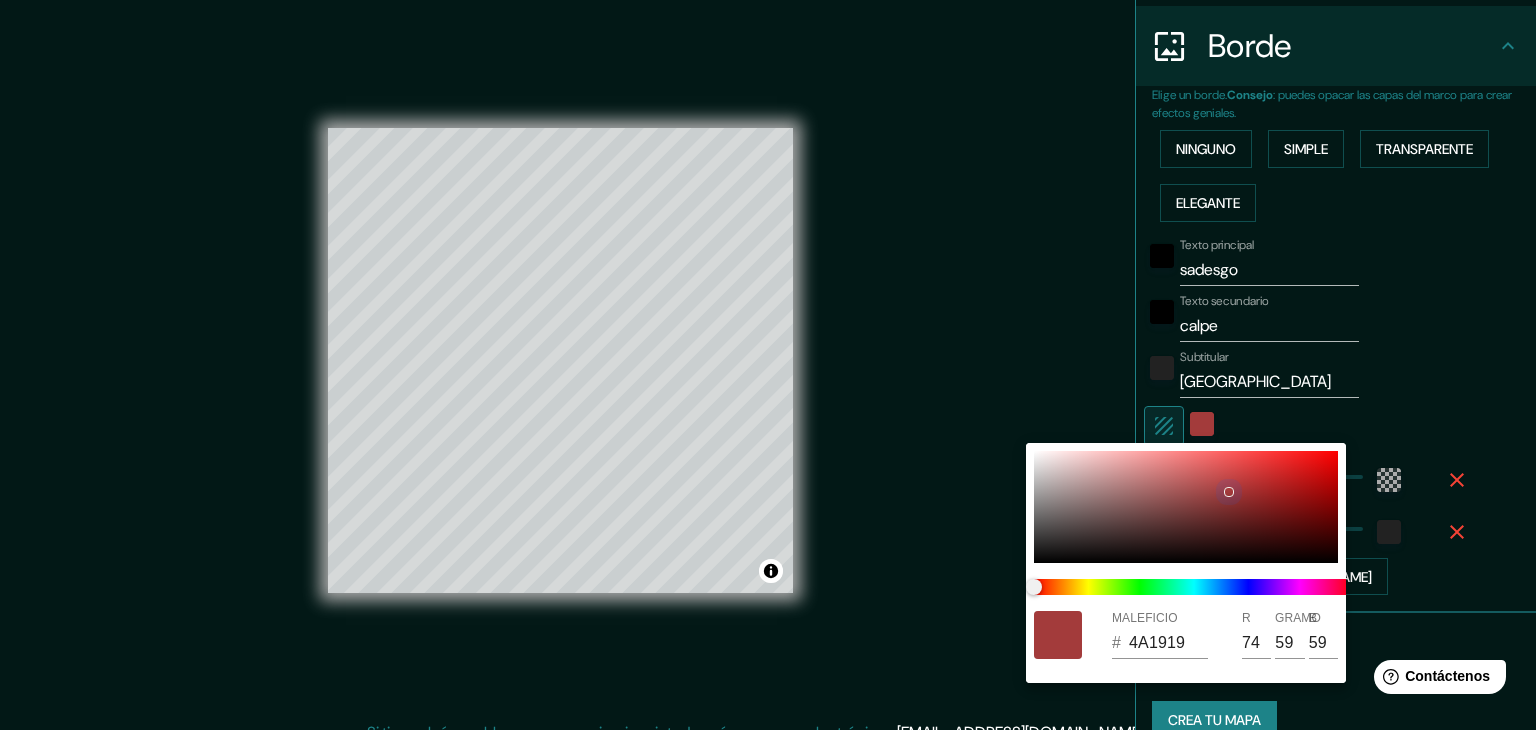 type on "25" 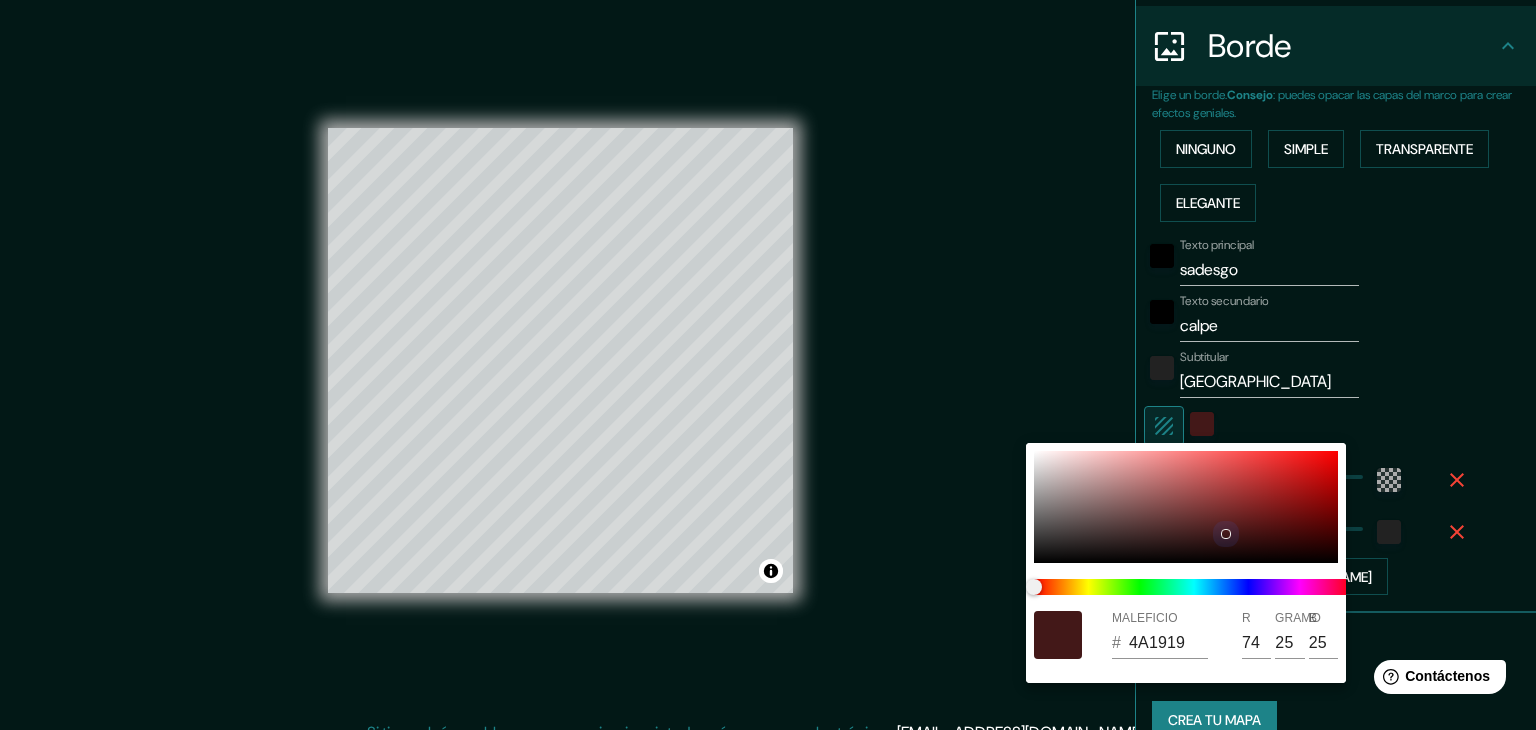 type on "223" 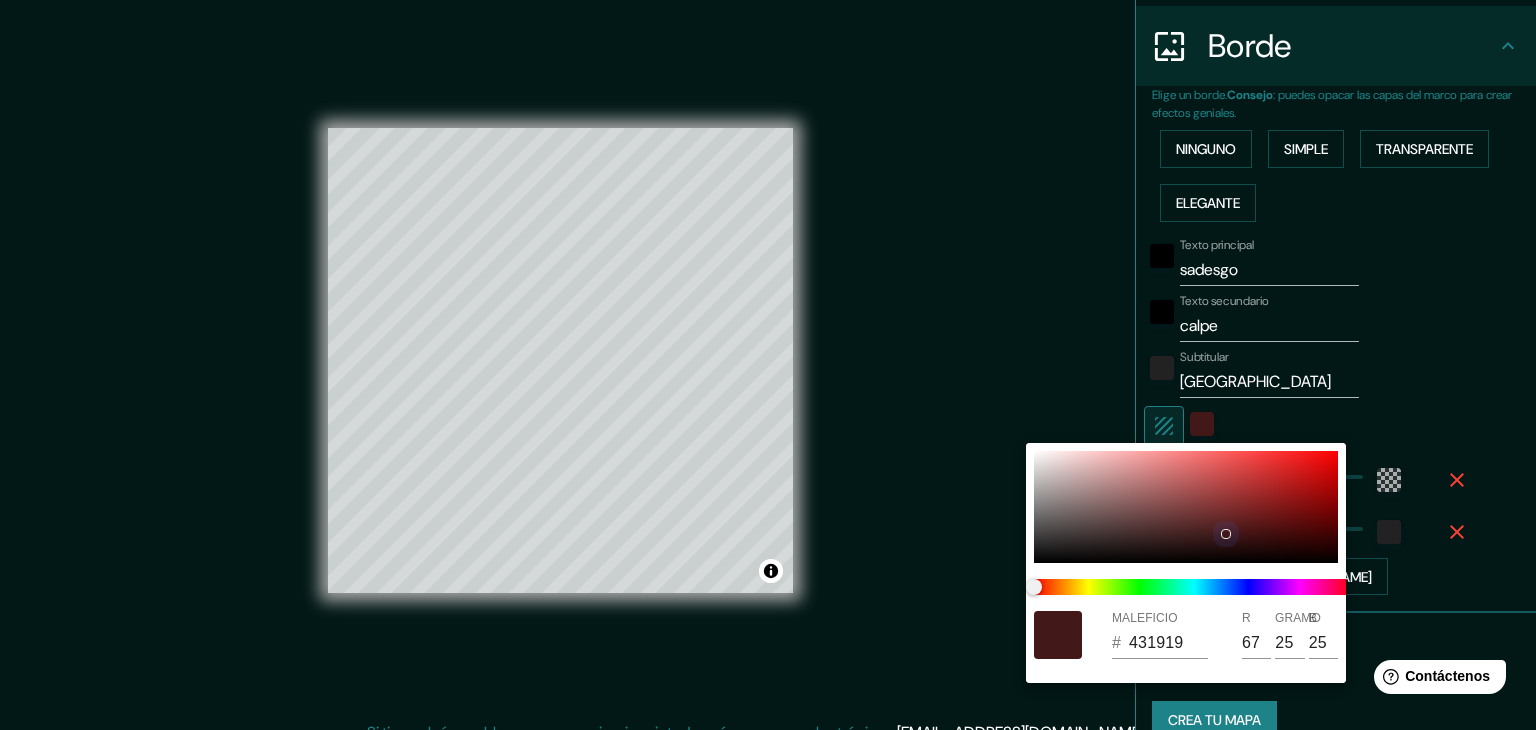 type on "223" 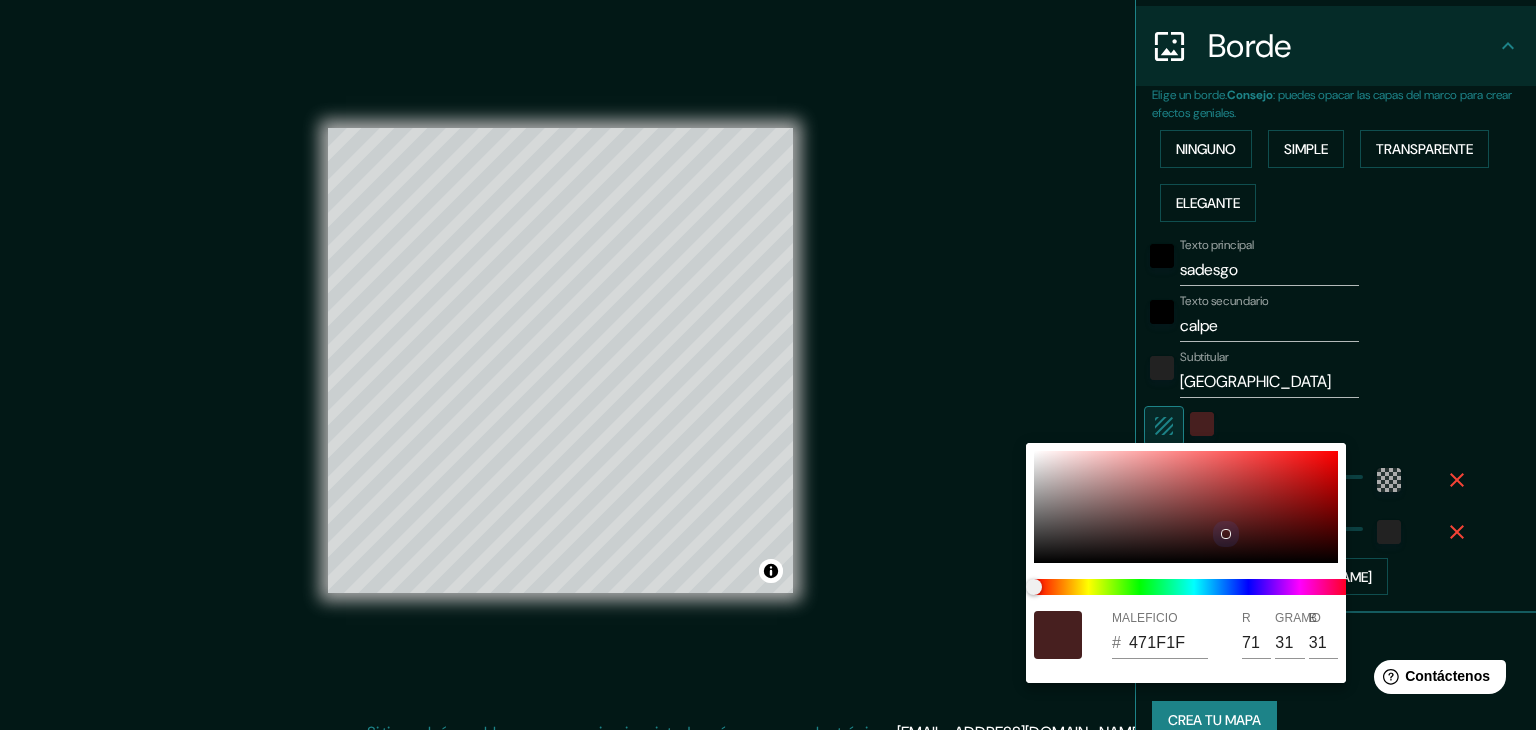 type on "223" 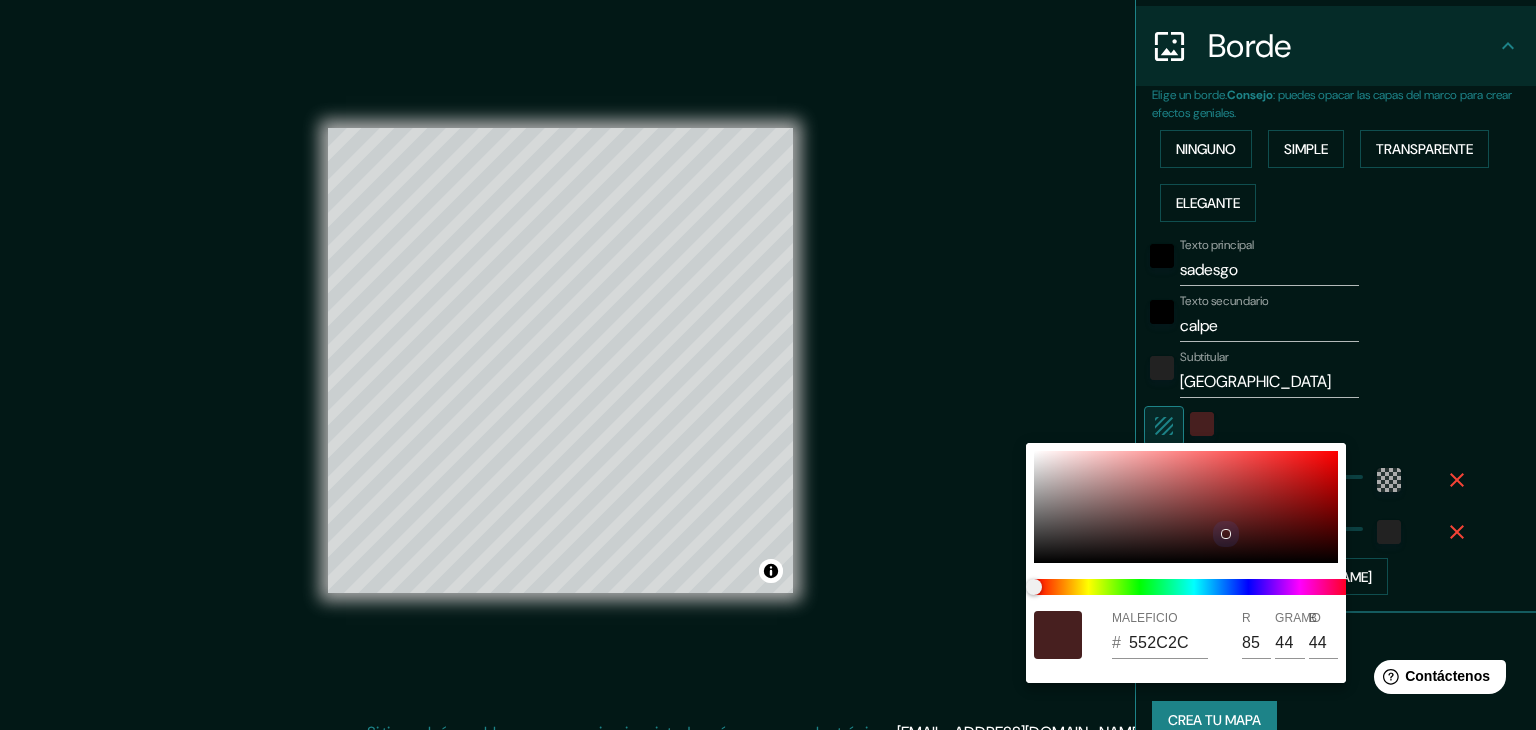 type on "223" 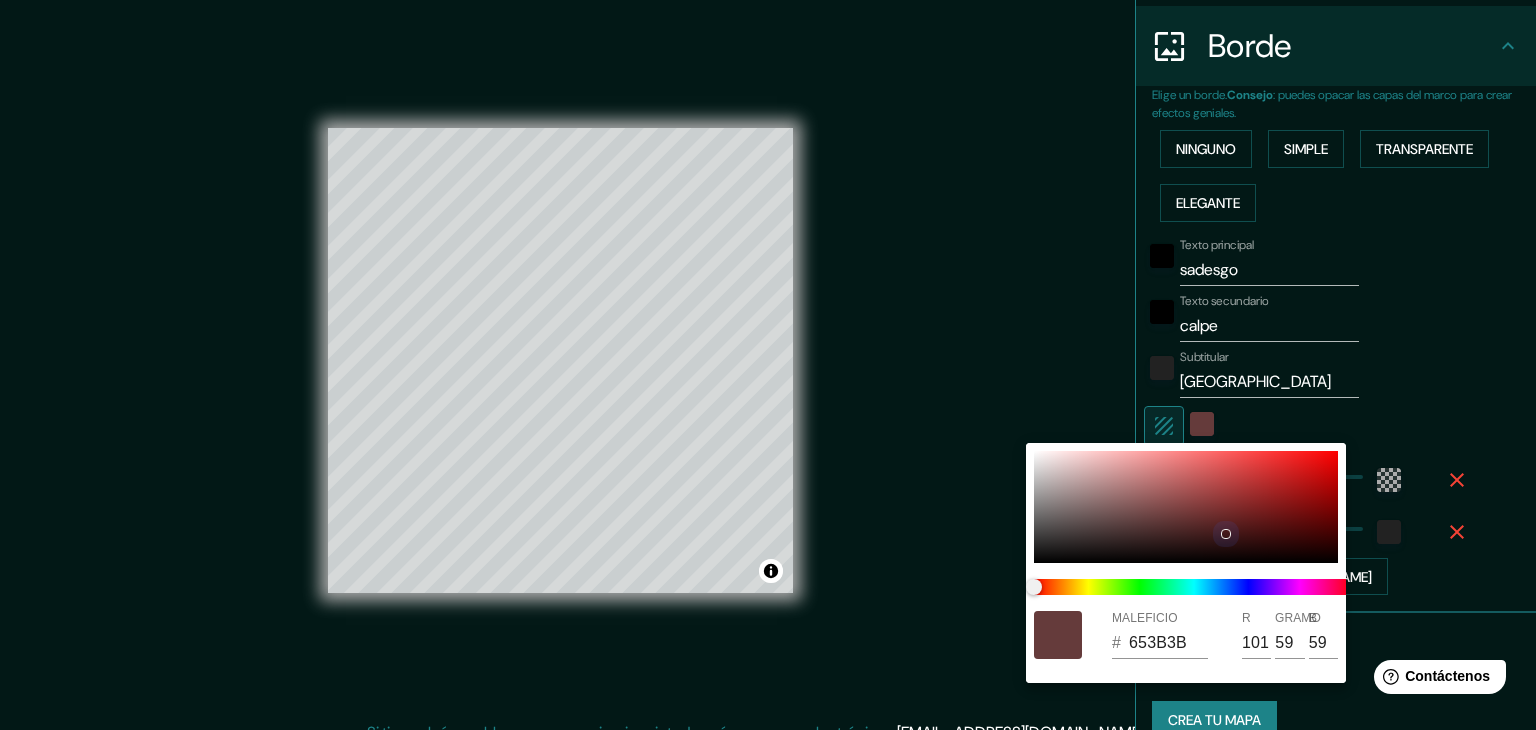 type on "223" 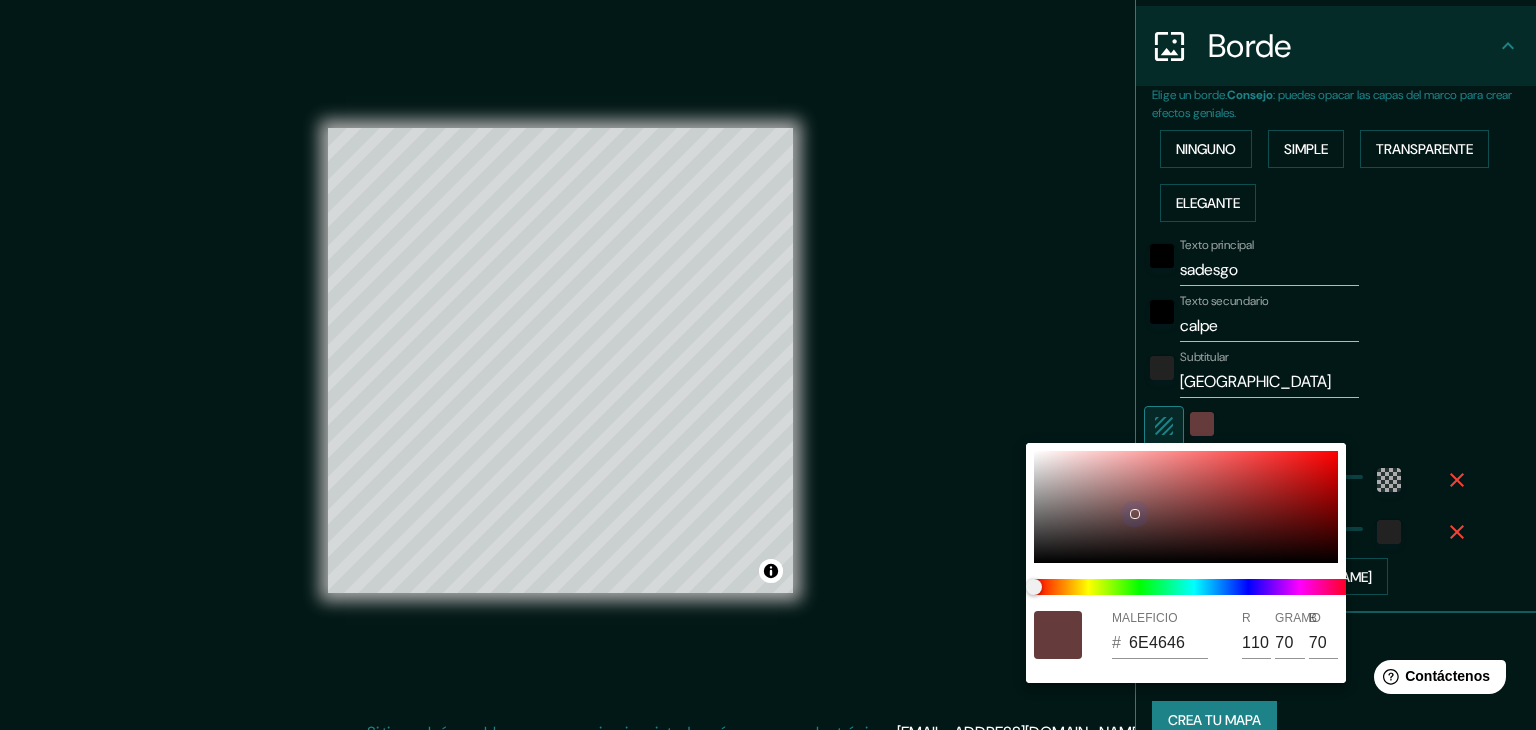 type on "223" 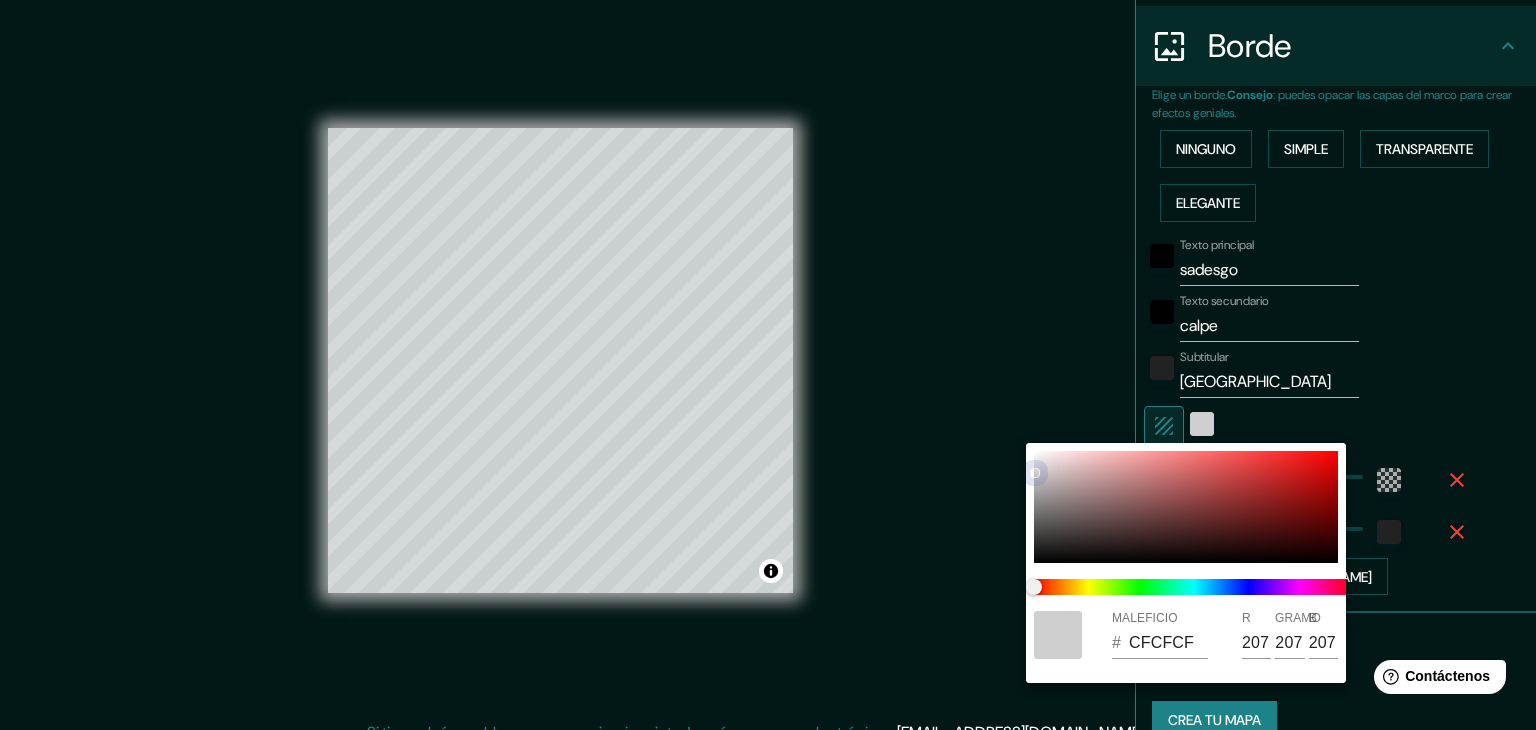 drag, startPoint x: 1140, startPoint y: 510, endPoint x: 1030, endPoint y: 472, distance: 116.37869 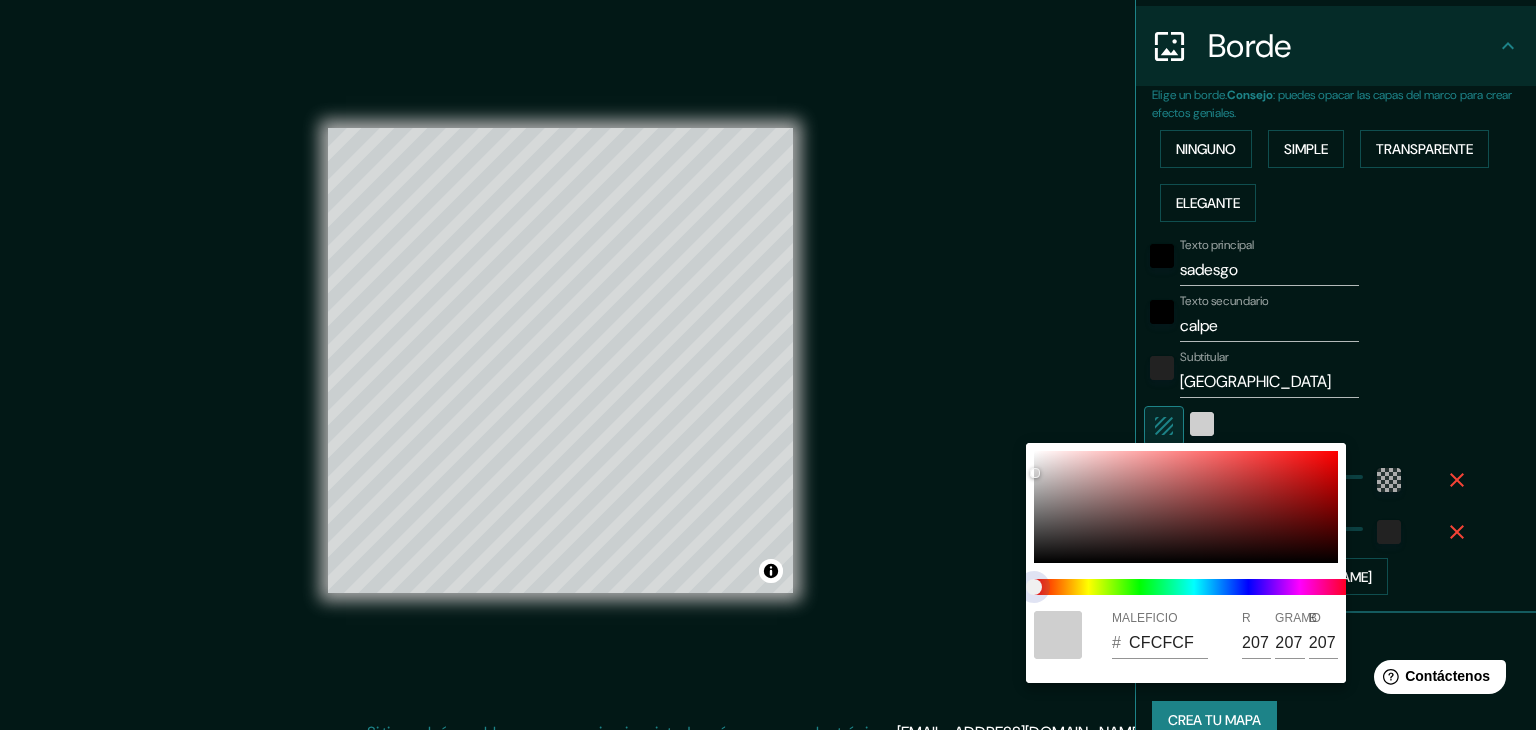click at bounding box center (1194, 587) 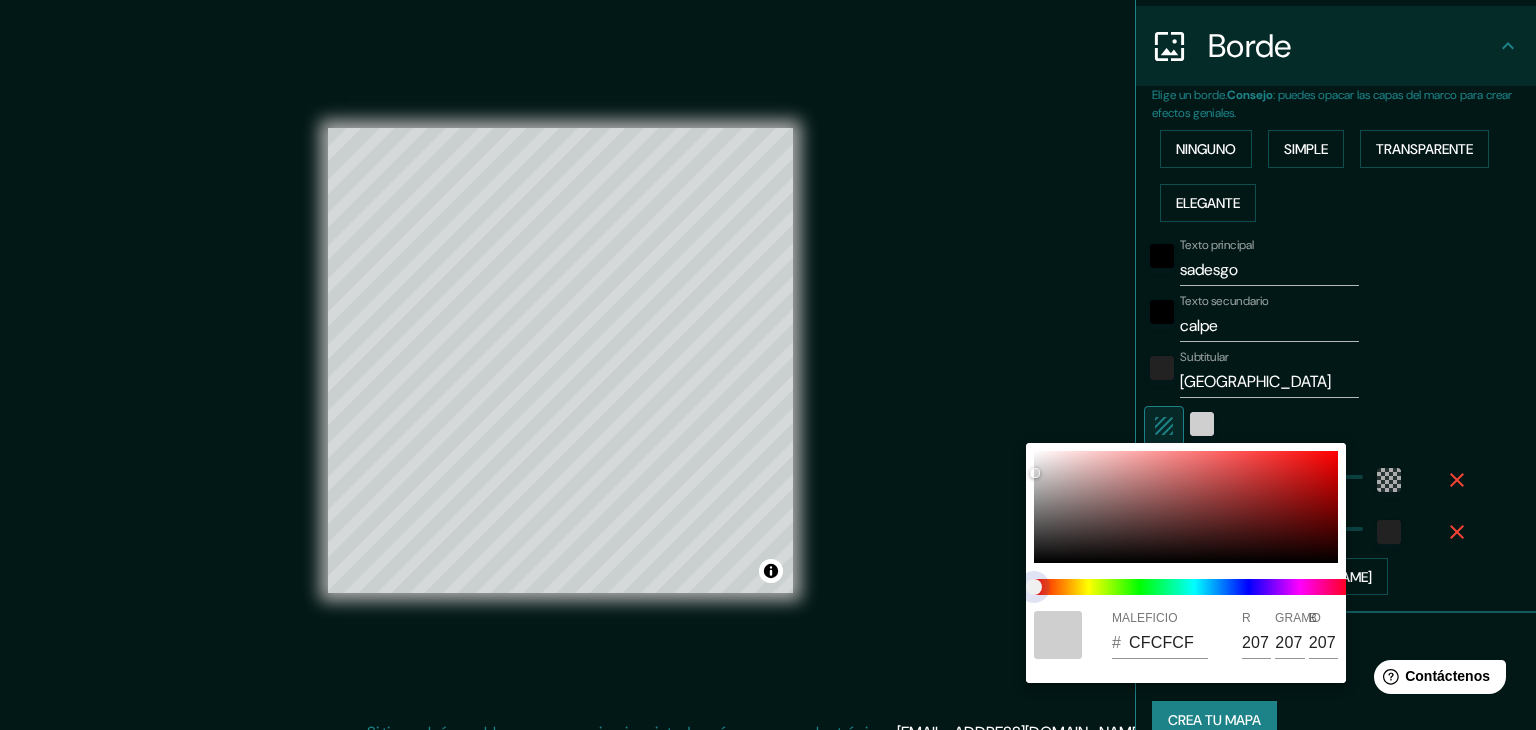 drag, startPoint x: 1040, startPoint y: 587, endPoint x: 1188, endPoint y: 574, distance: 148.56985 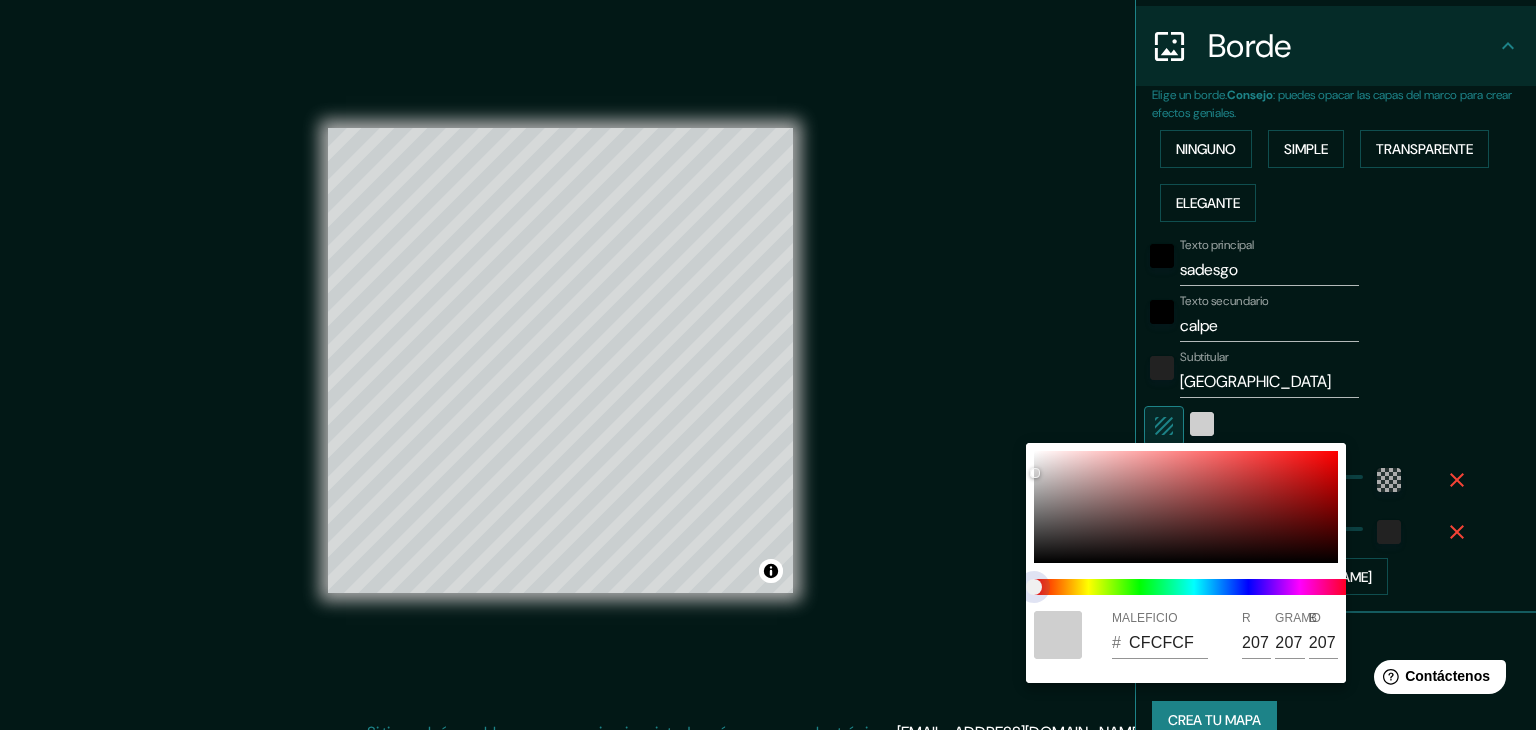 click at bounding box center (1194, 587) 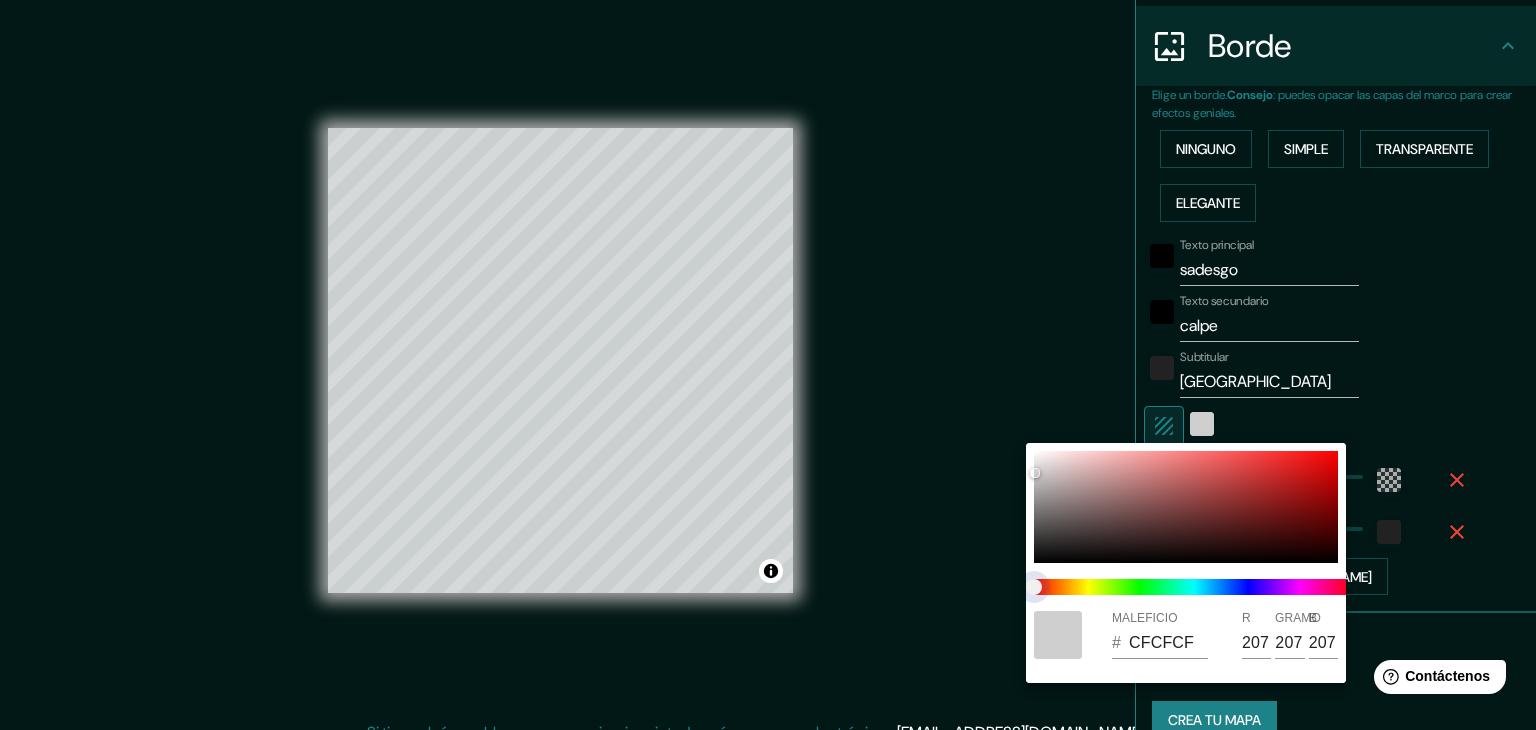 drag, startPoint x: 1035, startPoint y: 588, endPoint x: 1228, endPoint y: 566, distance: 194.24983 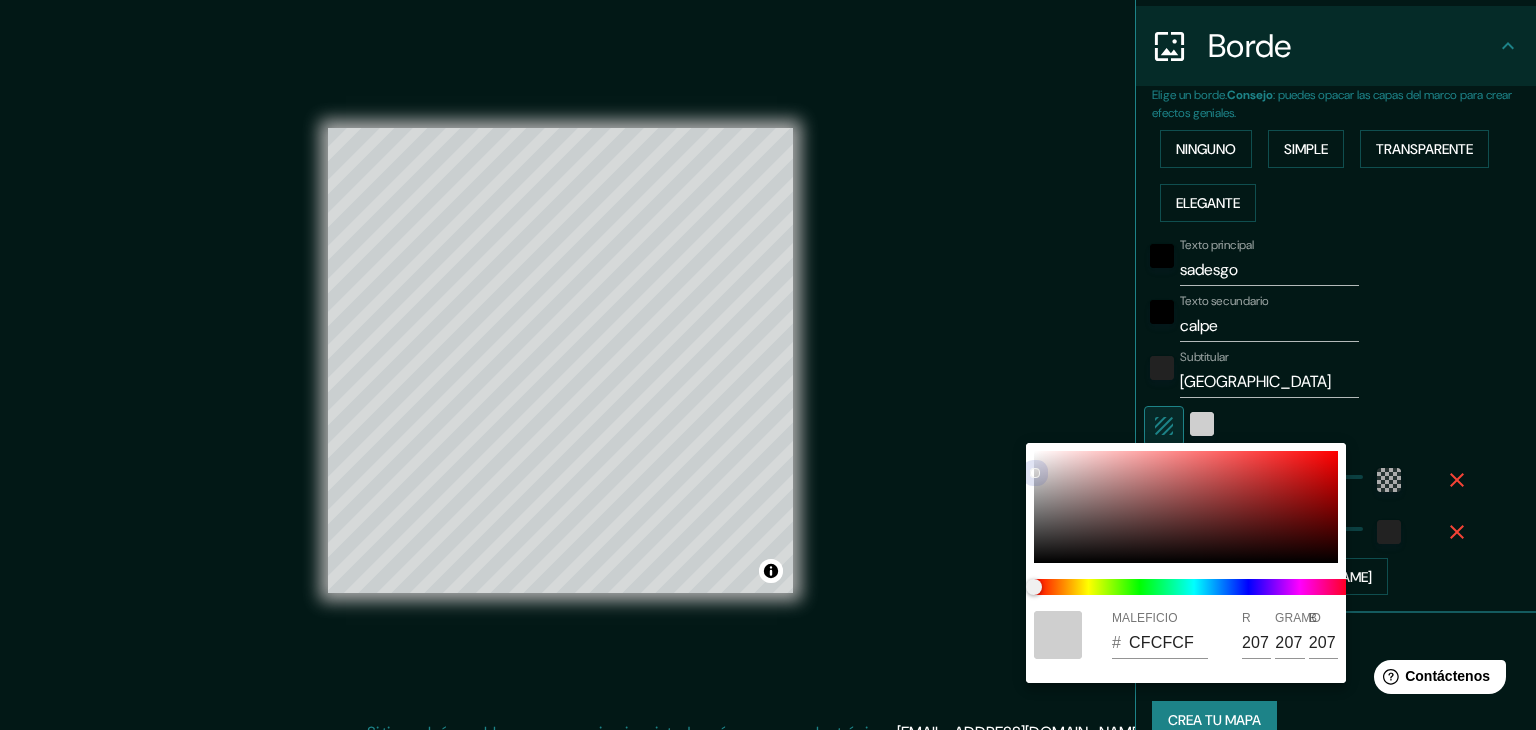 click at bounding box center [1186, 507] 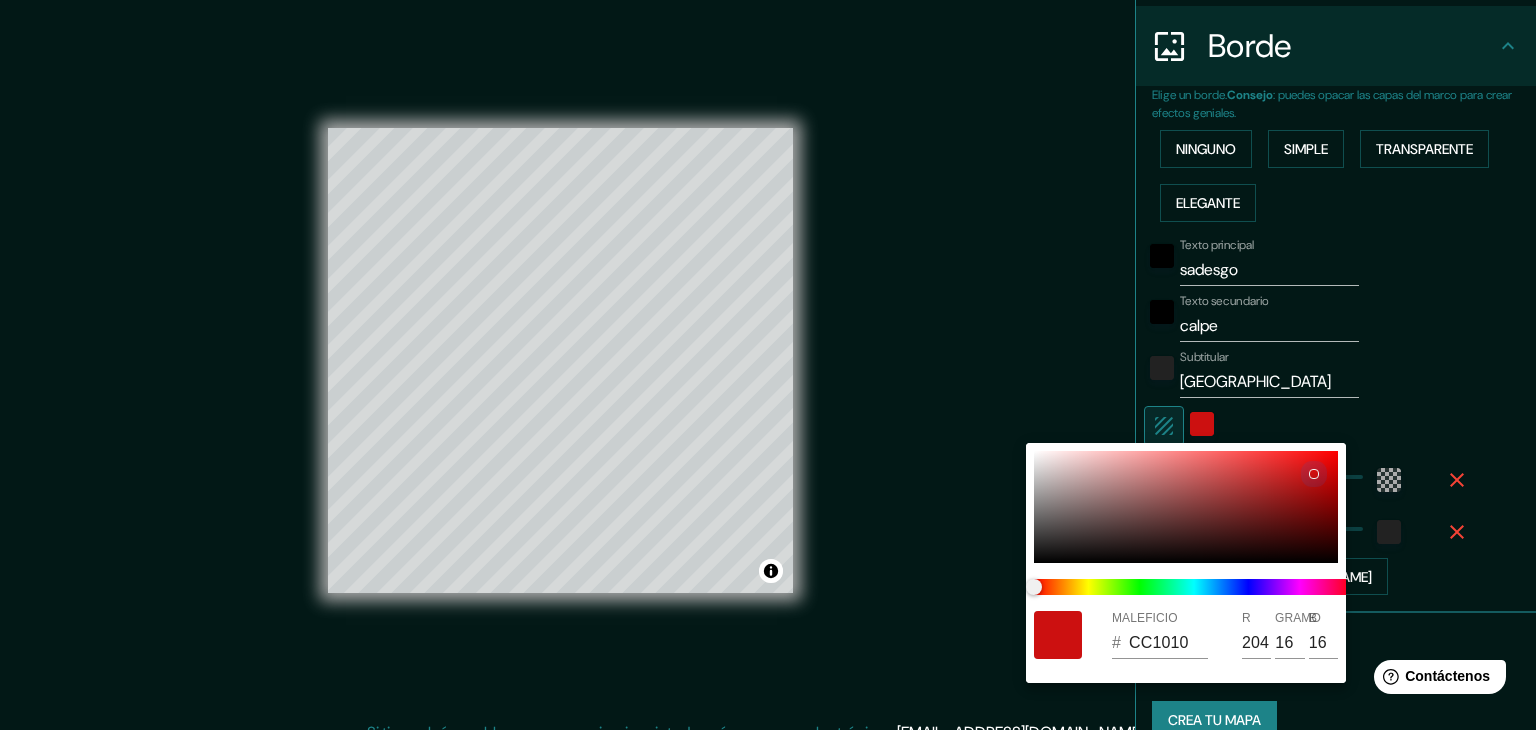 drag, startPoint x: 1190, startPoint y: 493, endPoint x: 1310, endPoint y: 498, distance: 120.10412 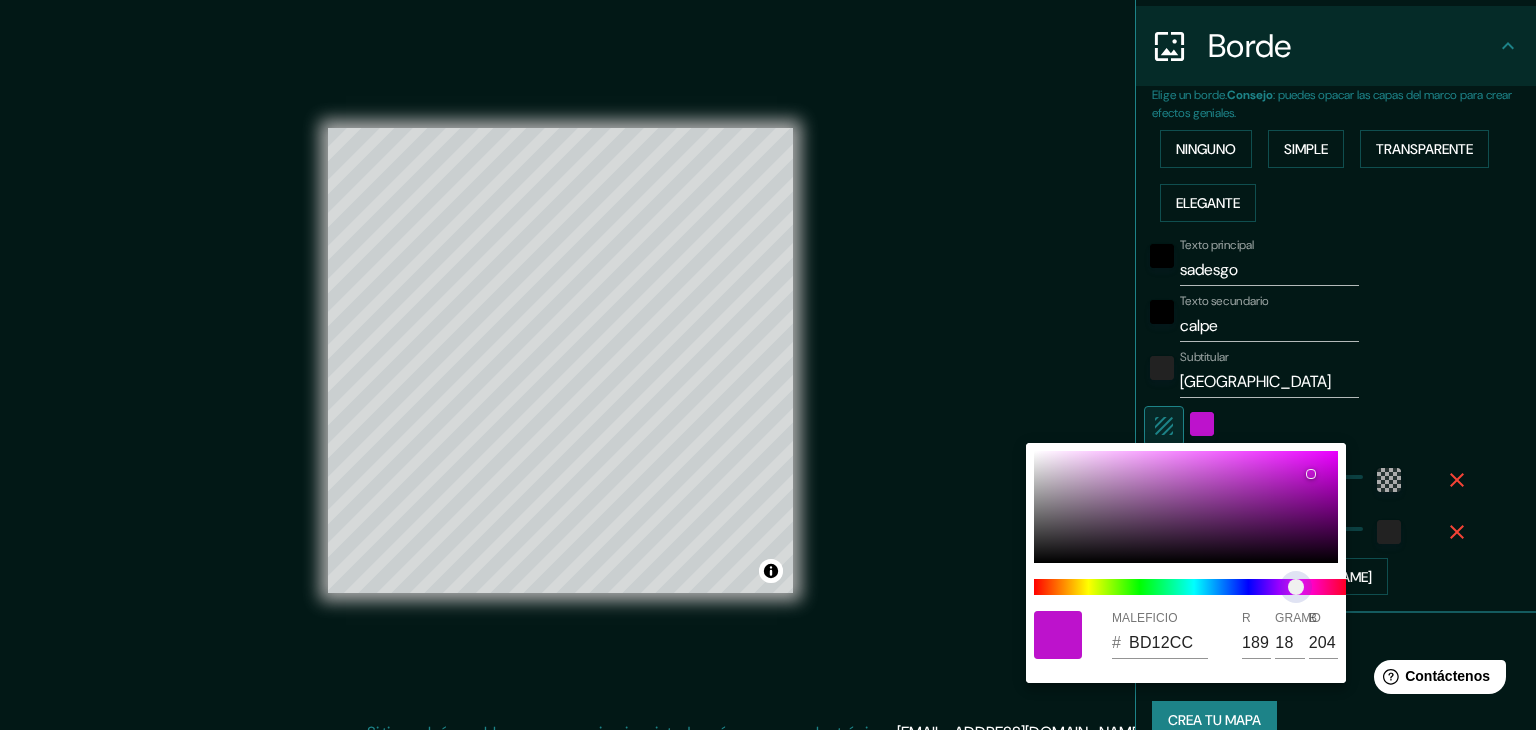 drag, startPoint x: 1282, startPoint y: 585, endPoint x: 1296, endPoint y: 588, distance: 14.3178215 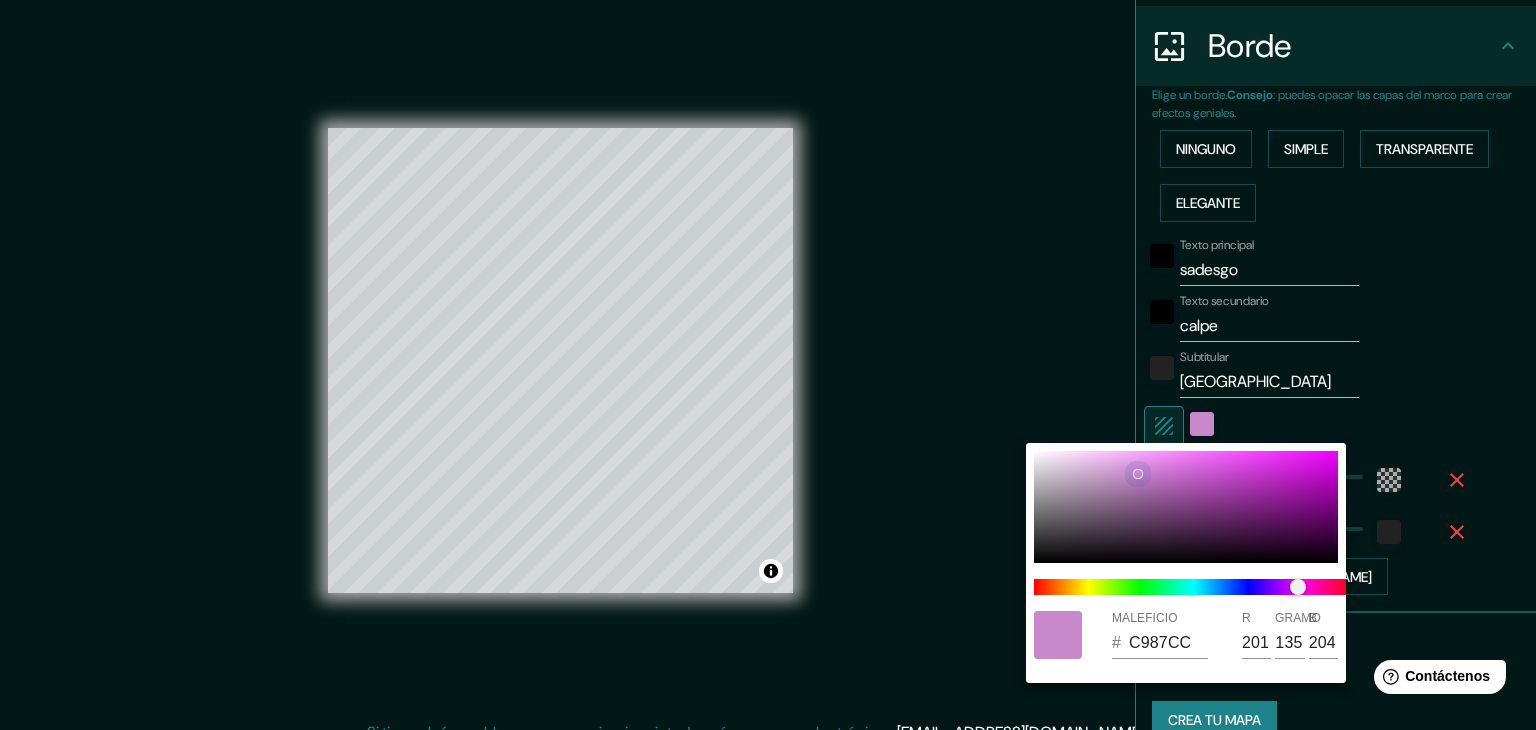 drag, startPoint x: 1314, startPoint y: 469, endPoint x: 1137, endPoint y: 473, distance: 177.0452 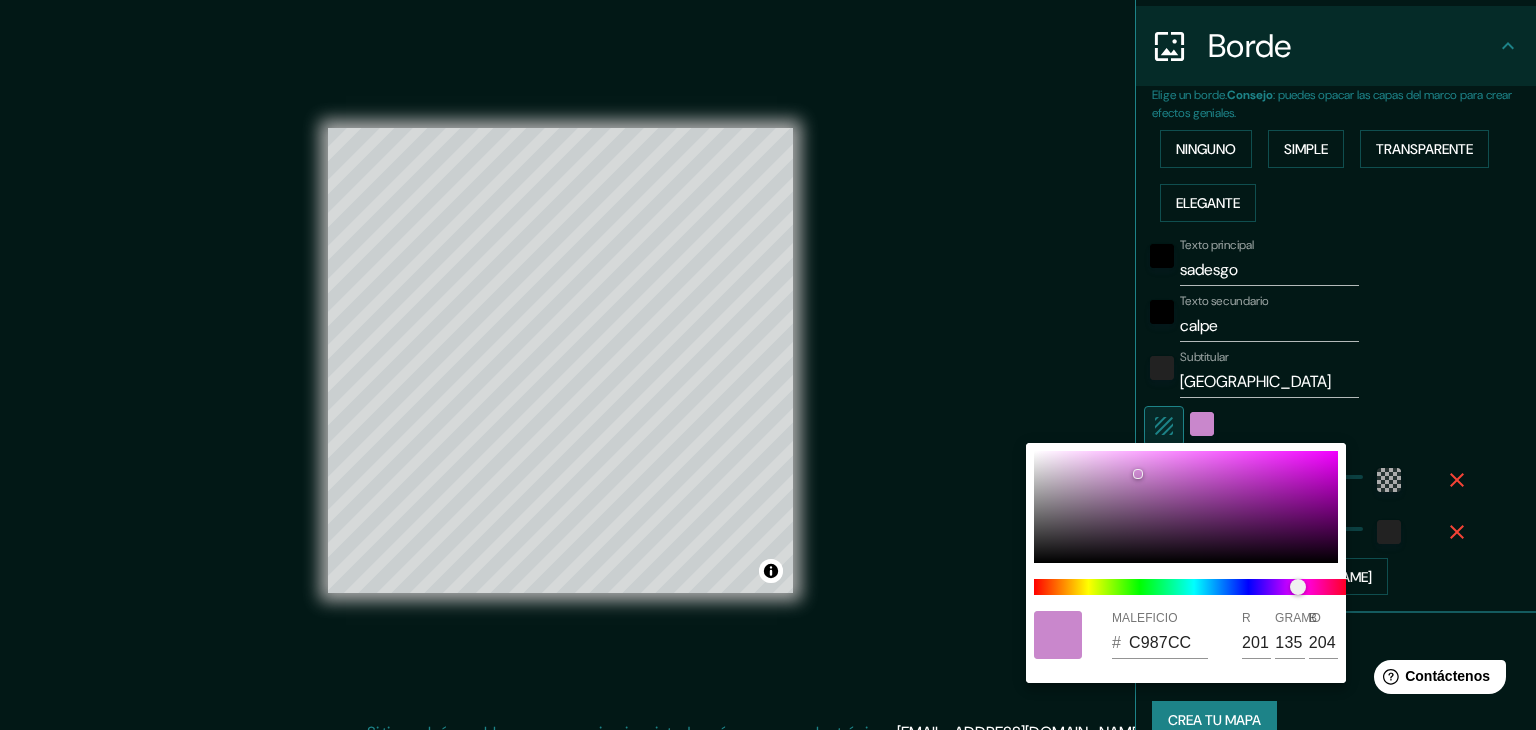 click at bounding box center [768, 365] 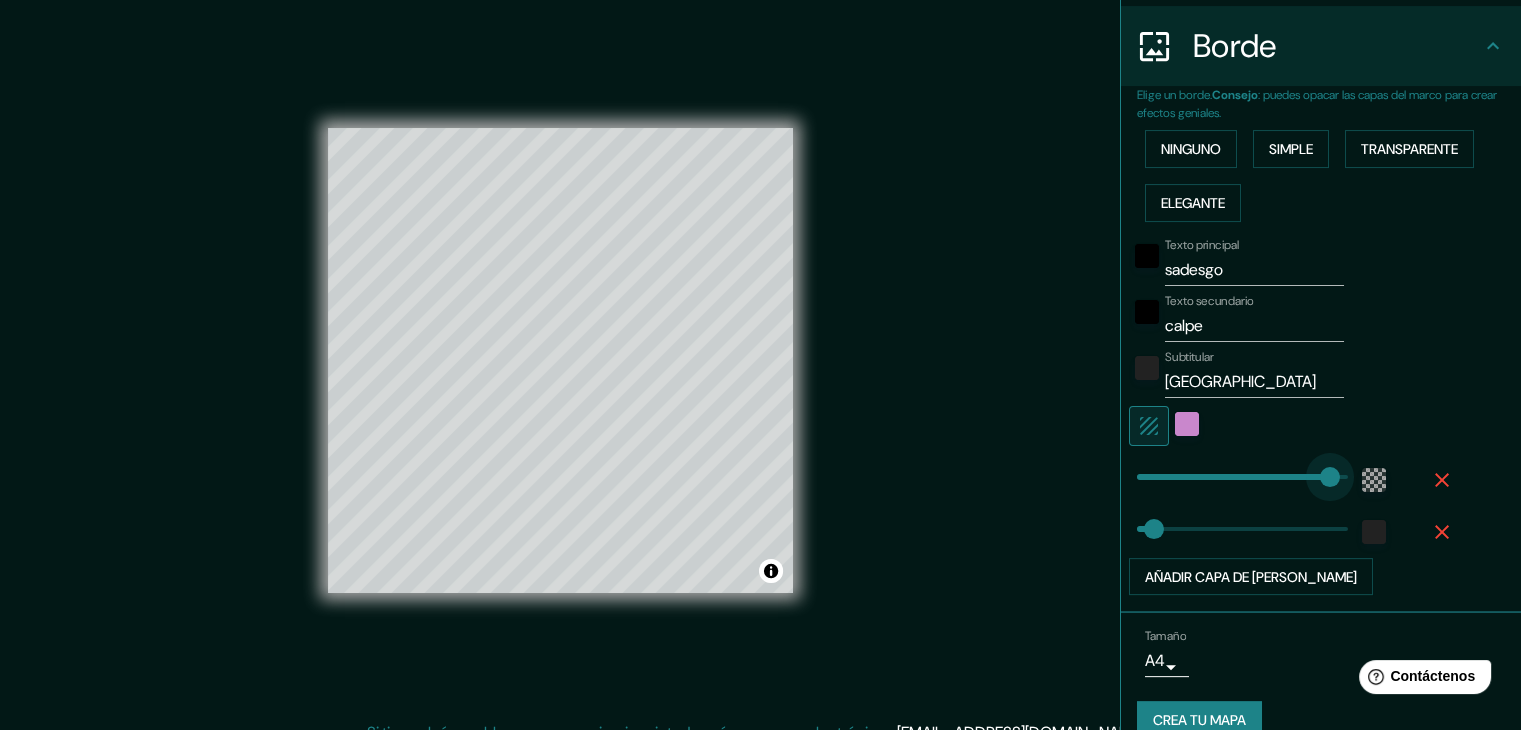 drag, startPoint x: 1232, startPoint y: 476, endPoint x: 1315, endPoint y: 483, distance: 83.294655 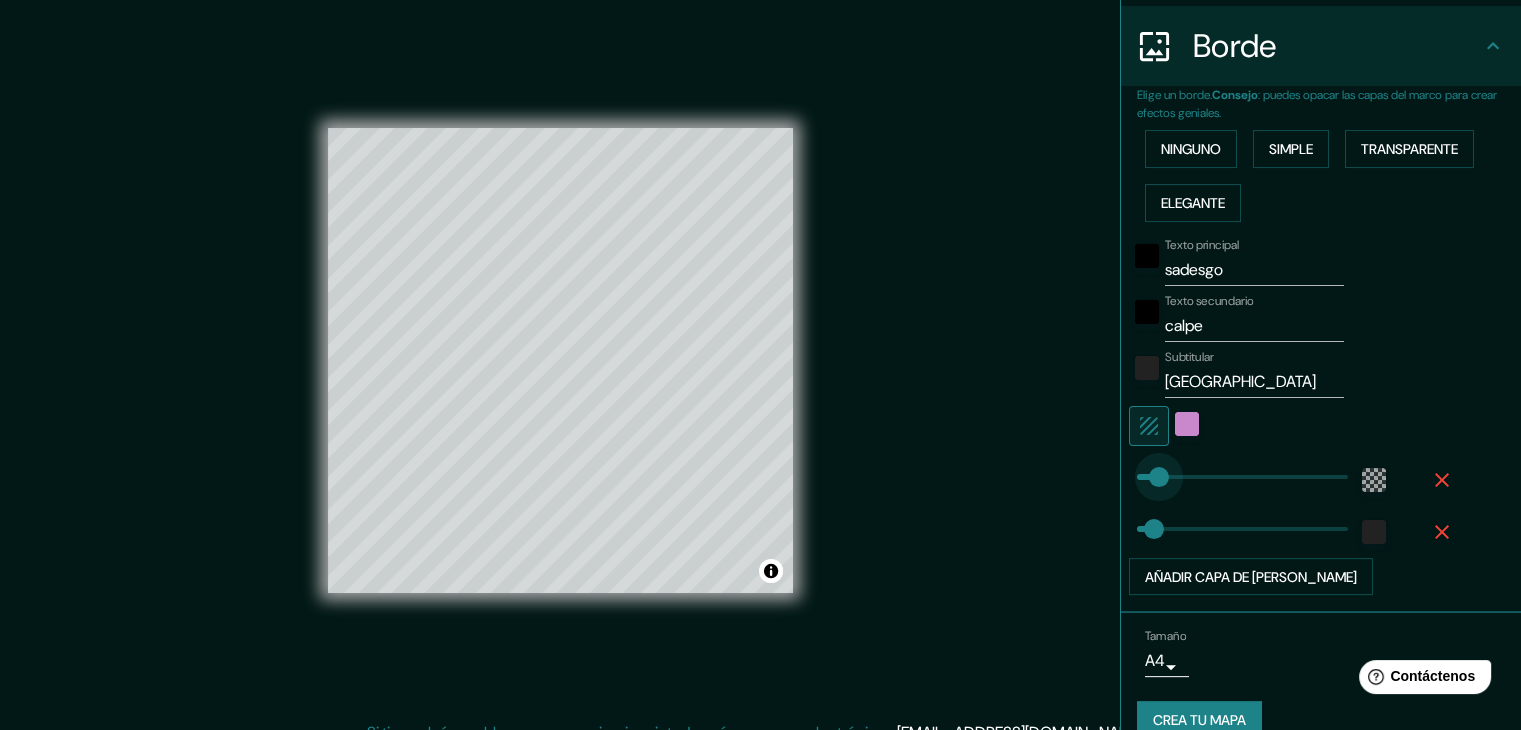 drag, startPoint x: 1315, startPoint y: 483, endPoint x: 1140, endPoint y: 491, distance: 175.18275 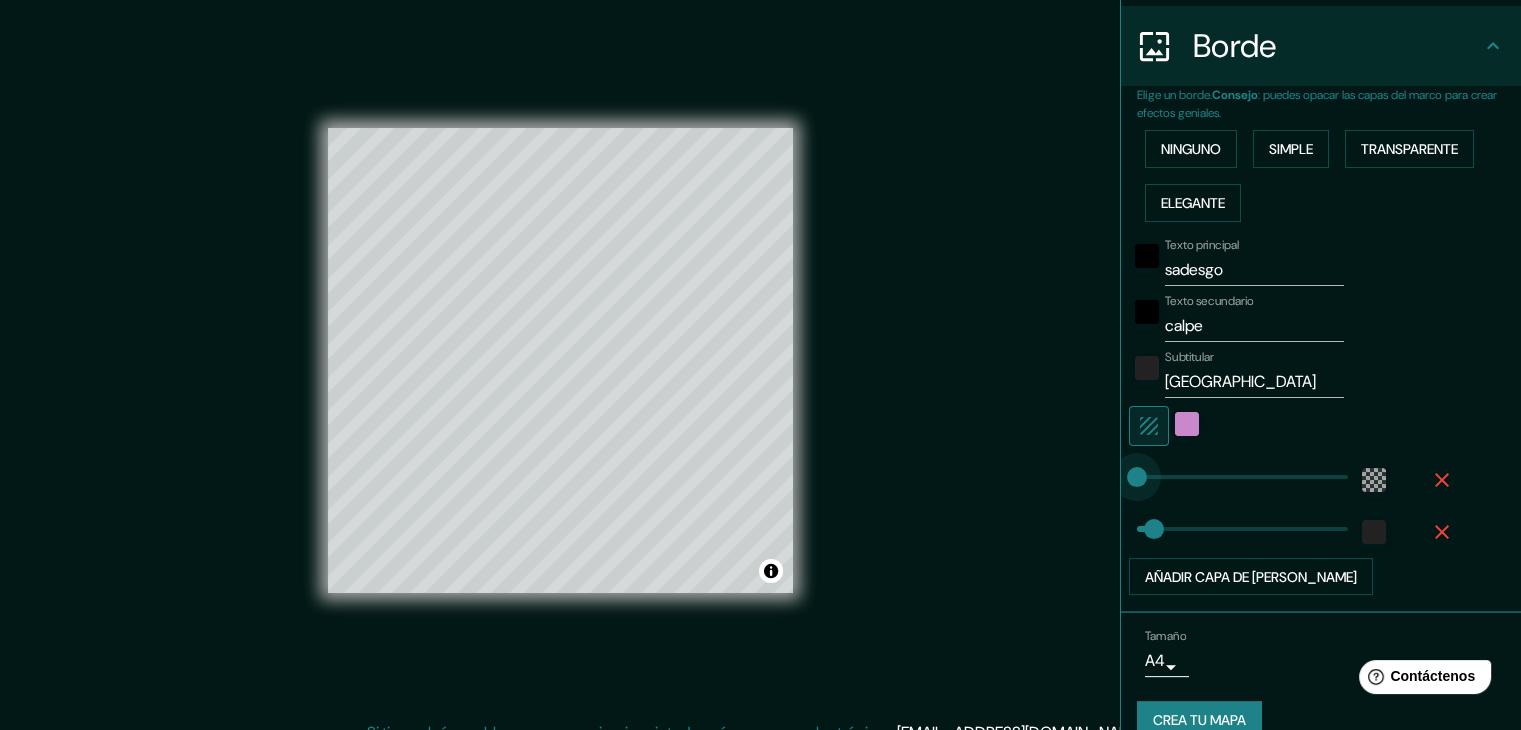 drag, startPoint x: 1141, startPoint y: 475, endPoint x: 1112, endPoint y: 474, distance: 29.017237 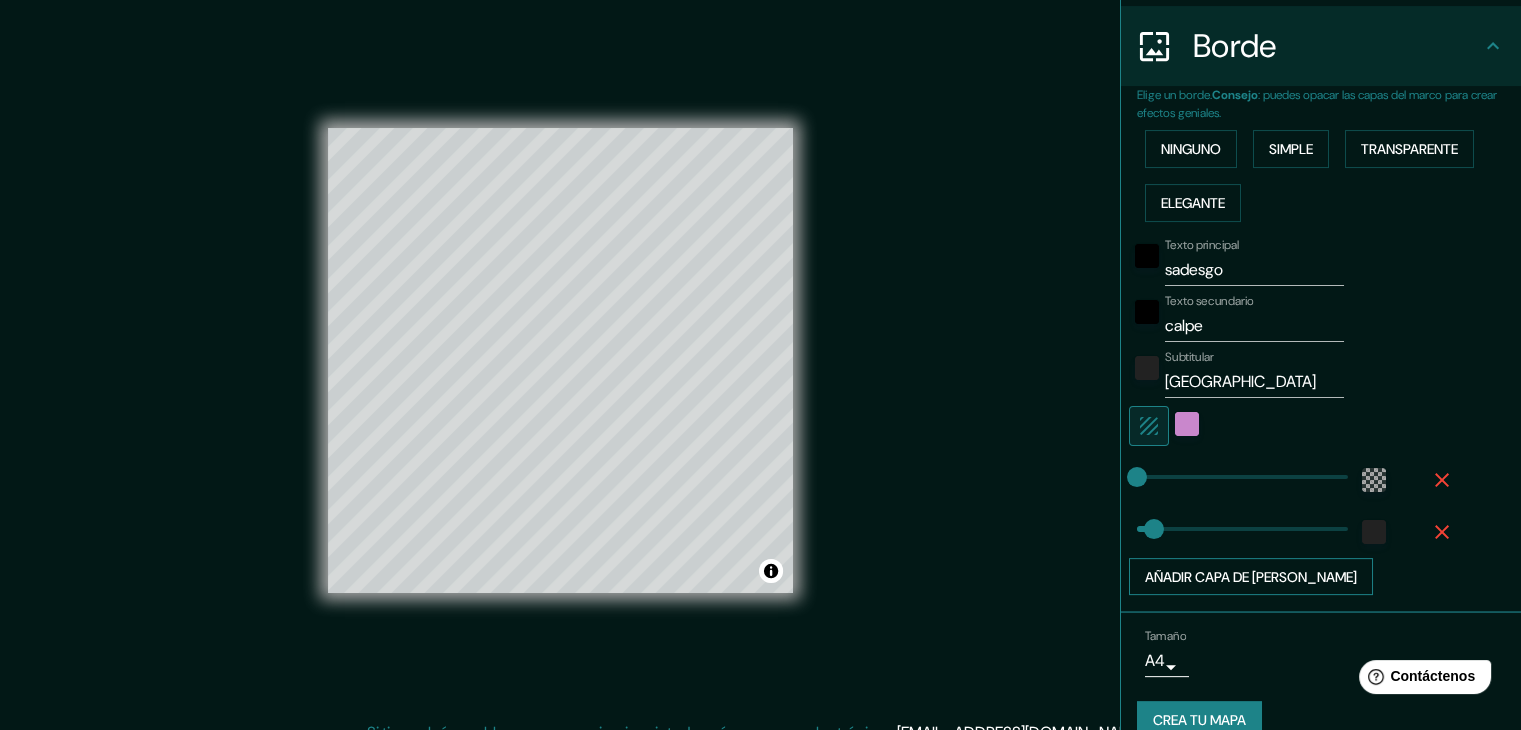 click on "Añadir capa de marco" at bounding box center [1251, 577] 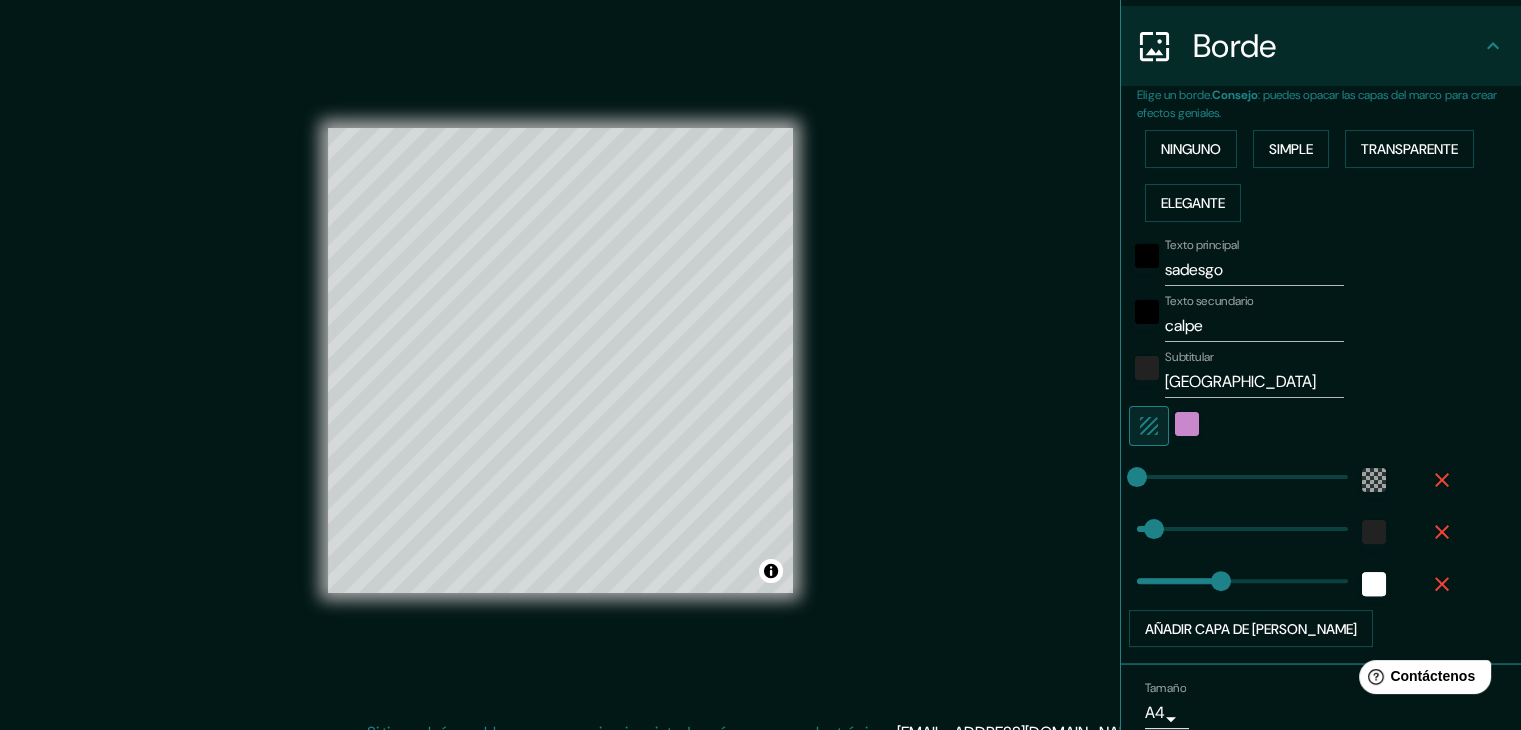click 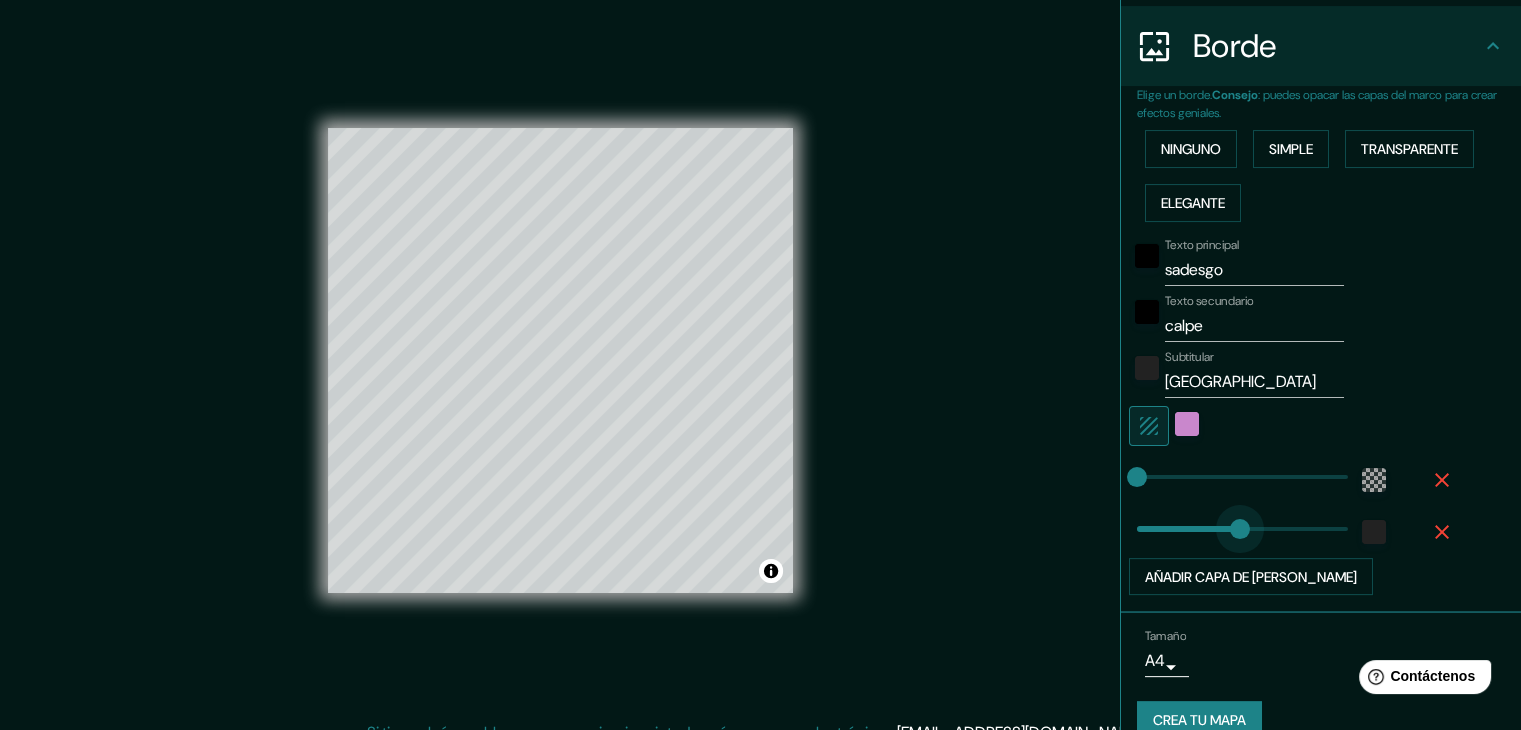 drag, startPoint x: 1140, startPoint y: 525, endPoint x: 1301, endPoint y: 529, distance: 161.04968 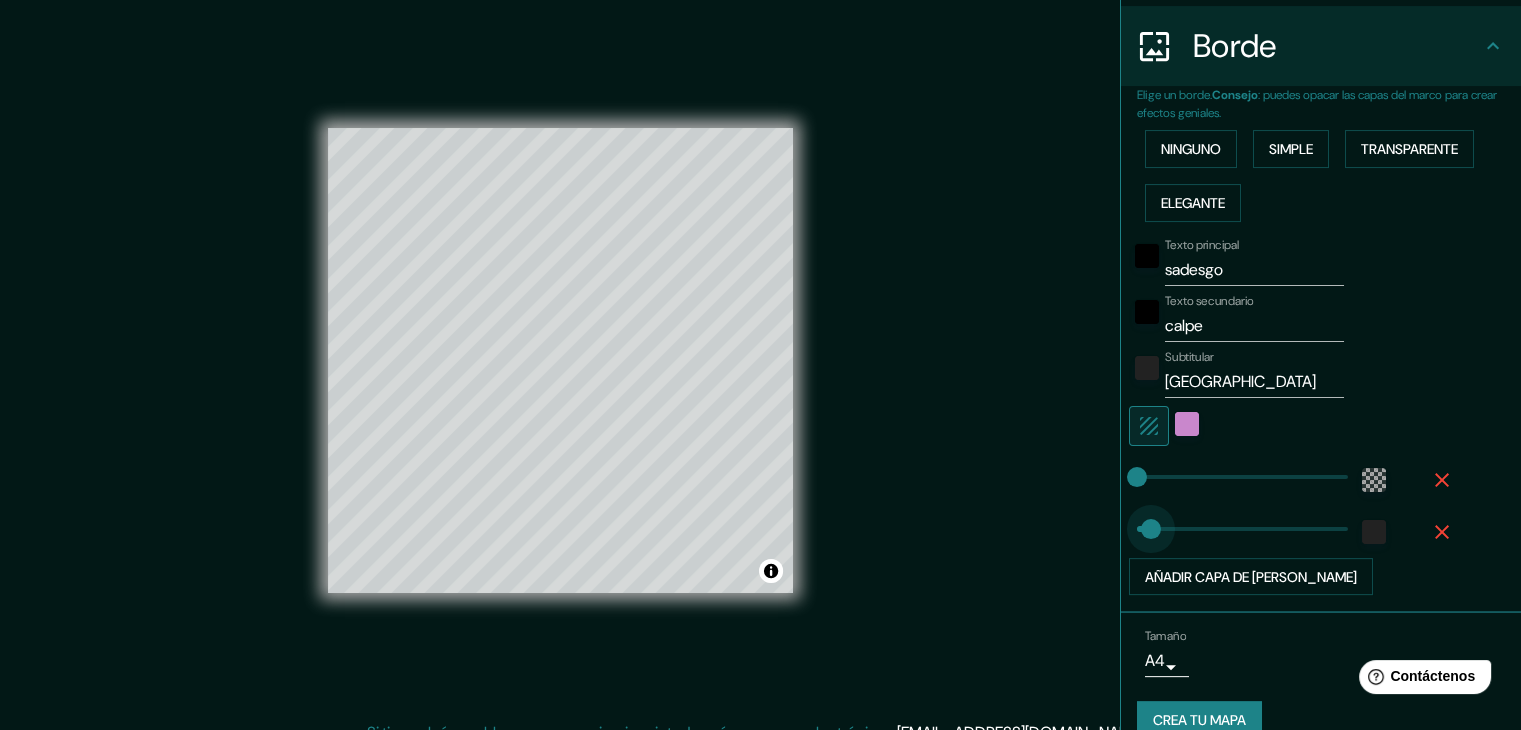drag, startPoint x: 1291, startPoint y: 524, endPoint x: 1125, endPoint y: 532, distance: 166.19266 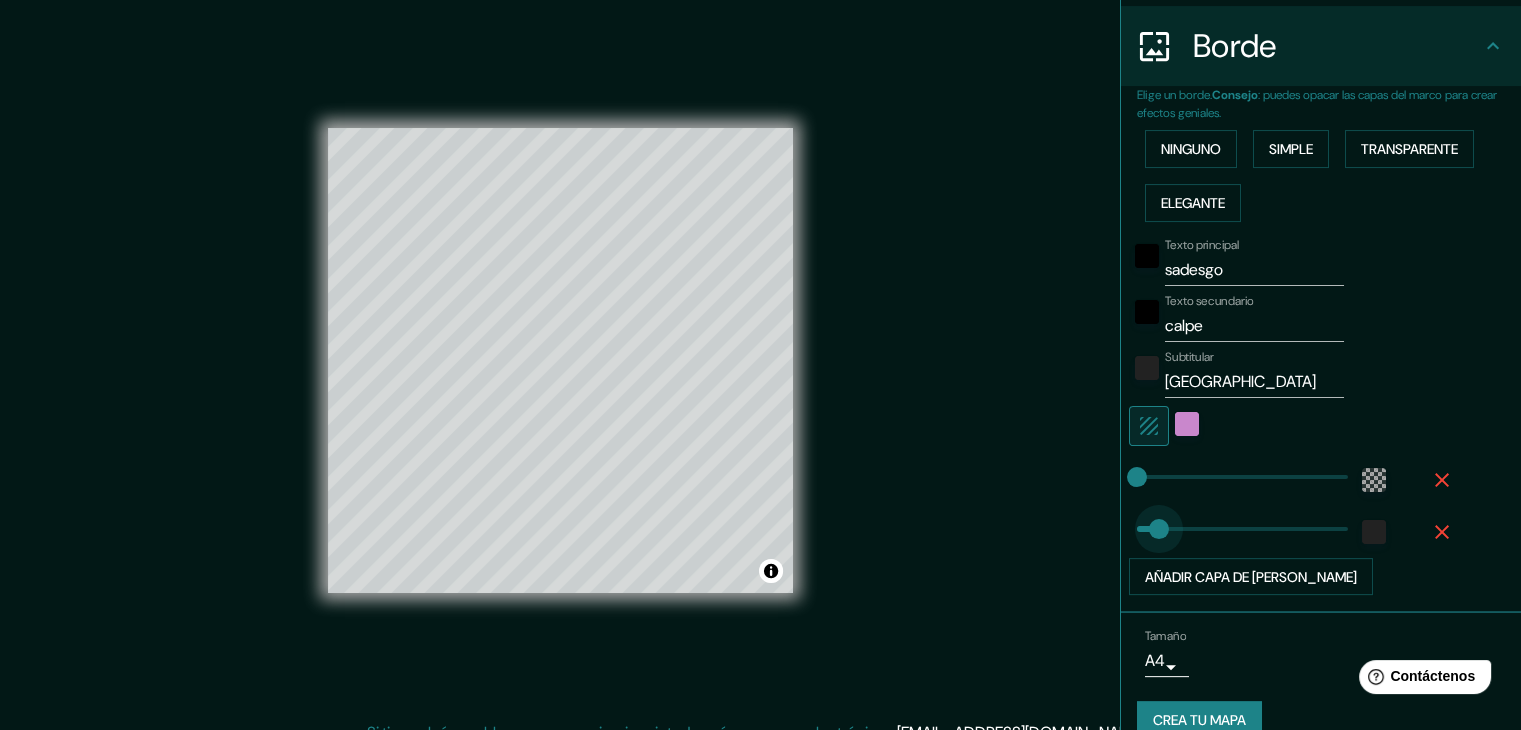 drag, startPoint x: 1130, startPoint y: 528, endPoint x: 1144, endPoint y: 529, distance: 14.035668 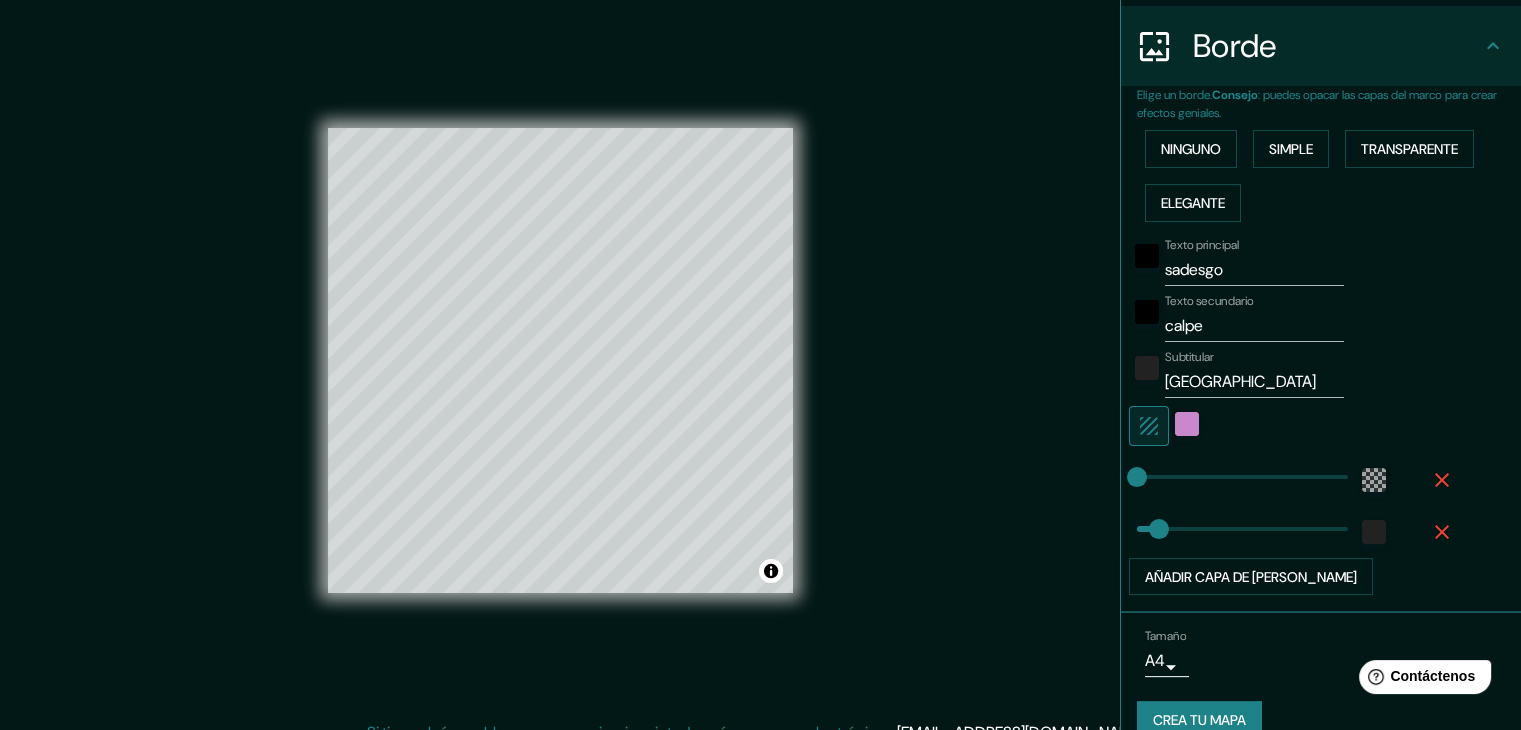 scroll, scrollTop: 410, scrollLeft: 0, axis: vertical 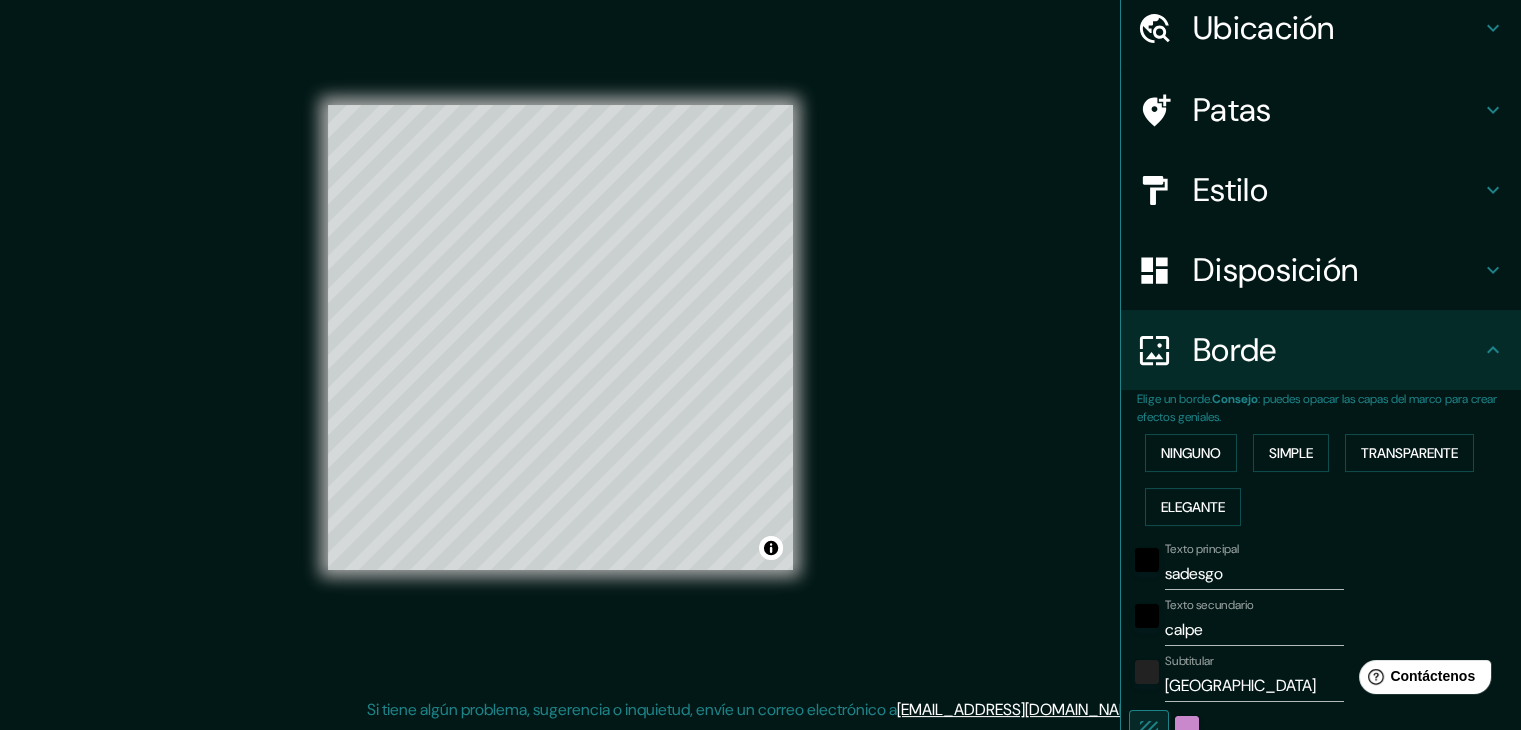 click on "Disposición" at bounding box center (1337, 270) 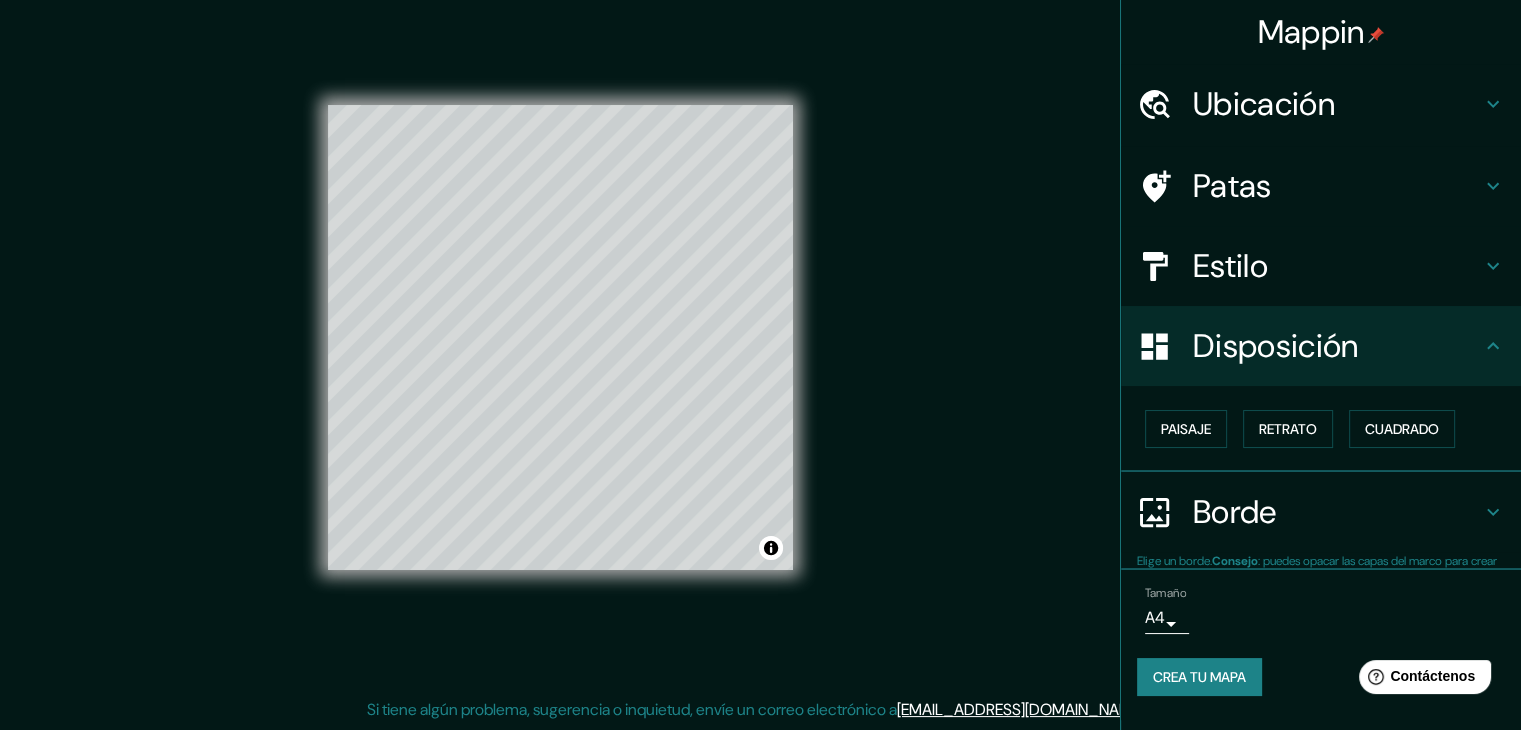 scroll, scrollTop: 0, scrollLeft: 0, axis: both 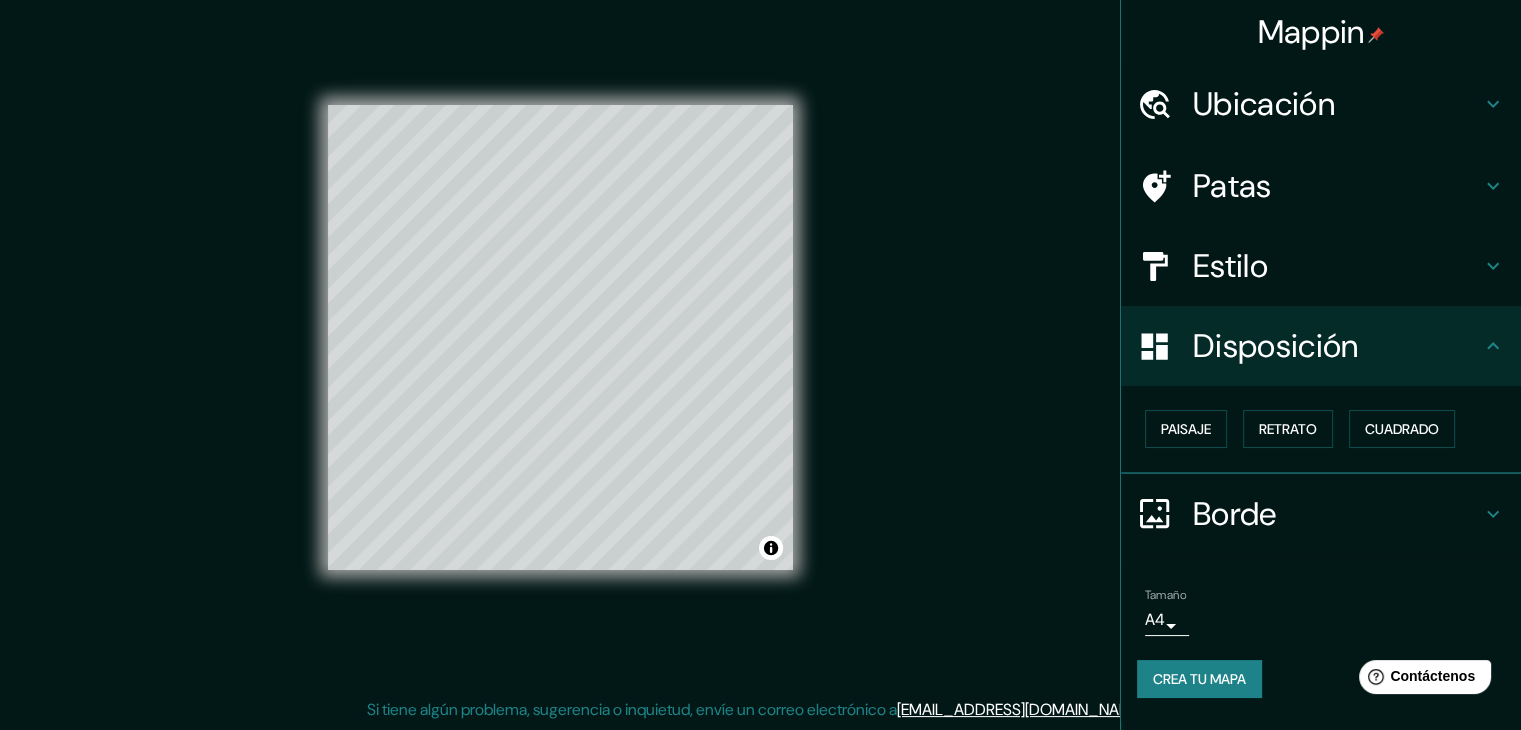 click on "Estilo" at bounding box center [1230, 266] 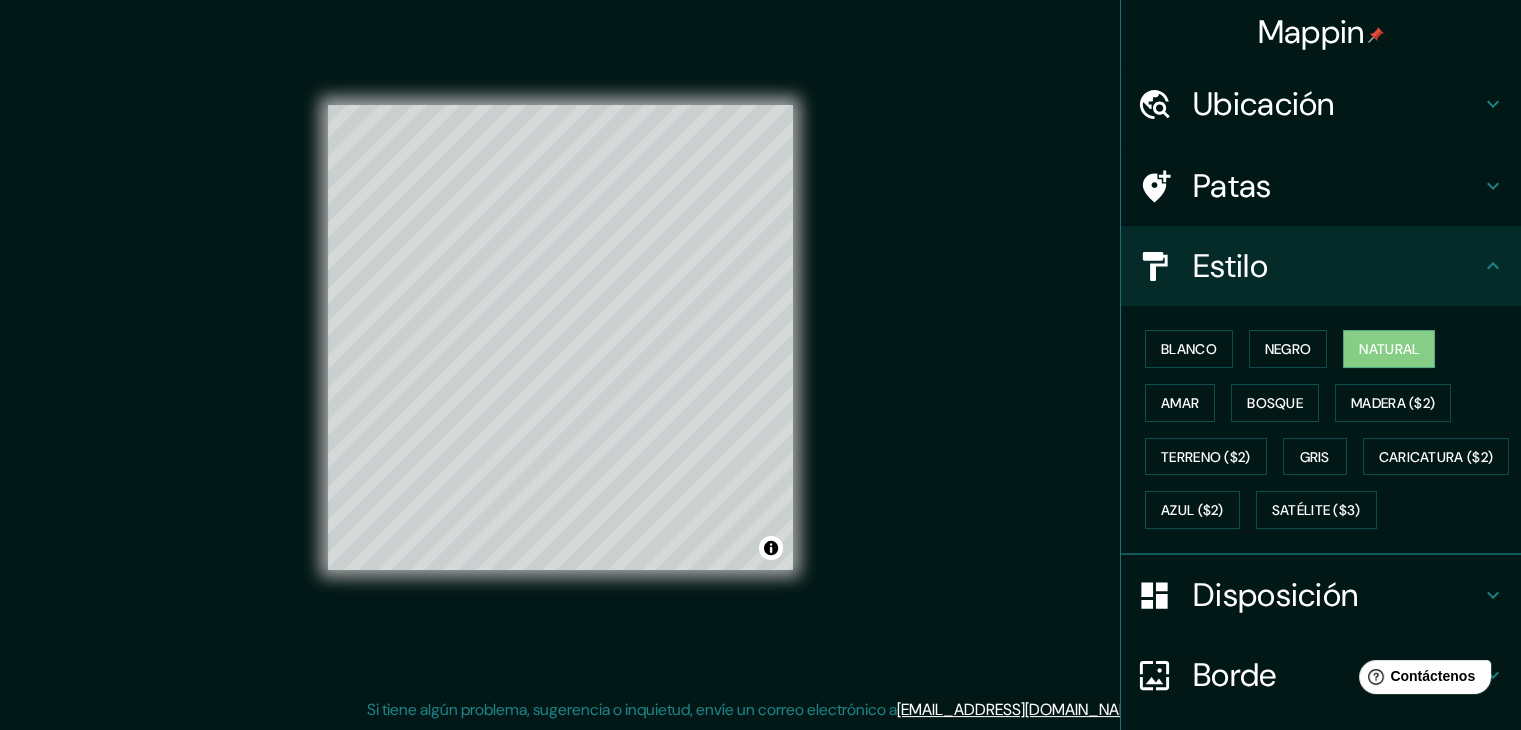 click on "Patas" at bounding box center [1232, 186] 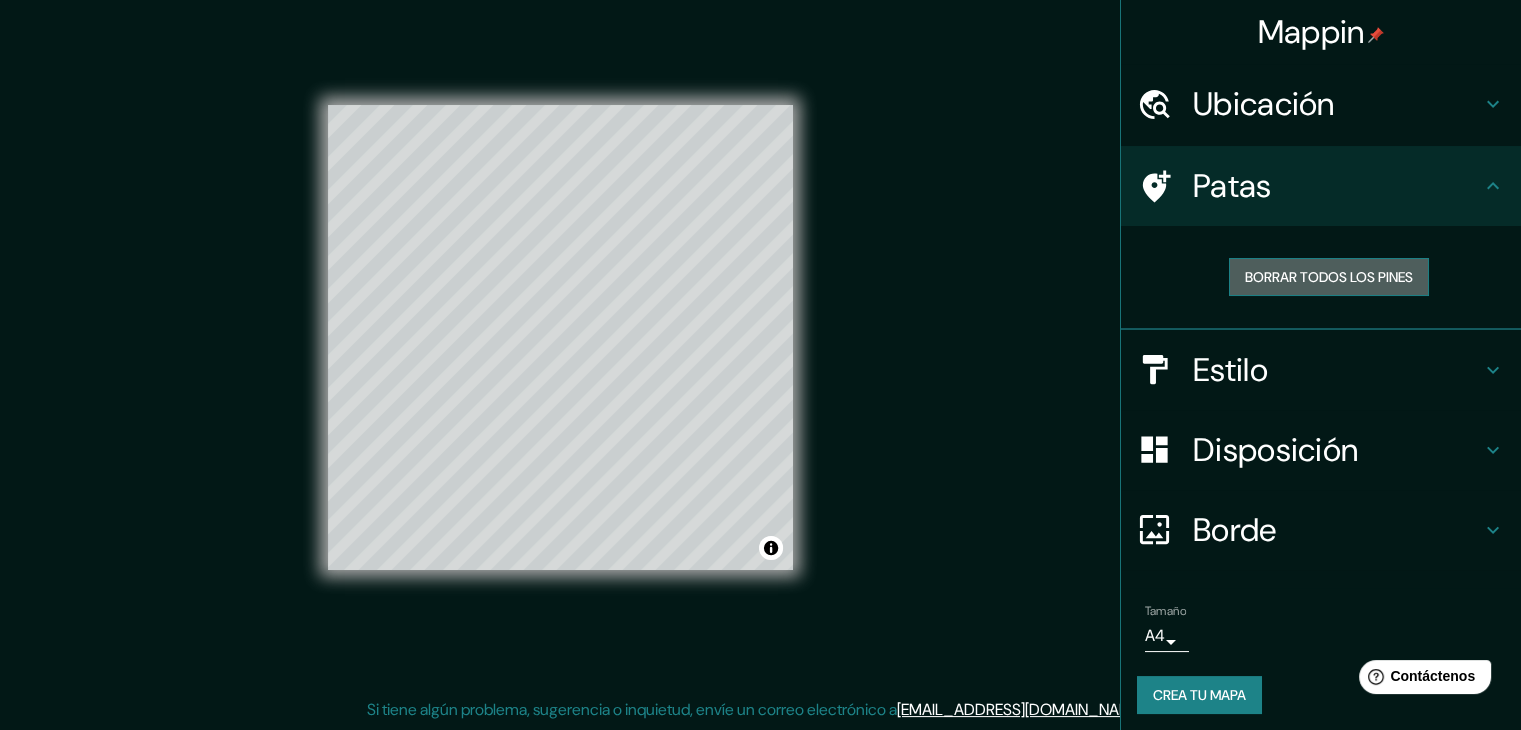 click on "Borrar todos los pines" at bounding box center [1329, 277] 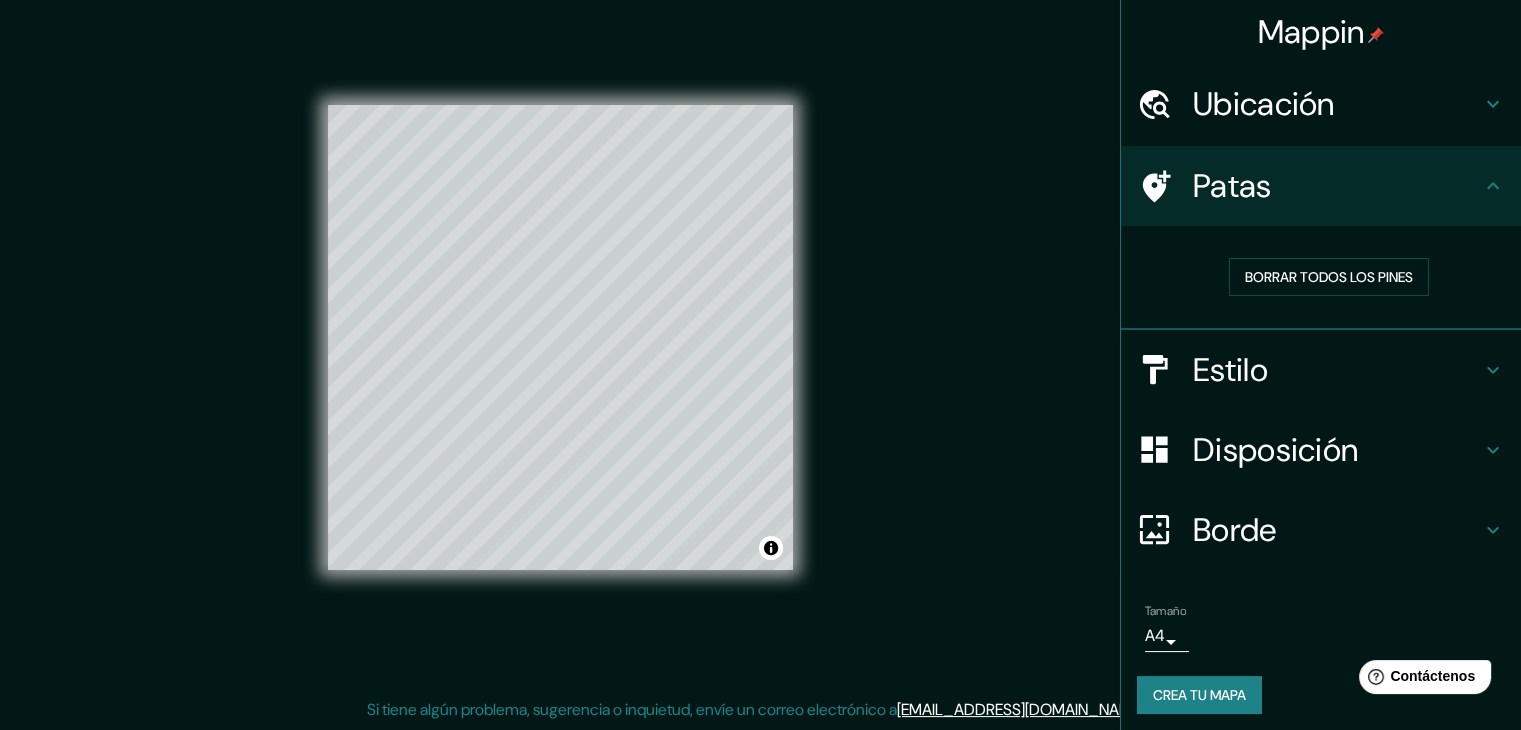 click on "Patas" at bounding box center [1337, 186] 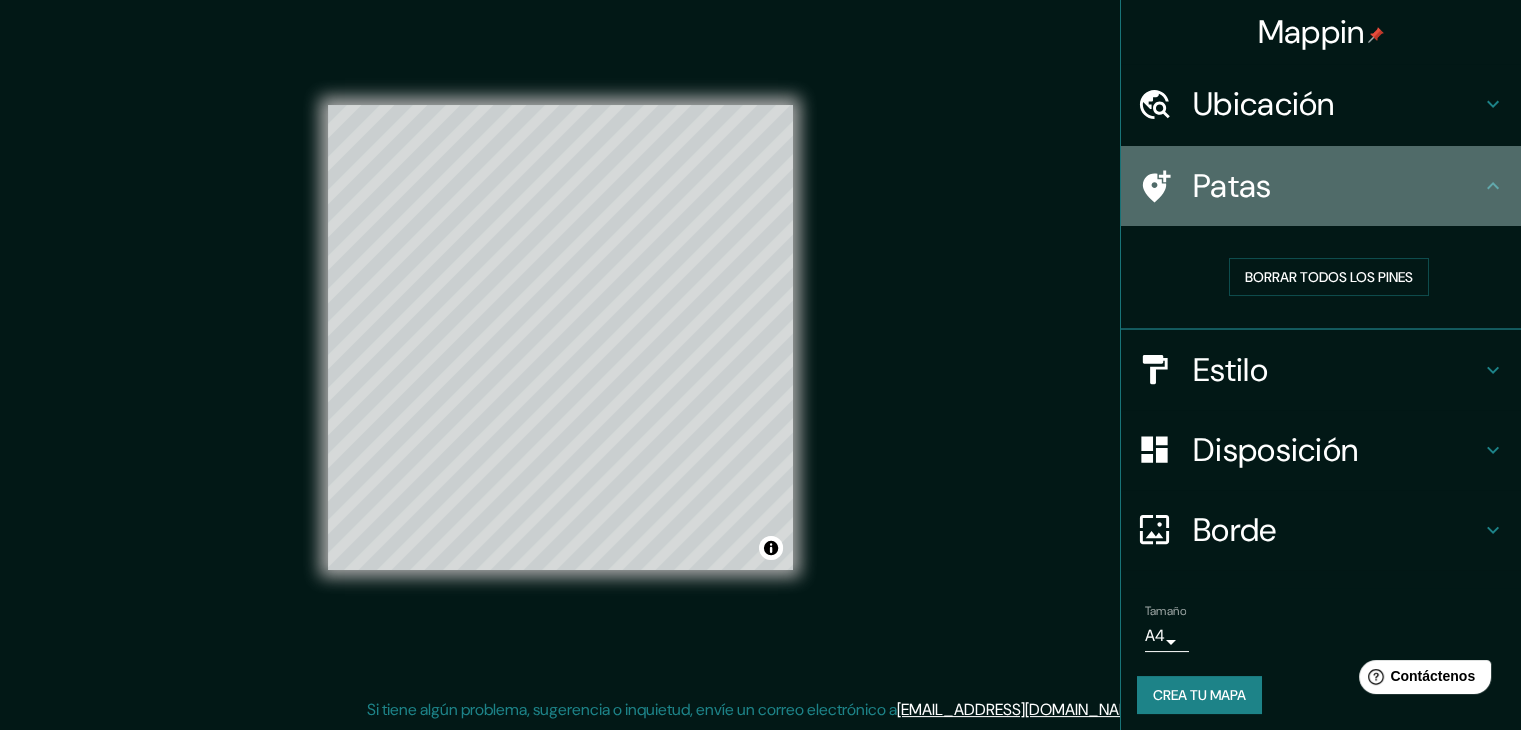 click on "Patas" at bounding box center [1337, 186] 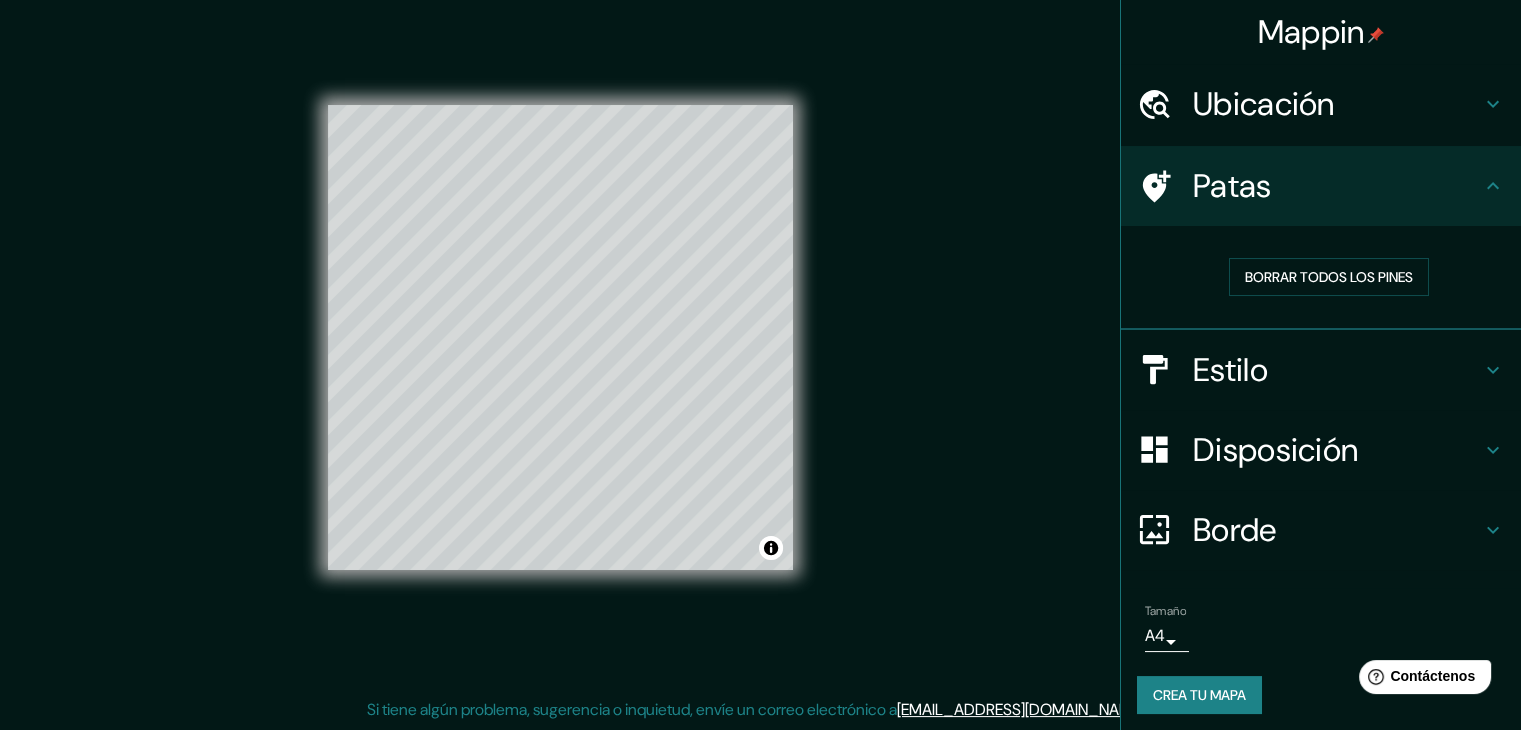 click 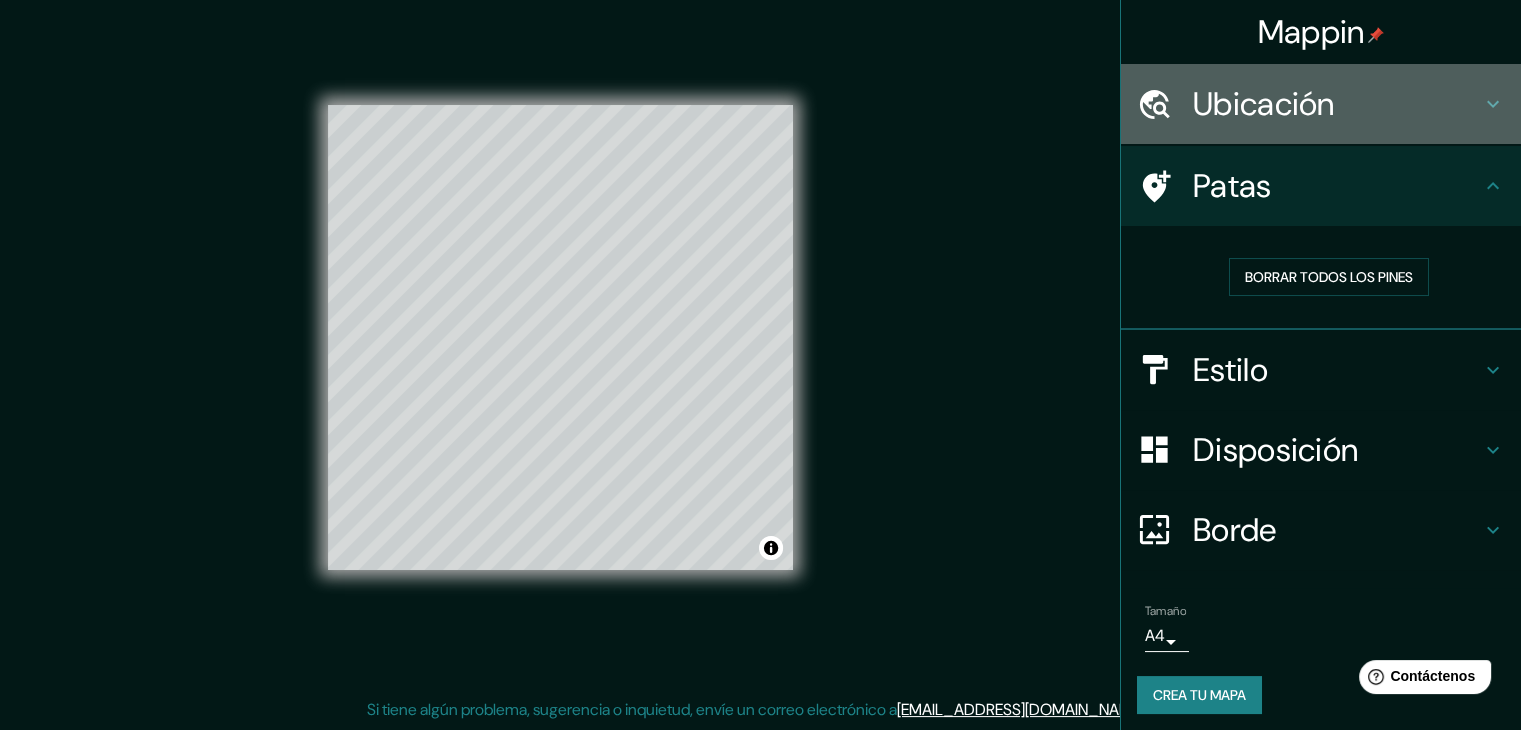 click on "Ubicación" at bounding box center [1264, 104] 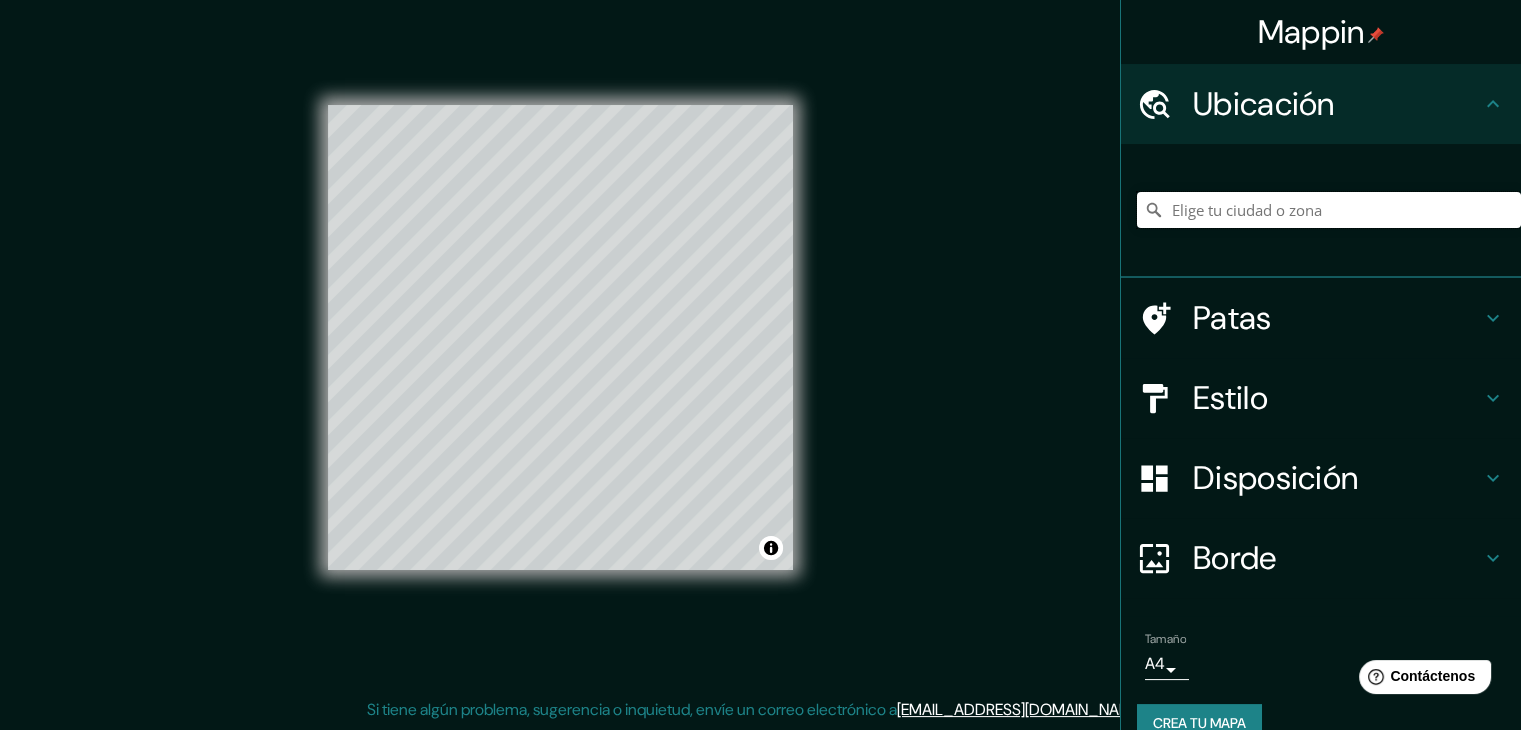 click at bounding box center [1329, 210] 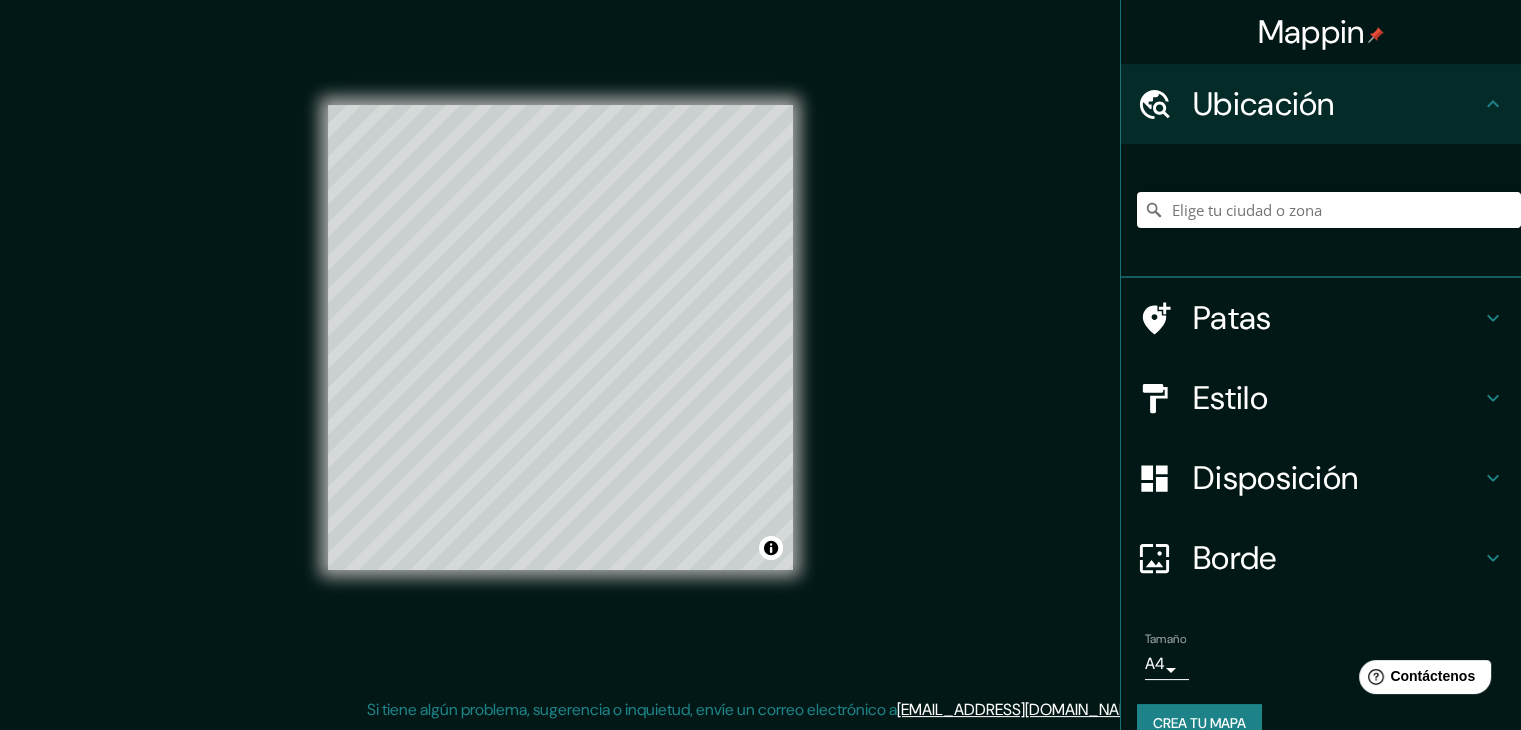 click on "Ubicación" at bounding box center (1321, 104) 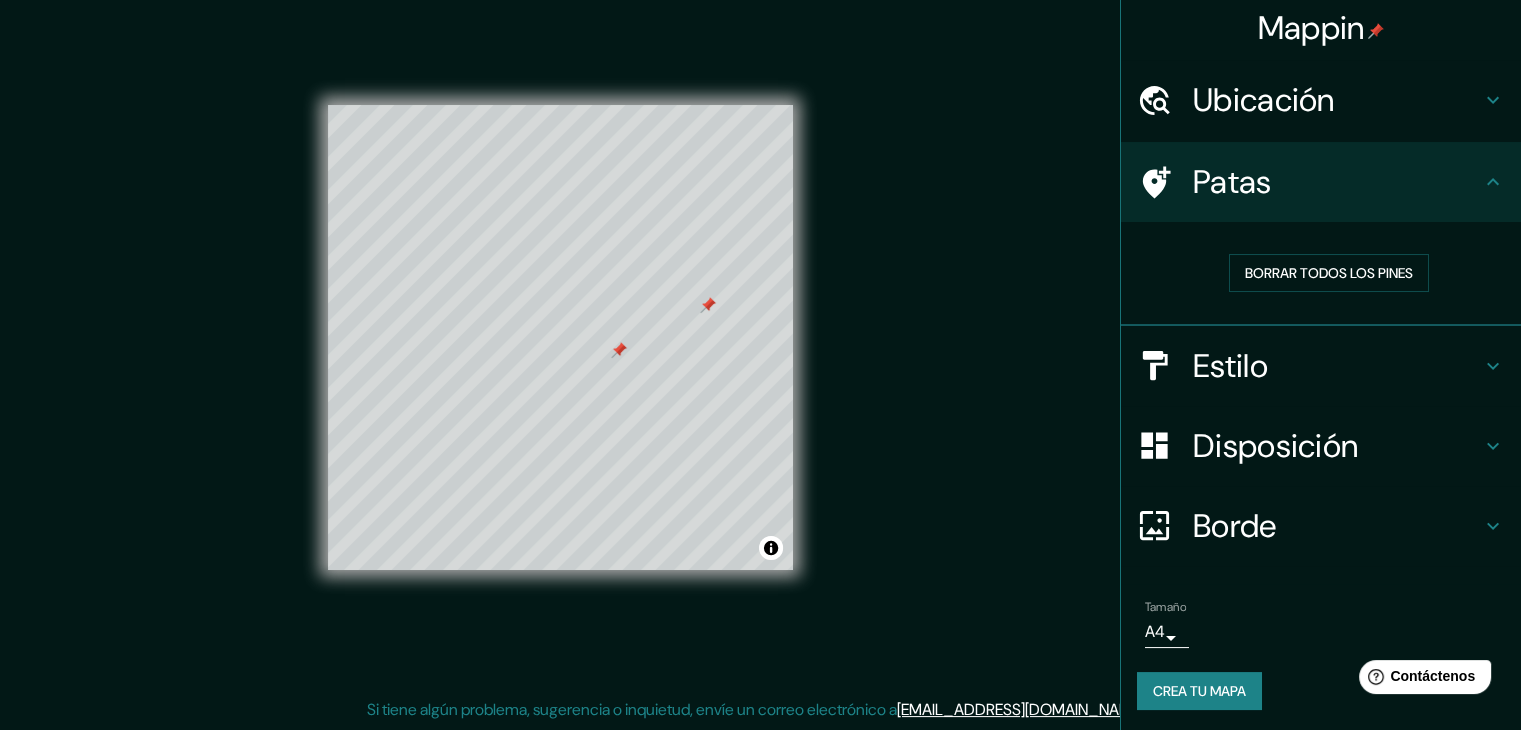 scroll, scrollTop: 5, scrollLeft: 0, axis: vertical 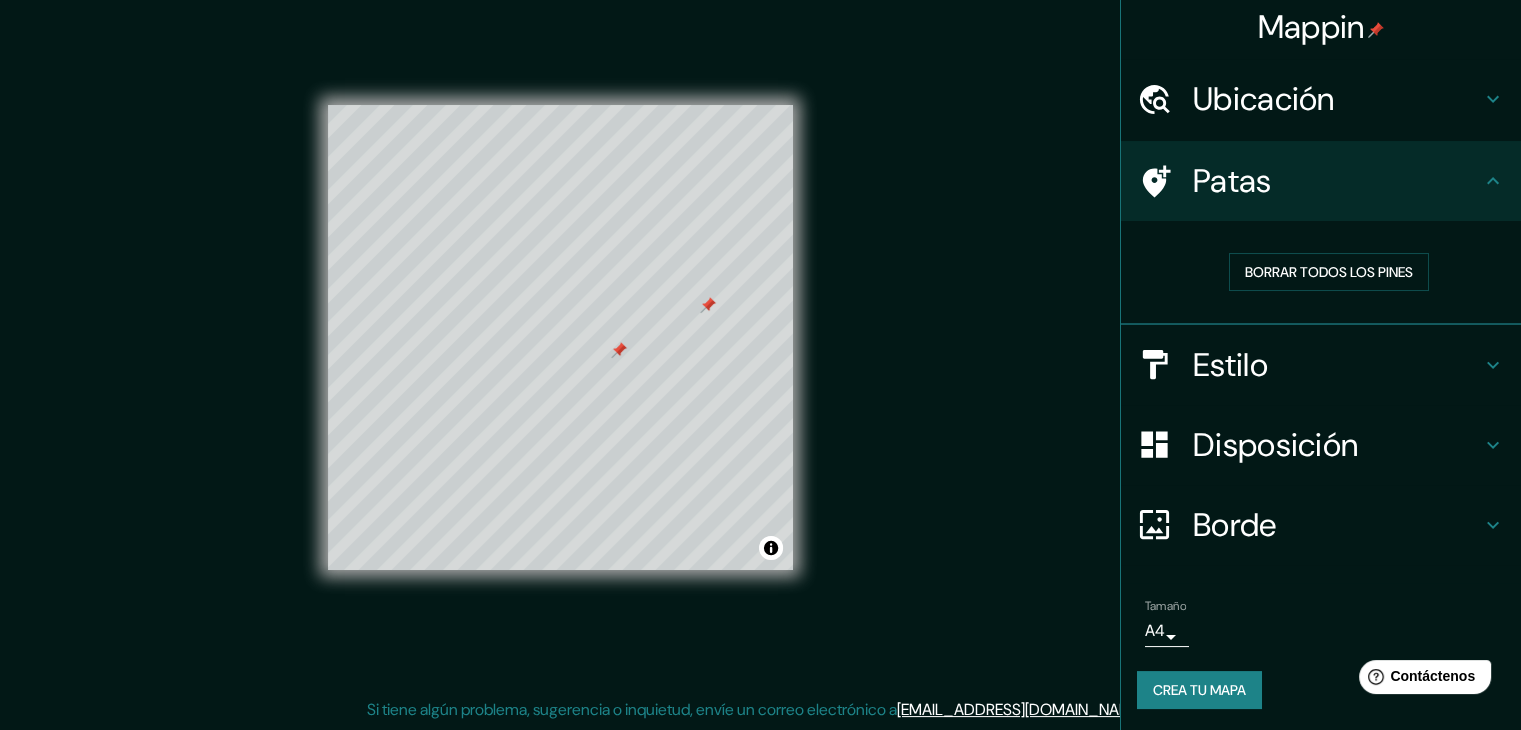 click on "Estilo" at bounding box center [1230, 365] 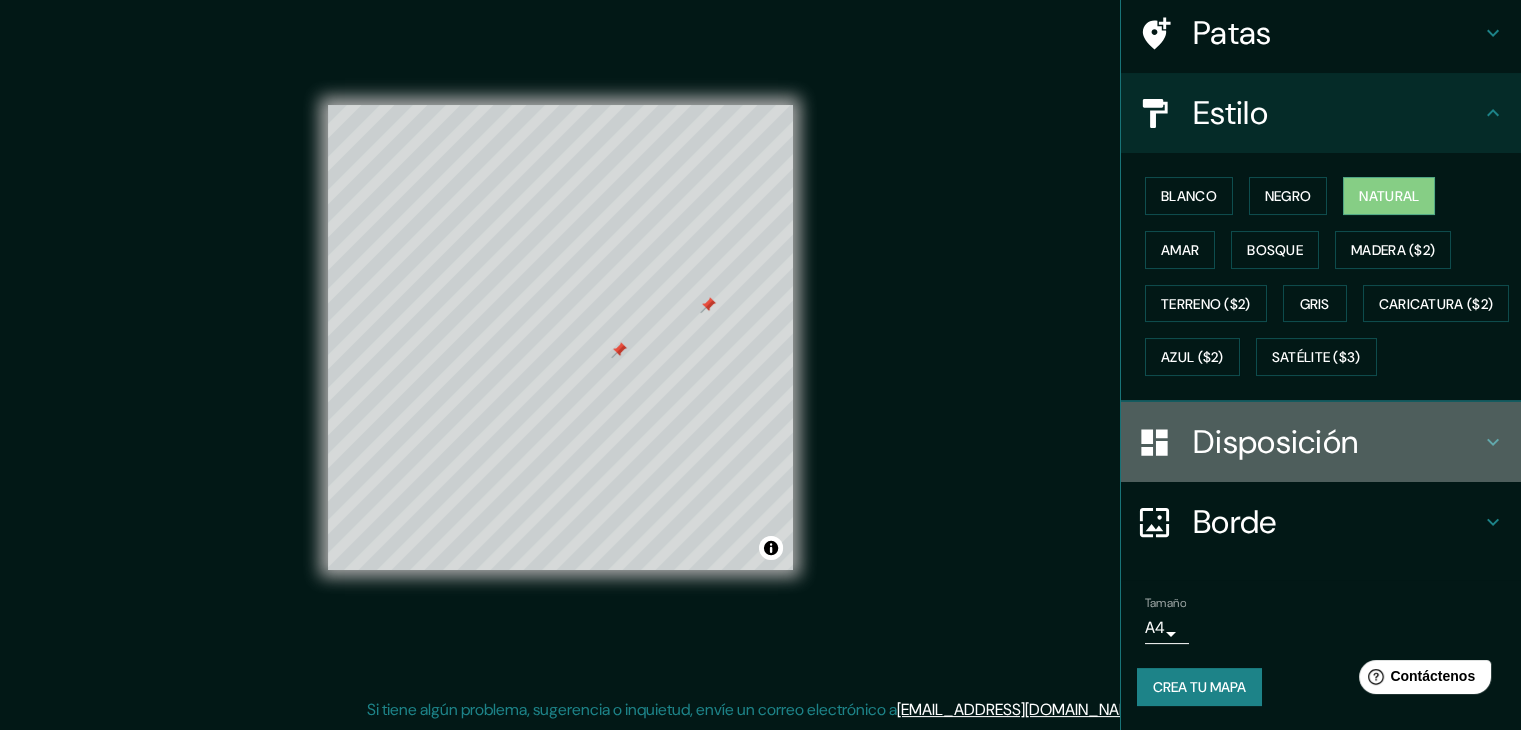click on "Disposición" at bounding box center [1337, 442] 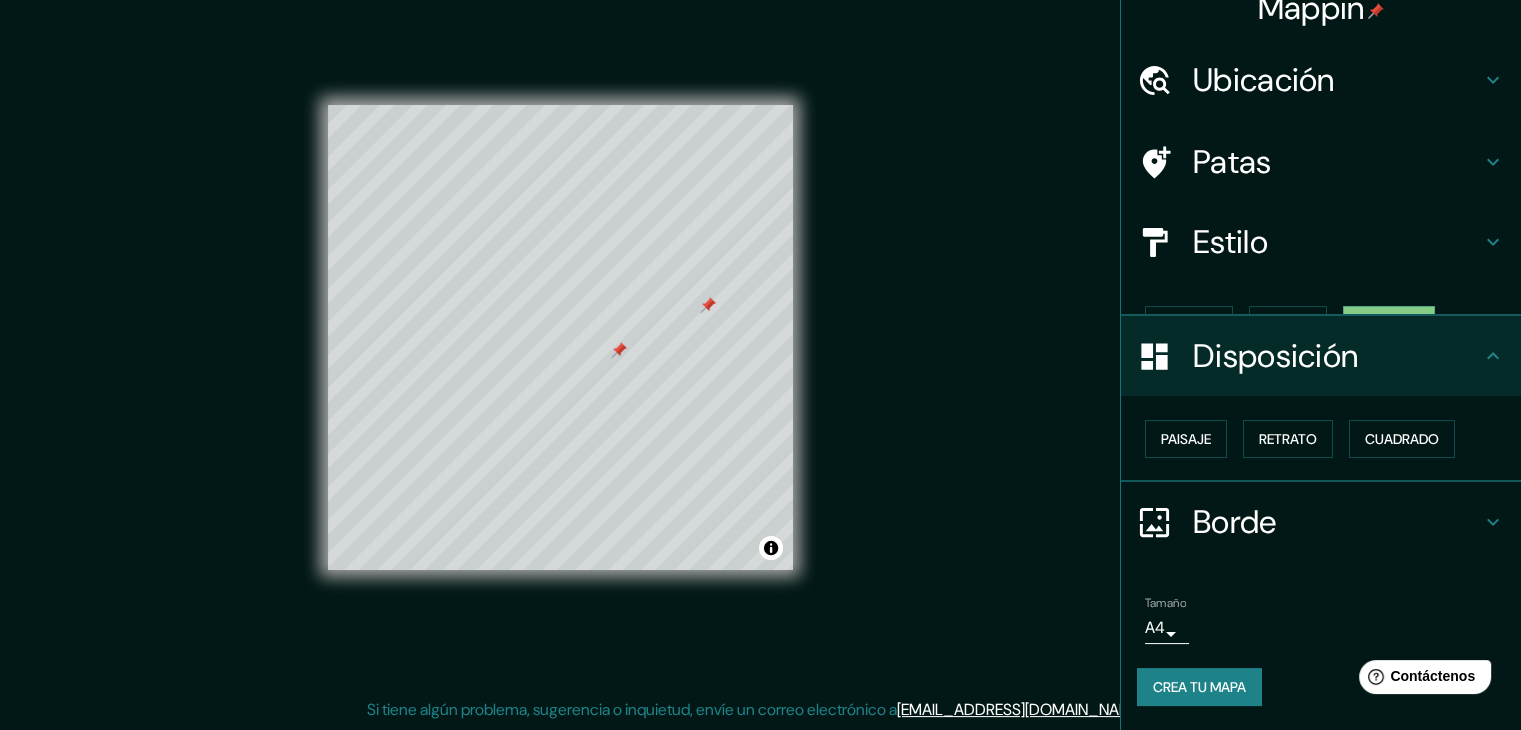 scroll, scrollTop: 0, scrollLeft: 0, axis: both 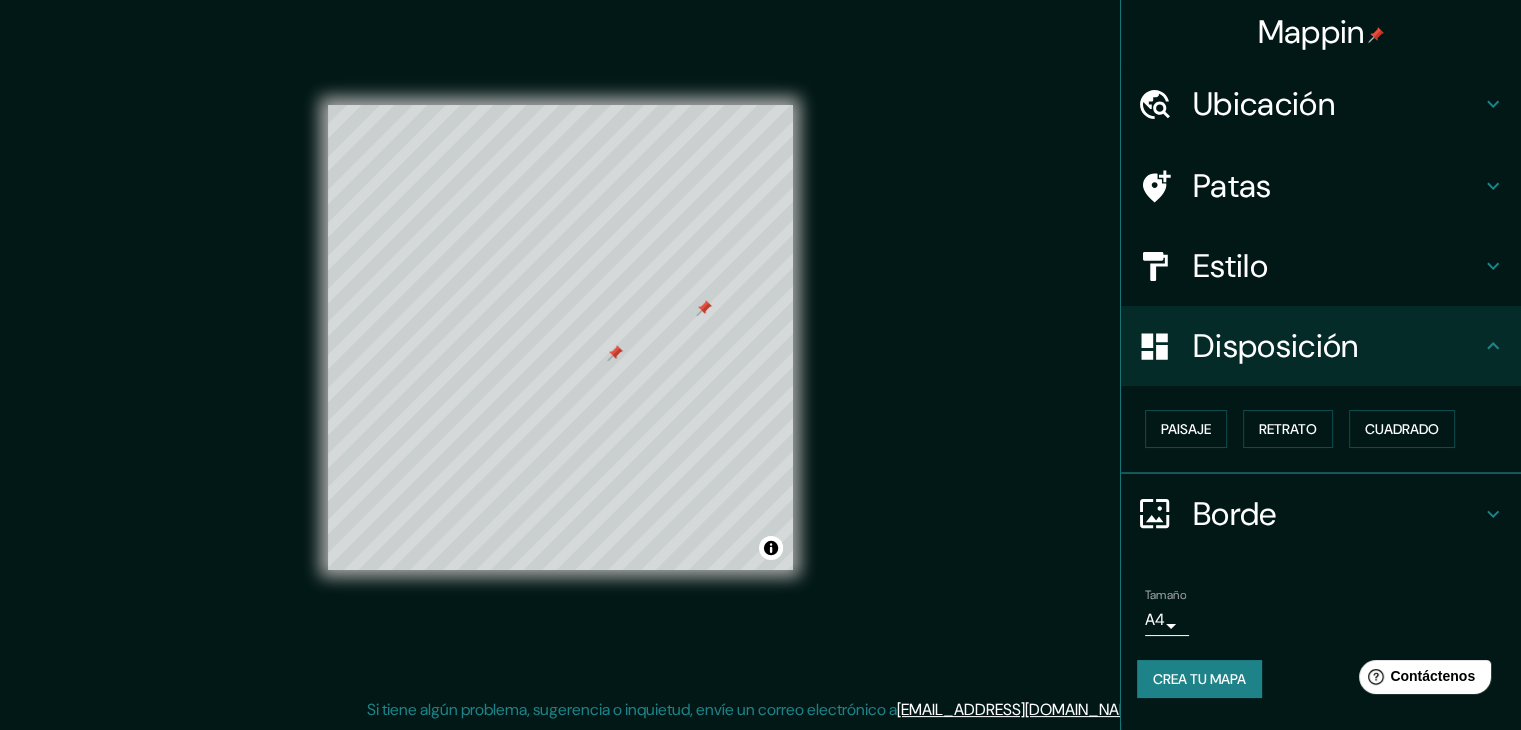 click at bounding box center [615, 353] 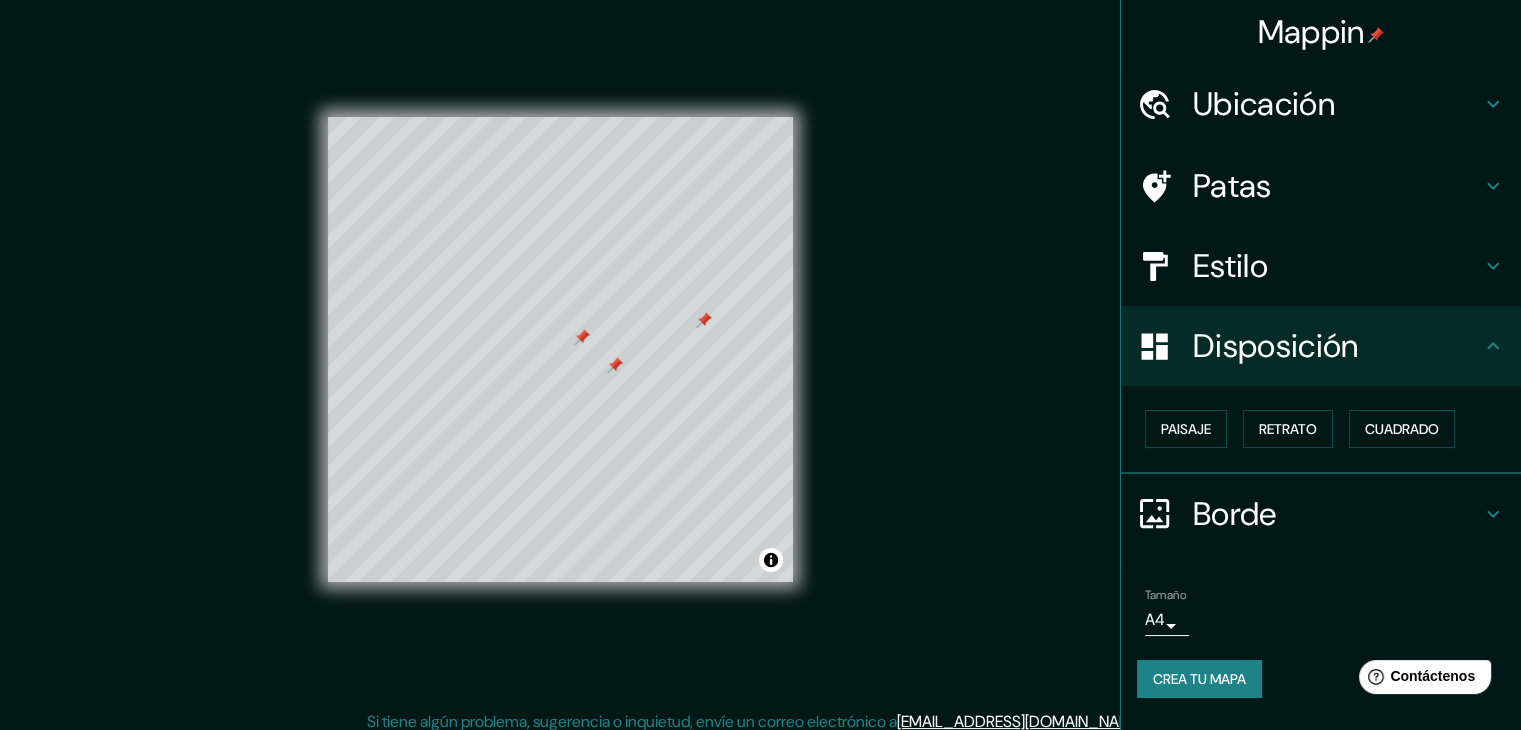 scroll, scrollTop: 0, scrollLeft: 0, axis: both 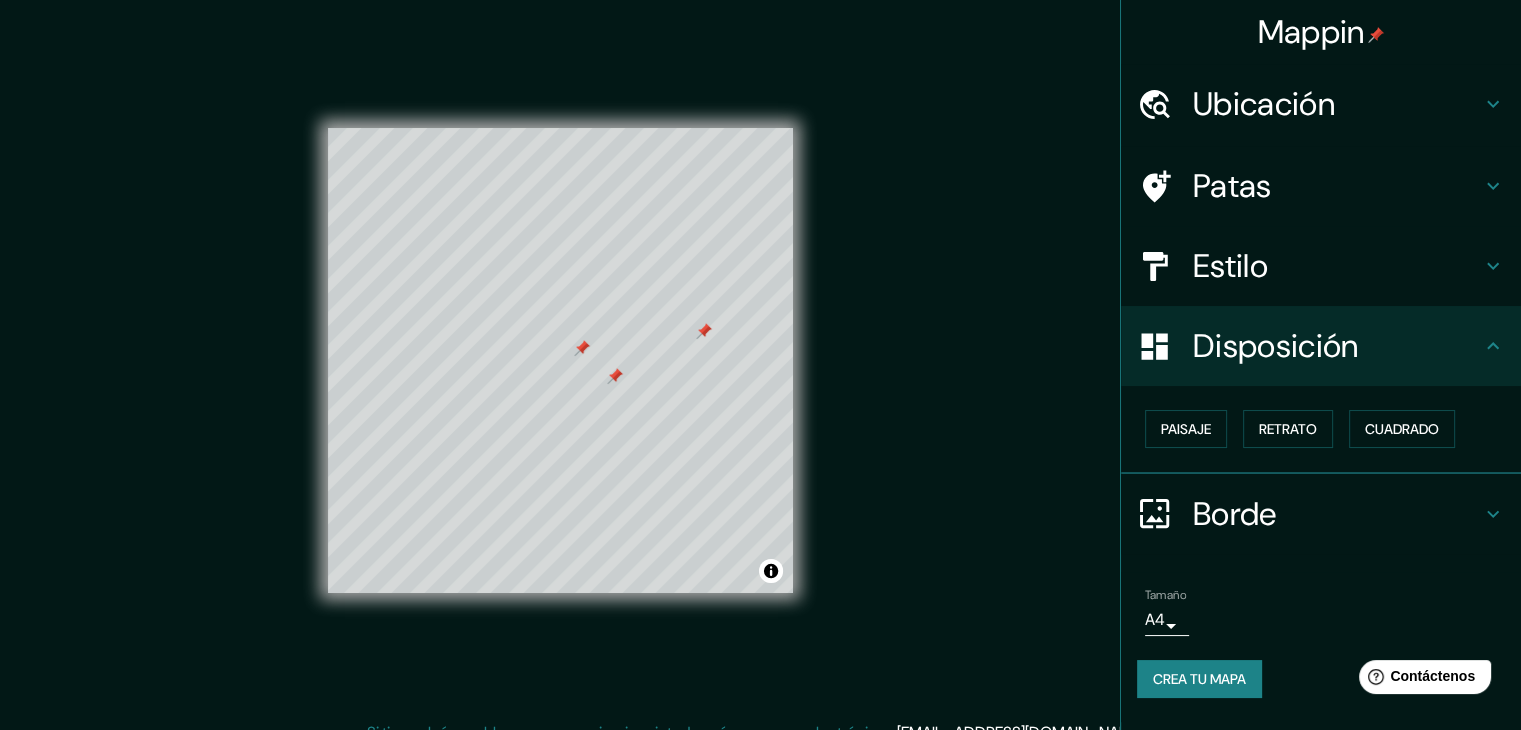 click on "Patas" at bounding box center (1337, 186) 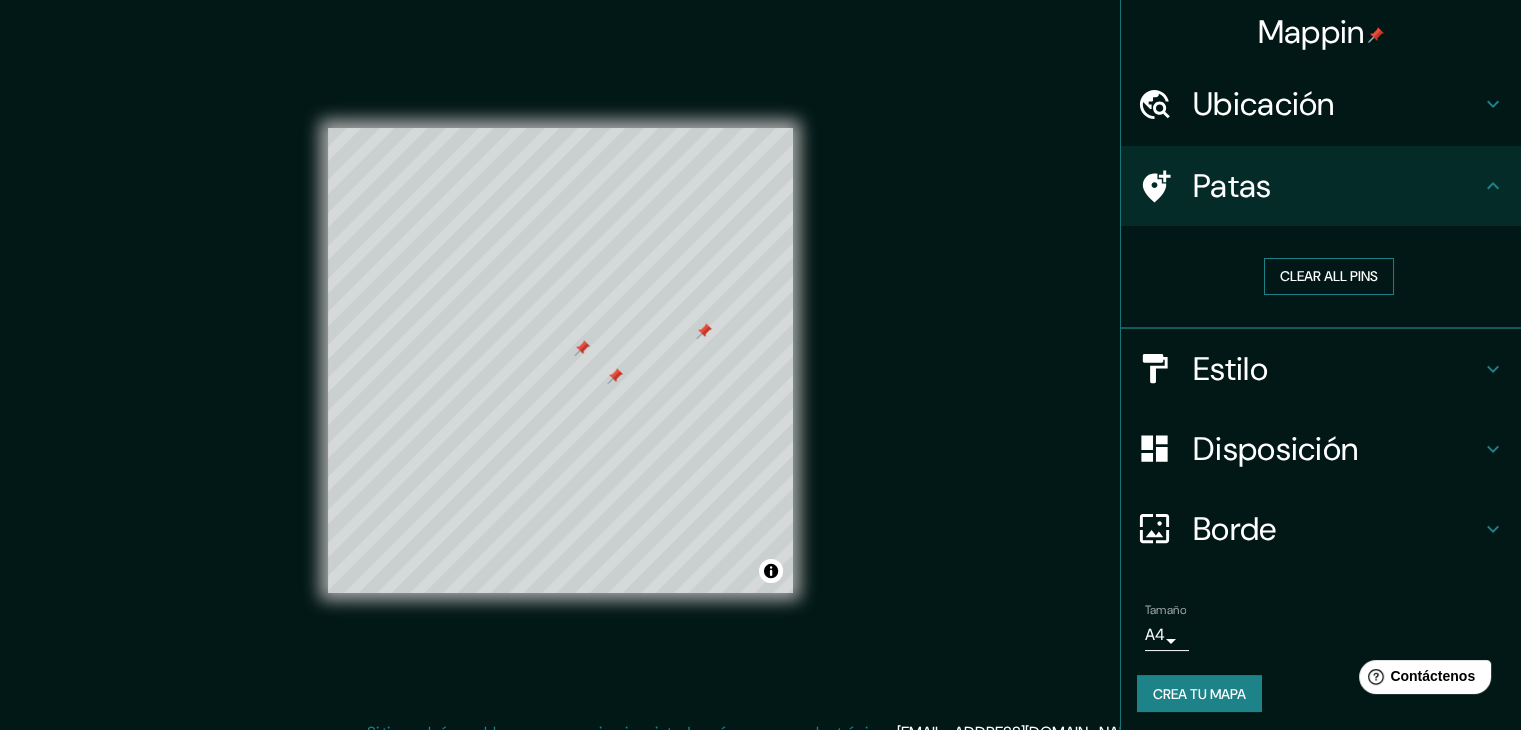 click on "Clear all pins" at bounding box center [1329, 276] 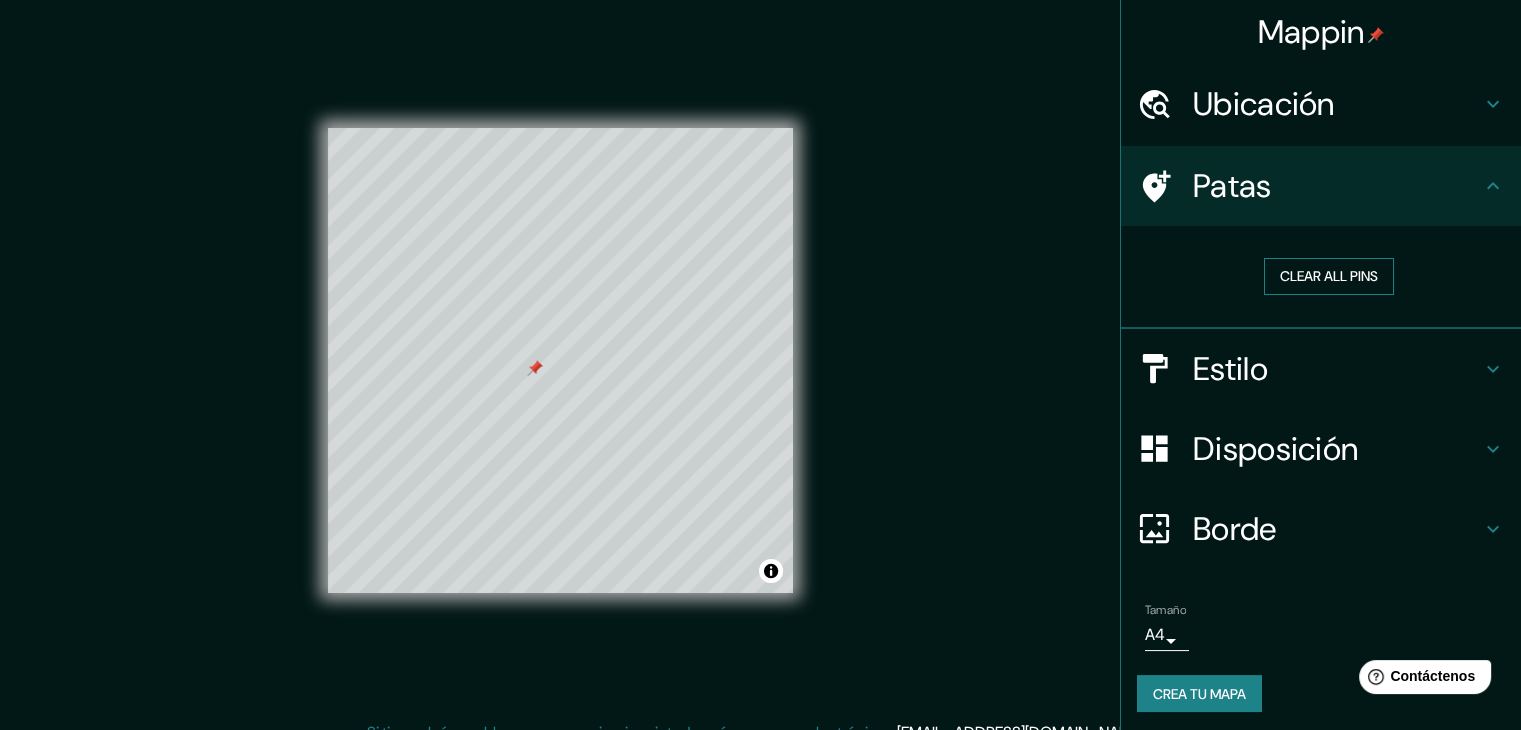 click on "Clear all pins" at bounding box center [1329, 276] 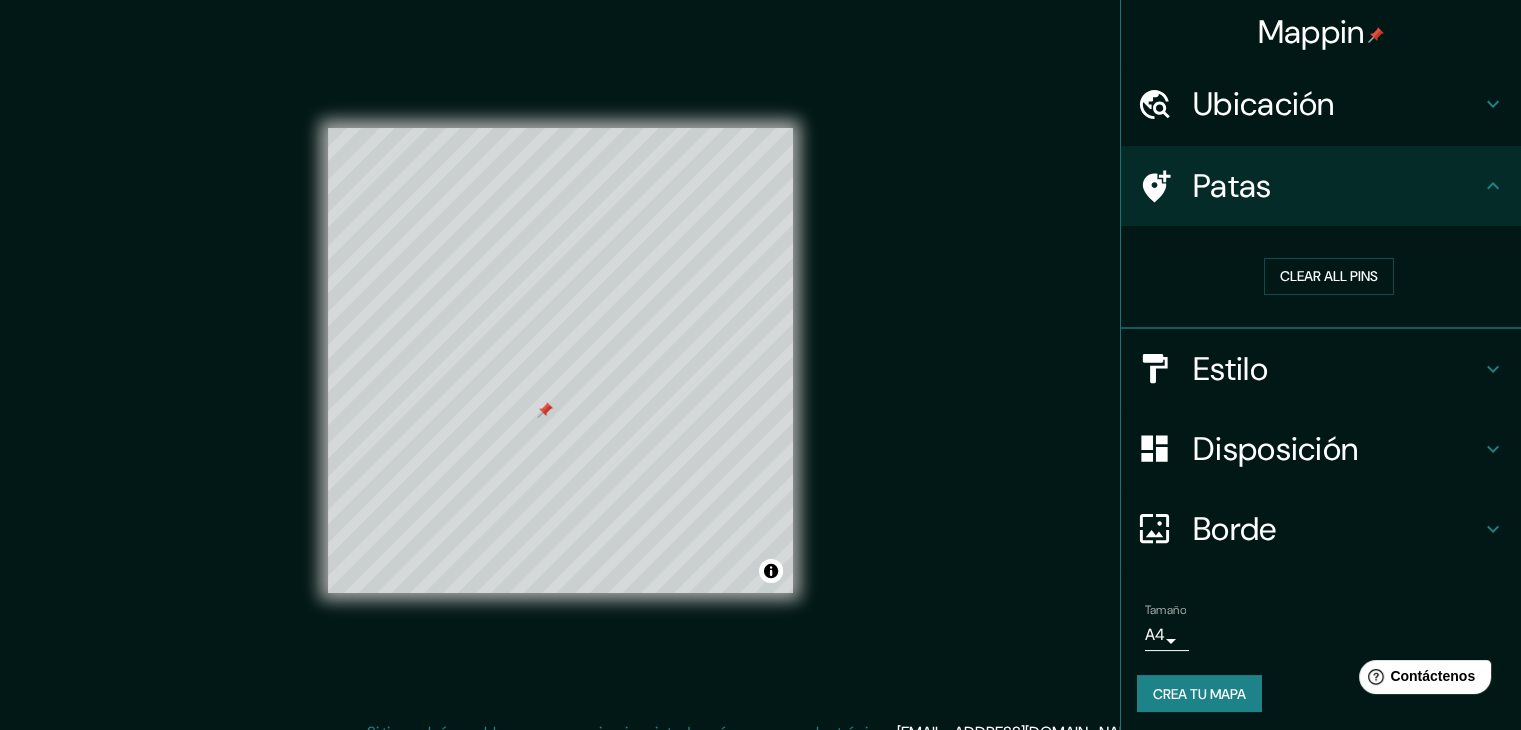 drag, startPoint x: 527, startPoint y: 365, endPoint x: 554, endPoint y: 409, distance: 51.62364 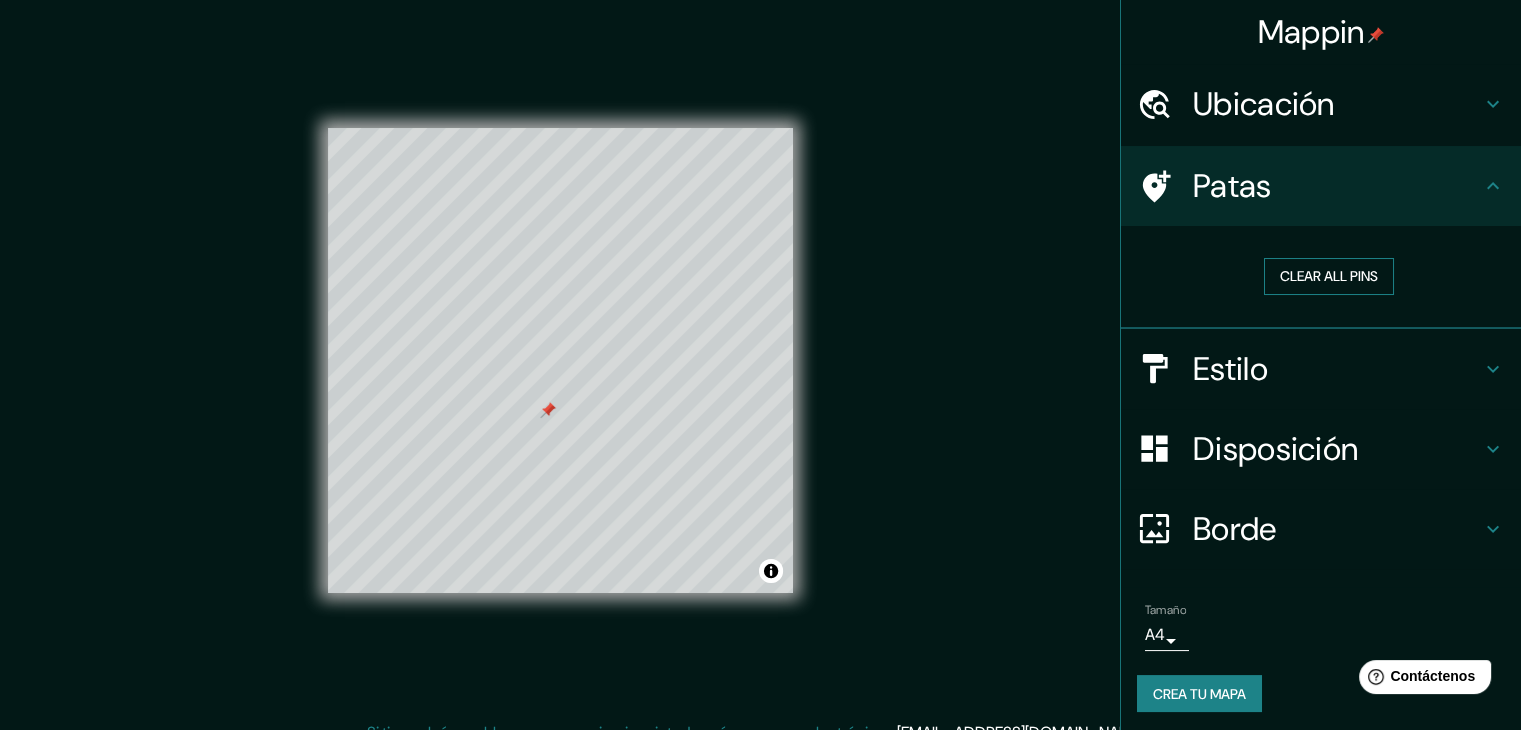 click on "Clear all pins" at bounding box center (1329, 276) 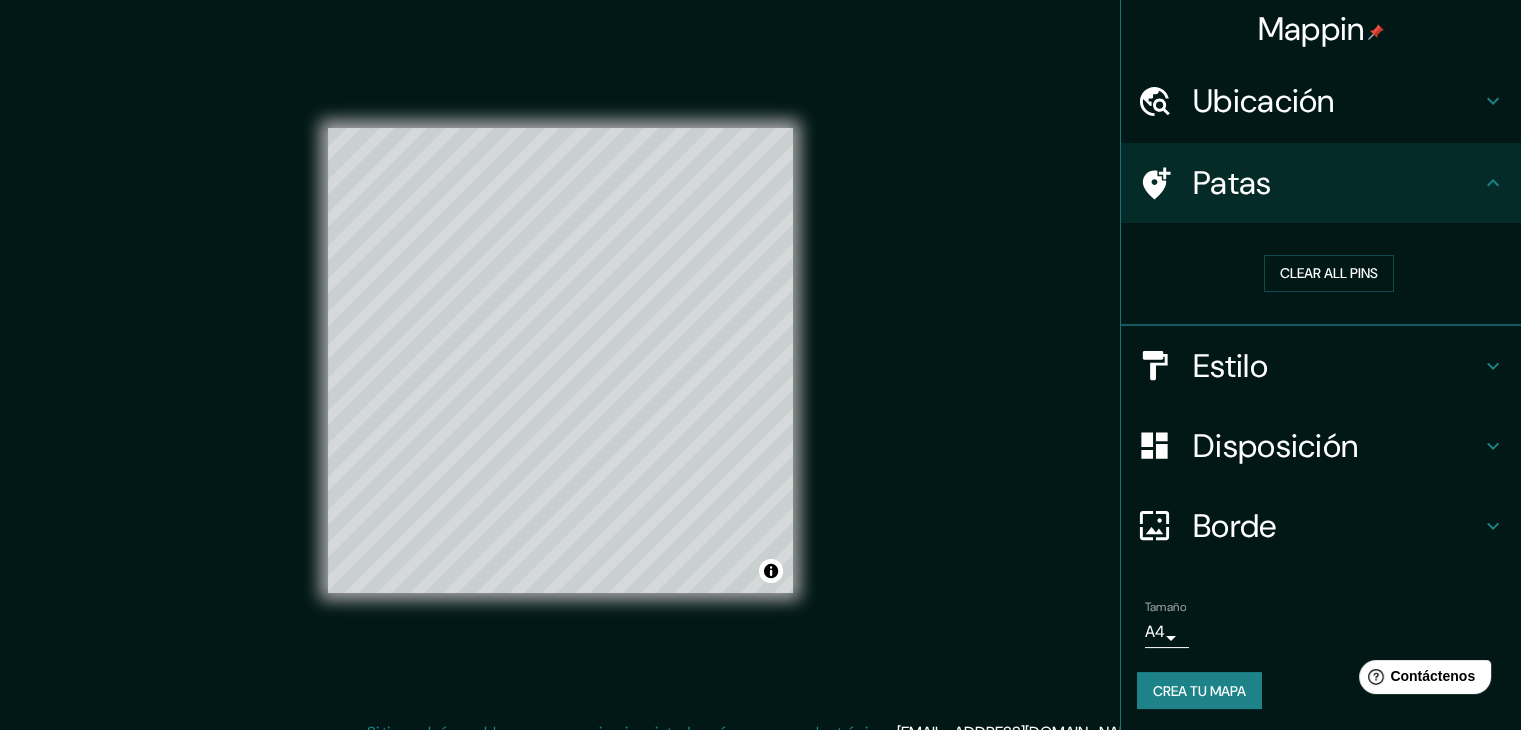 scroll, scrollTop: 4, scrollLeft: 0, axis: vertical 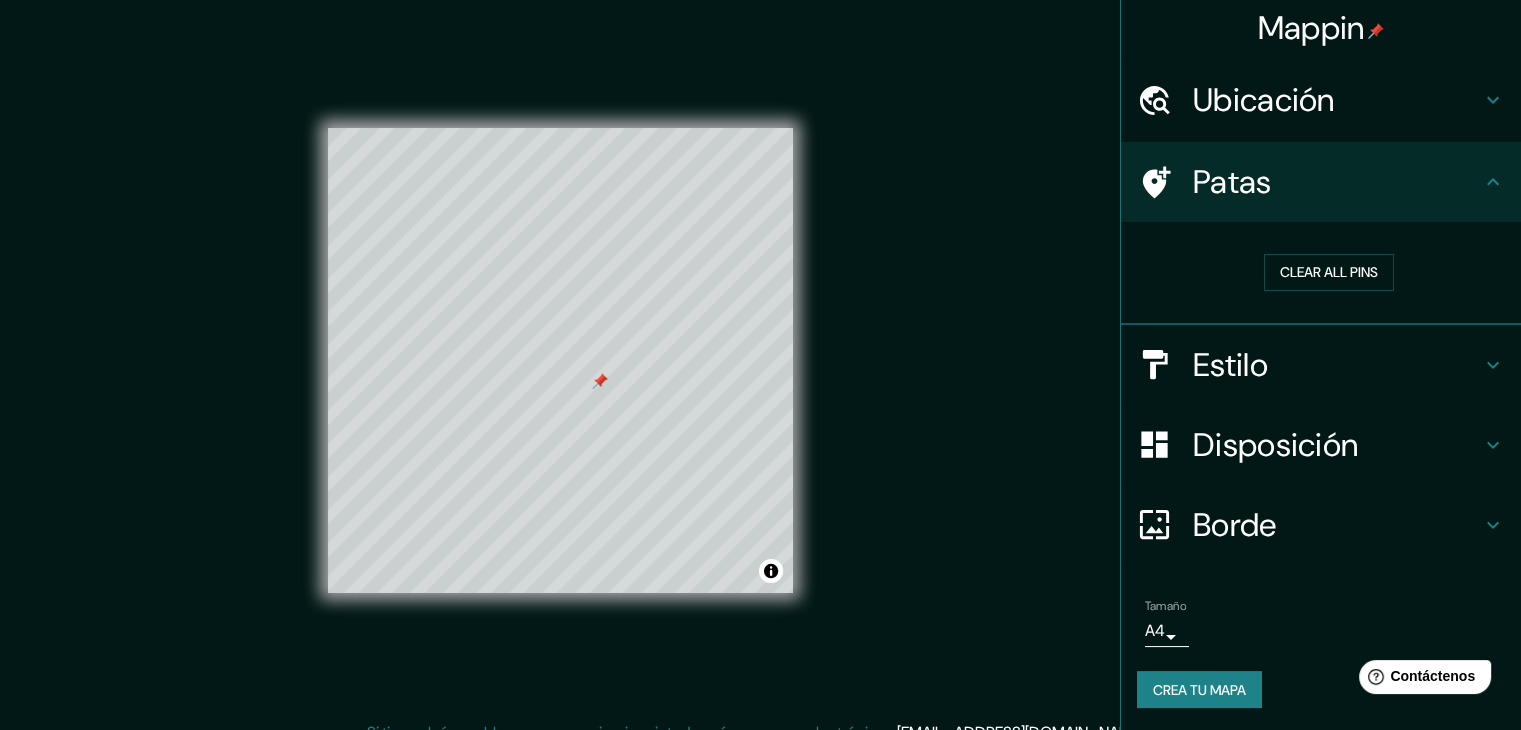 click on "Crea tu mapa" at bounding box center (1199, 690) 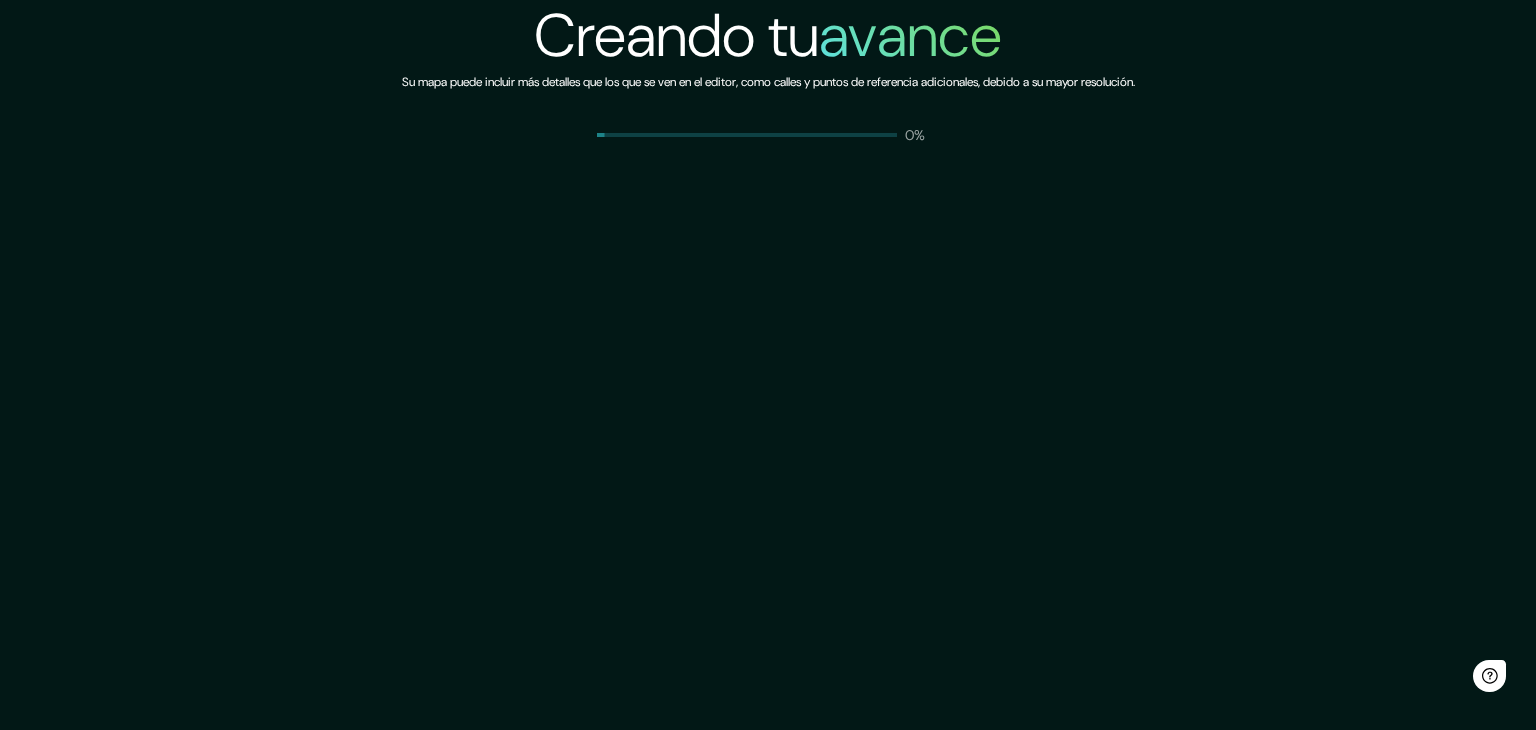 scroll, scrollTop: 0, scrollLeft: 0, axis: both 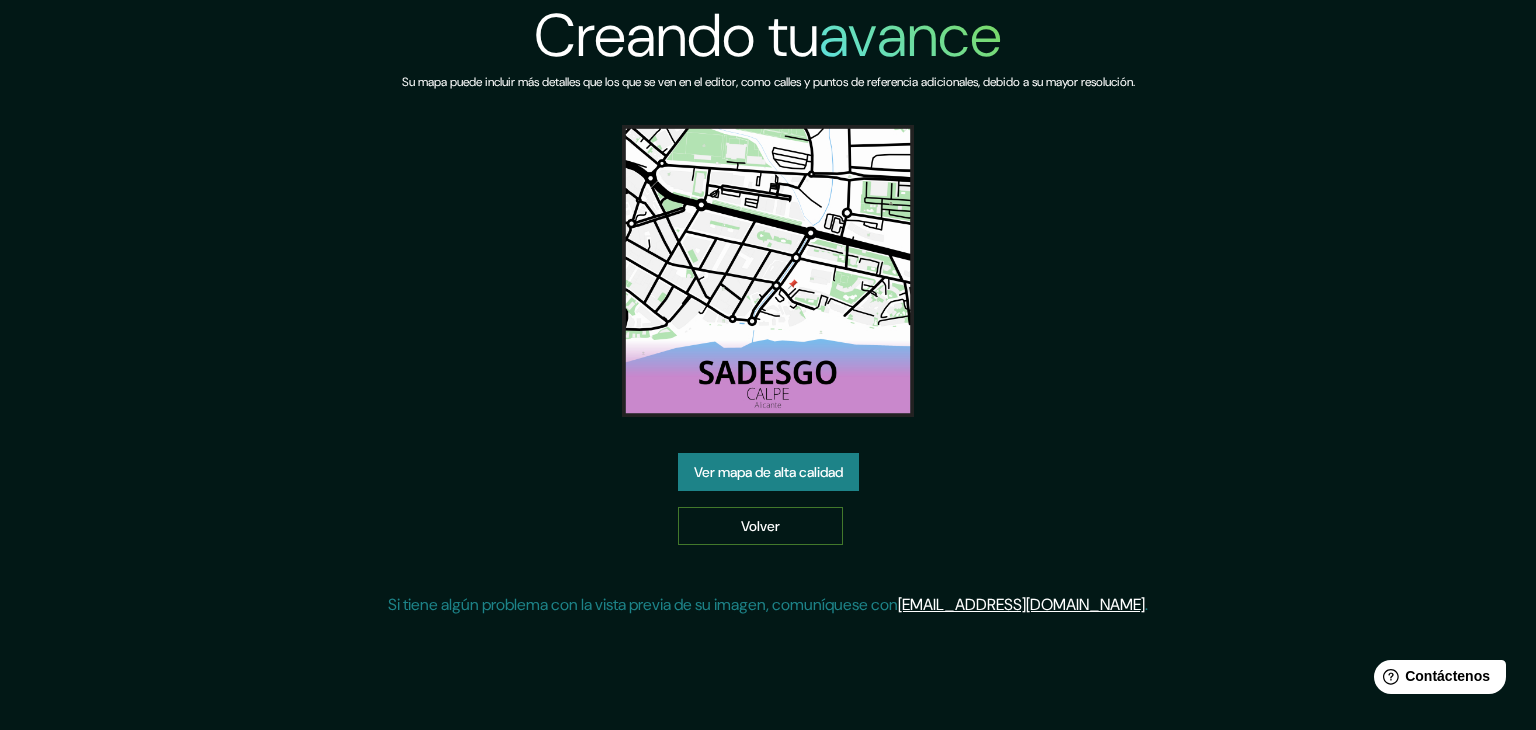 click on "Volver" at bounding box center (760, 526) 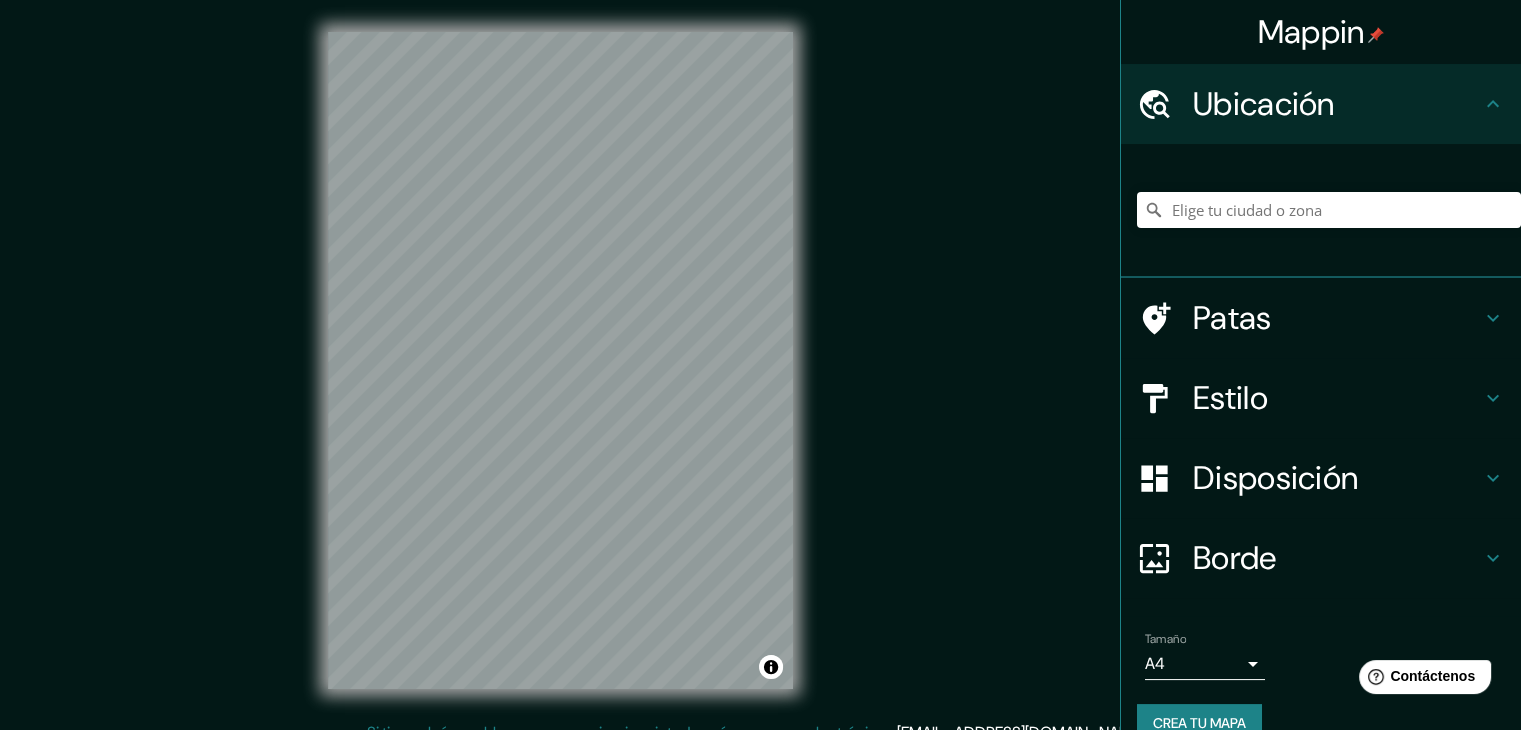 click on "Mappin Ubicación Patas Estilo Disposición Borde Elige un borde.  Consejo  : puedes opacar las capas del marco para crear efectos geniales. Ninguno Simple Transparente Elegante Tamaño A4 single Crea tu mapa © Mapbox   © OpenStreetMap   Improve this map Si tiene algún problema, sugerencia o inquietud, envíe un correo electrónico a  help@mappin.pro  .   . . Texto original Valora esta traducción Tu opinión servirá para ayudar a mejorar el Traductor de Google" at bounding box center (760, 365) 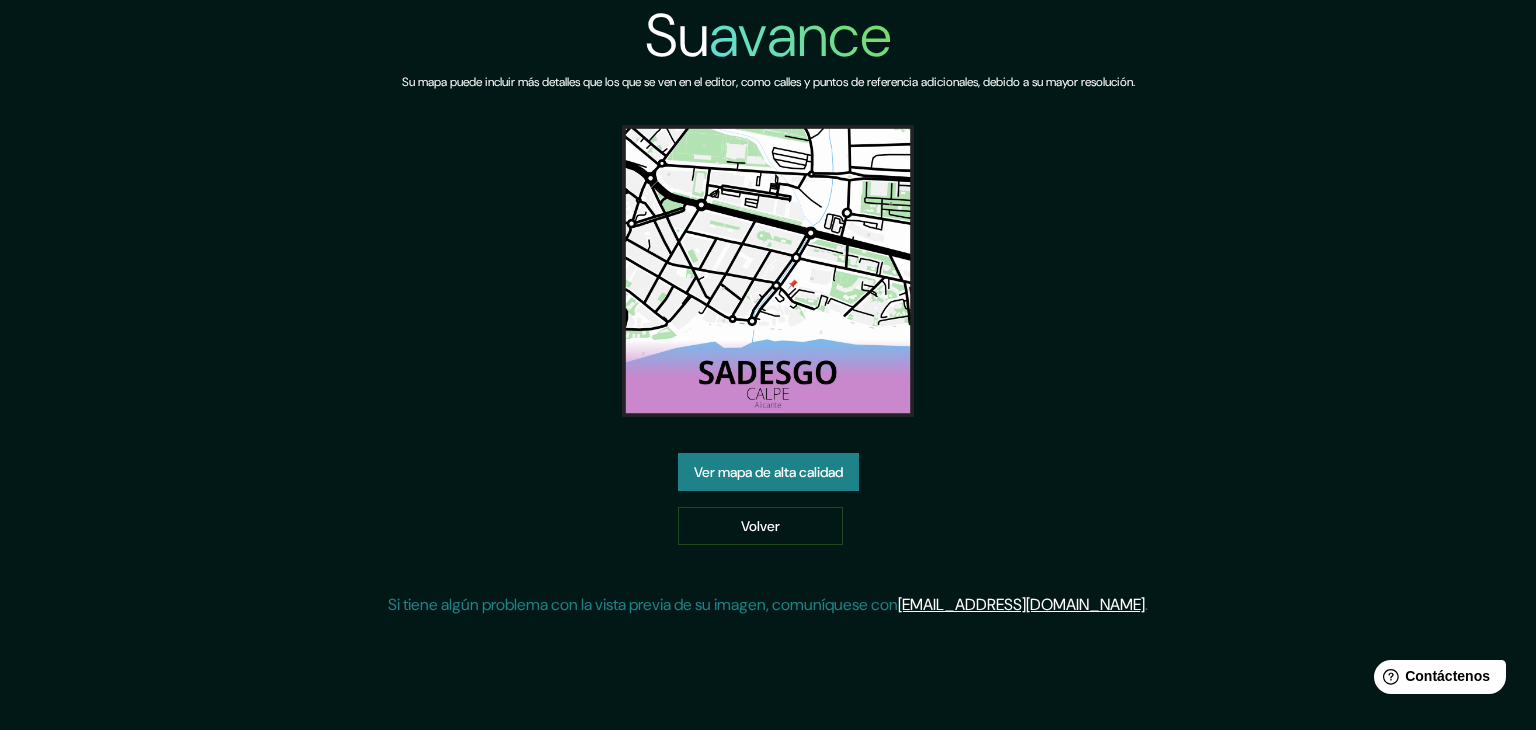 click on "Ver mapa de alta calidad" at bounding box center (768, 472) 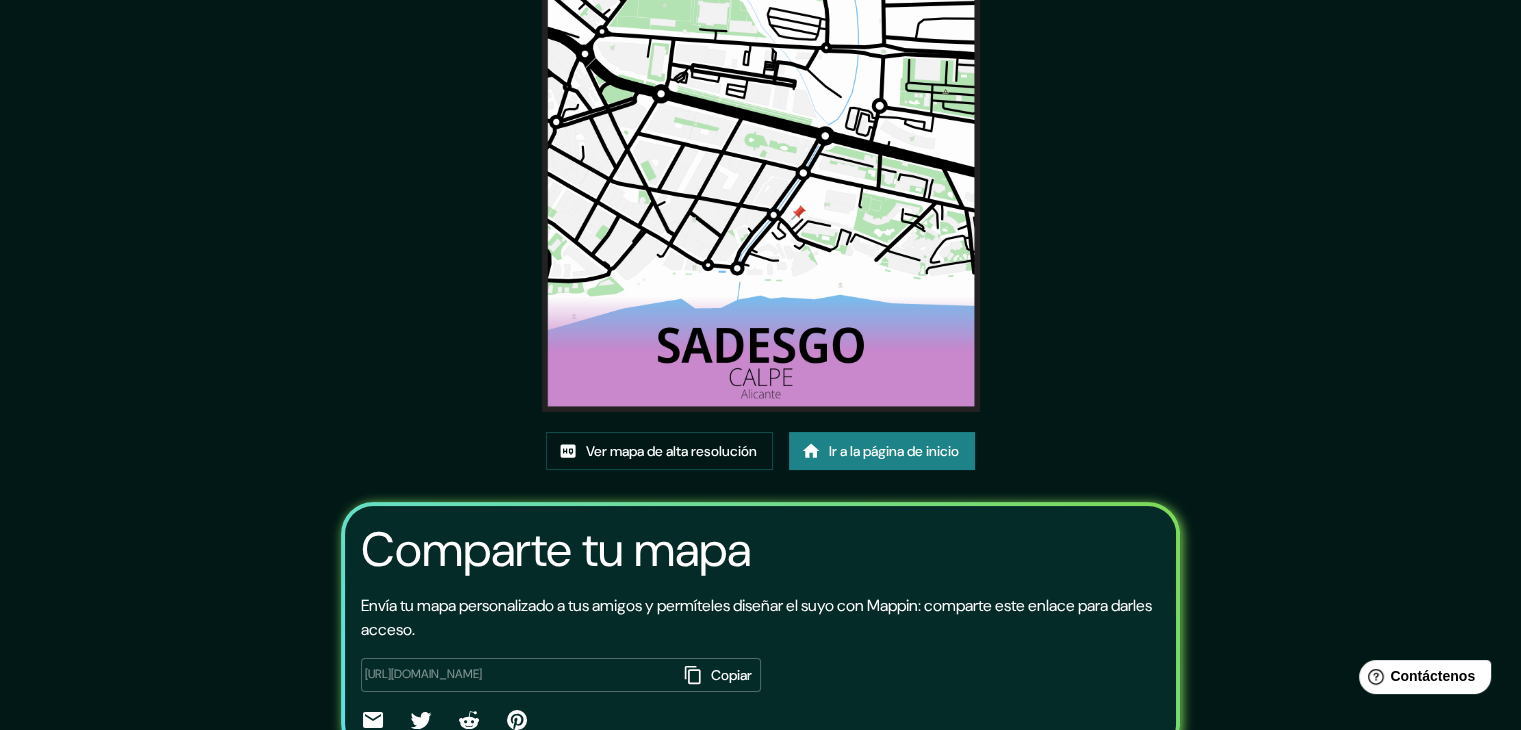 scroll, scrollTop: 210, scrollLeft: 0, axis: vertical 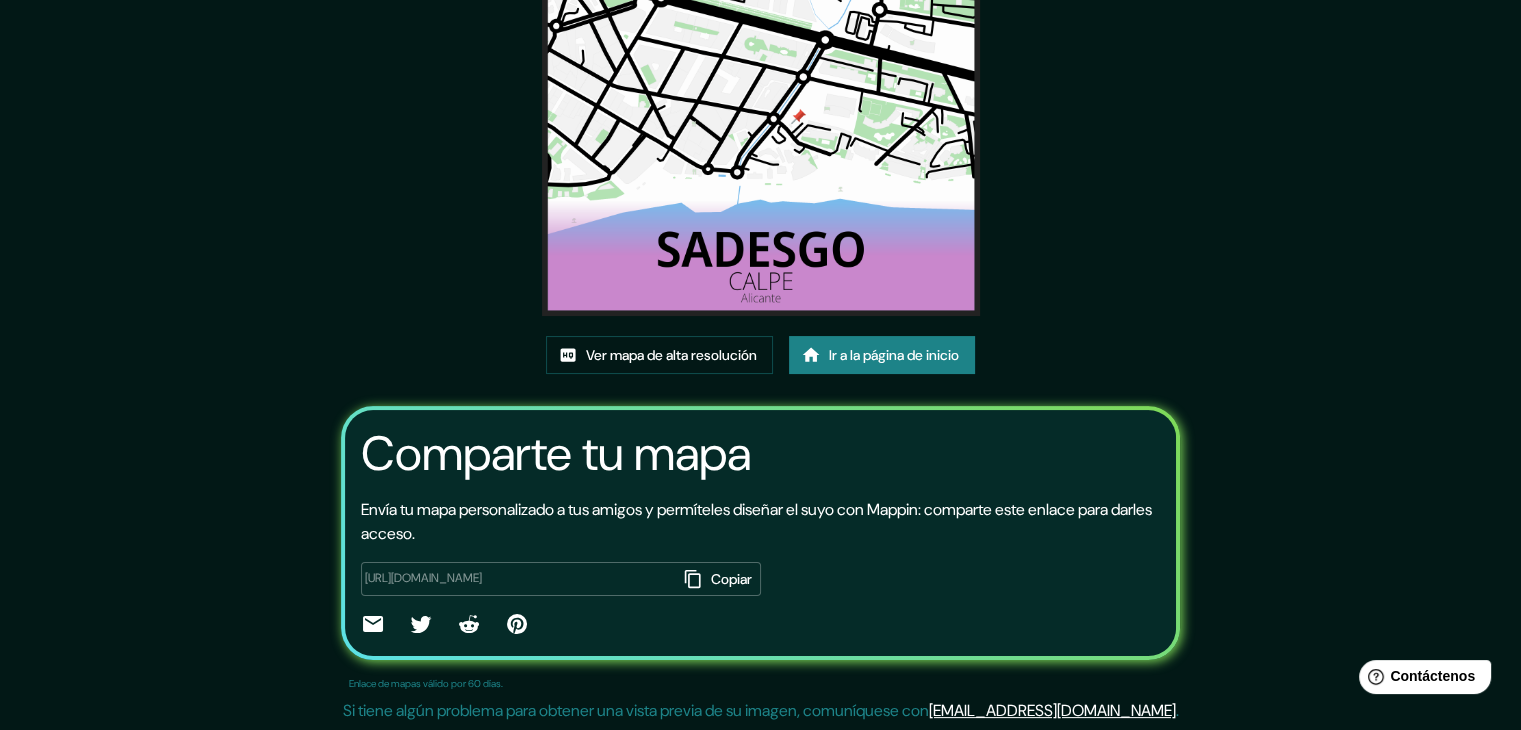 click on "Ir a la página de inicio" at bounding box center [894, 355] 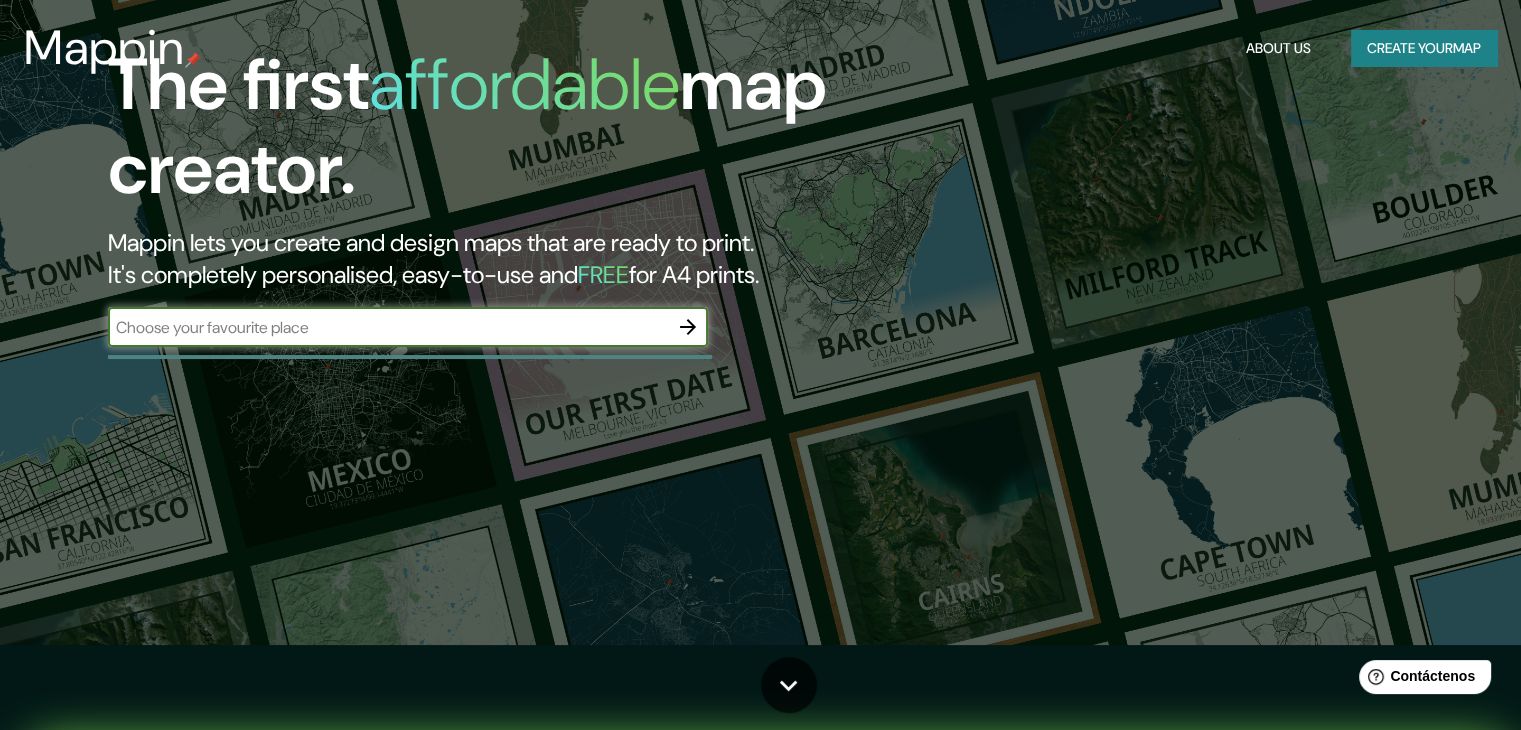 scroll, scrollTop: 0, scrollLeft: 0, axis: both 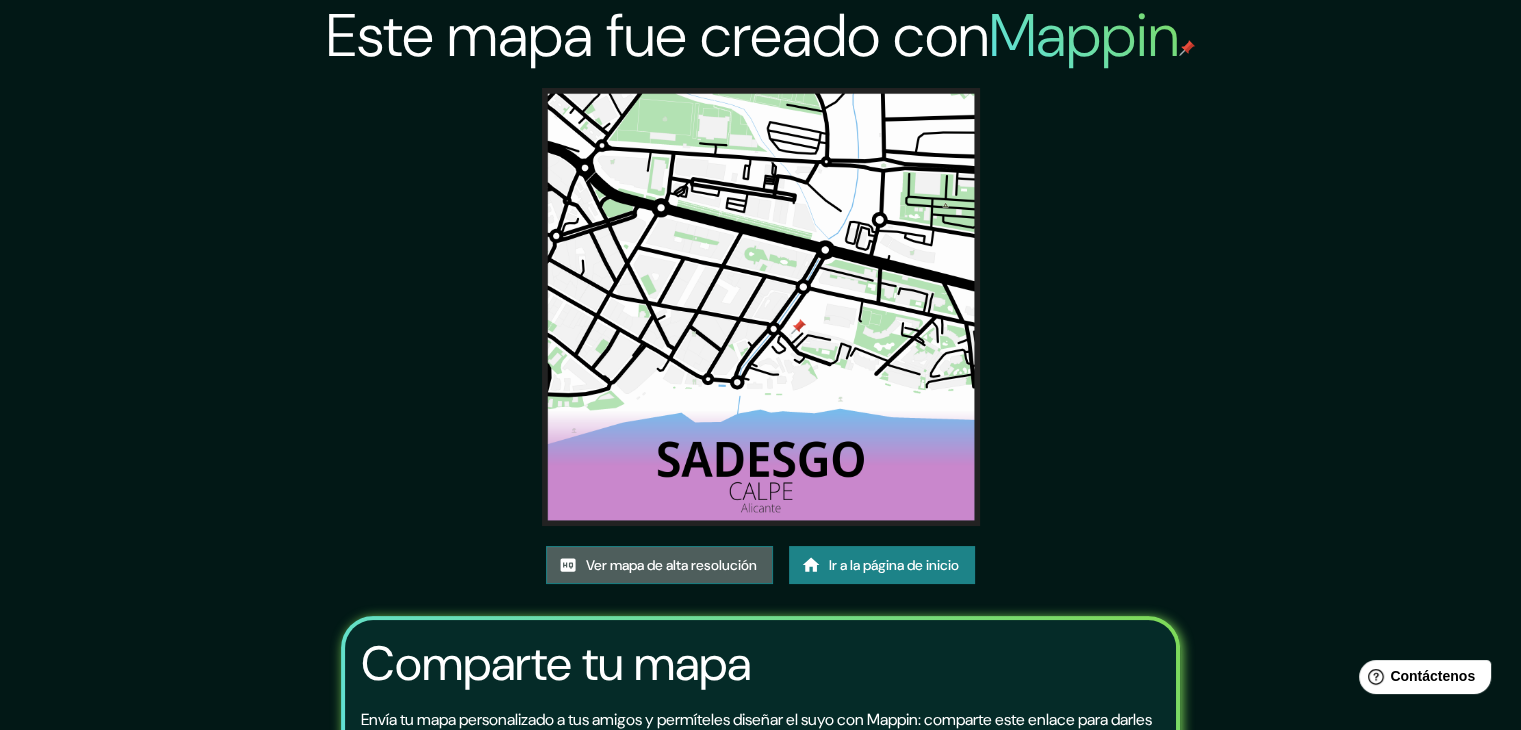 click on "Ver mapa de alta resolución" at bounding box center [671, 565] 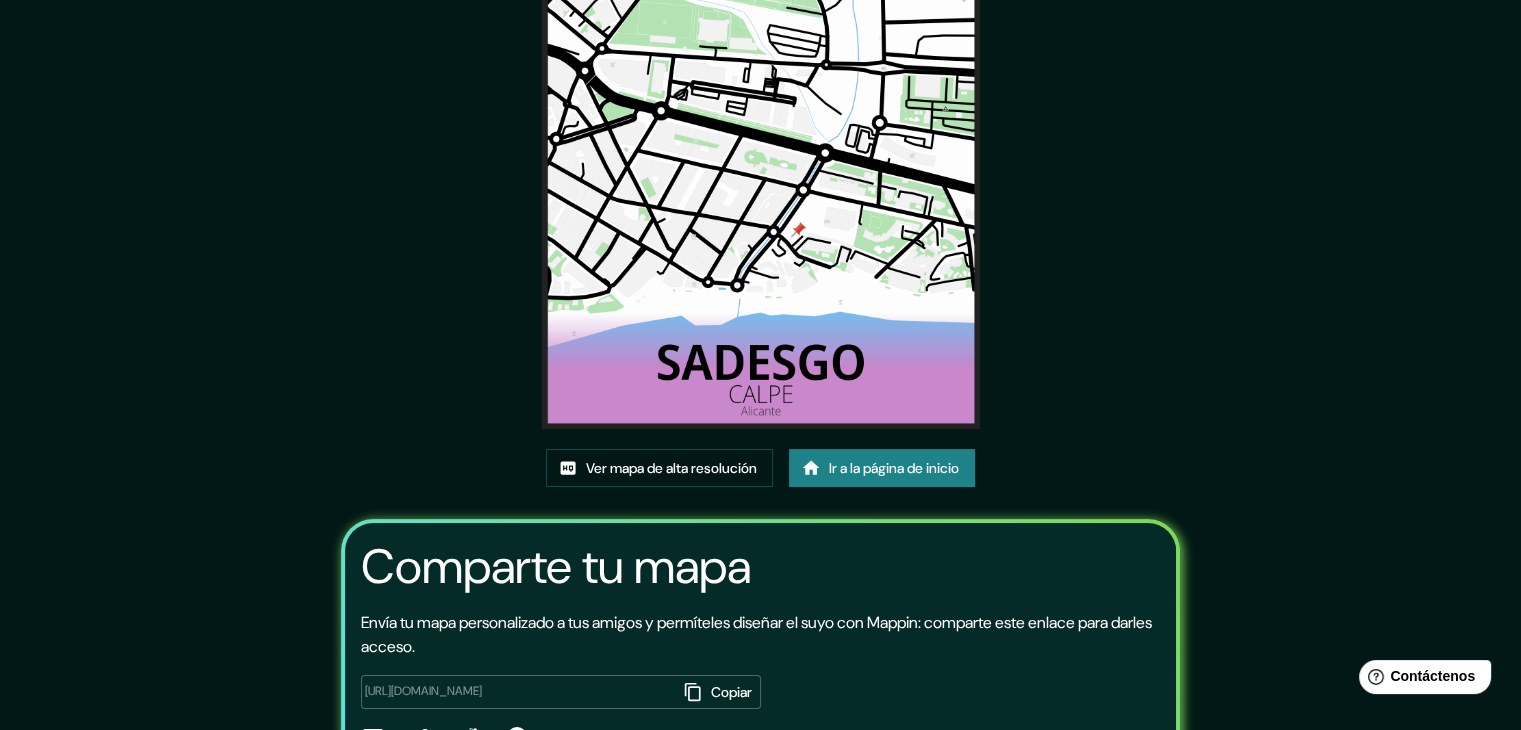 scroll, scrollTop: 0, scrollLeft: 0, axis: both 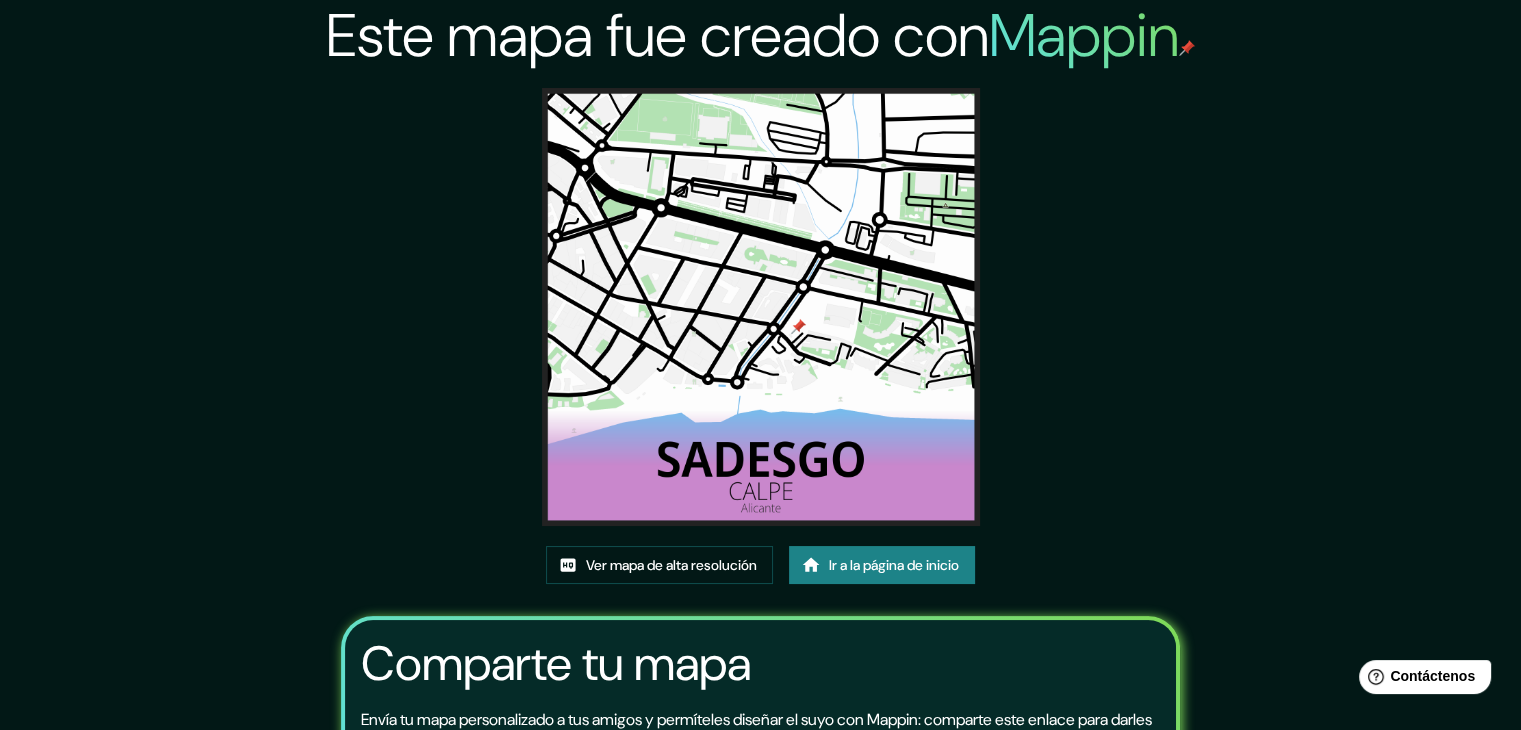 click on "Ir a la página de inicio" at bounding box center [894, 565] 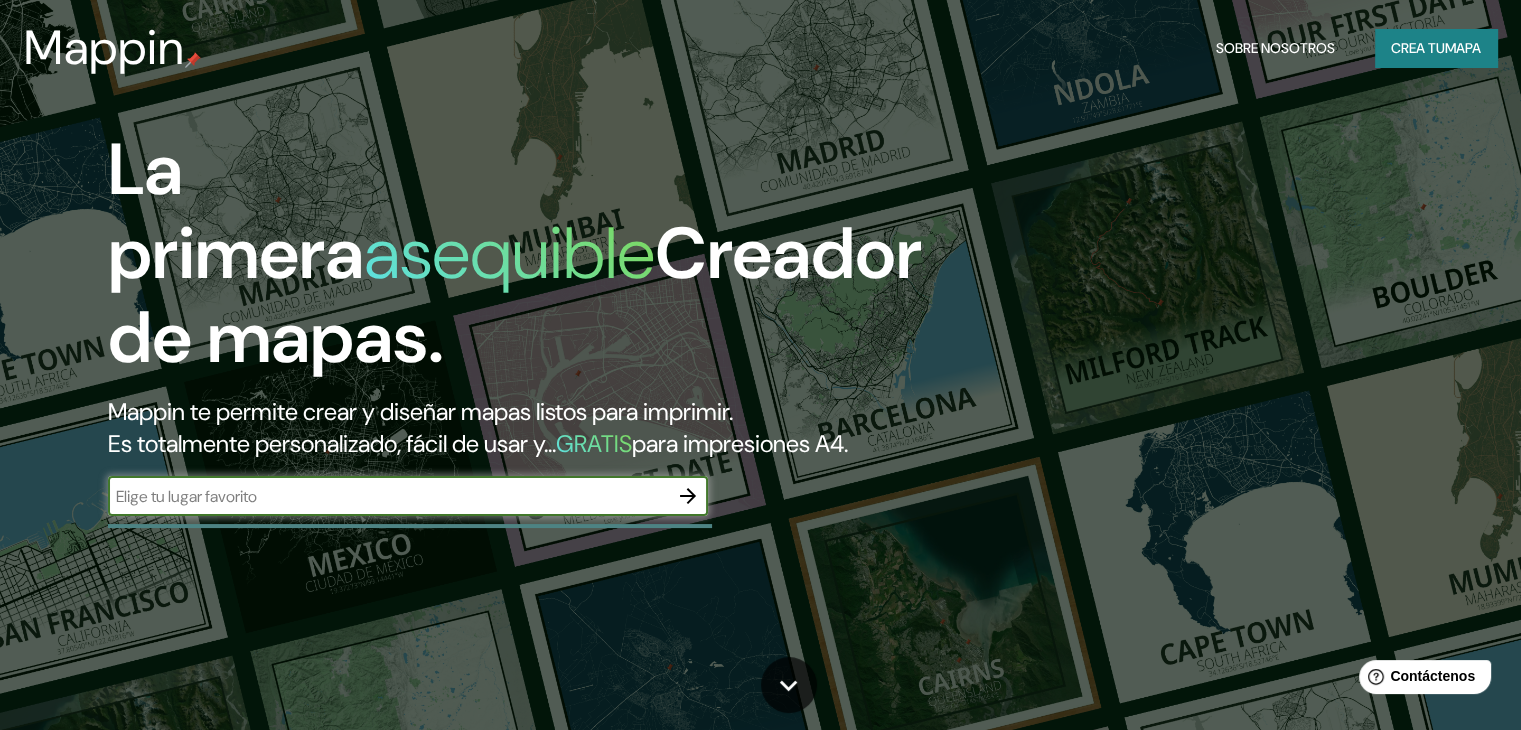click at bounding box center (388, 496) 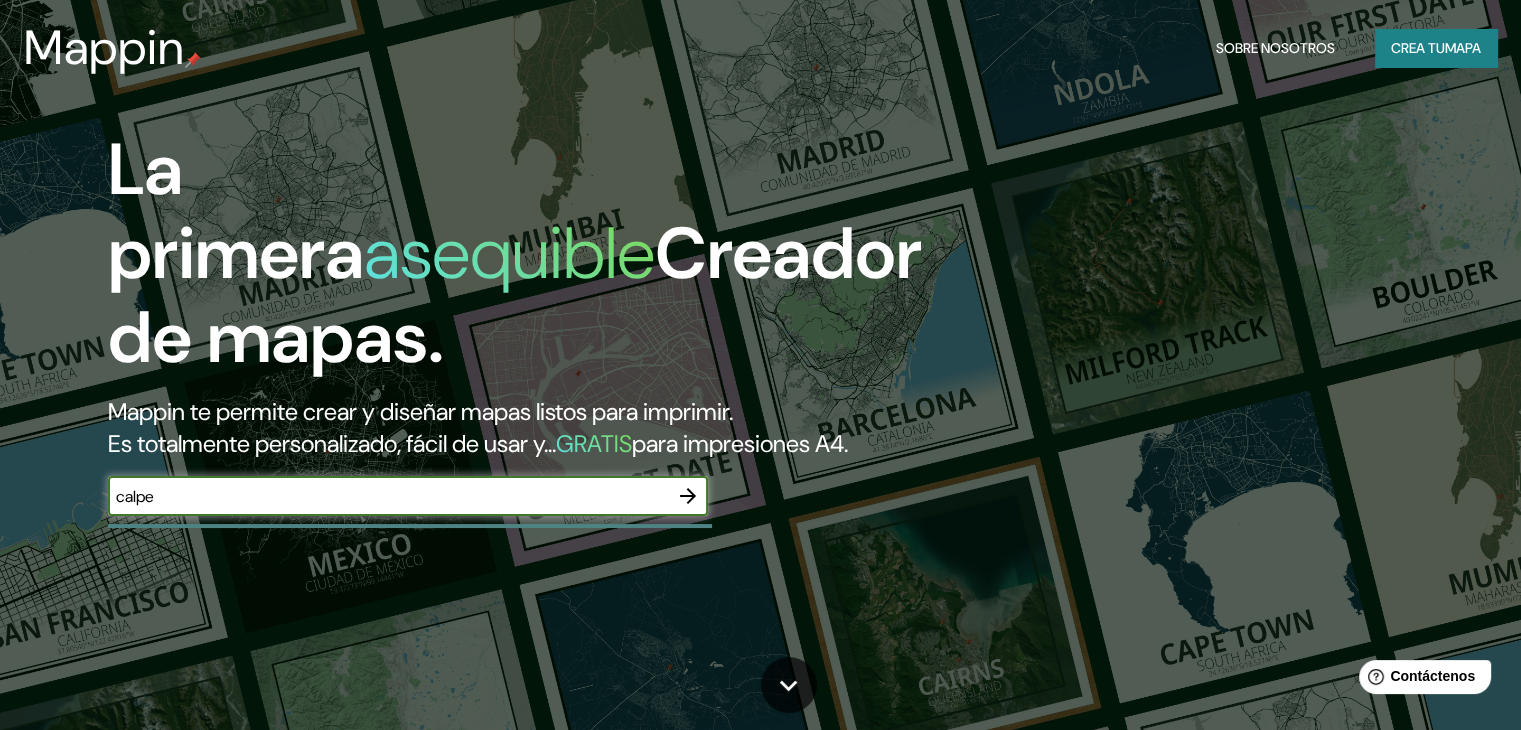 type on "calpe" 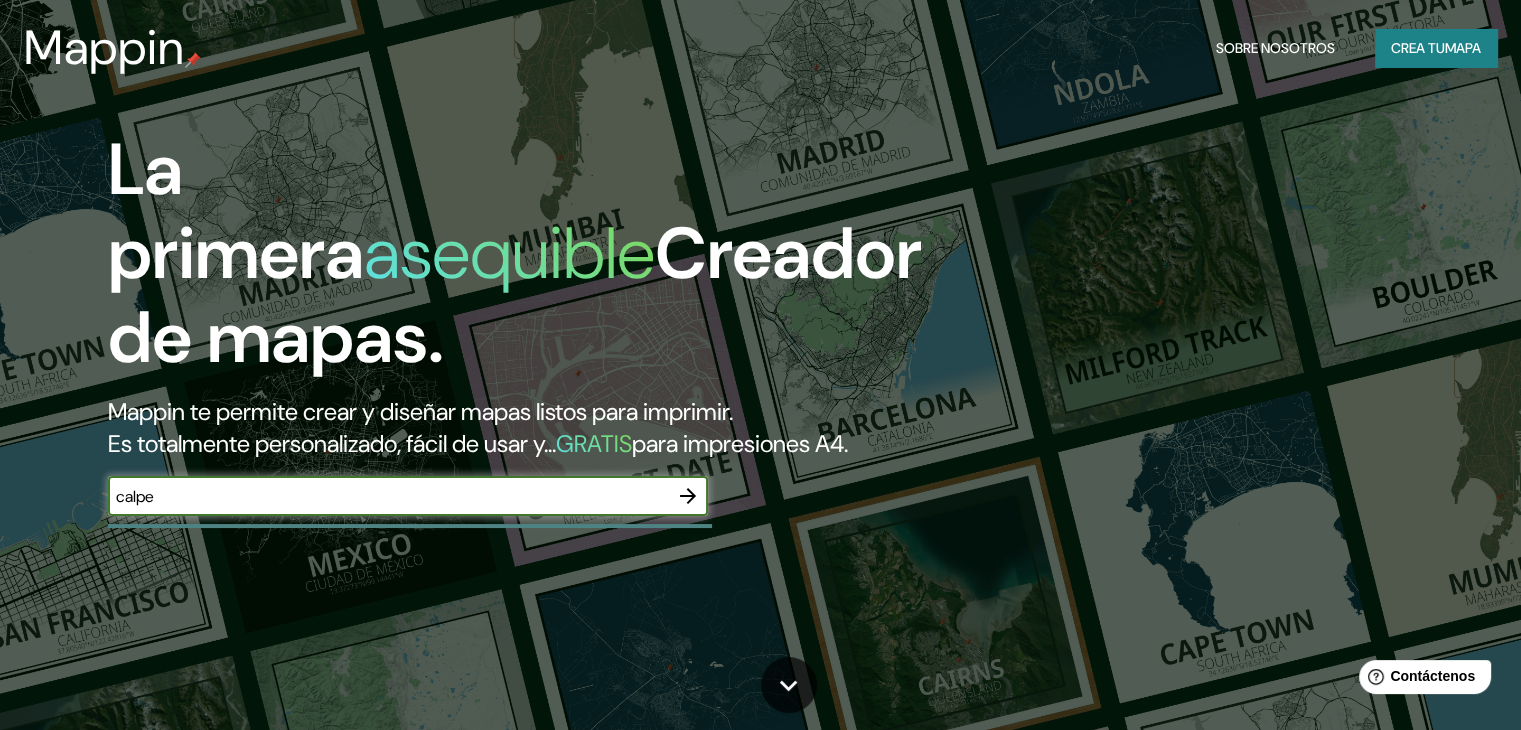 click 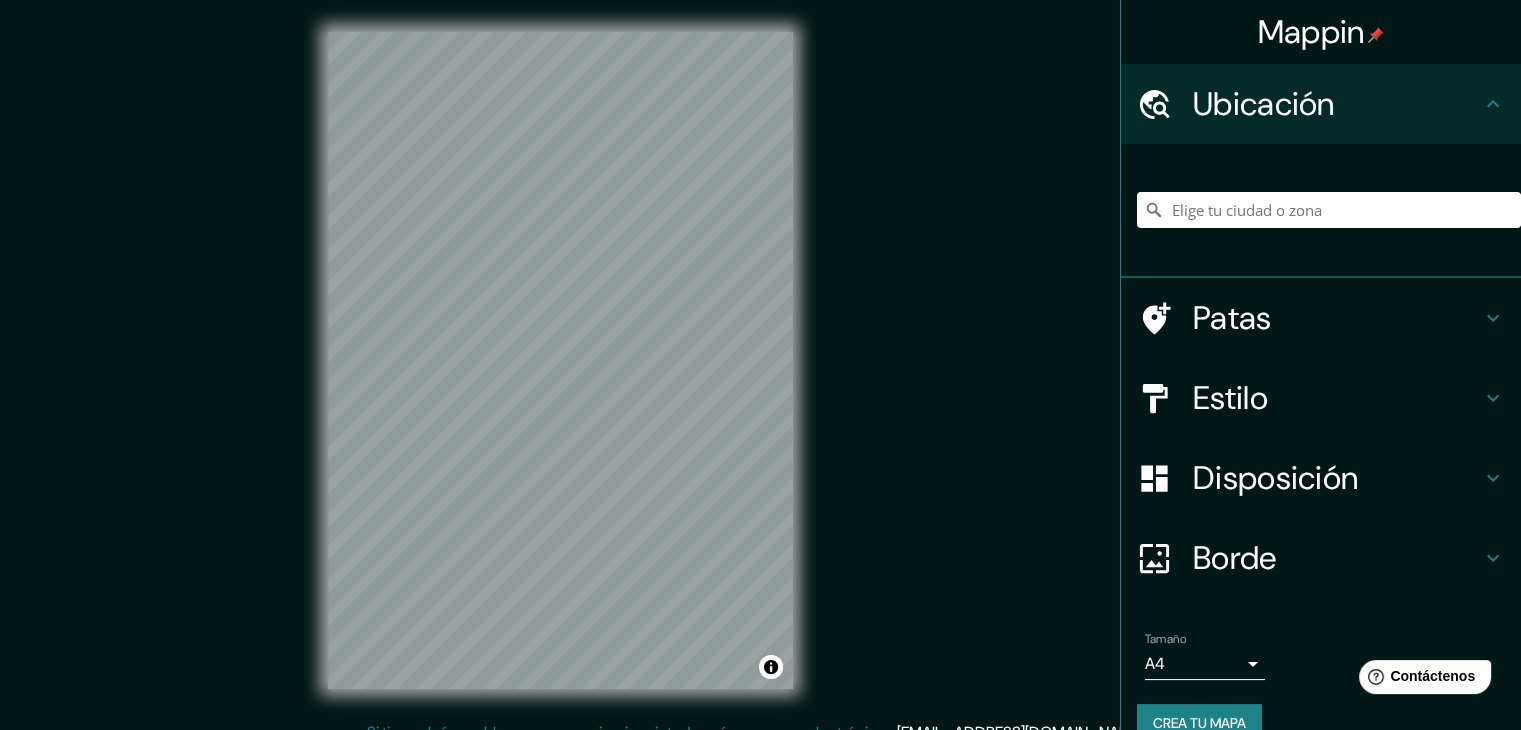 click on "Mappin Ubicación Patas Estilo Disposición Borde Elige un borde.  Consejo  : puedes opacar las capas del marco para crear efectos geniales. Ninguno Simple Transparente Elegante Tamaño A4 single Crea tu mapa © Mapbox   © OpenStreetMap   Improve this map Si tiene algún problema, sugerencia o inquietud, envíe un correo electrónico a  help@mappin.pro  .   . ." at bounding box center (760, 376) 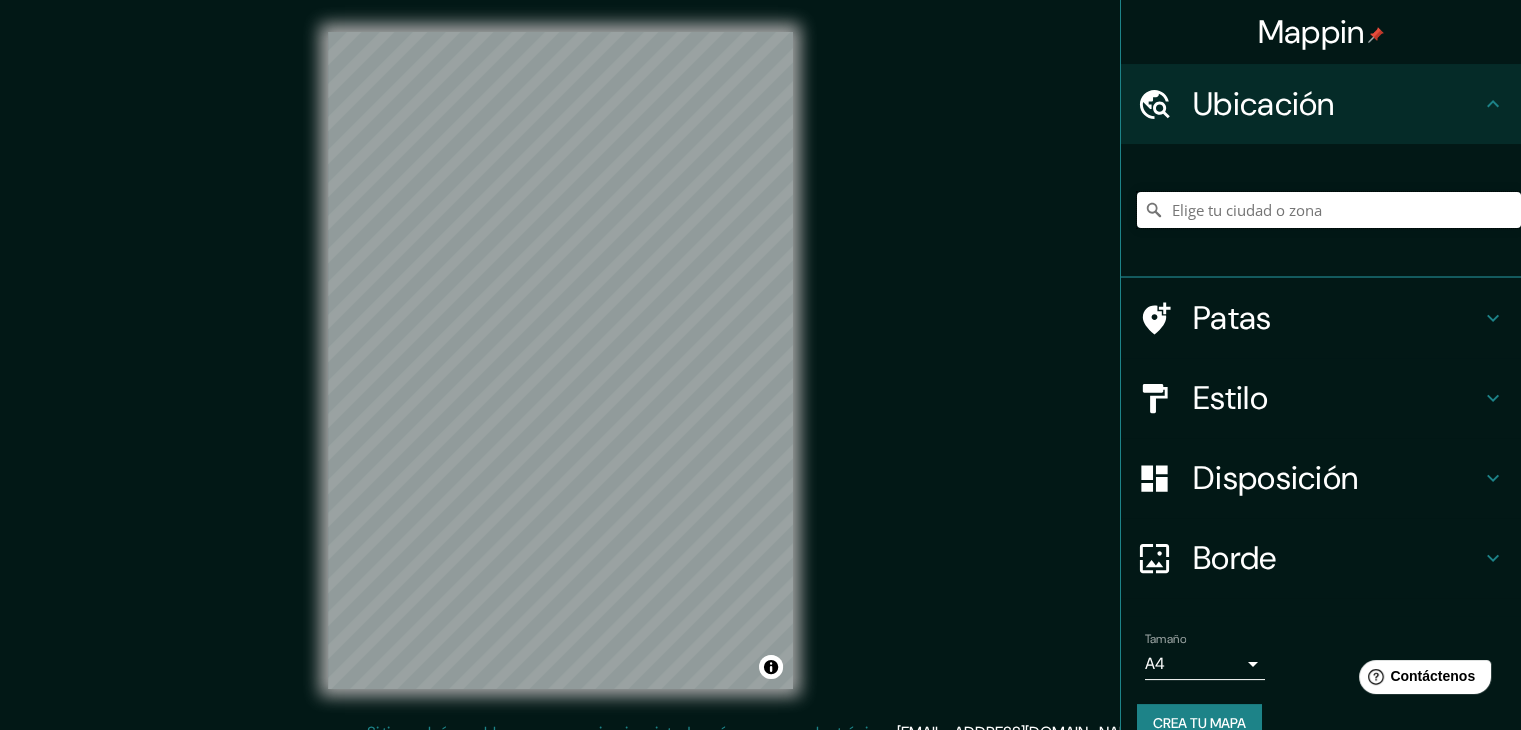 click at bounding box center (1329, 210) 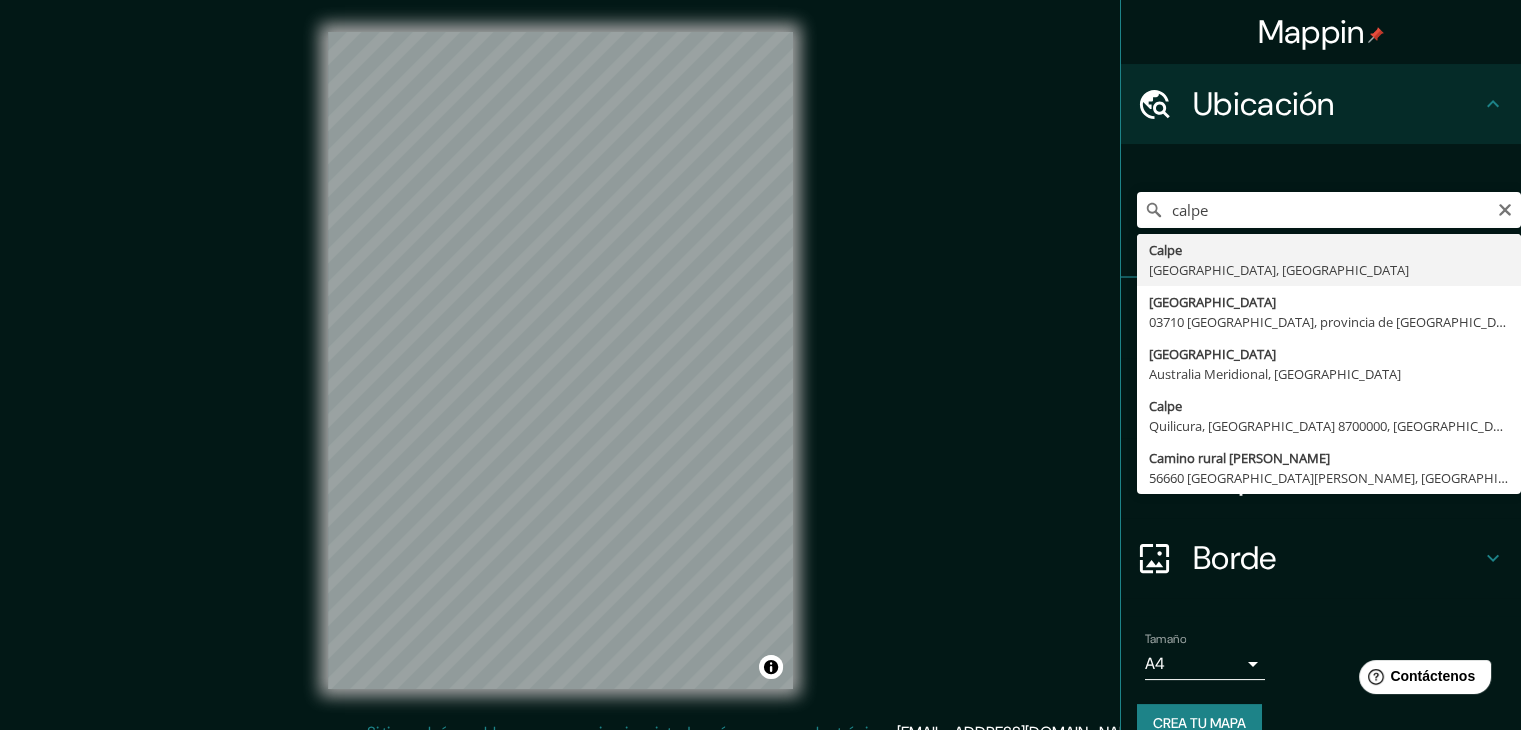 type on "Calp, provincia de Alicante, España" 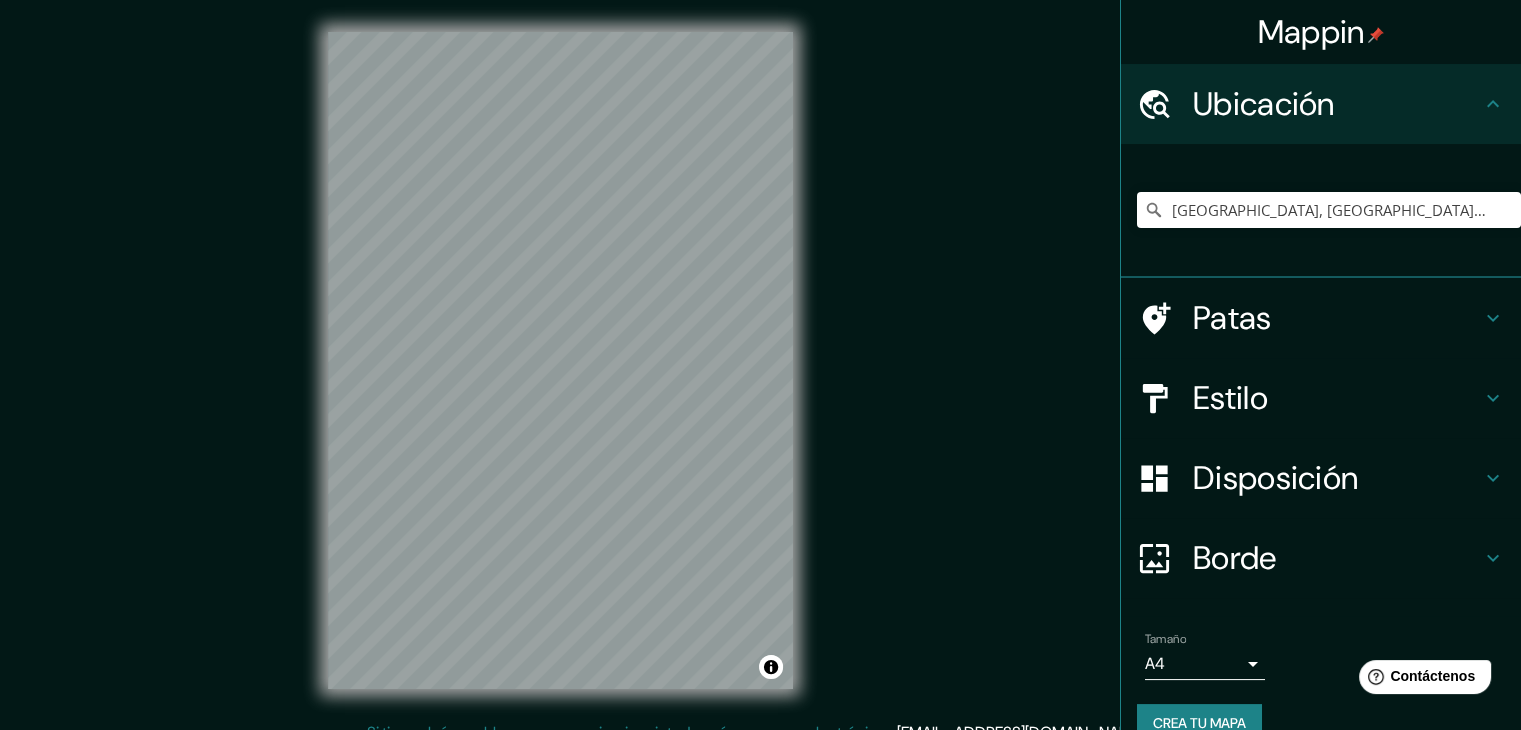 click on "Patas" at bounding box center (1337, 318) 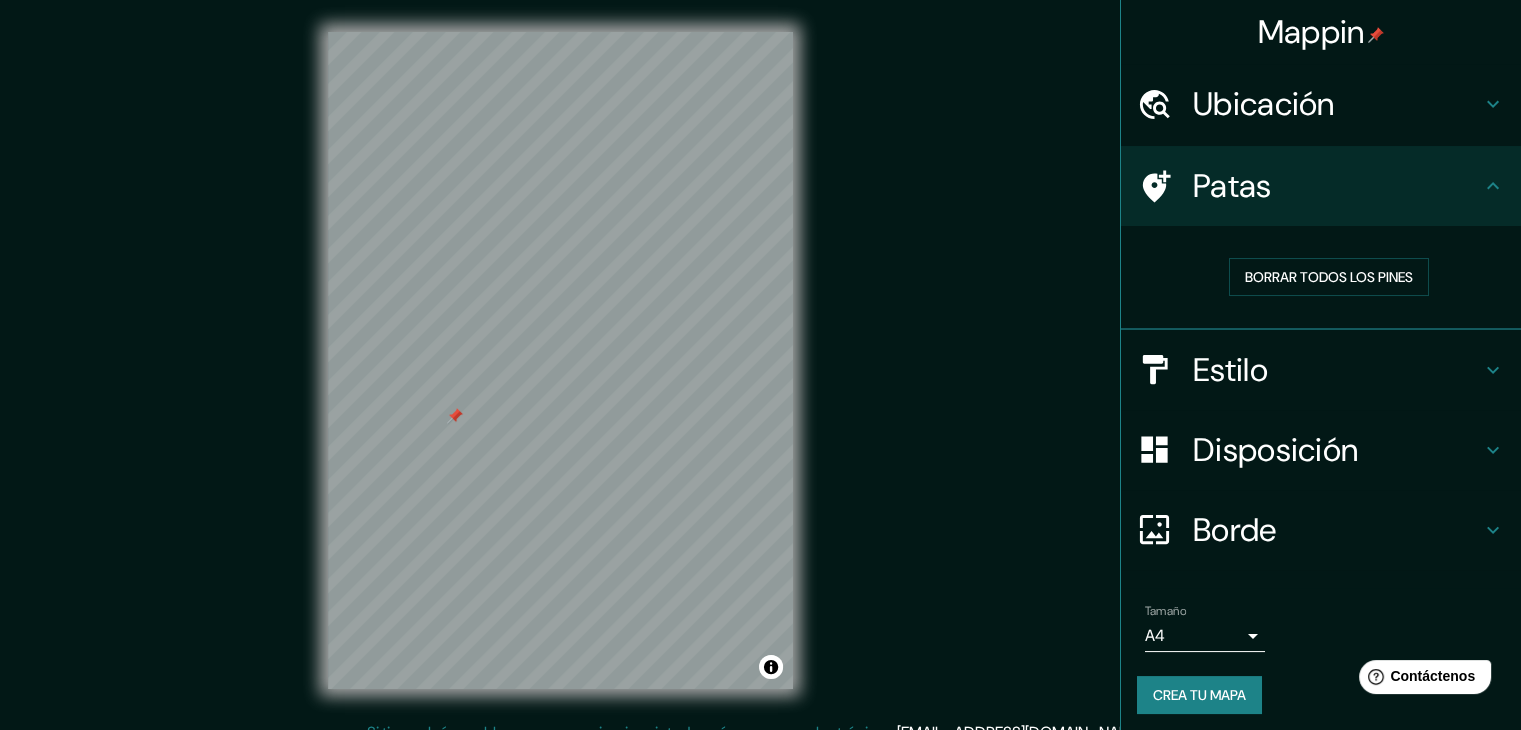 click at bounding box center (455, 416) 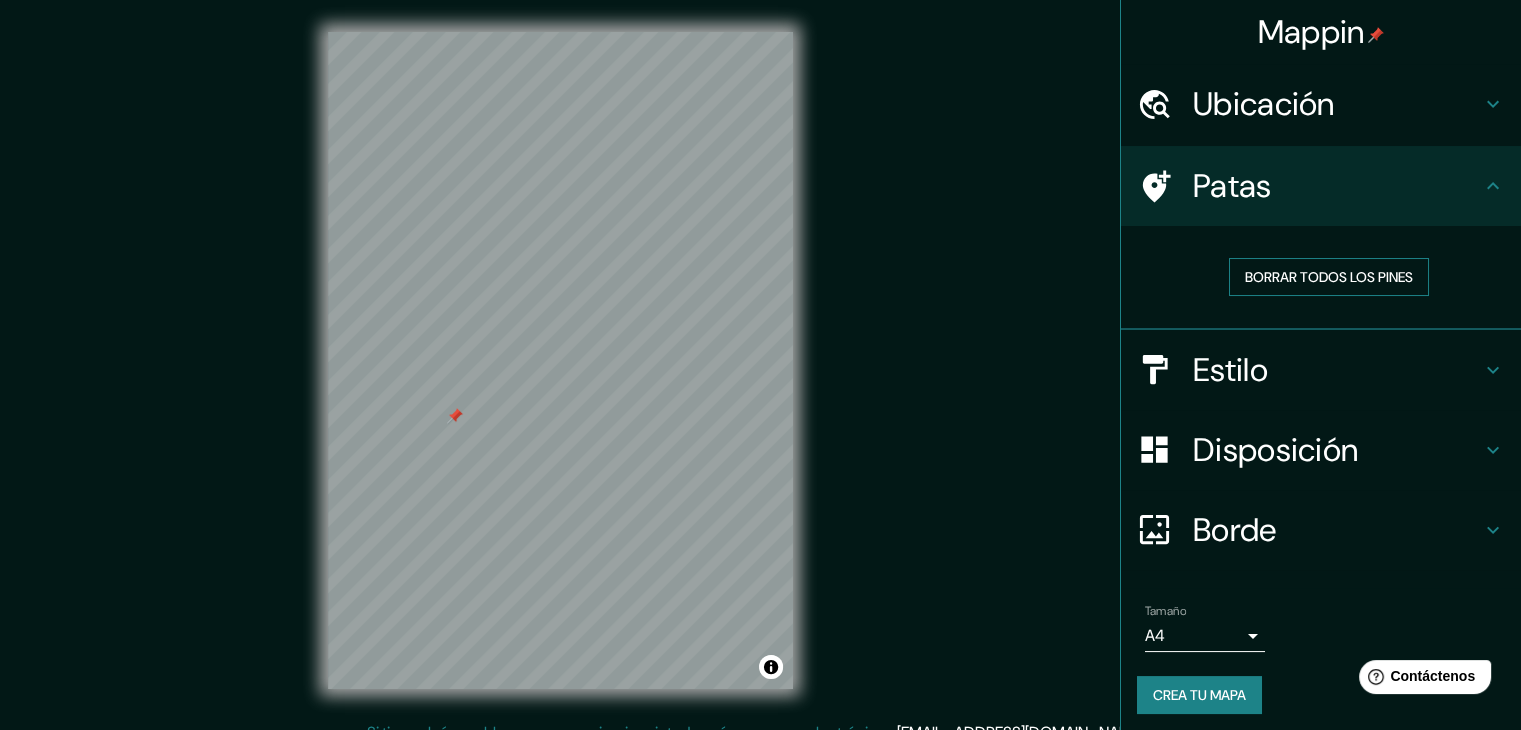 click on "Borrar todos los pines" at bounding box center [1329, 277] 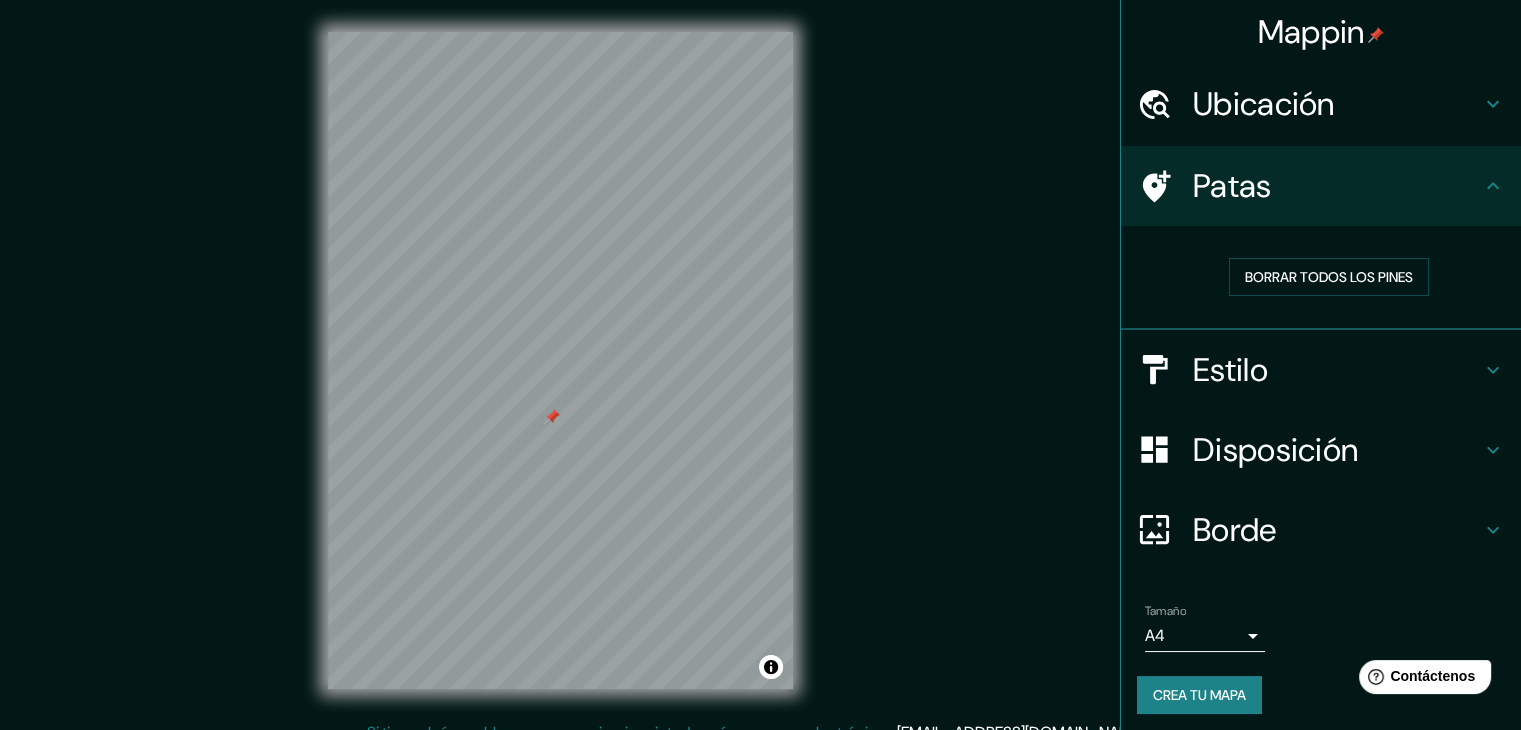 click on "Estilo" at bounding box center [1337, 370] 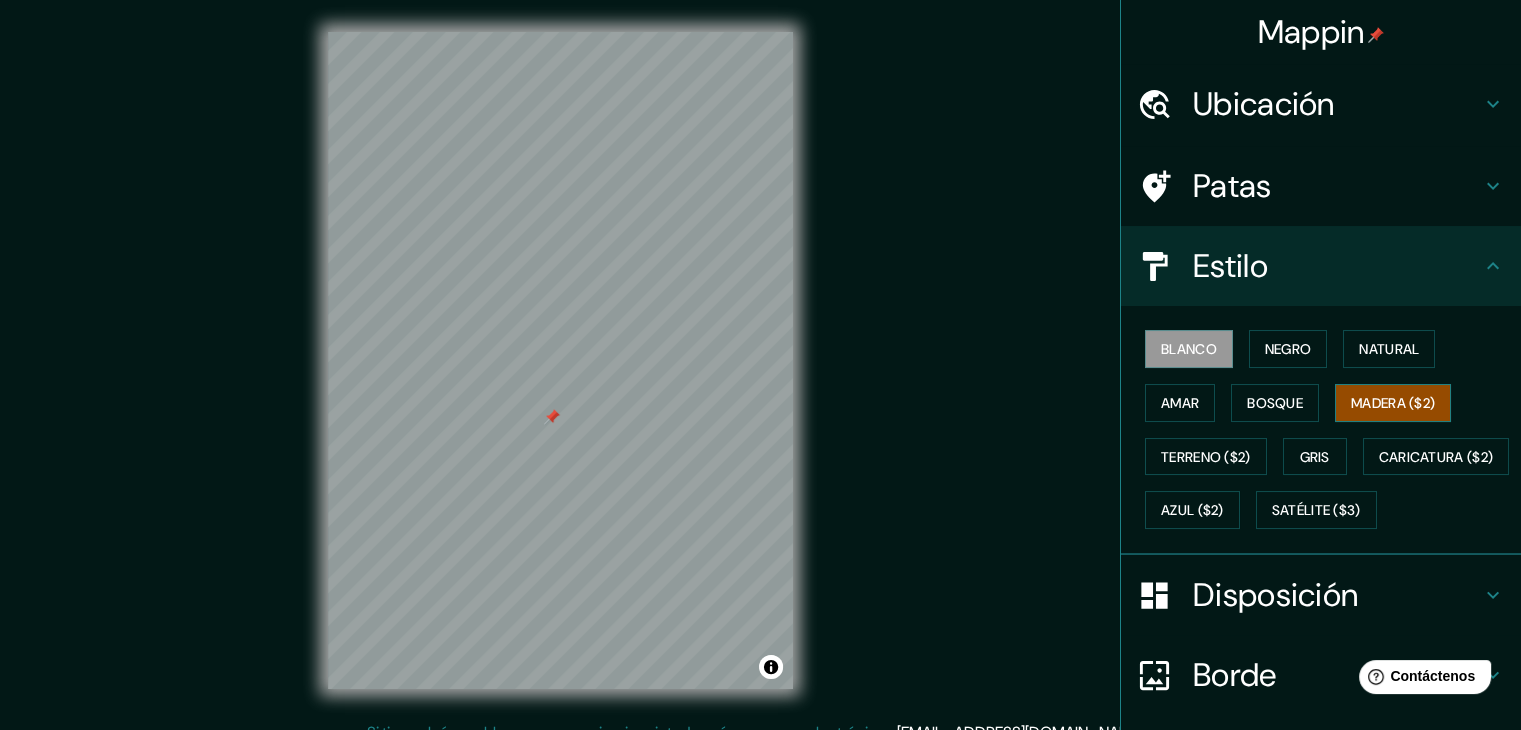 click on "Madera ($2)" at bounding box center [1393, 403] 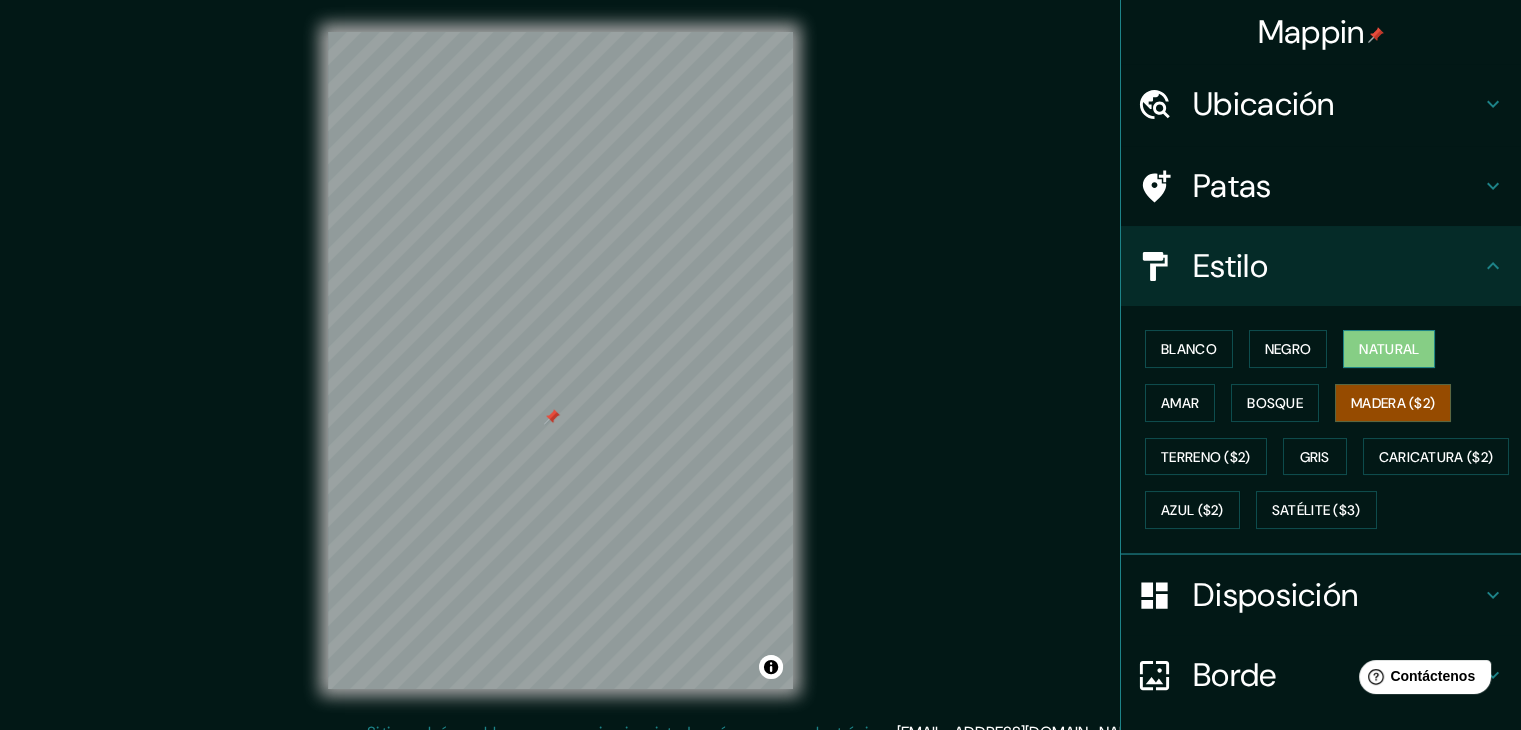 click on "Natural" at bounding box center [1389, 349] 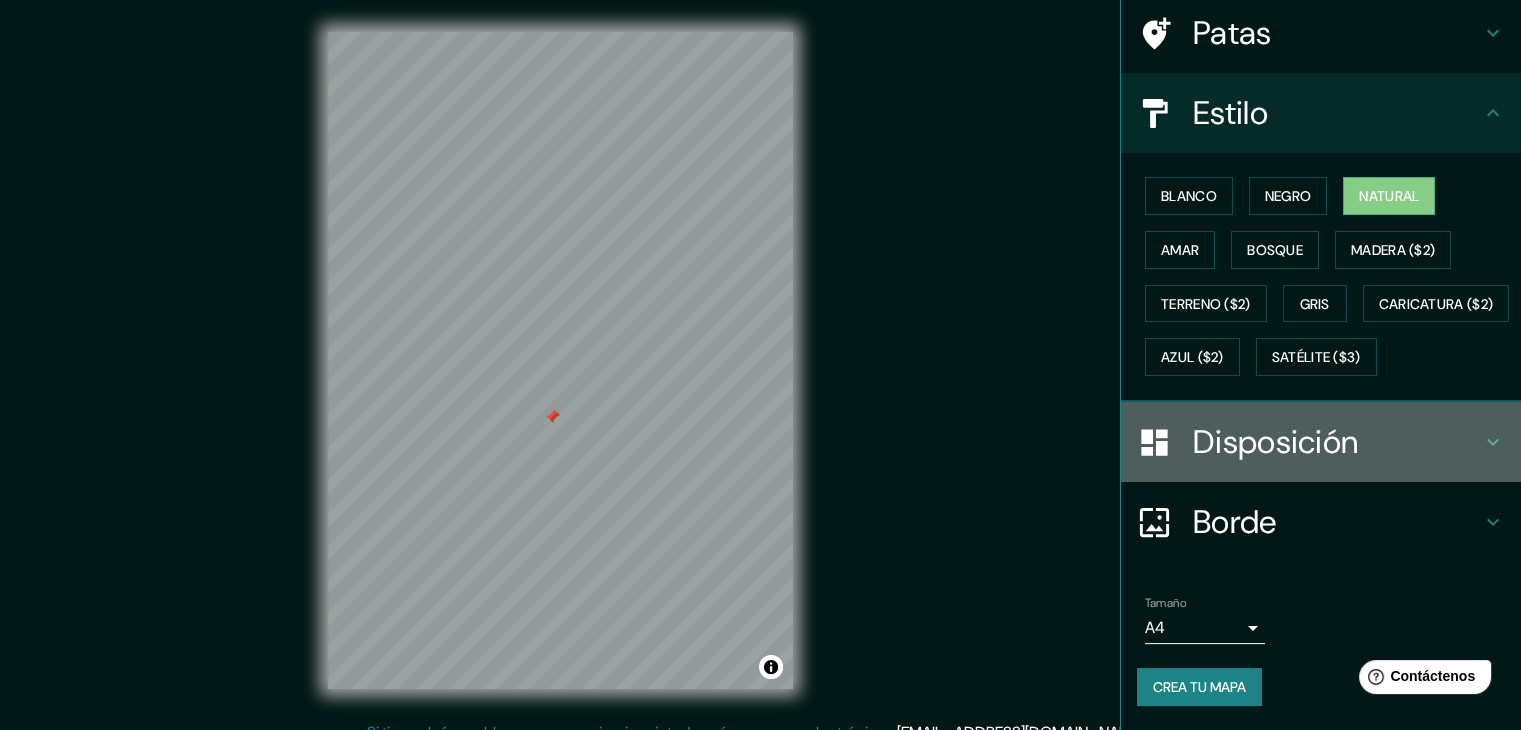click on "Disposición" at bounding box center [1275, 442] 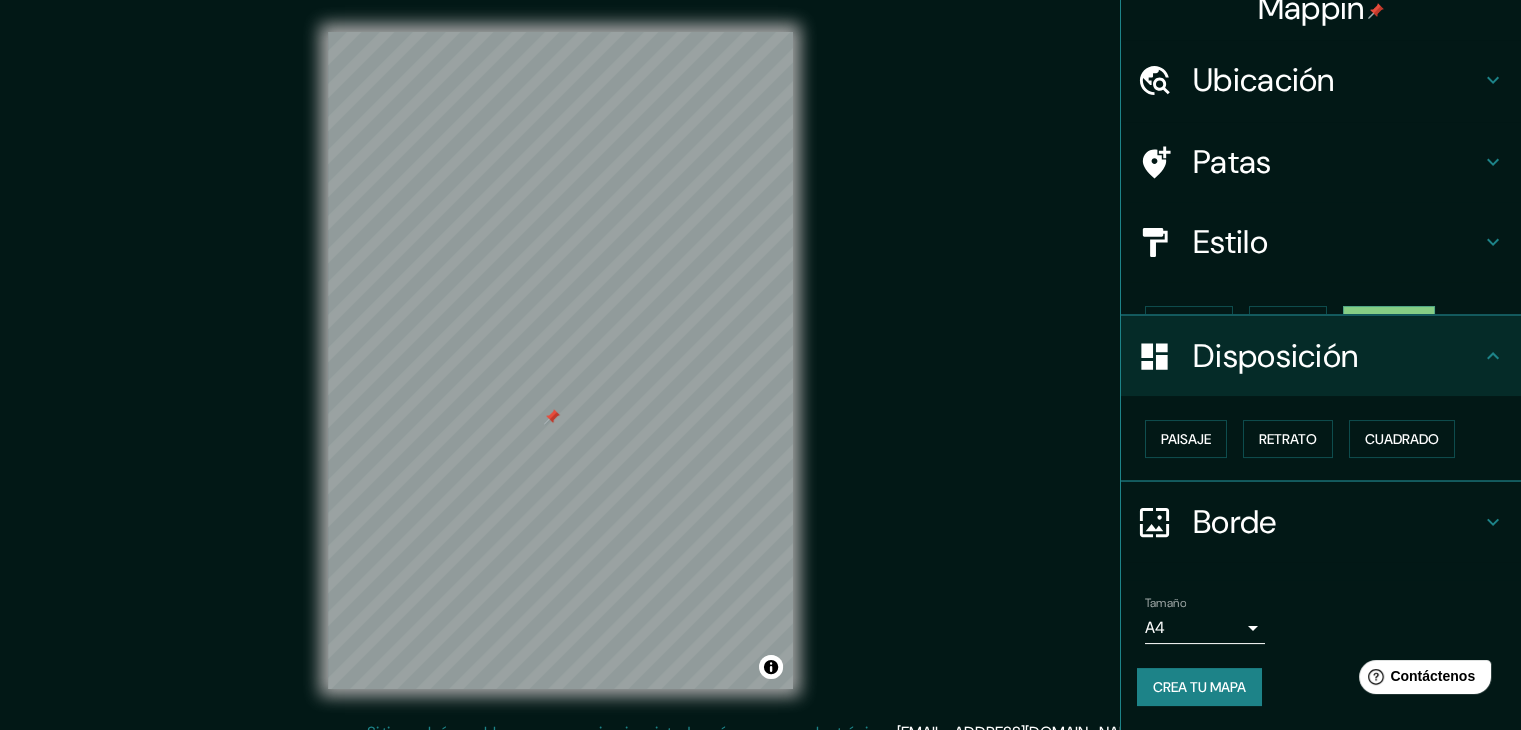 scroll, scrollTop: 0, scrollLeft: 0, axis: both 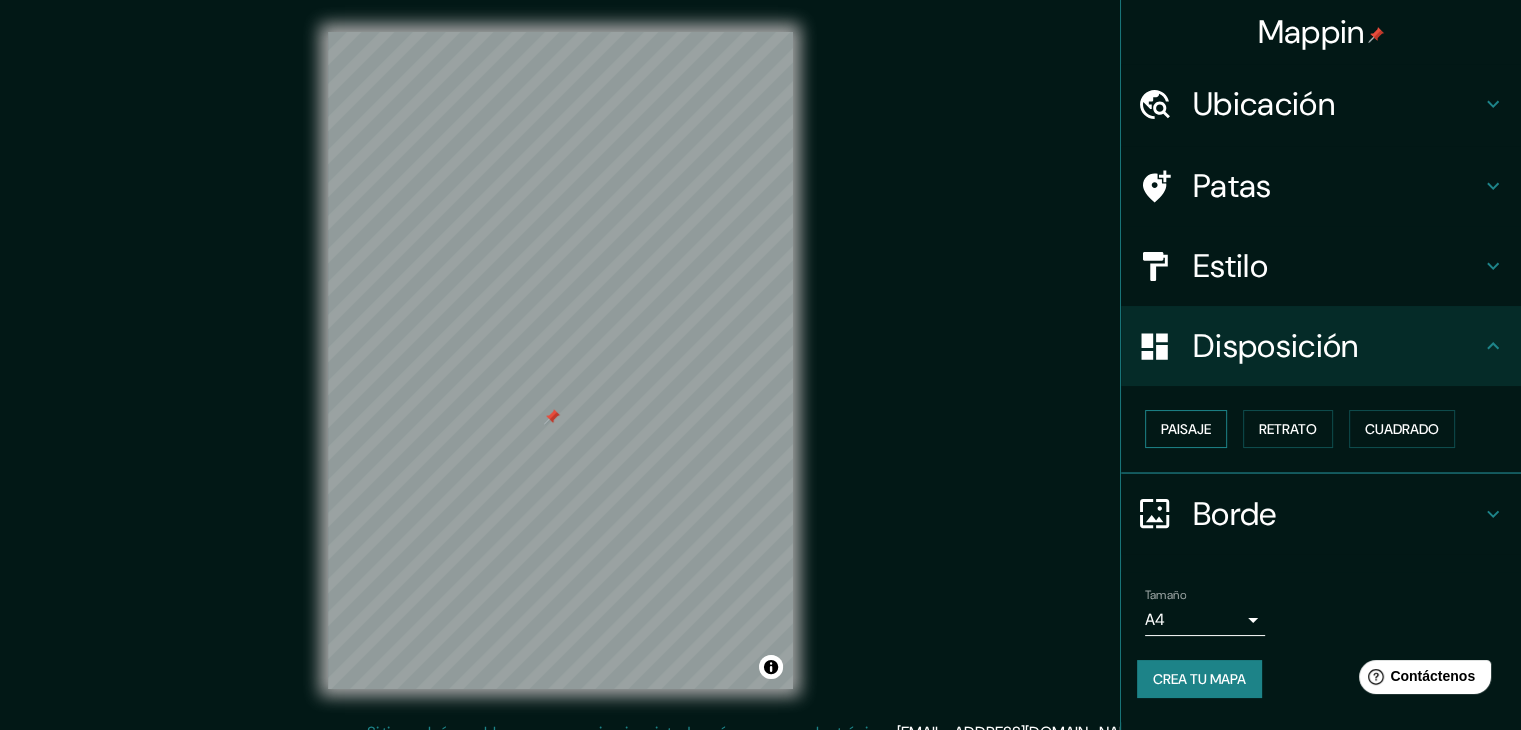 click on "Paisaje" at bounding box center (1186, 429) 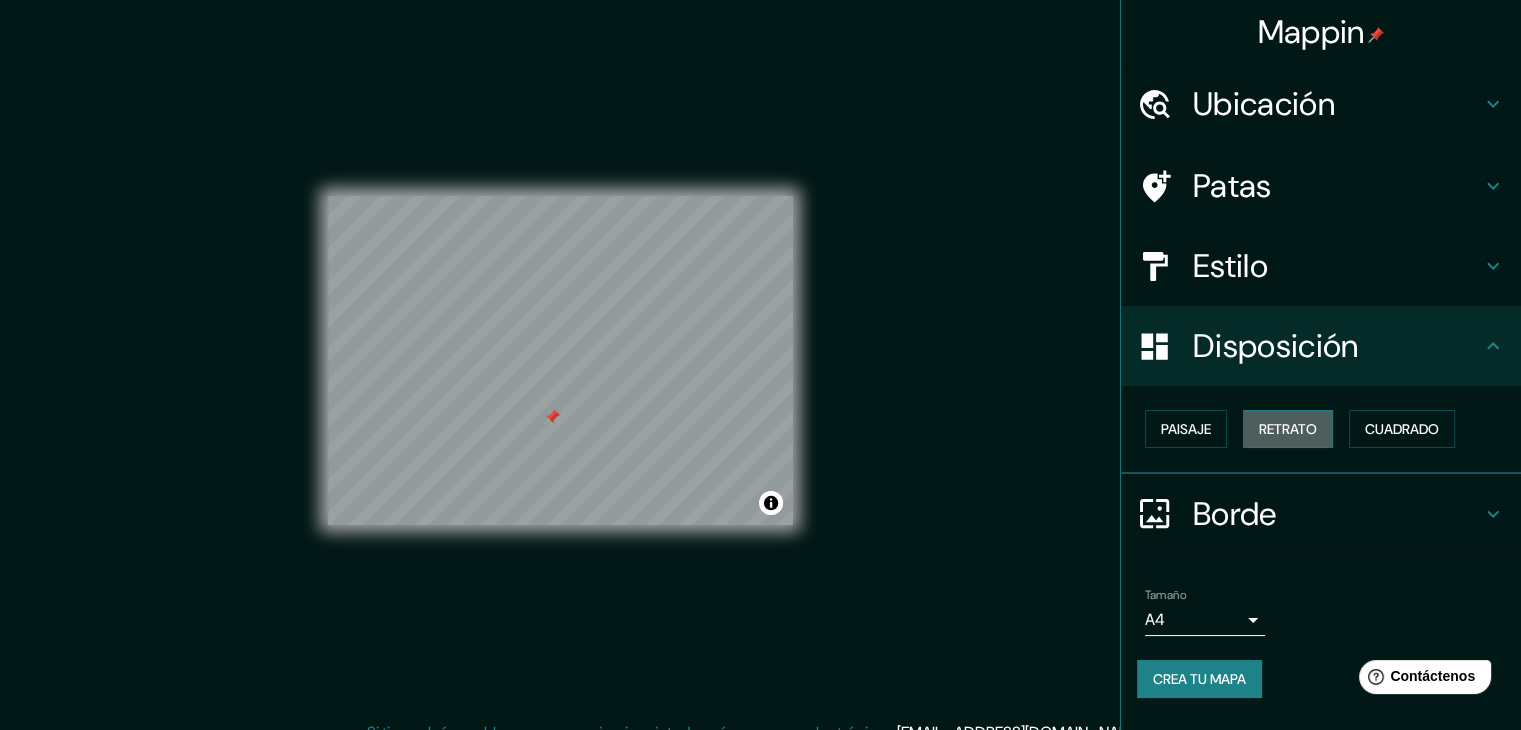 click on "Retrato" at bounding box center (1288, 429) 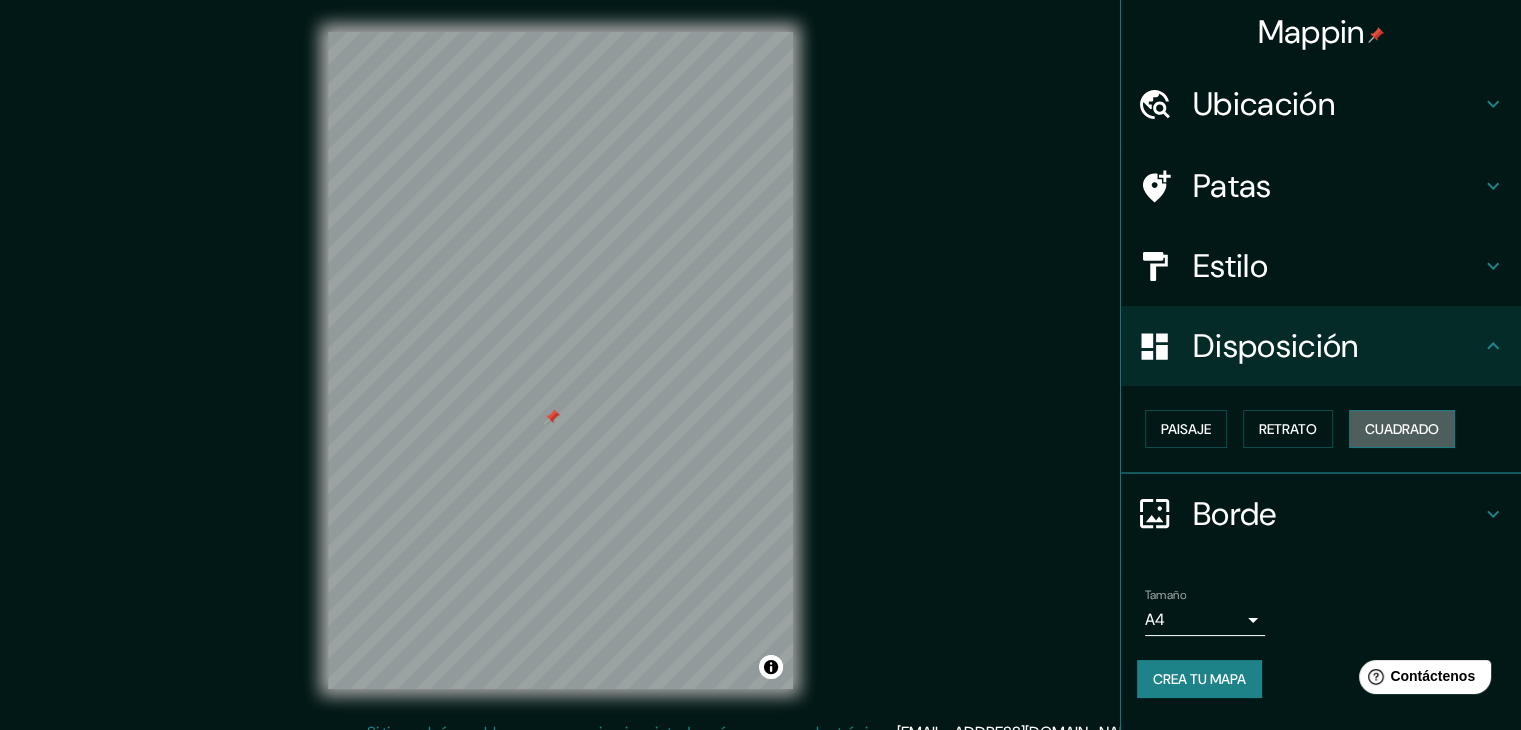 click on "Cuadrado" at bounding box center (1402, 429) 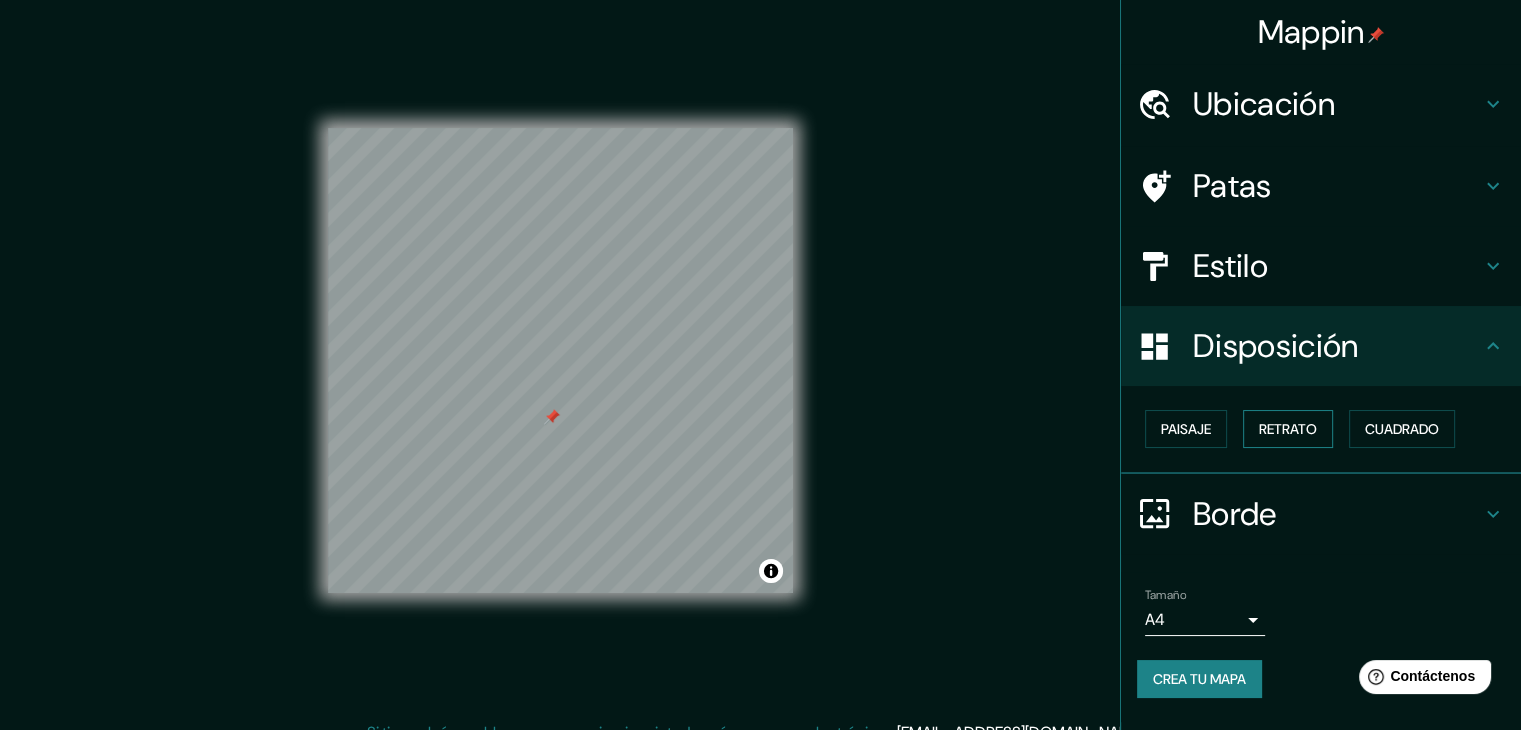 scroll, scrollTop: 23, scrollLeft: 0, axis: vertical 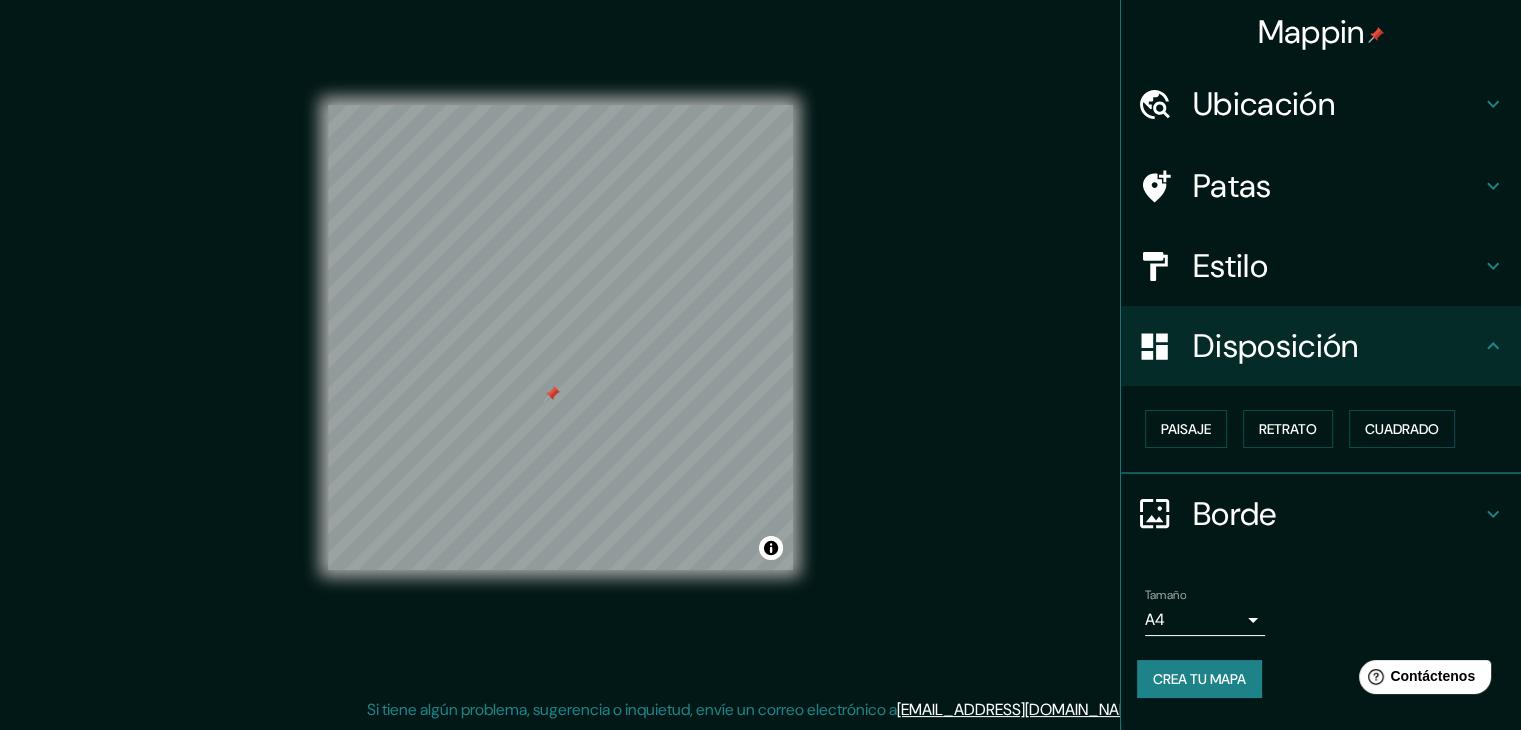 click on "Borde" at bounding box center [1337, 514] 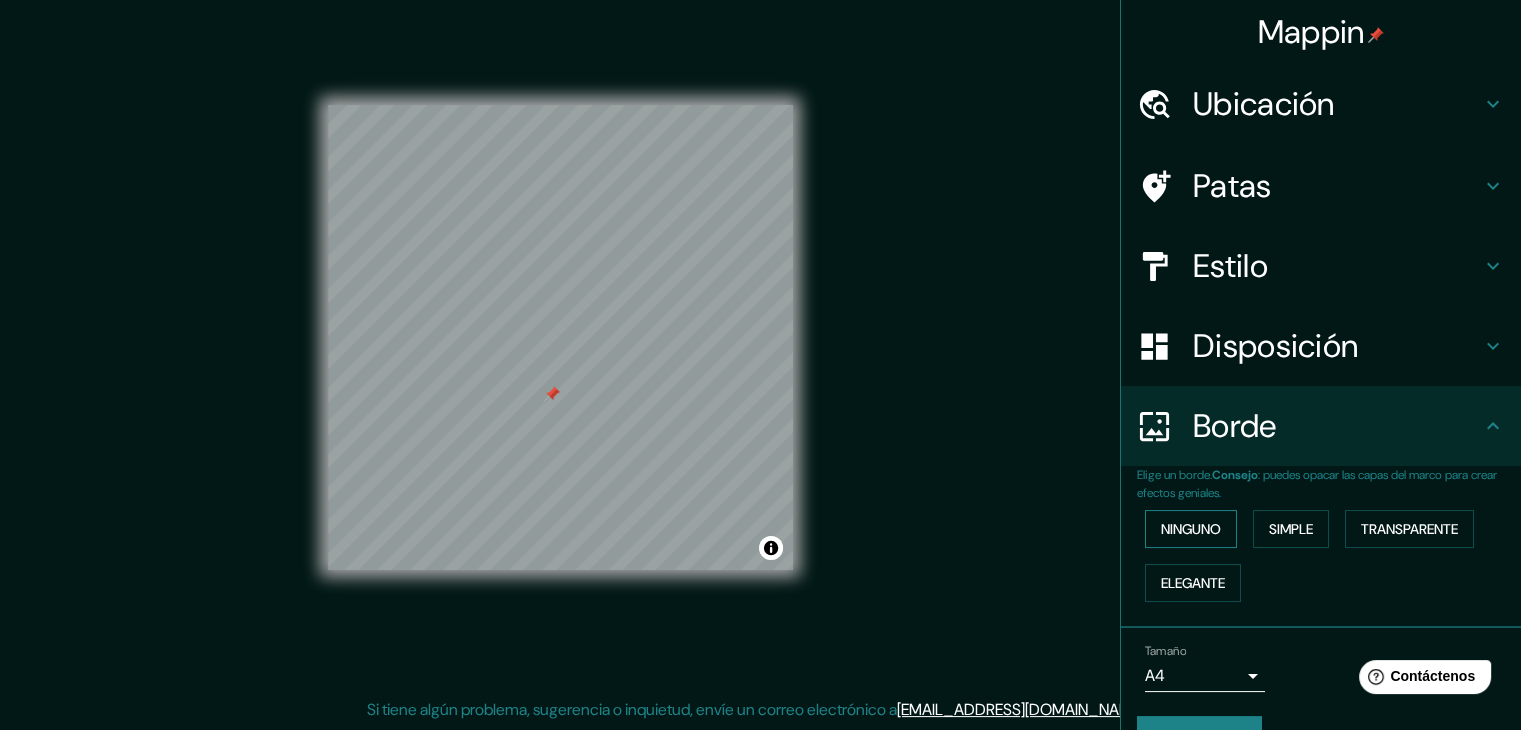 click on "Ninguno" at bounding box center [1191, 529] 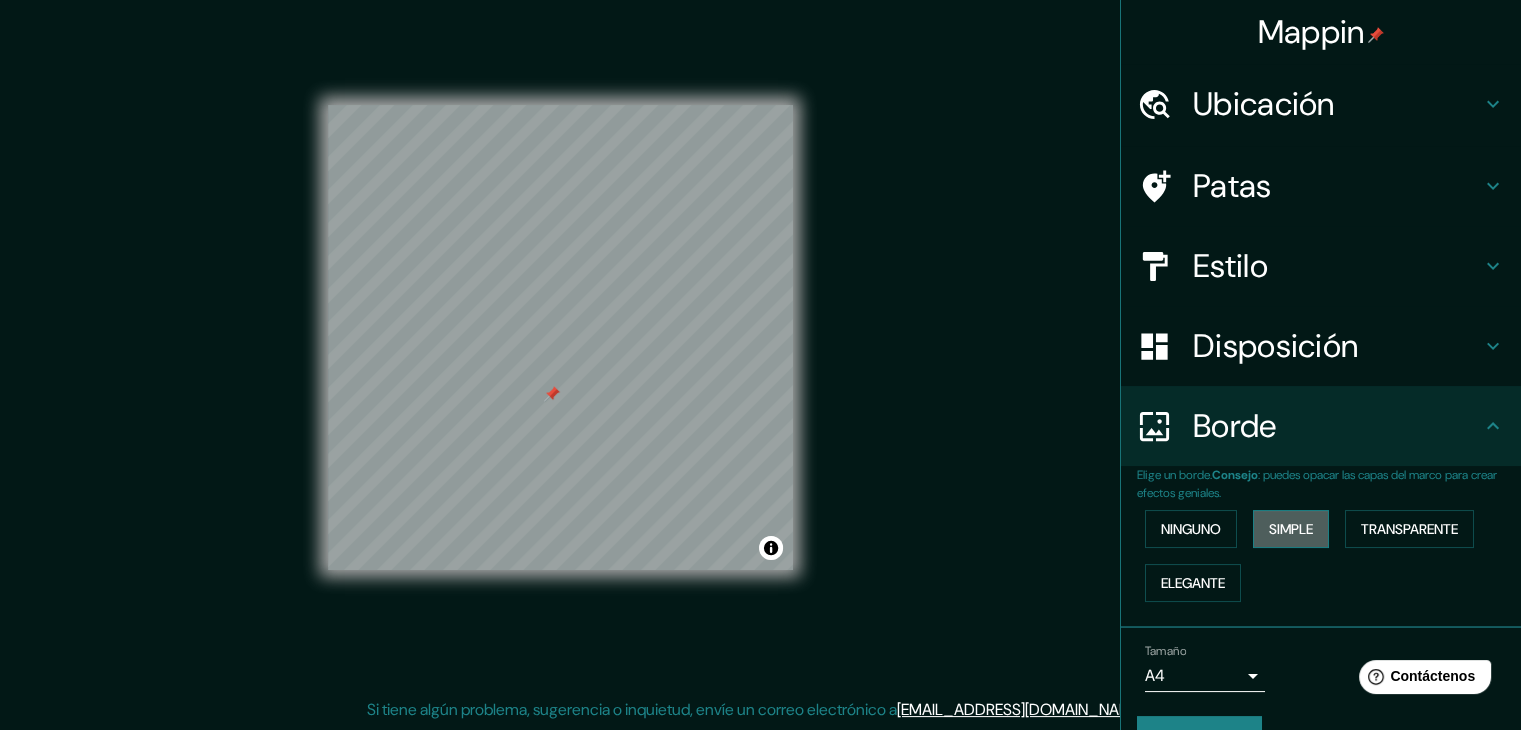 click on "Simple" at bounding box center [1291, 529] 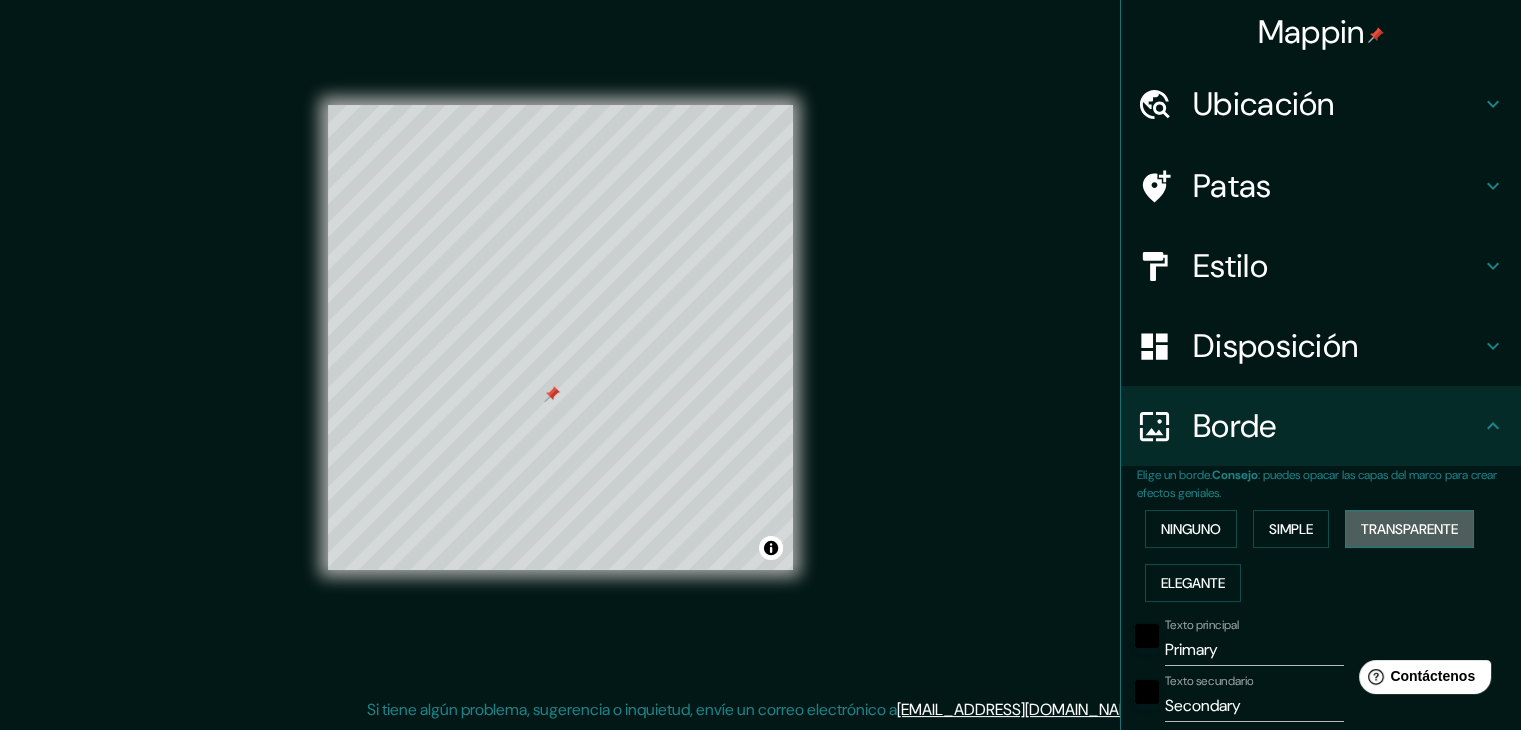 click on "Transparente" at bounding box center (1409, 529) 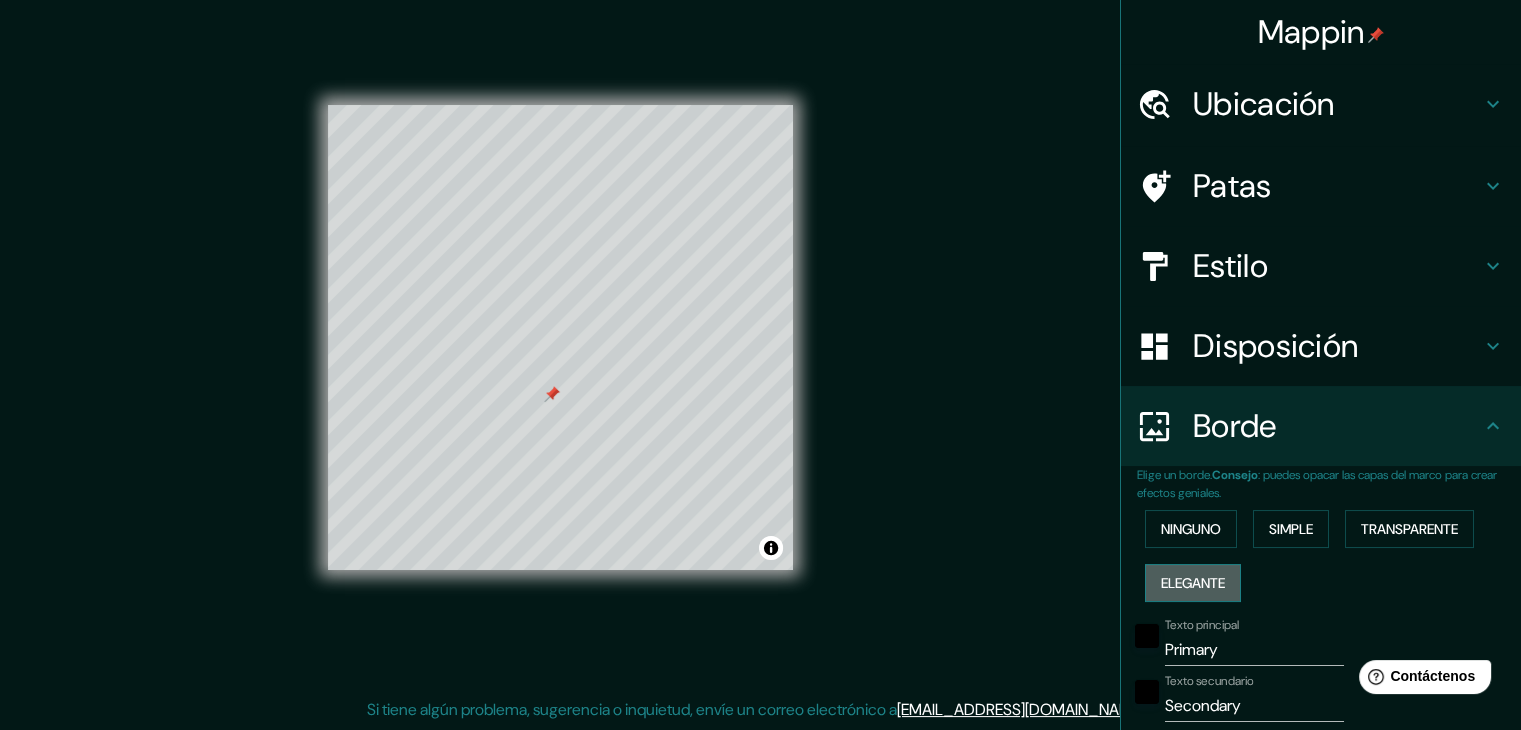 click on "Elegante" at bounding box center (1193, 583) 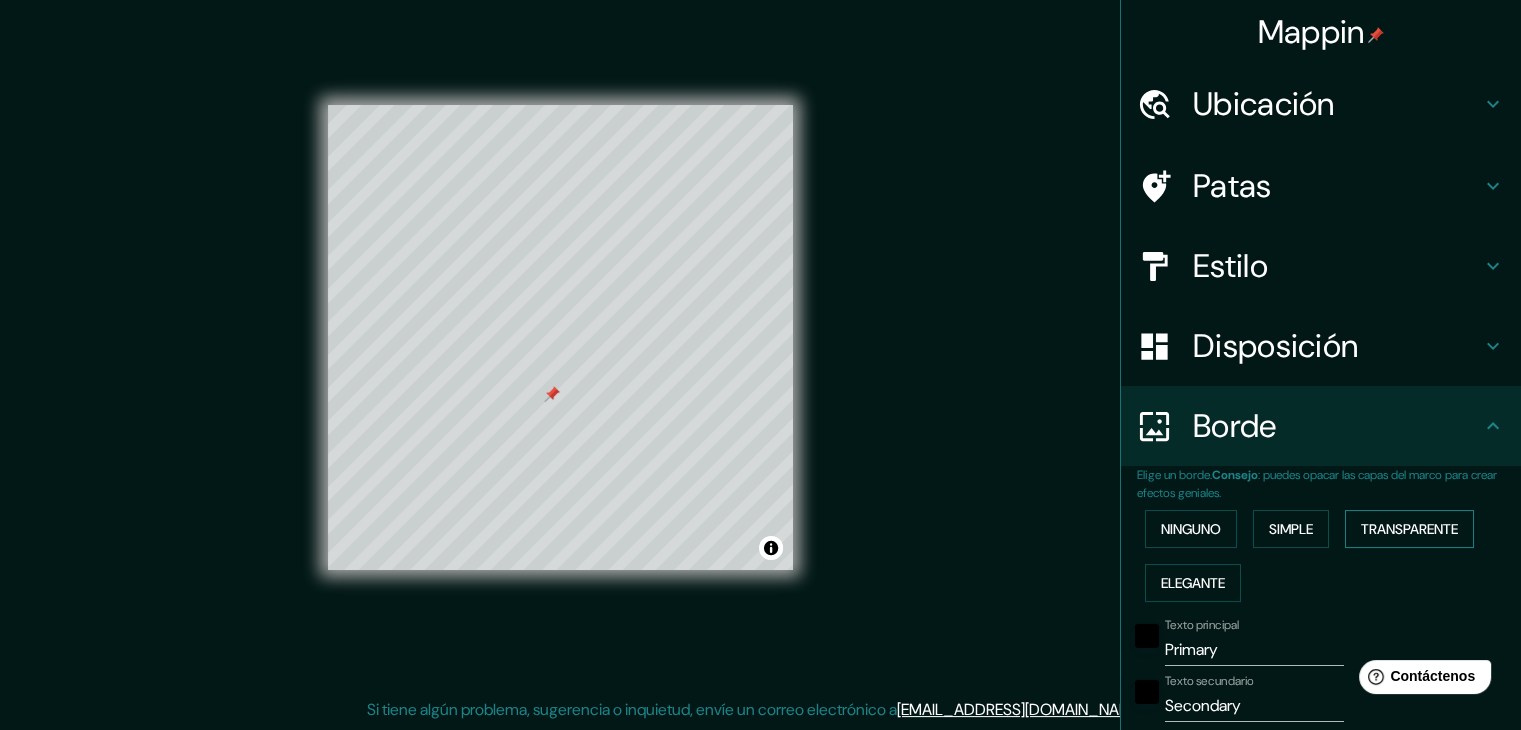 click on "Transparente" at bounding box center [1409, 529] 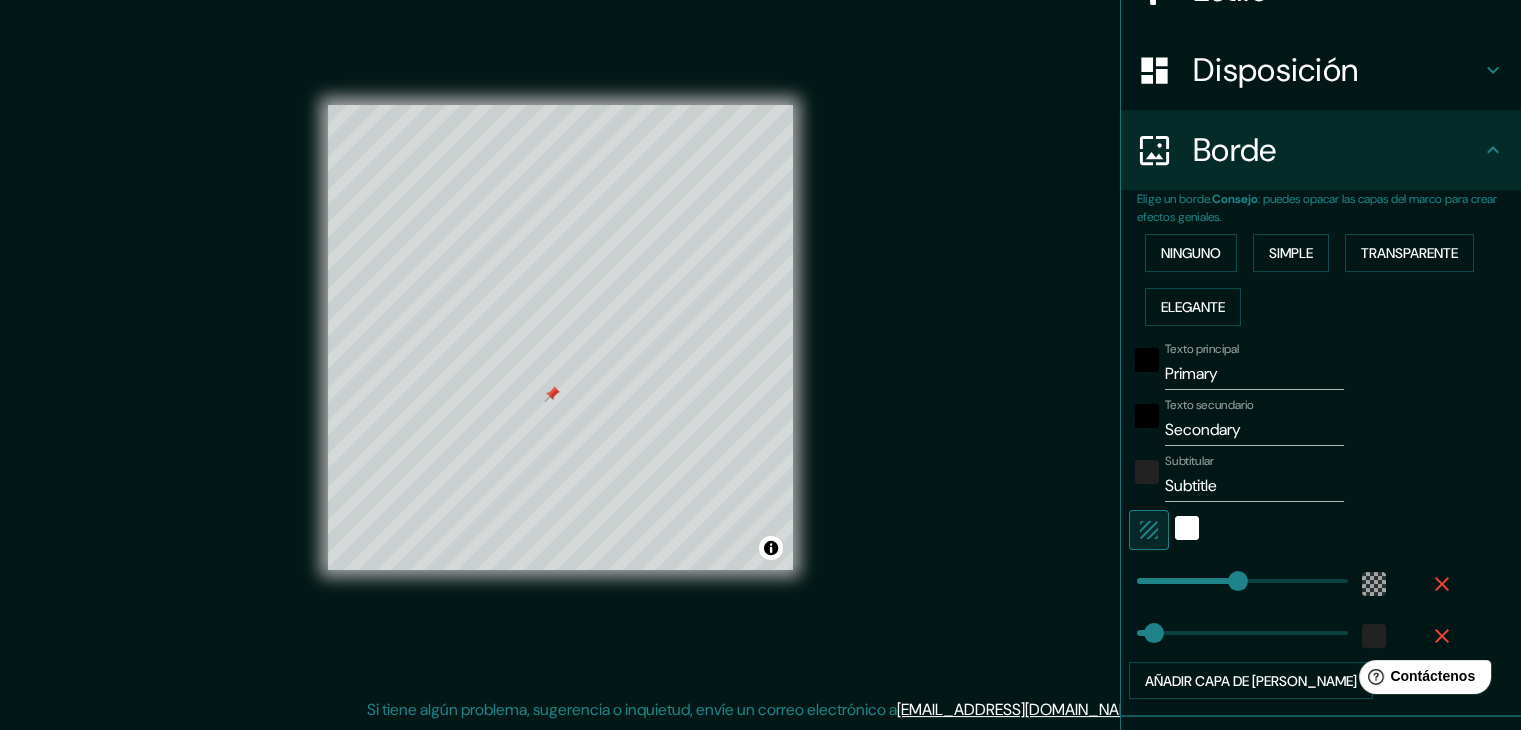 scroll, scrollTop: 333, scrollLeft: 0, axis: vertical 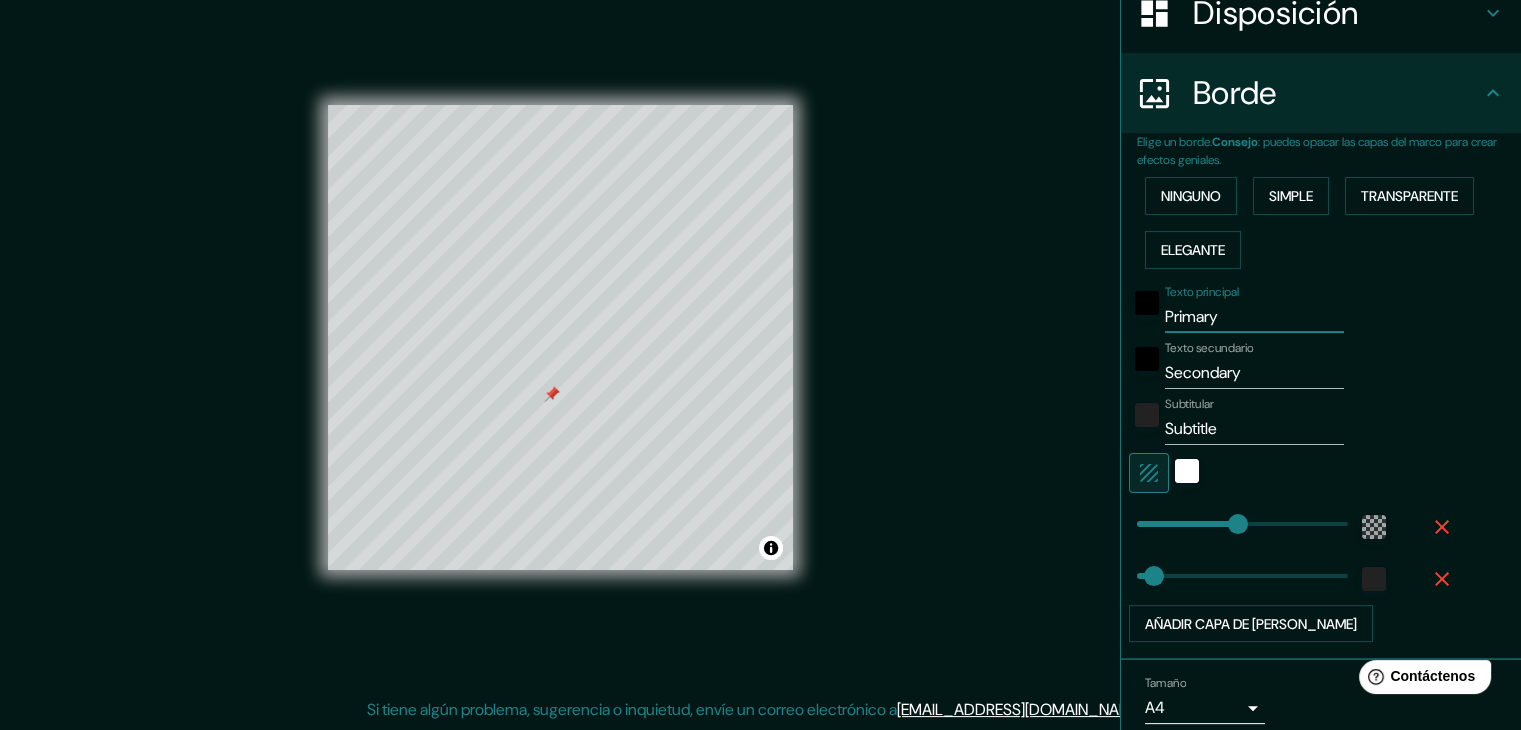 click on "Primary" at bounding box center [1254, 317] 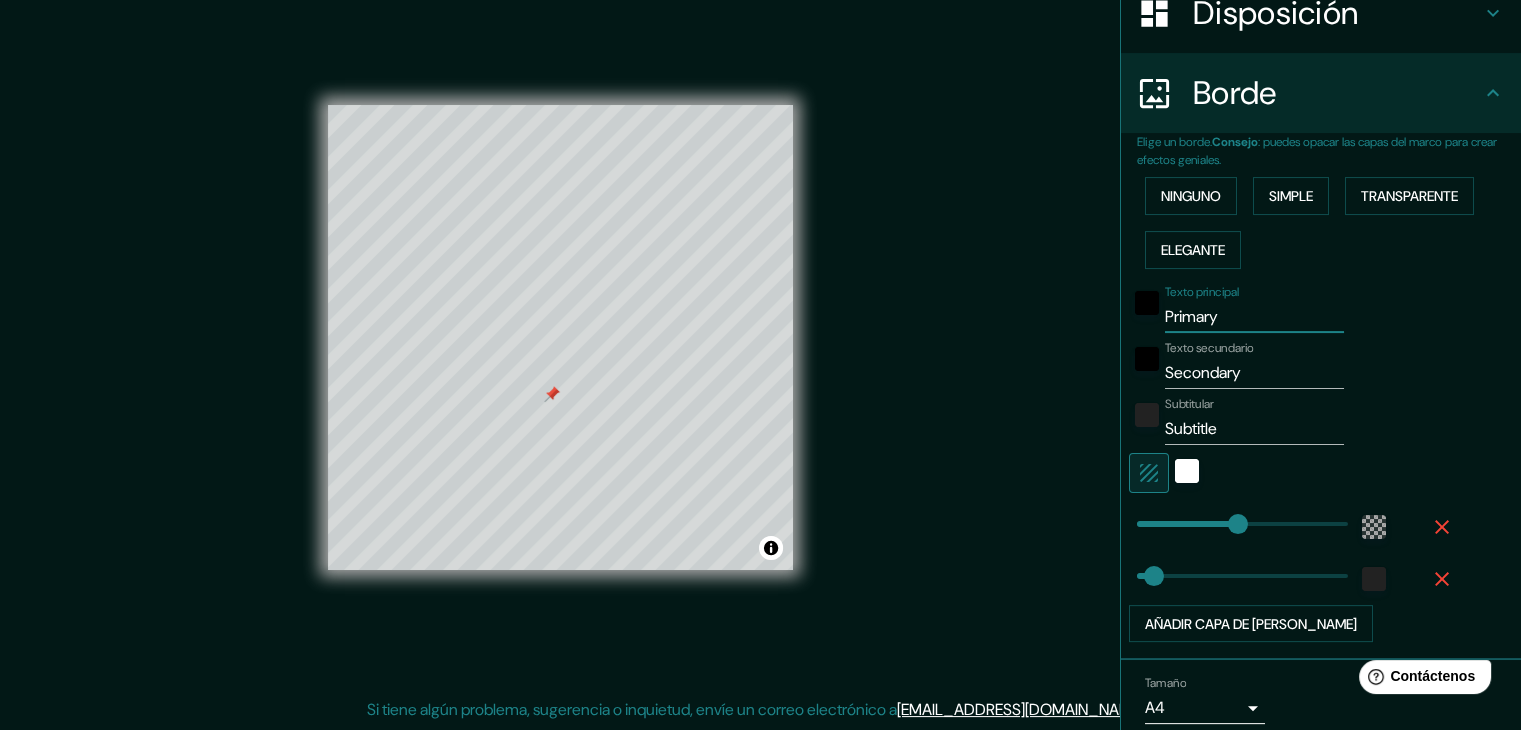 click on "Primary" at bounding box center [1254, 317] 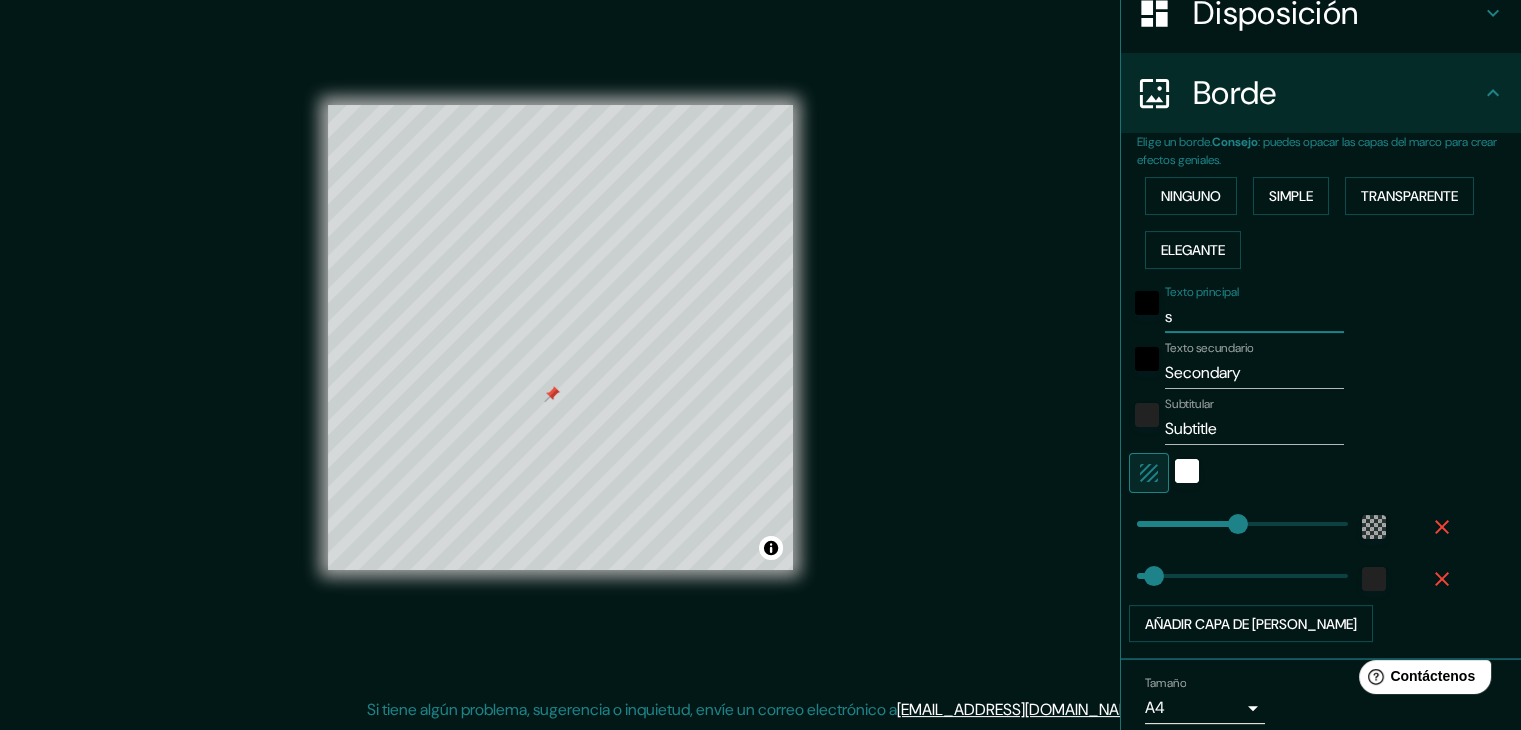 type on "sa" 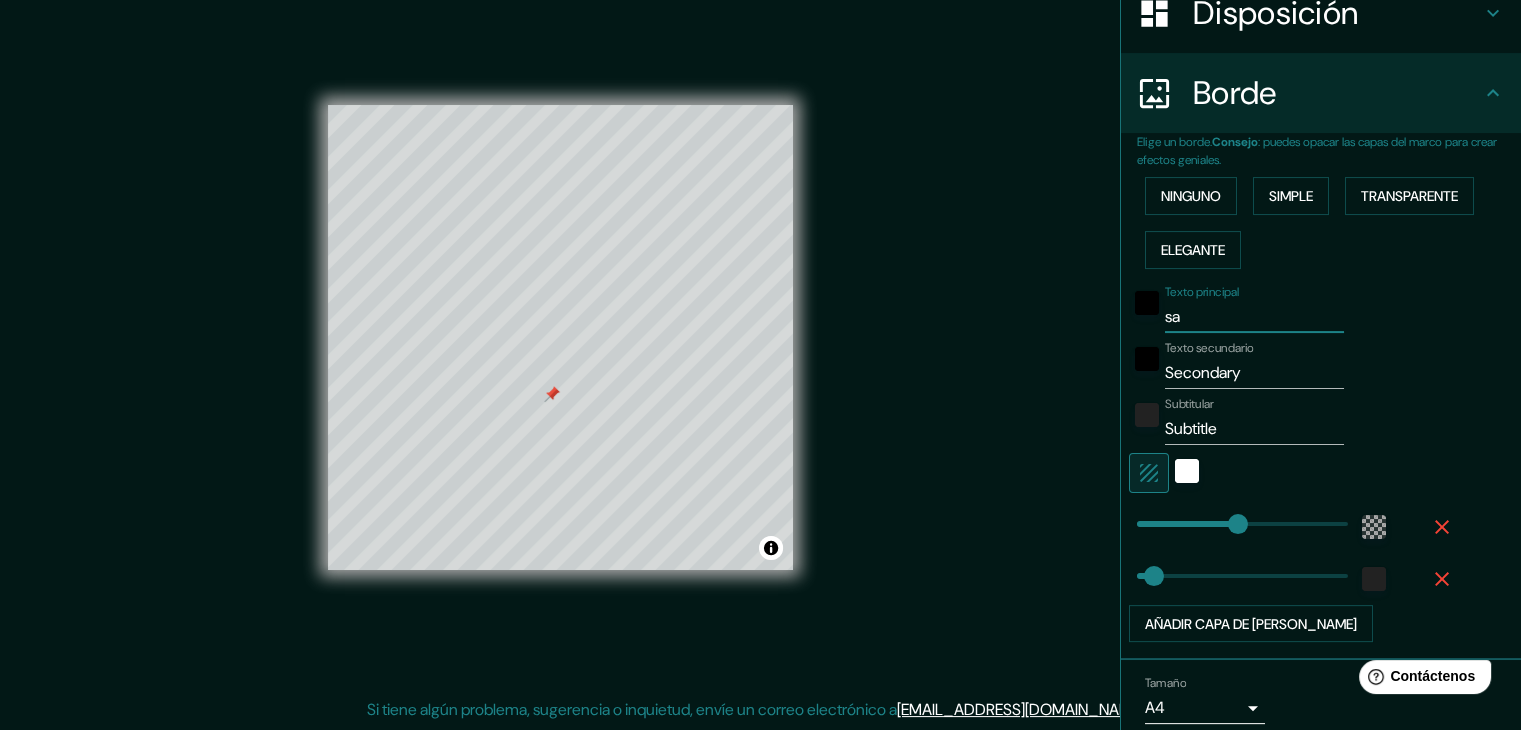 type on "sad" 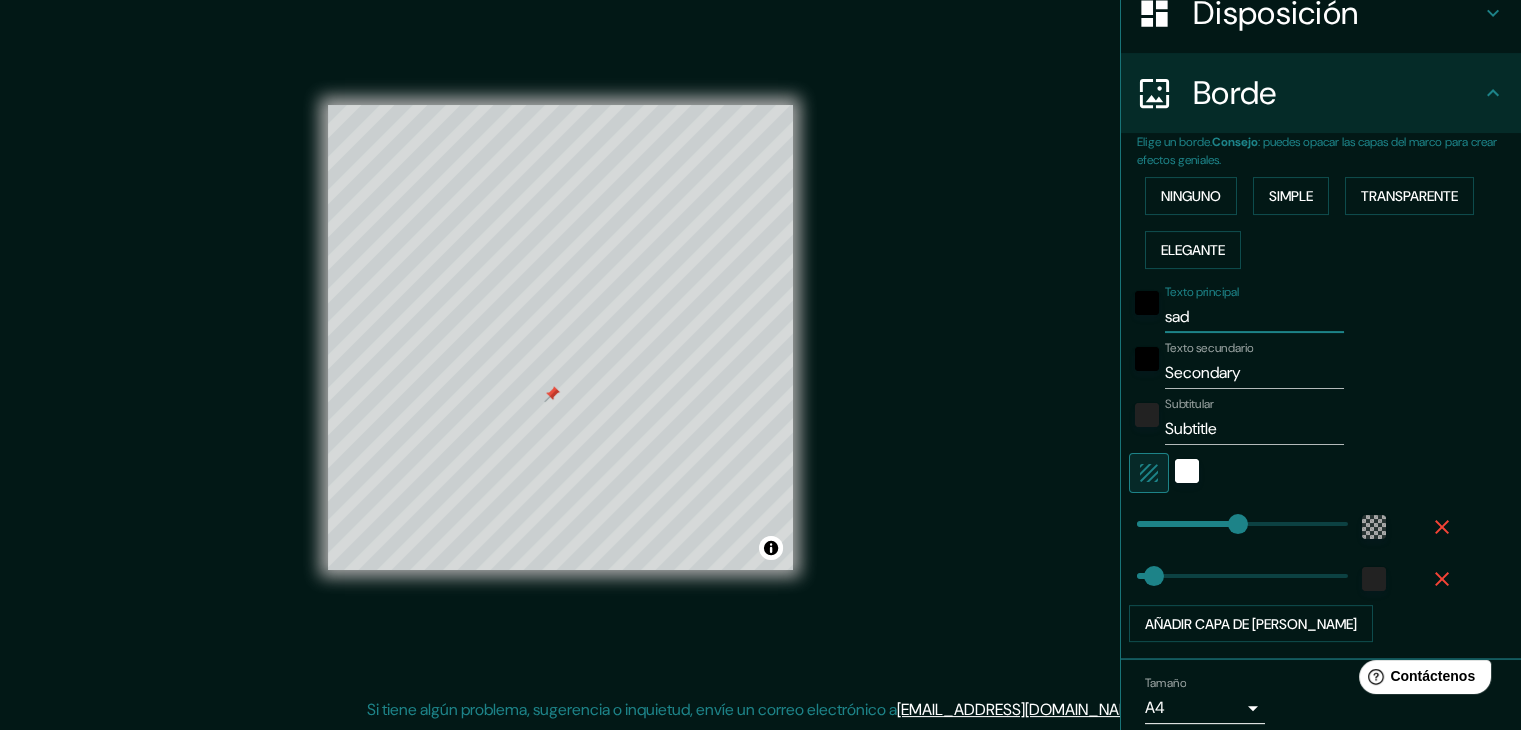 type on "sade" 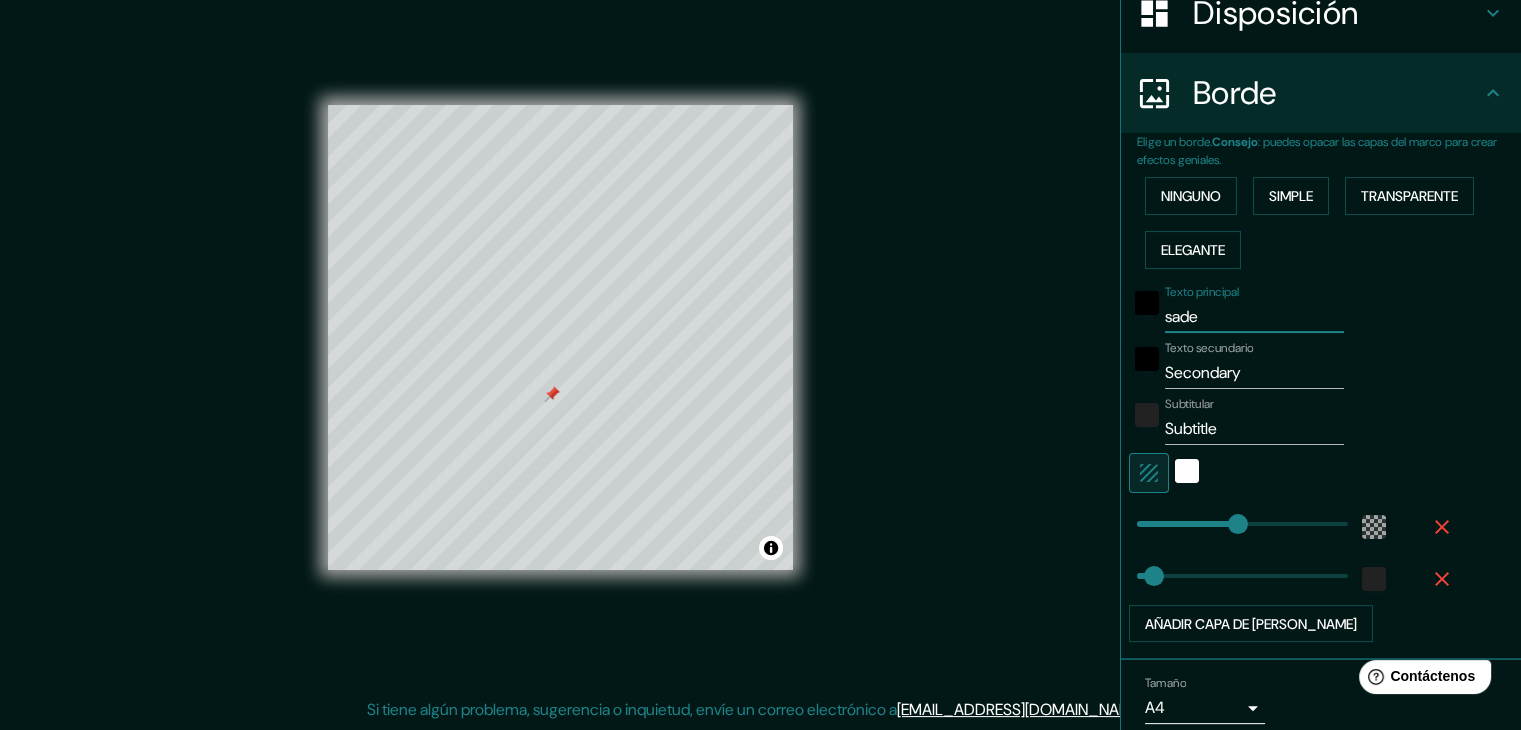 type on "sades" 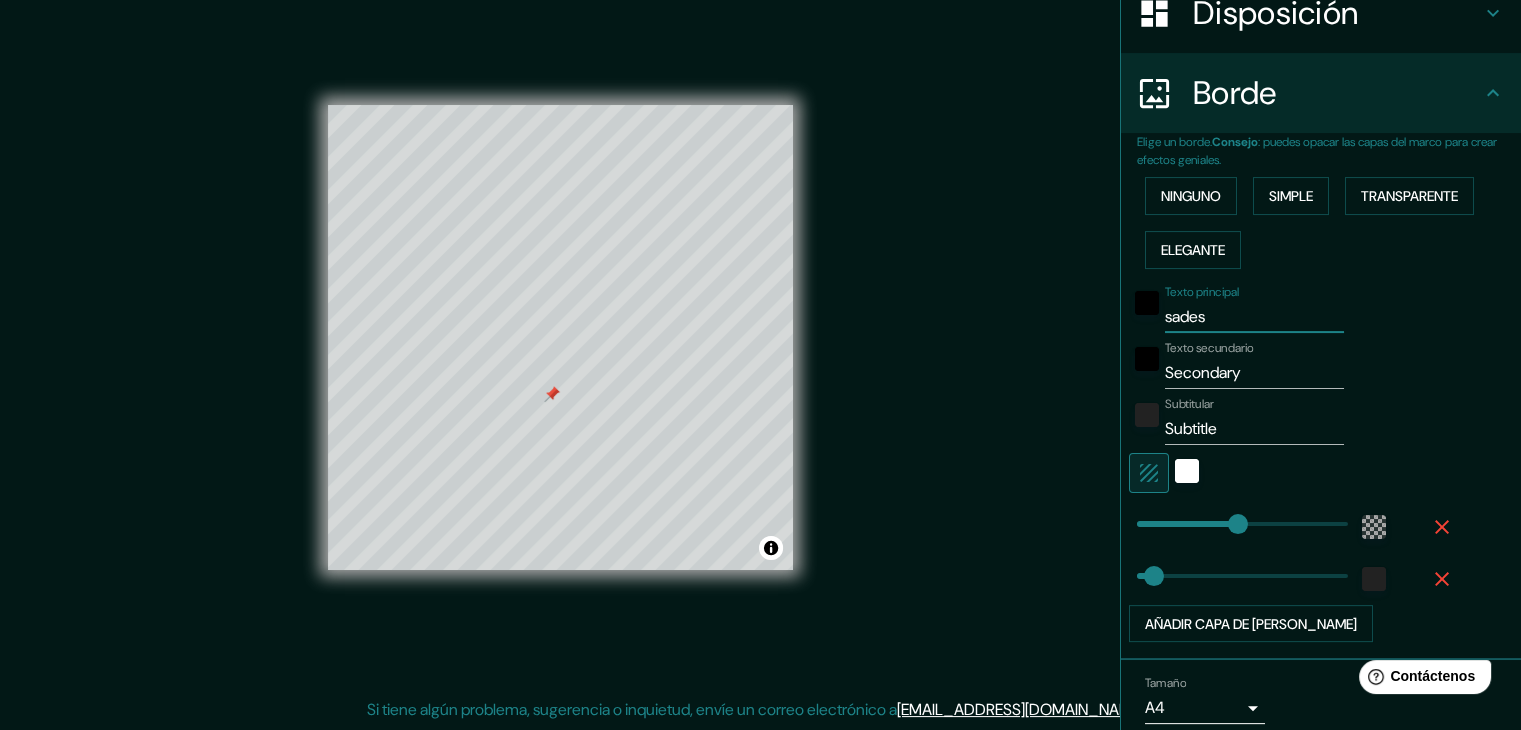 type on "sadesg" 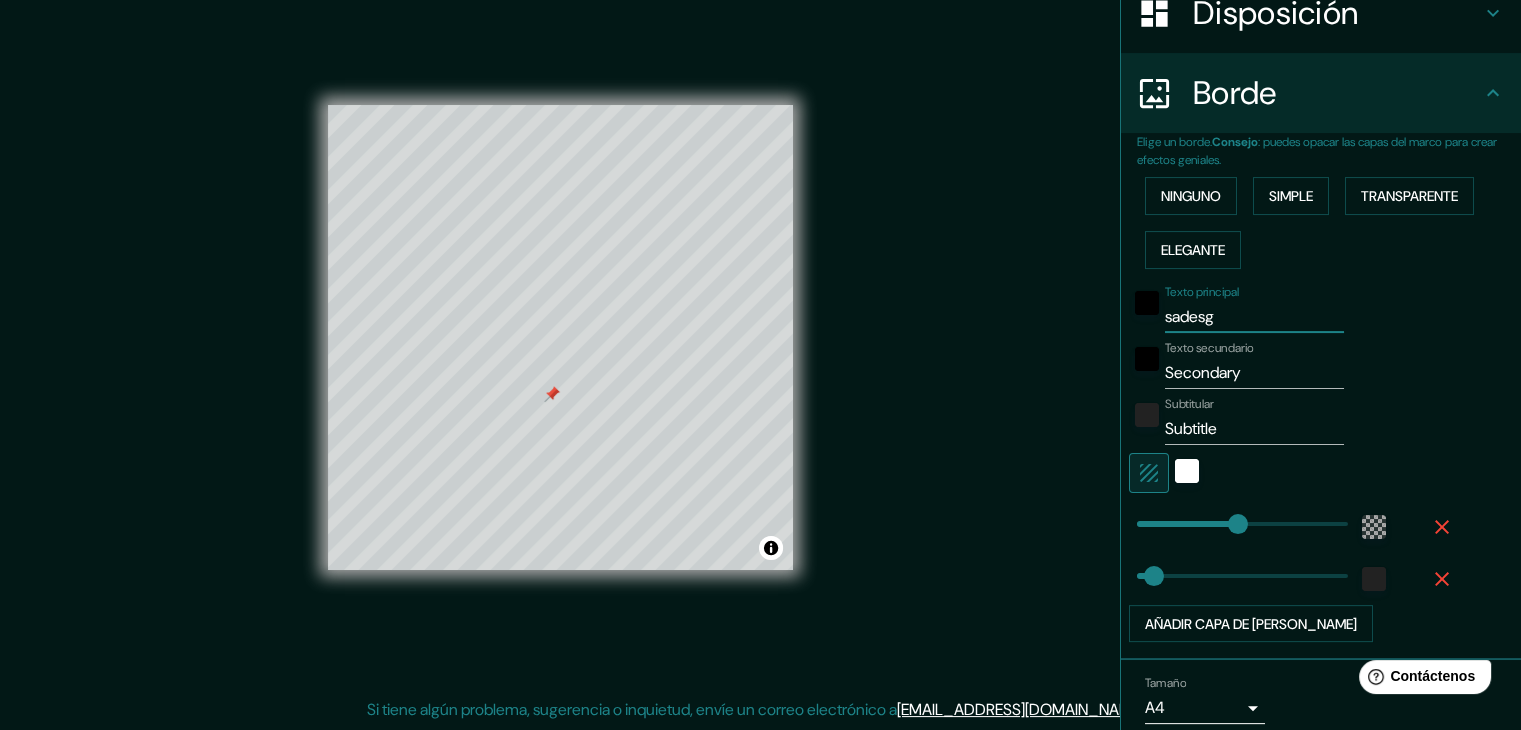 type on "sadesgo" 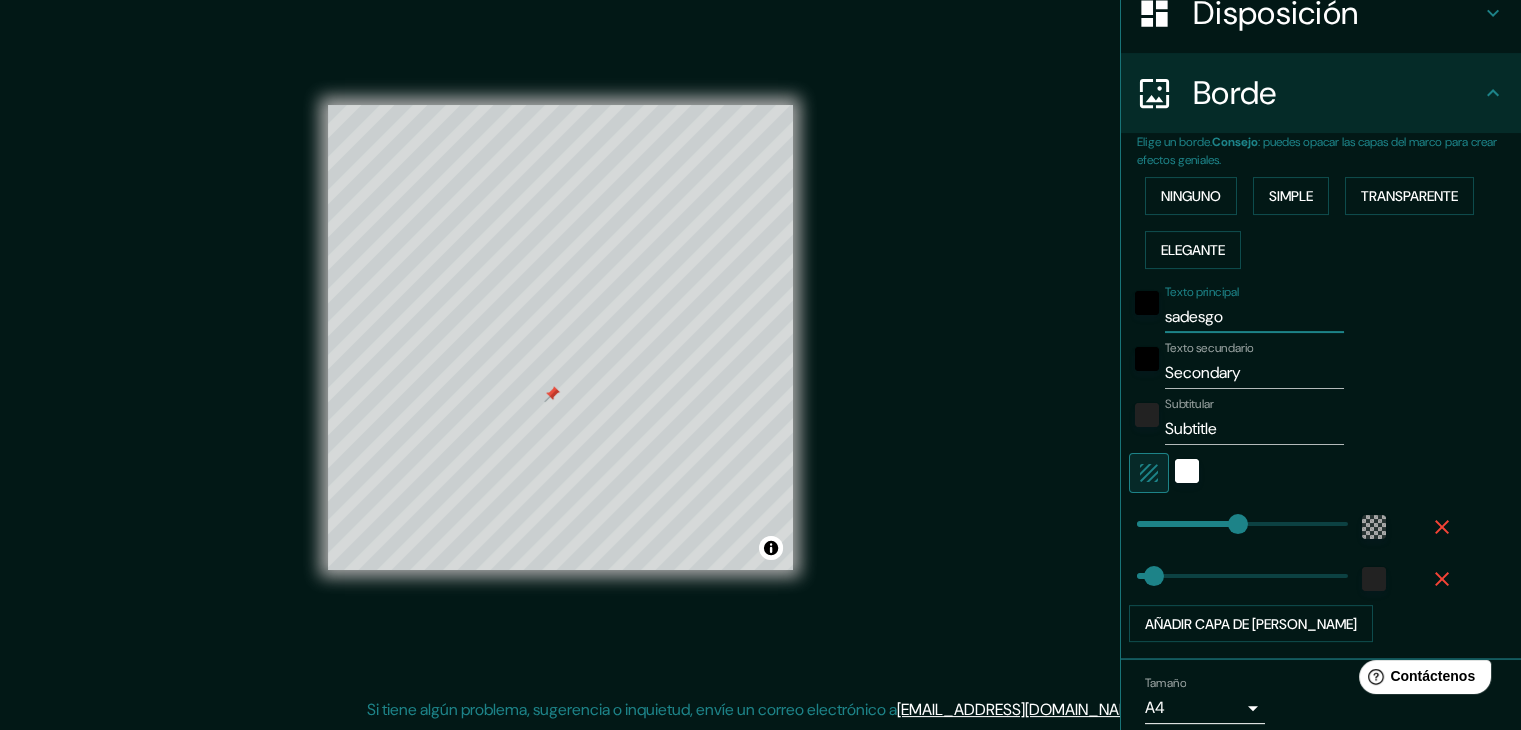 type on "sadesgo" 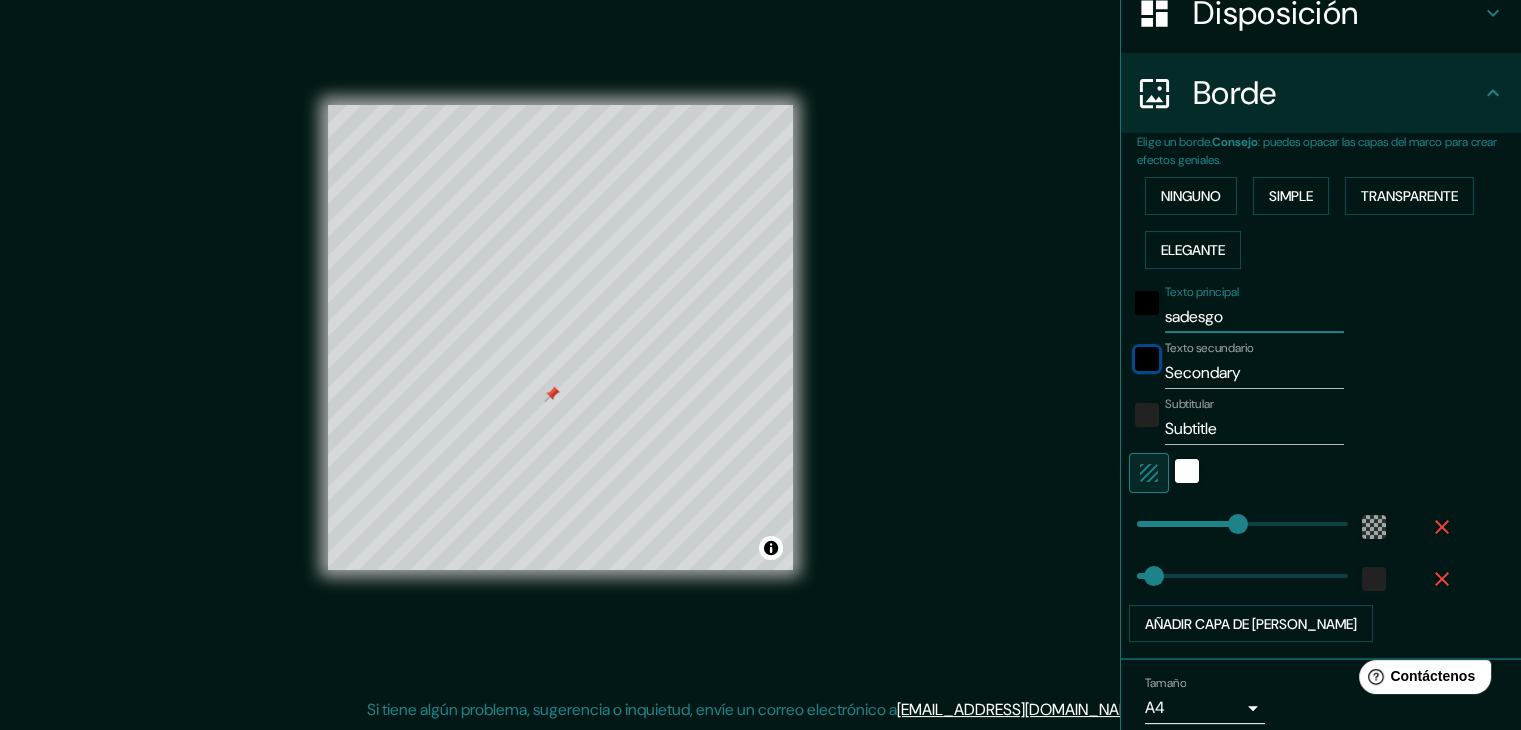 type 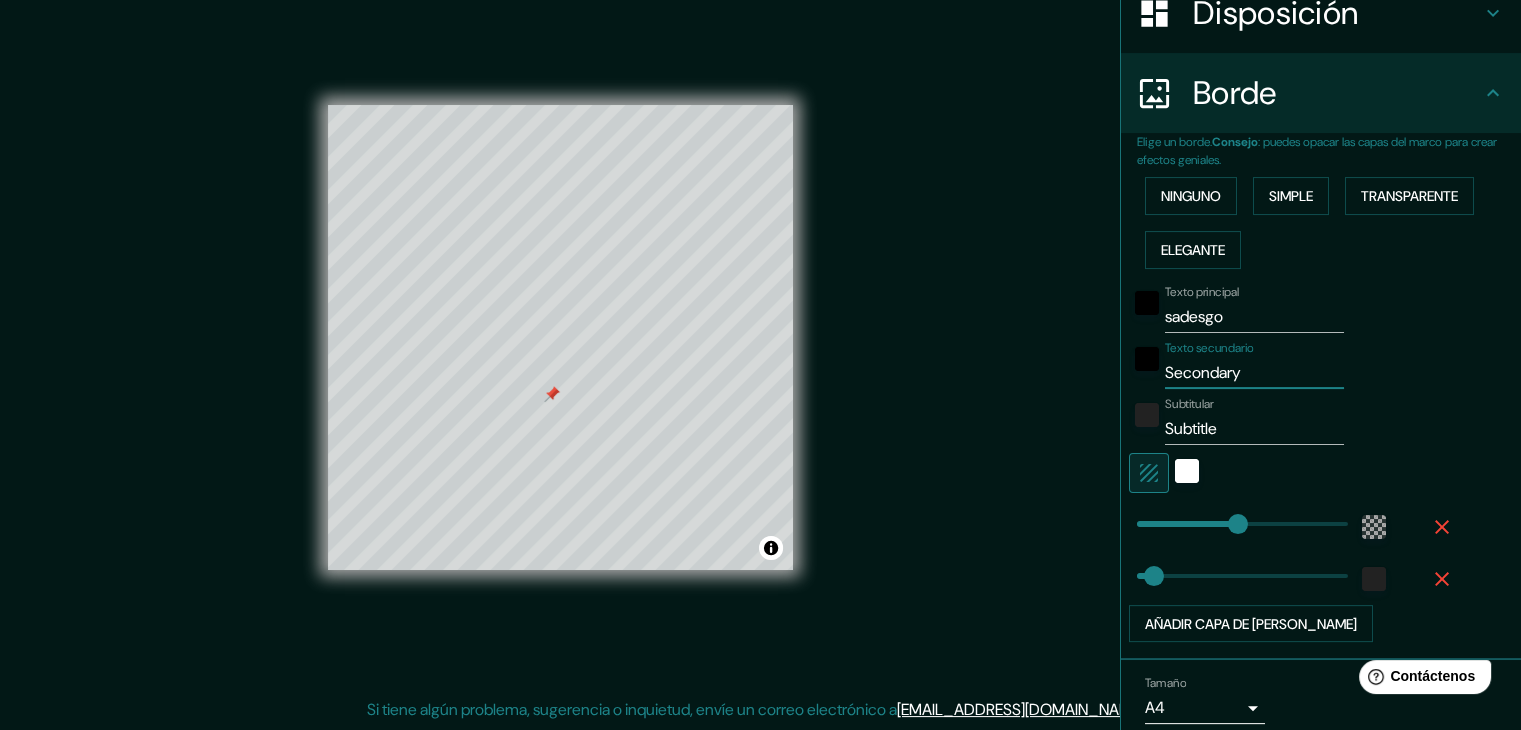 type on "c" 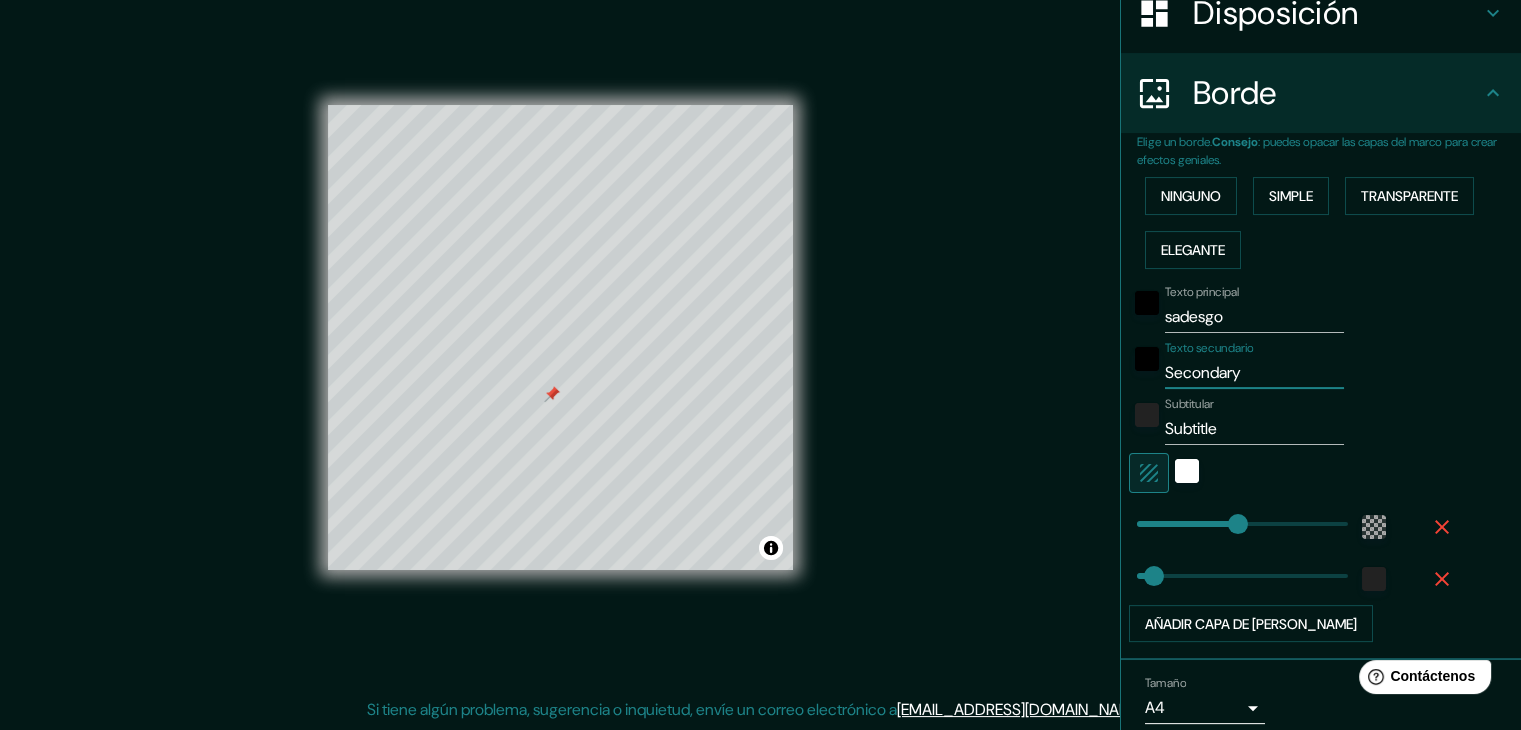 type on "223" 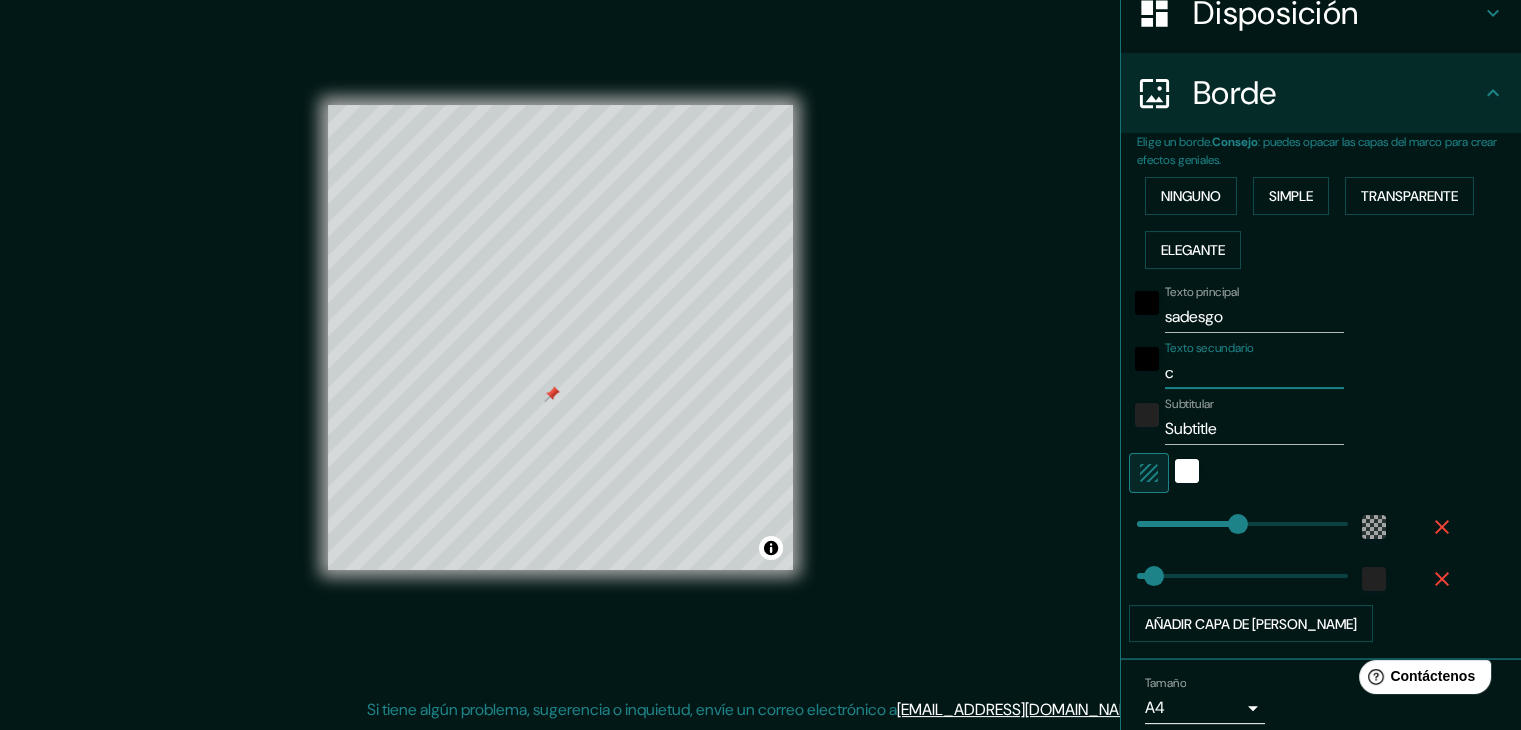 type on "ca" 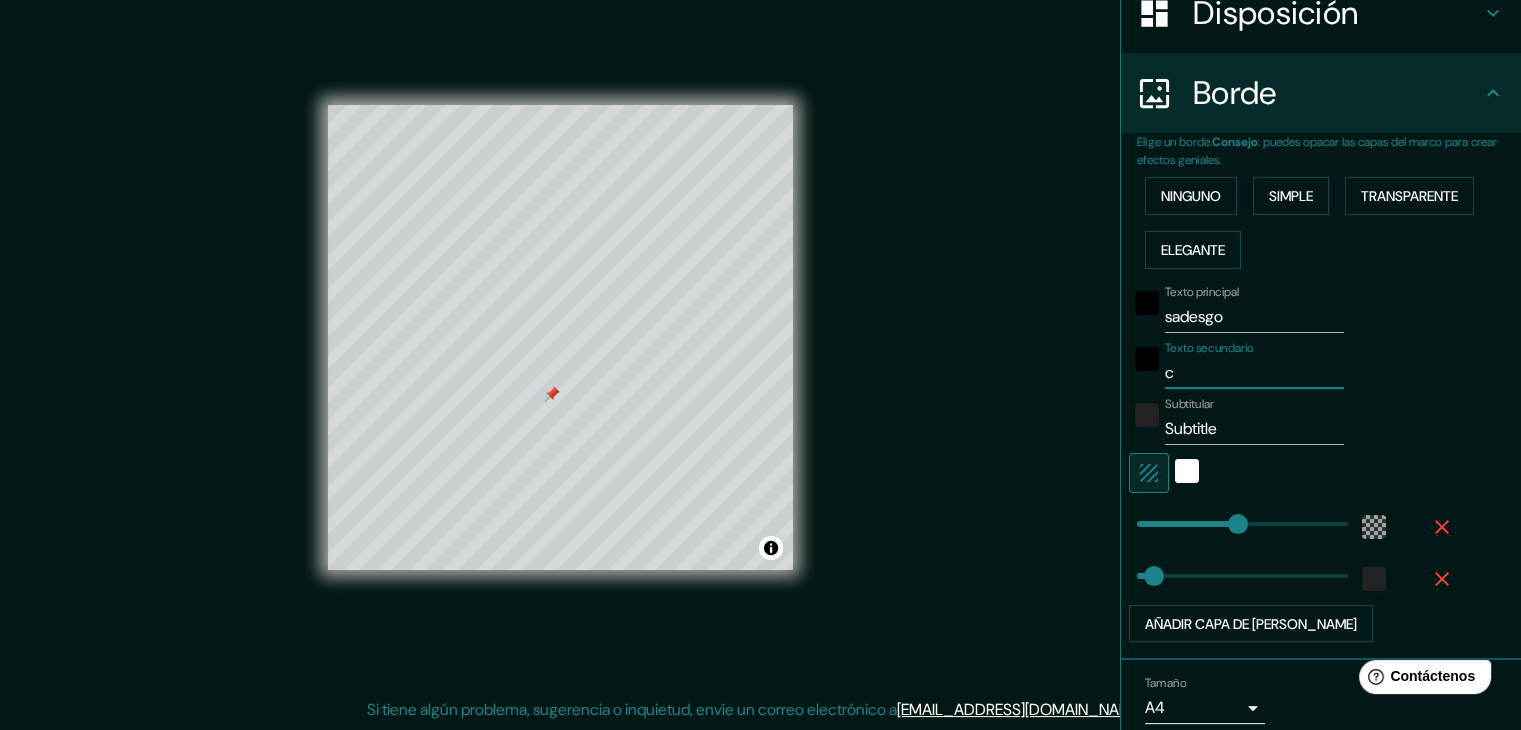 type on "223" 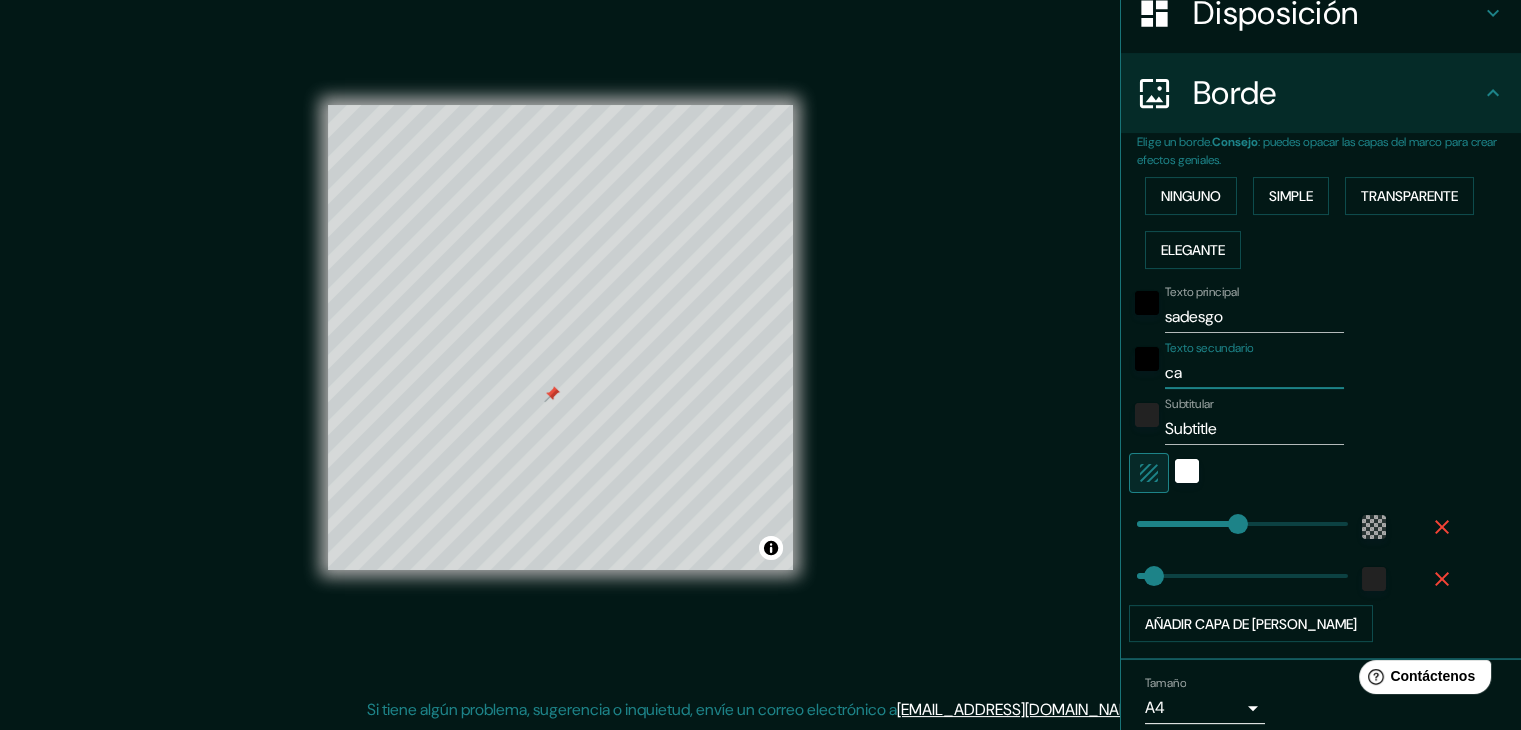 type on "cal" 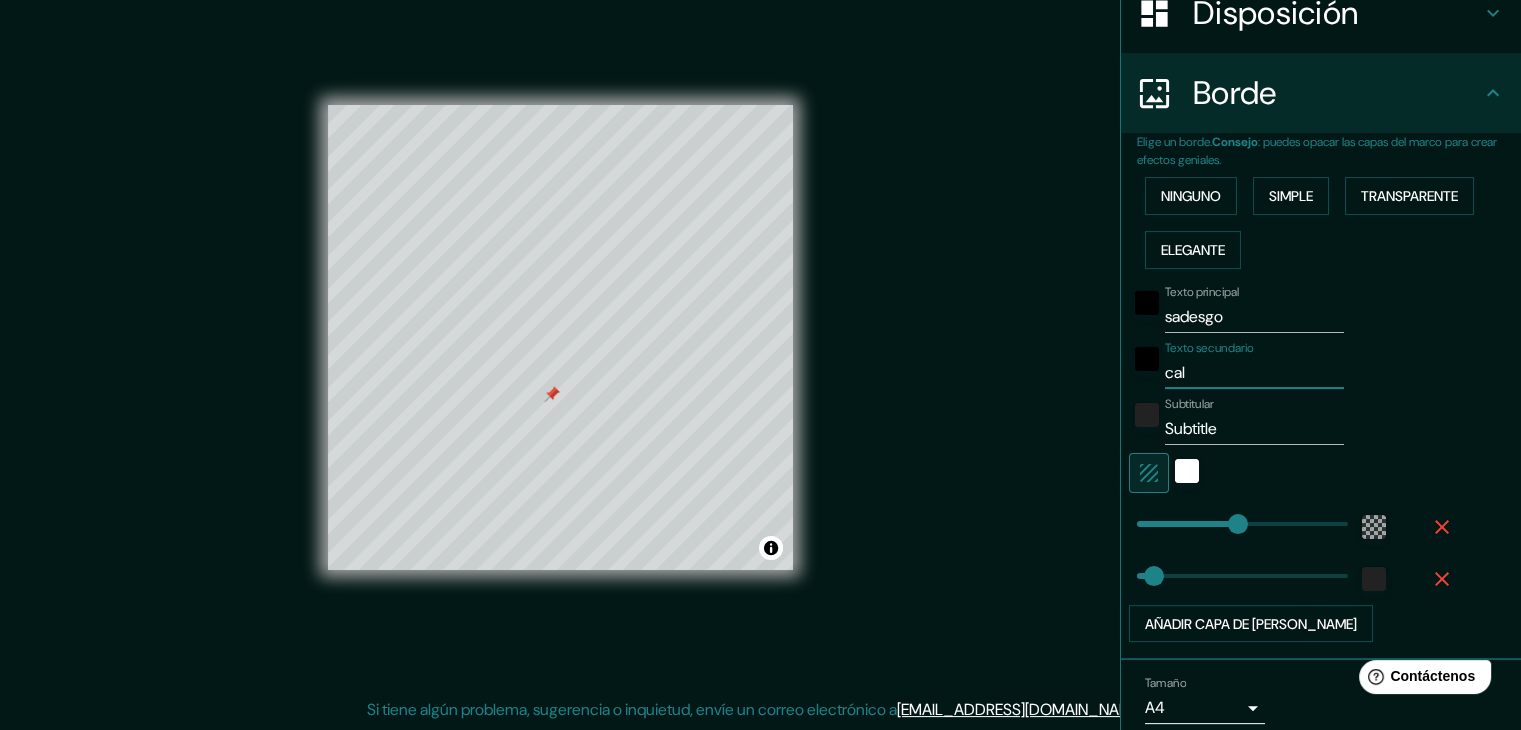 type on "223" 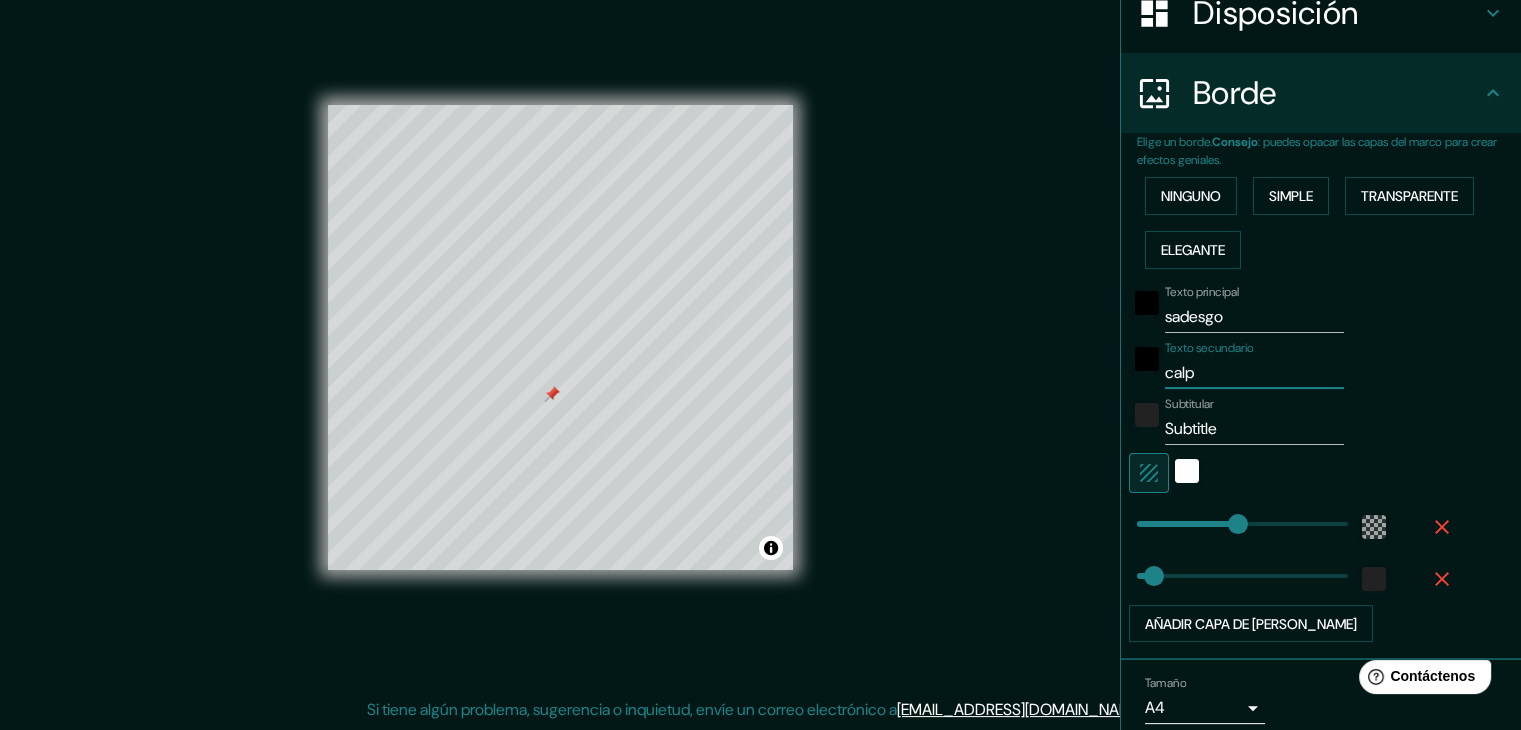 type on "calpe" 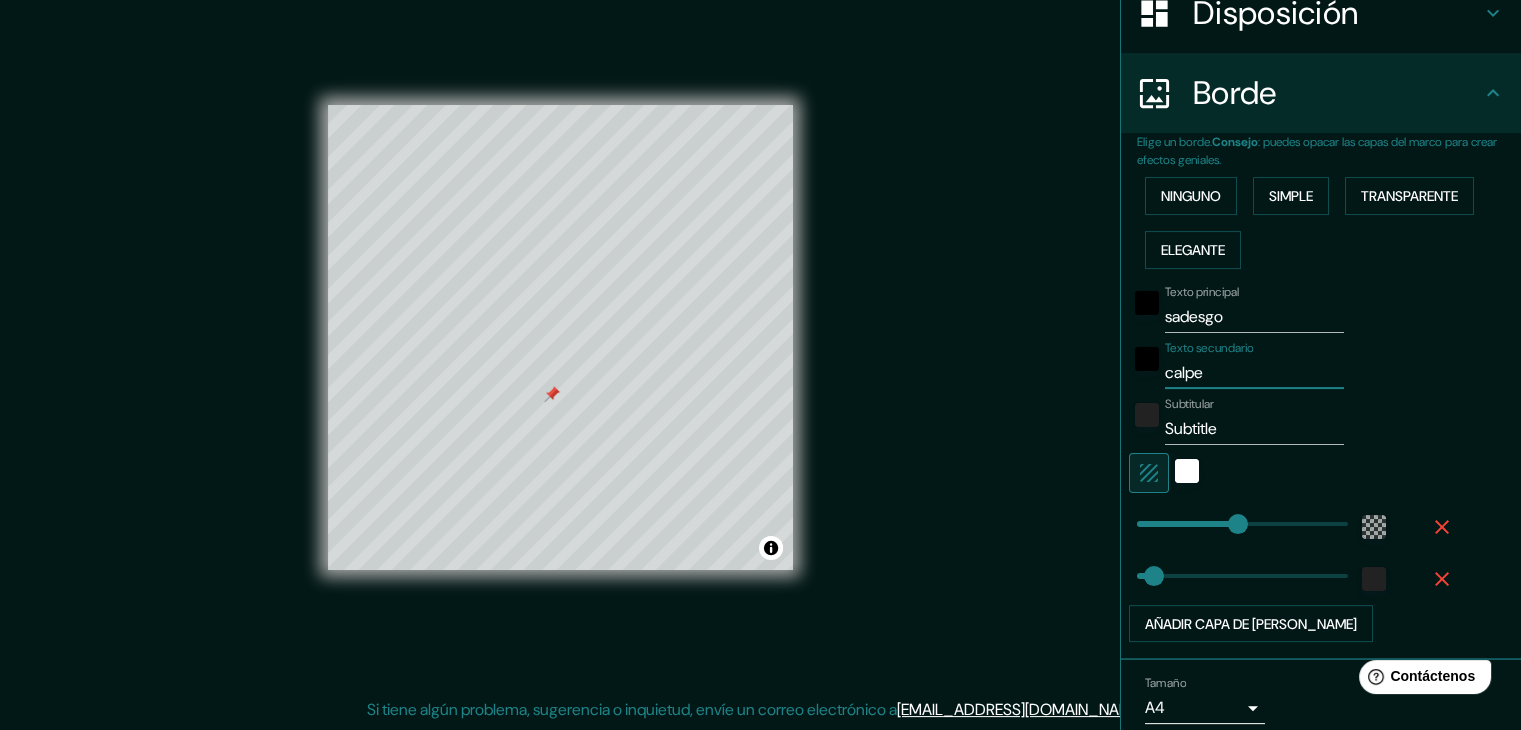 type on "calpe" 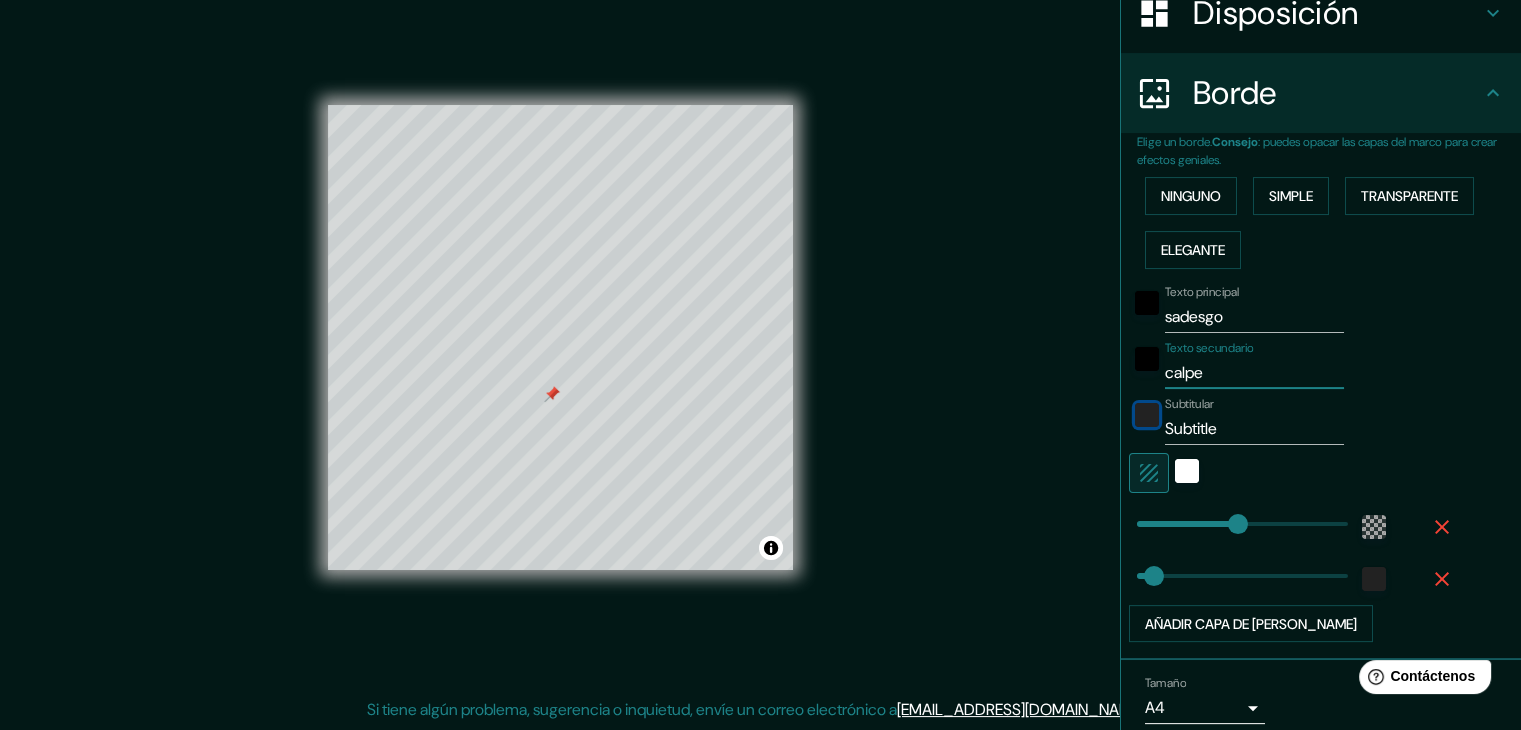 type 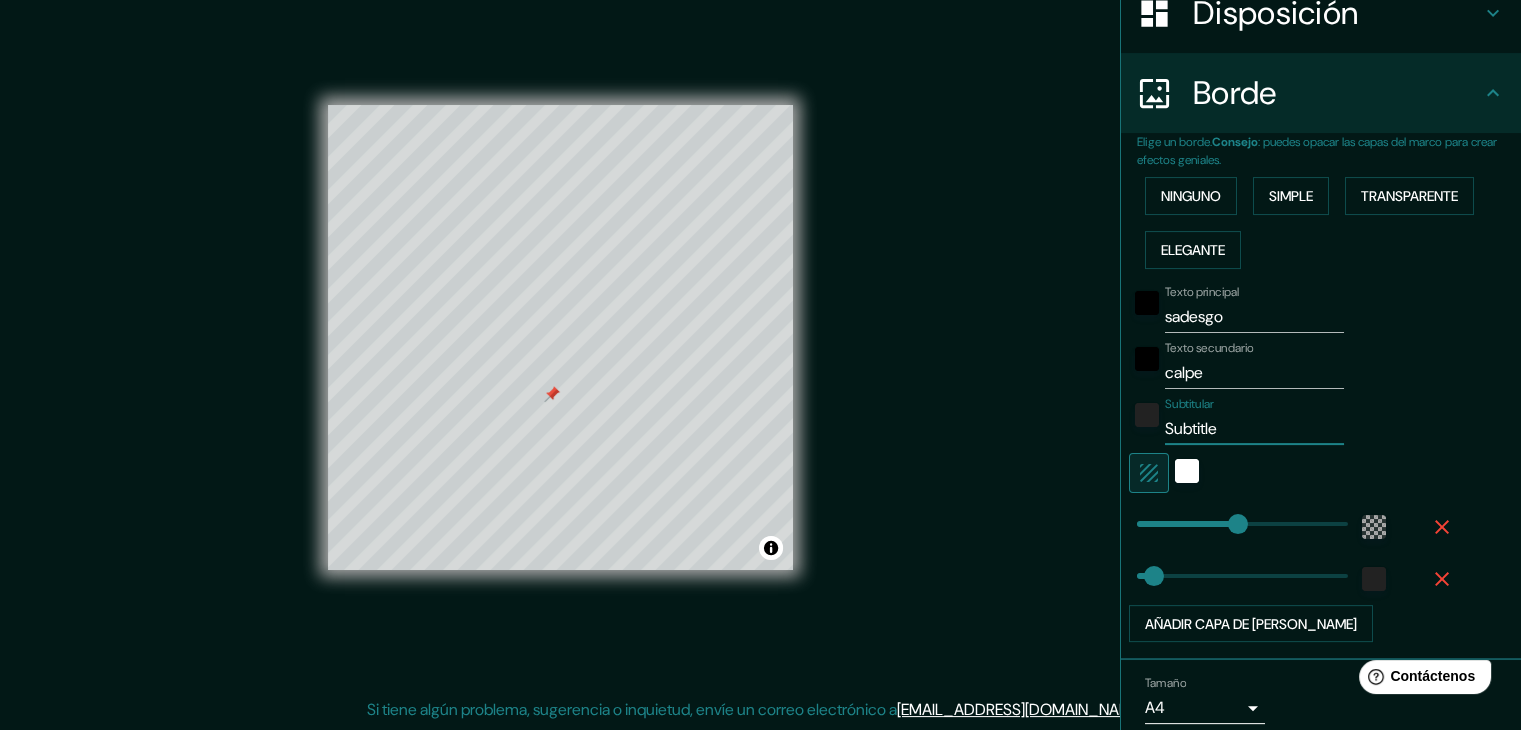 type on "a" 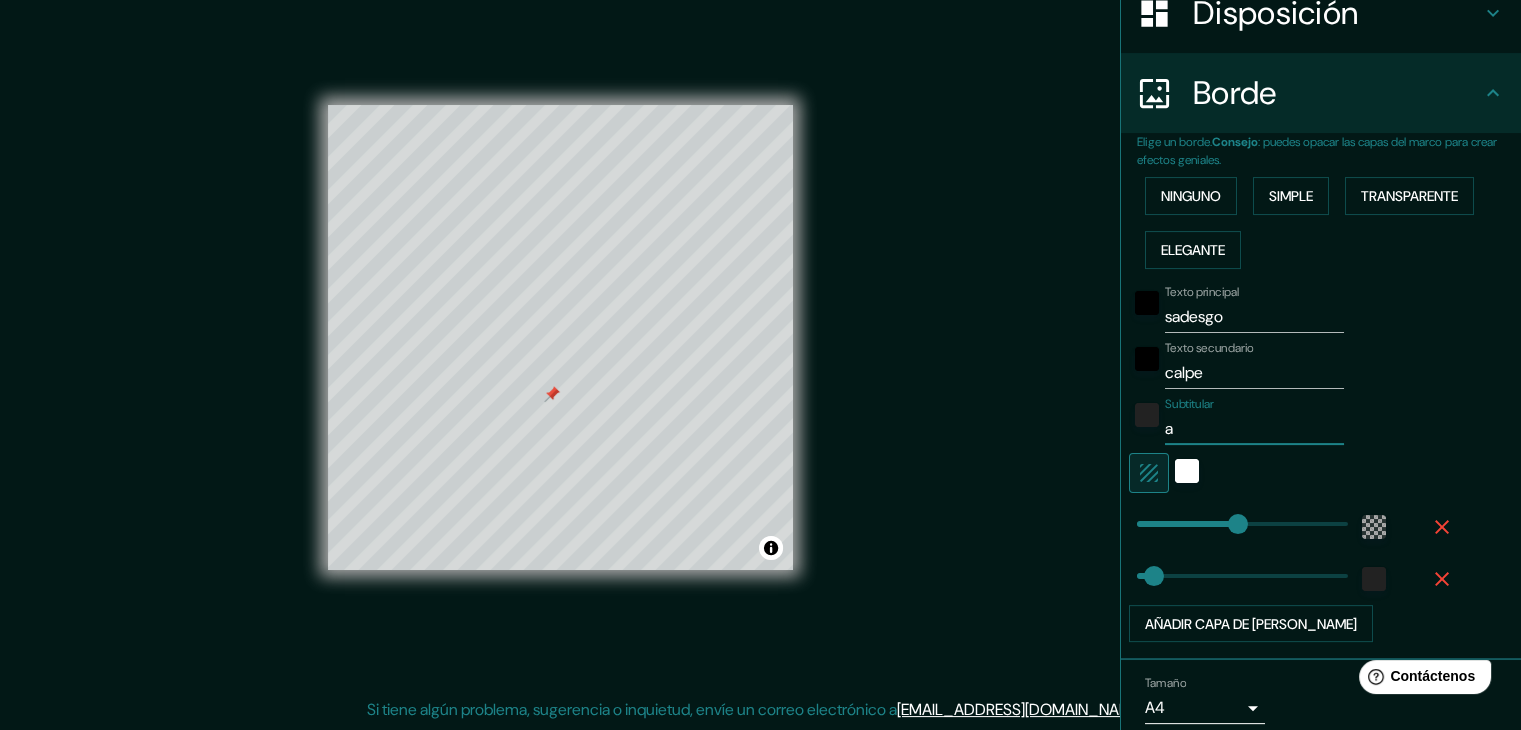 type 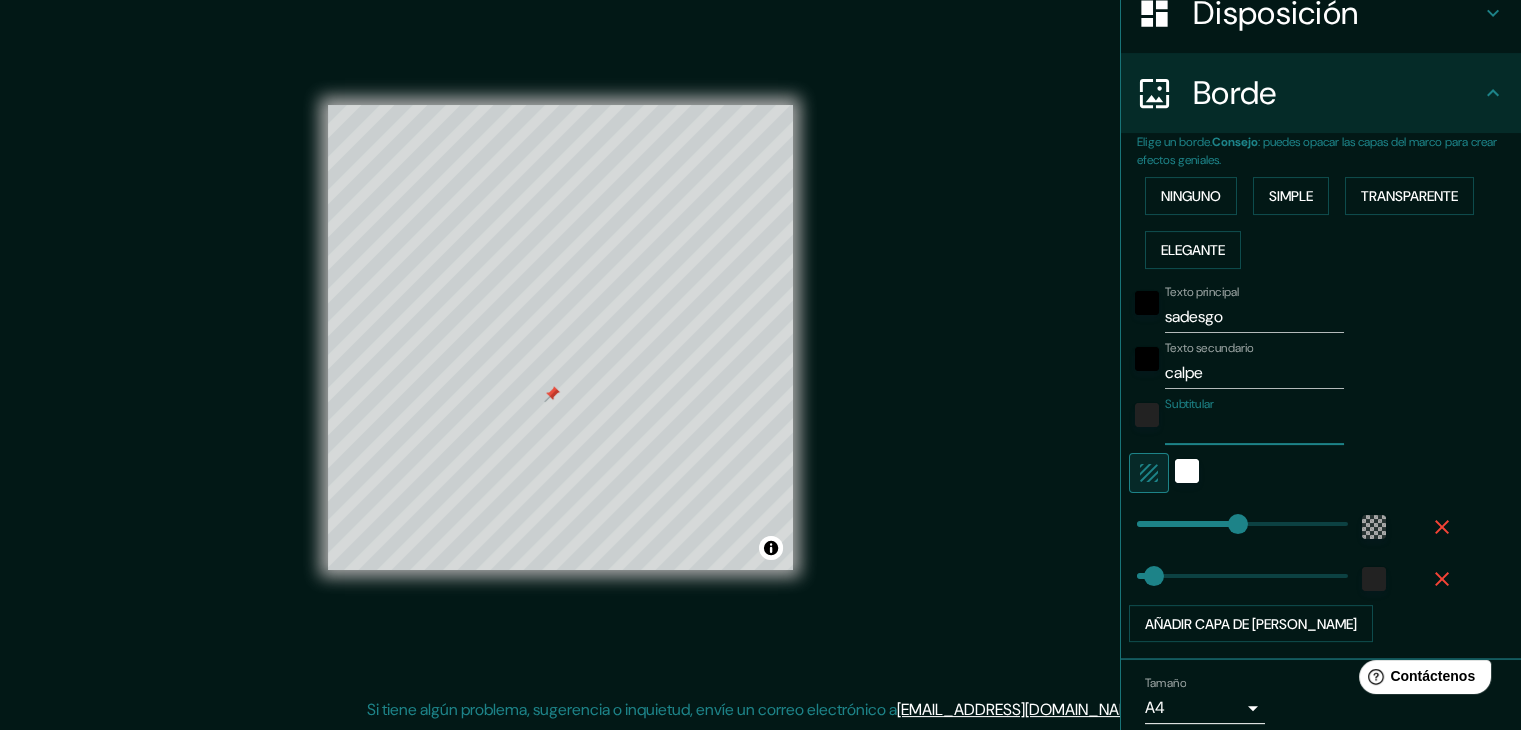 type on "A" 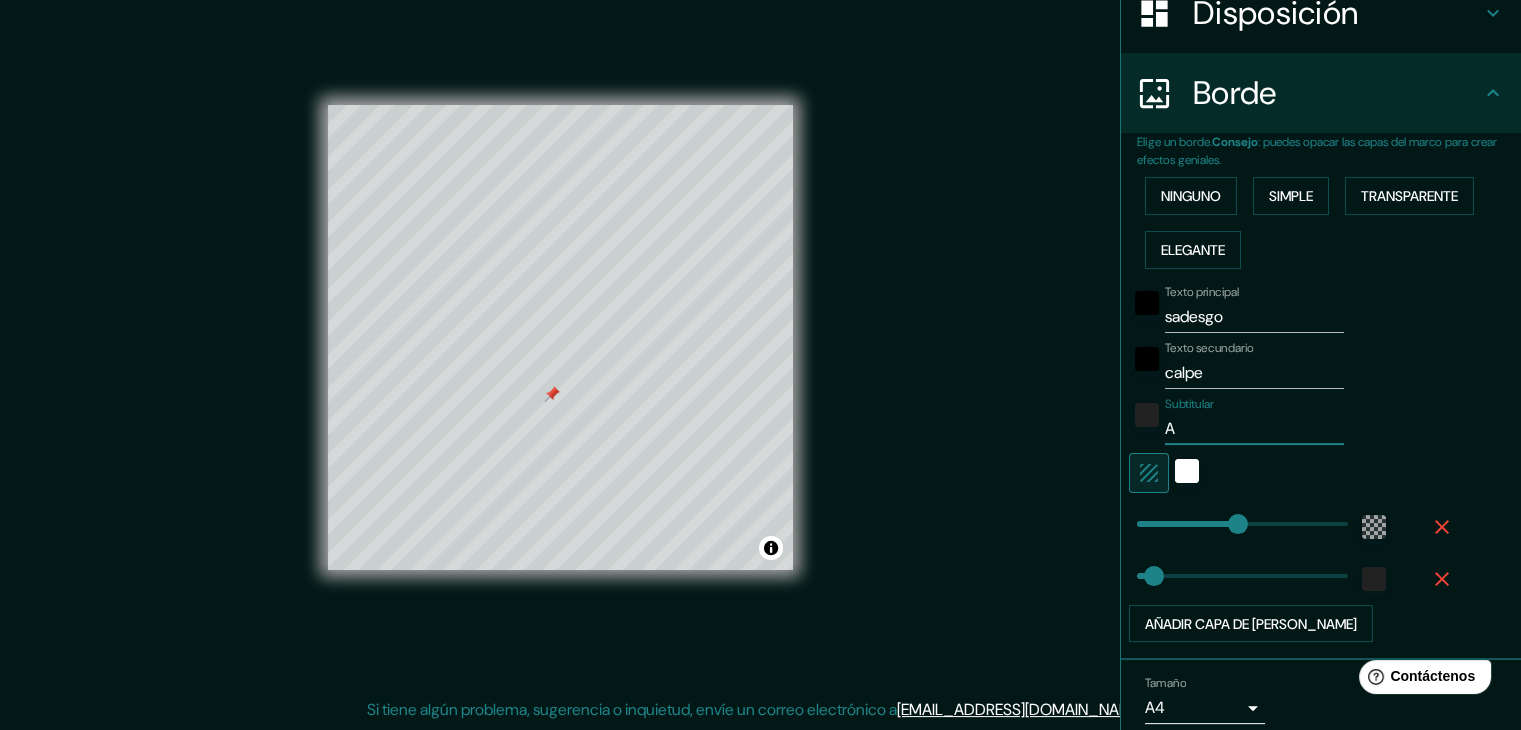 type on "Al" 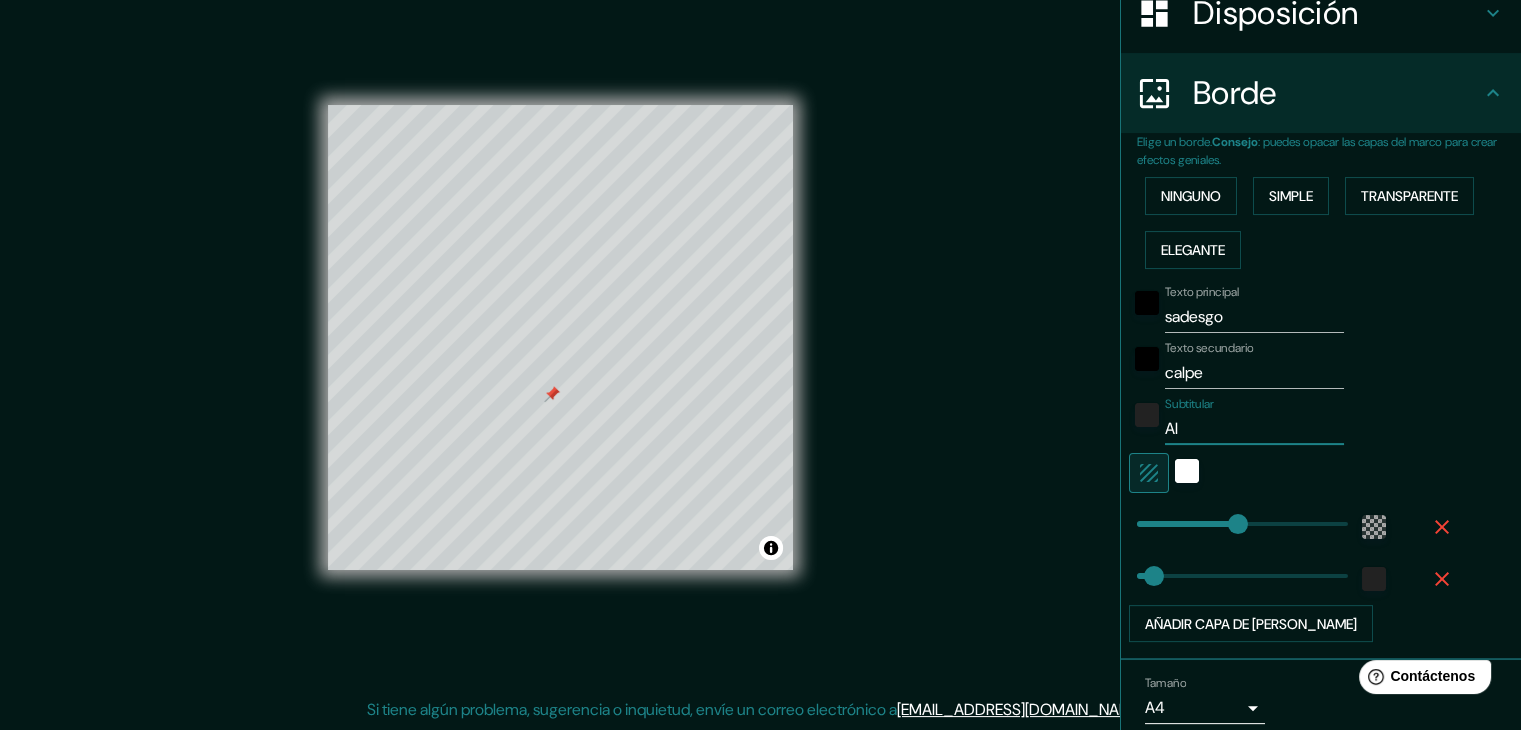 type on "Ali" 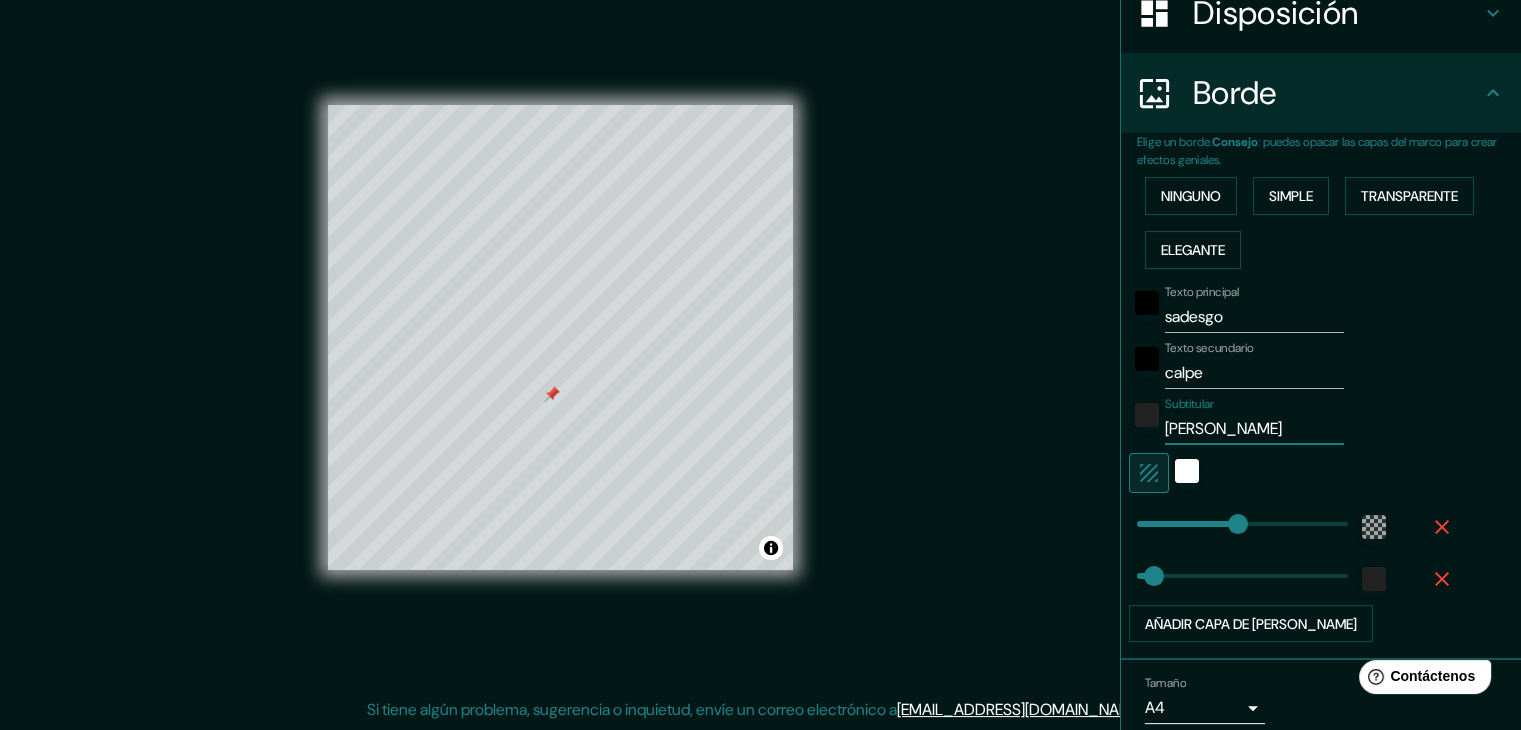 type on "Alic" 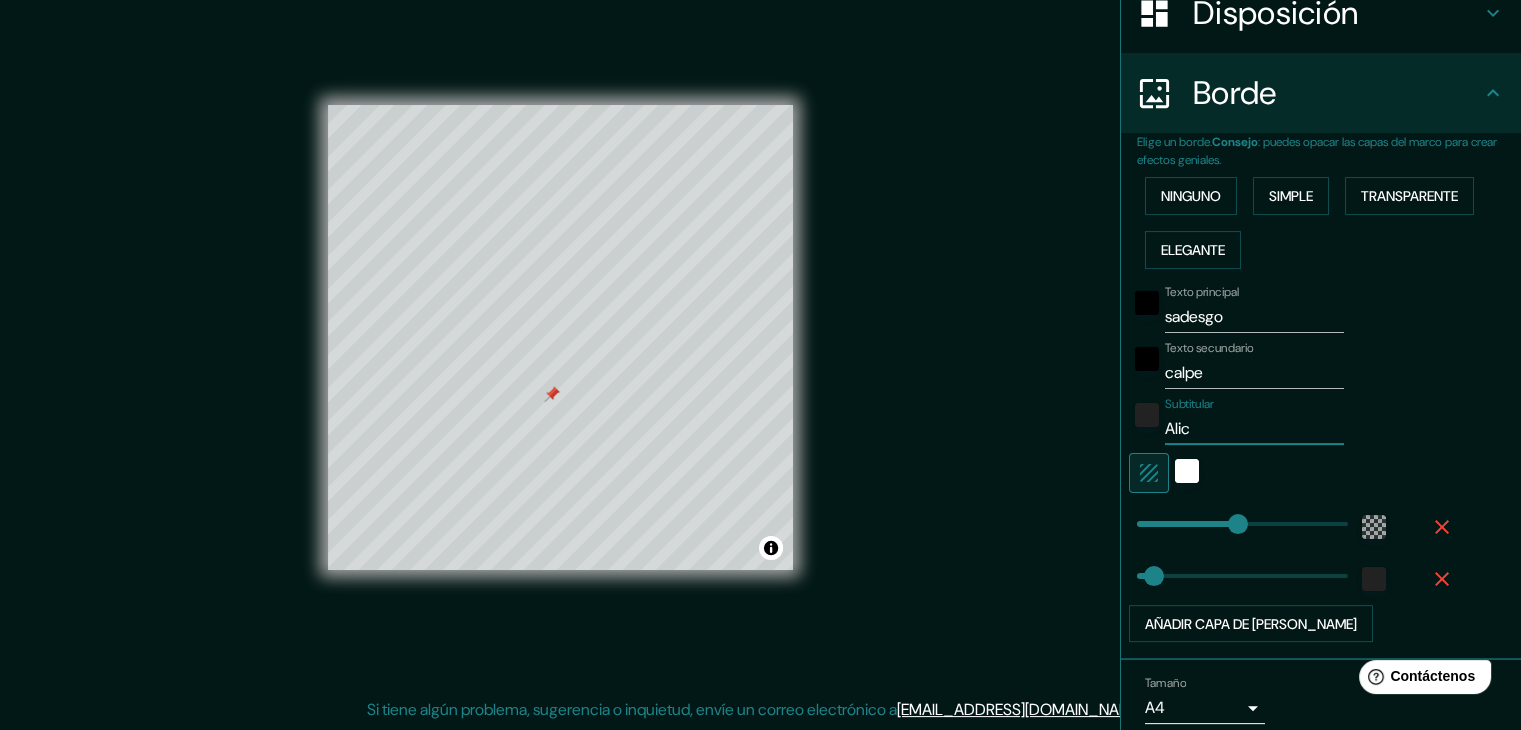 type on "Alica" 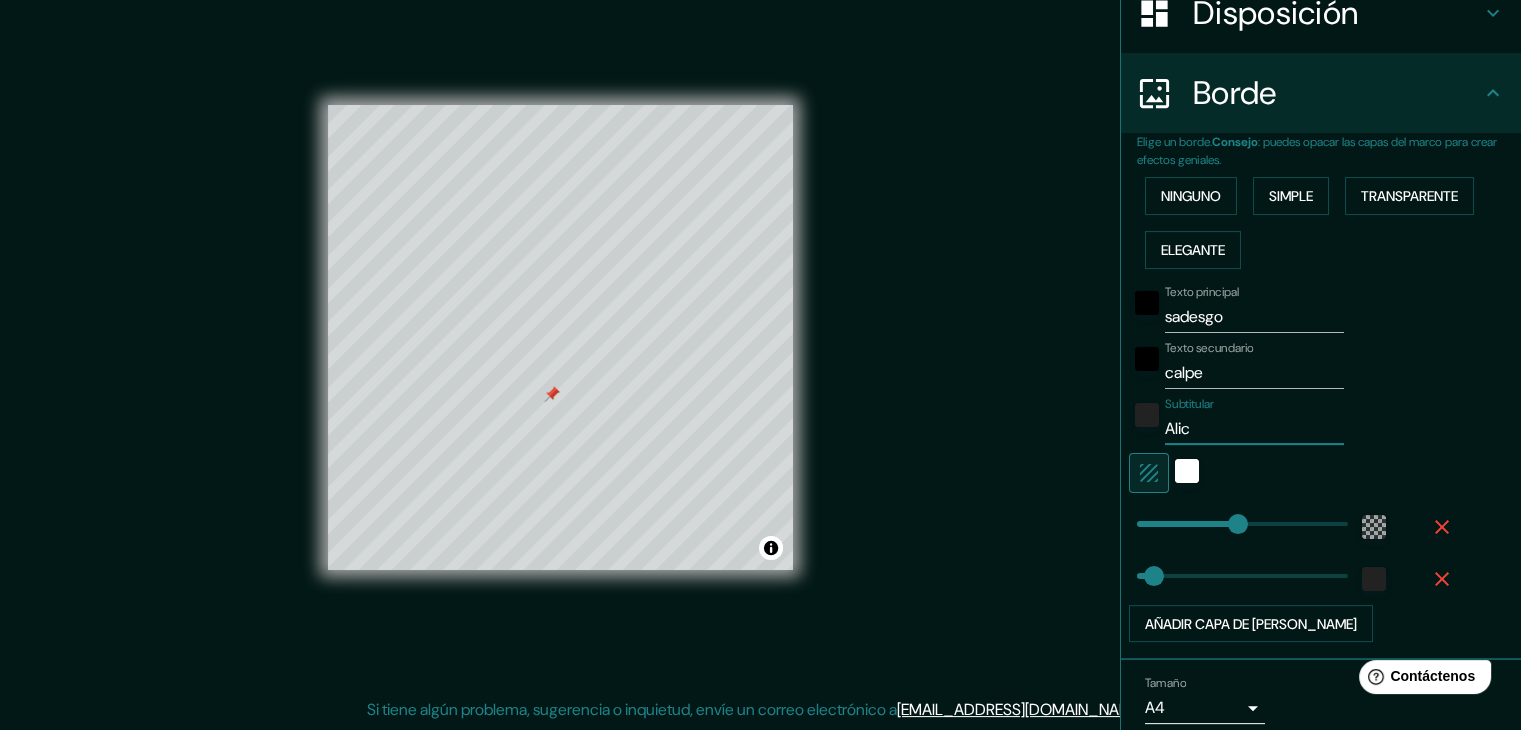 type on "223" 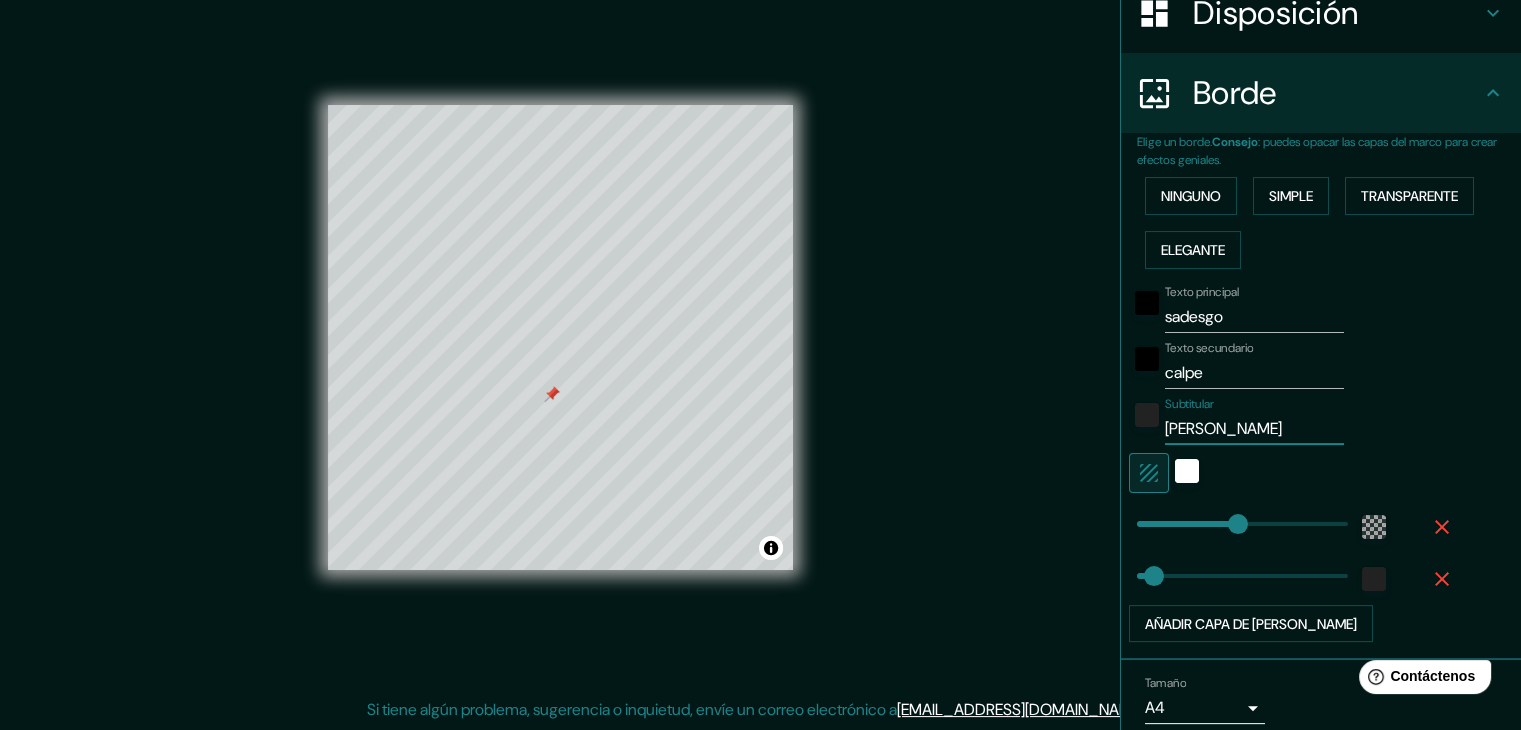 type on "Alican" 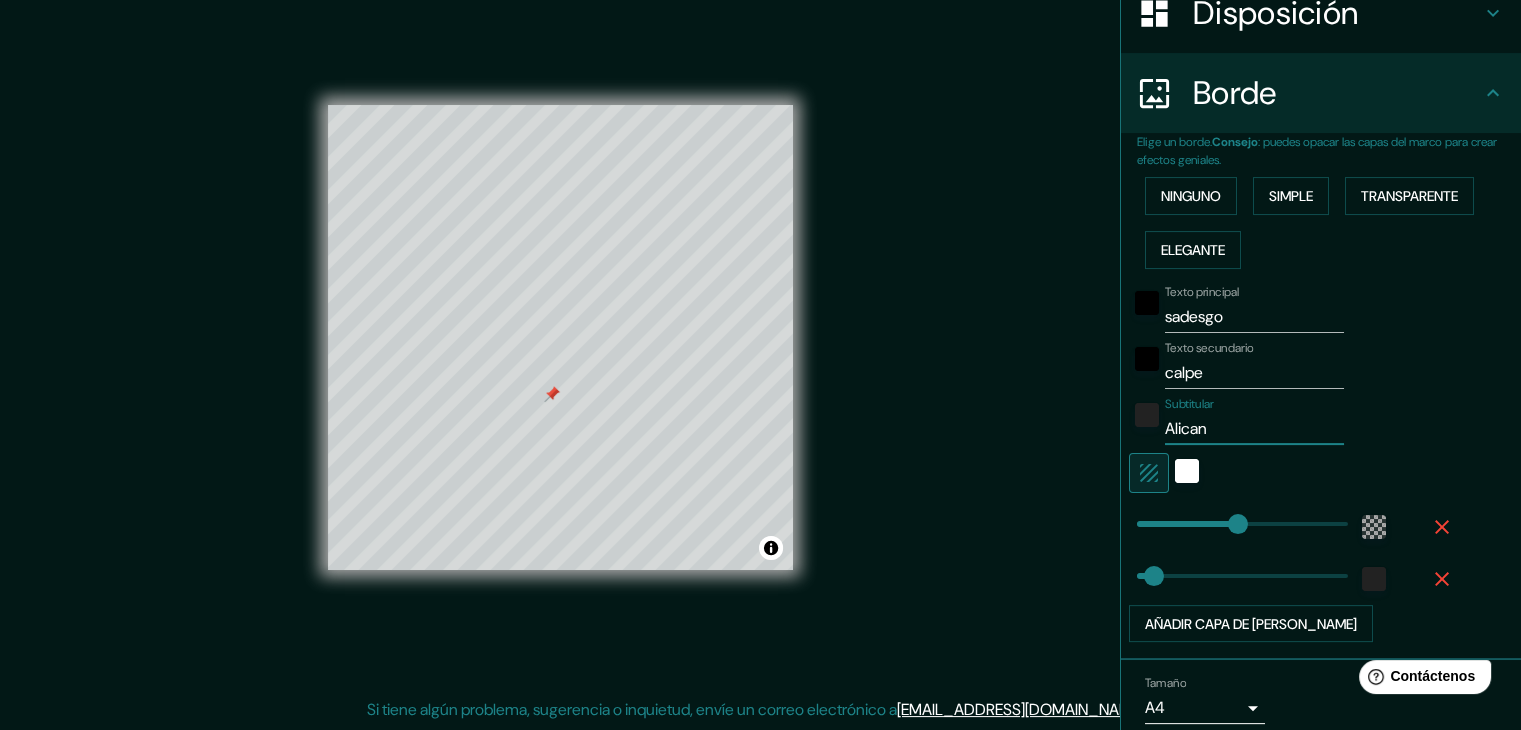 type on "223" 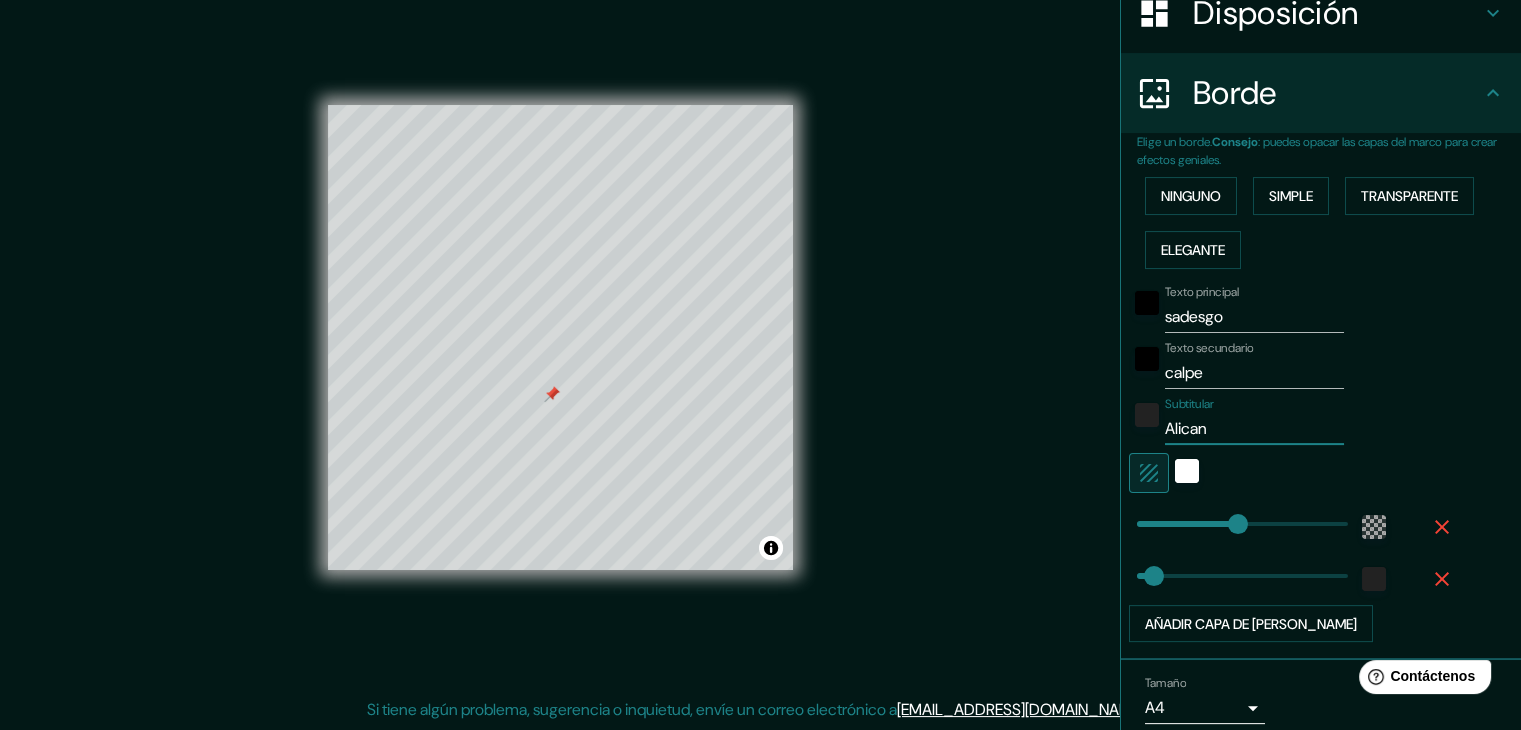 type on "37" 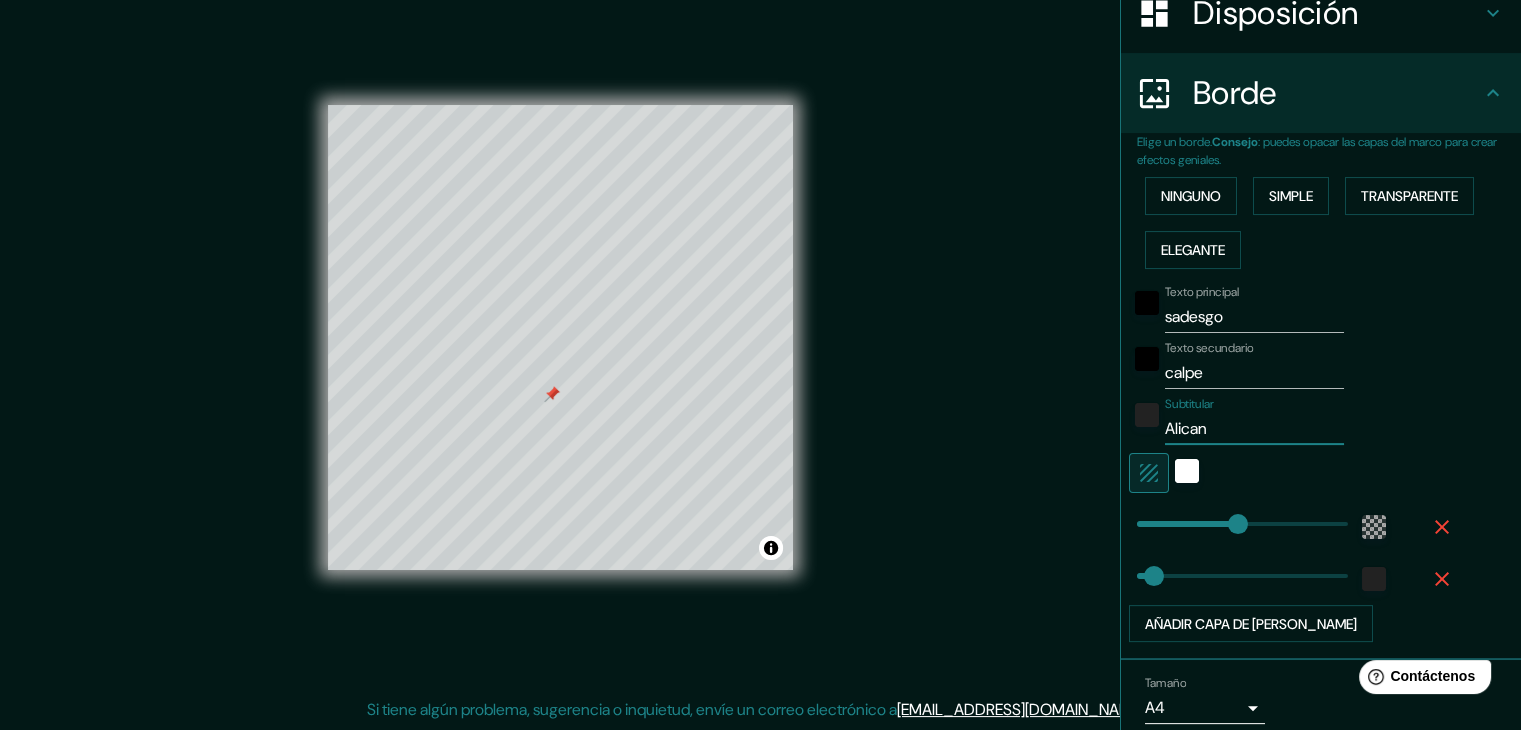 type on "Alicant" 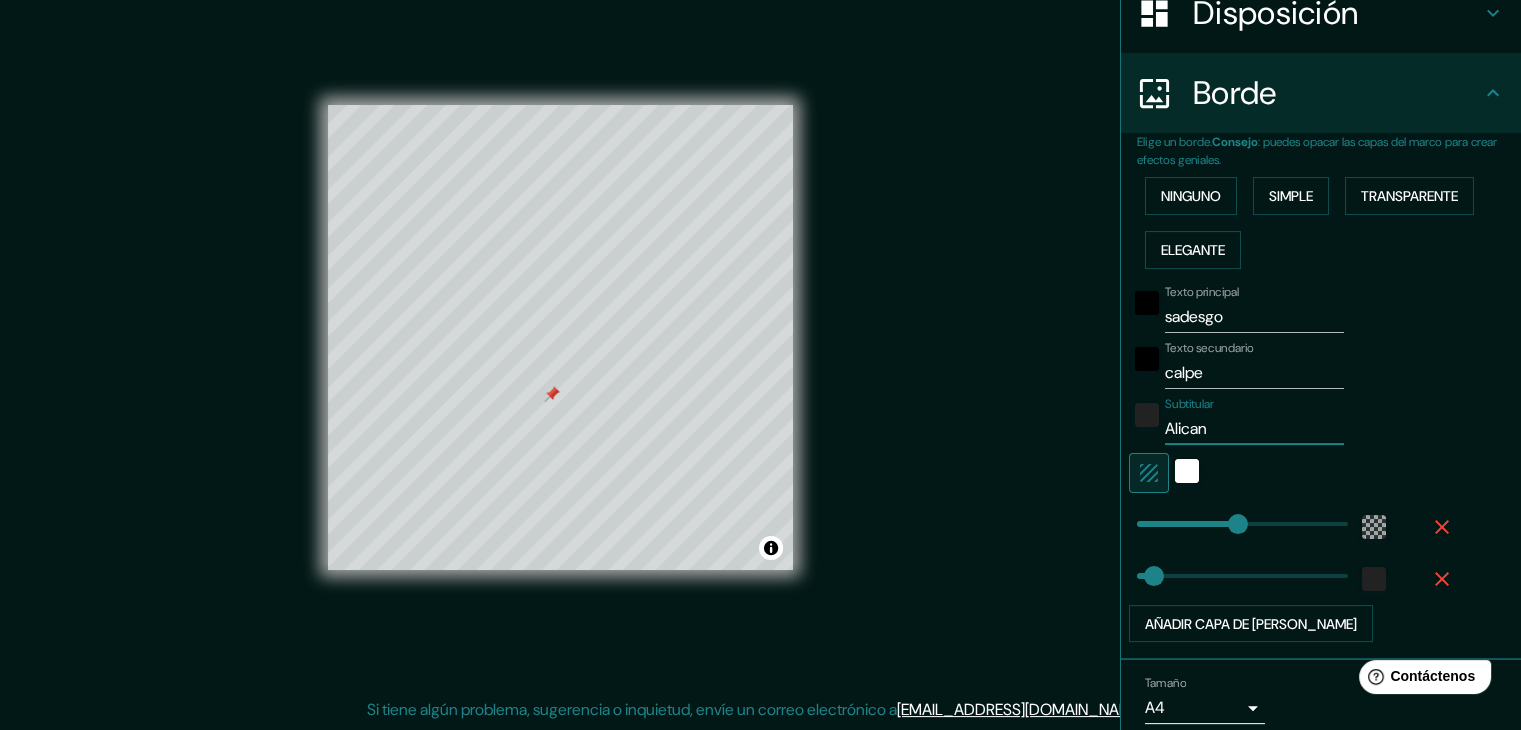 type on "223" 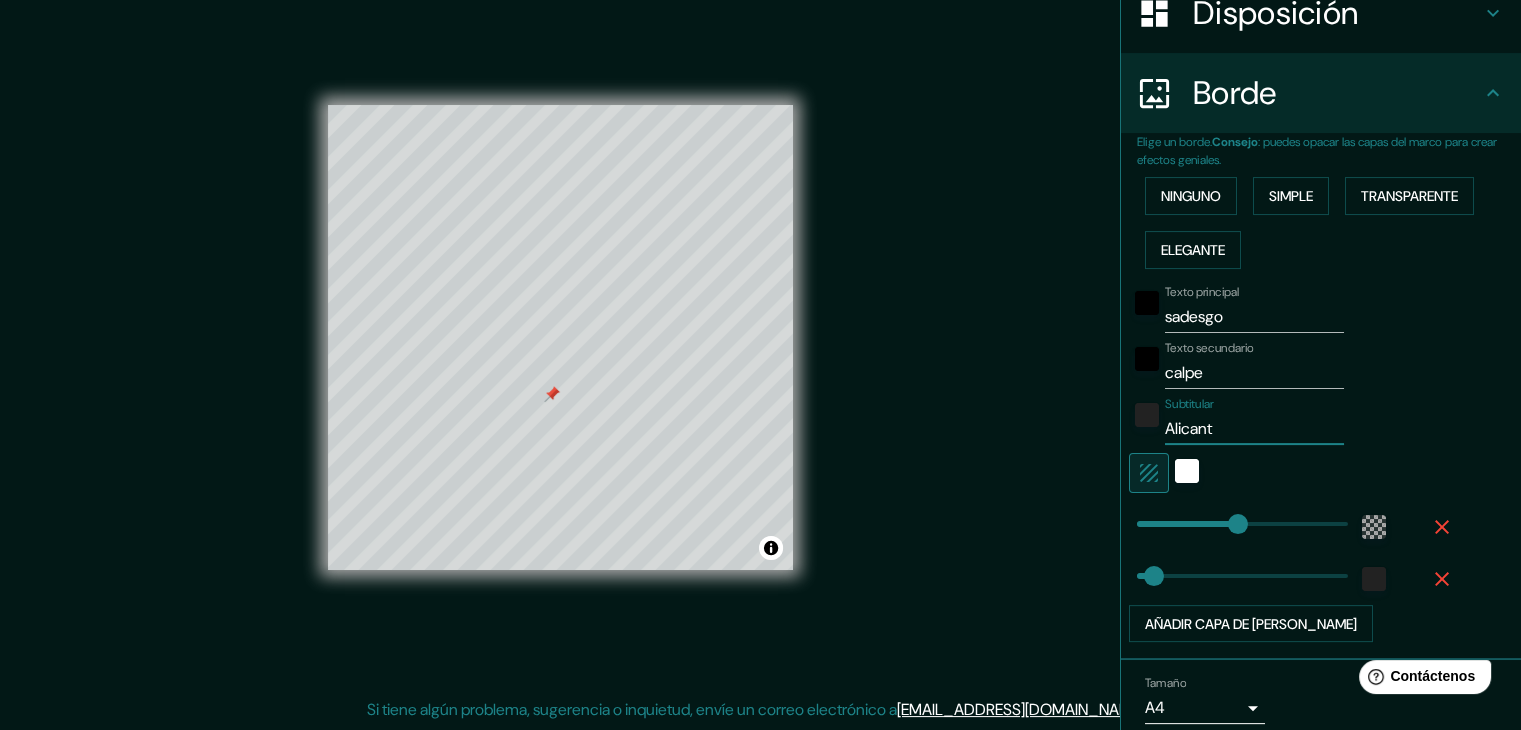 type on "Alicante" 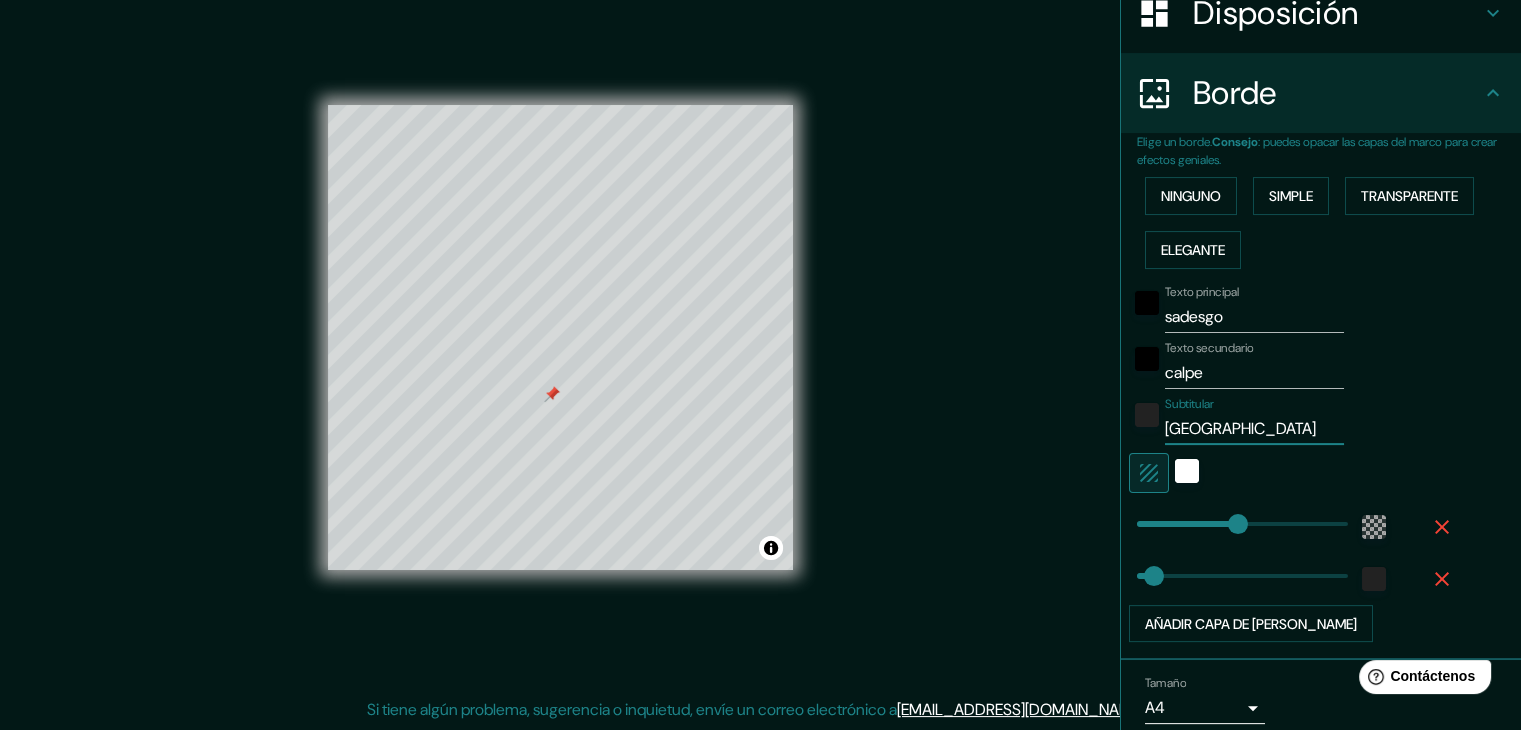 type on "223" 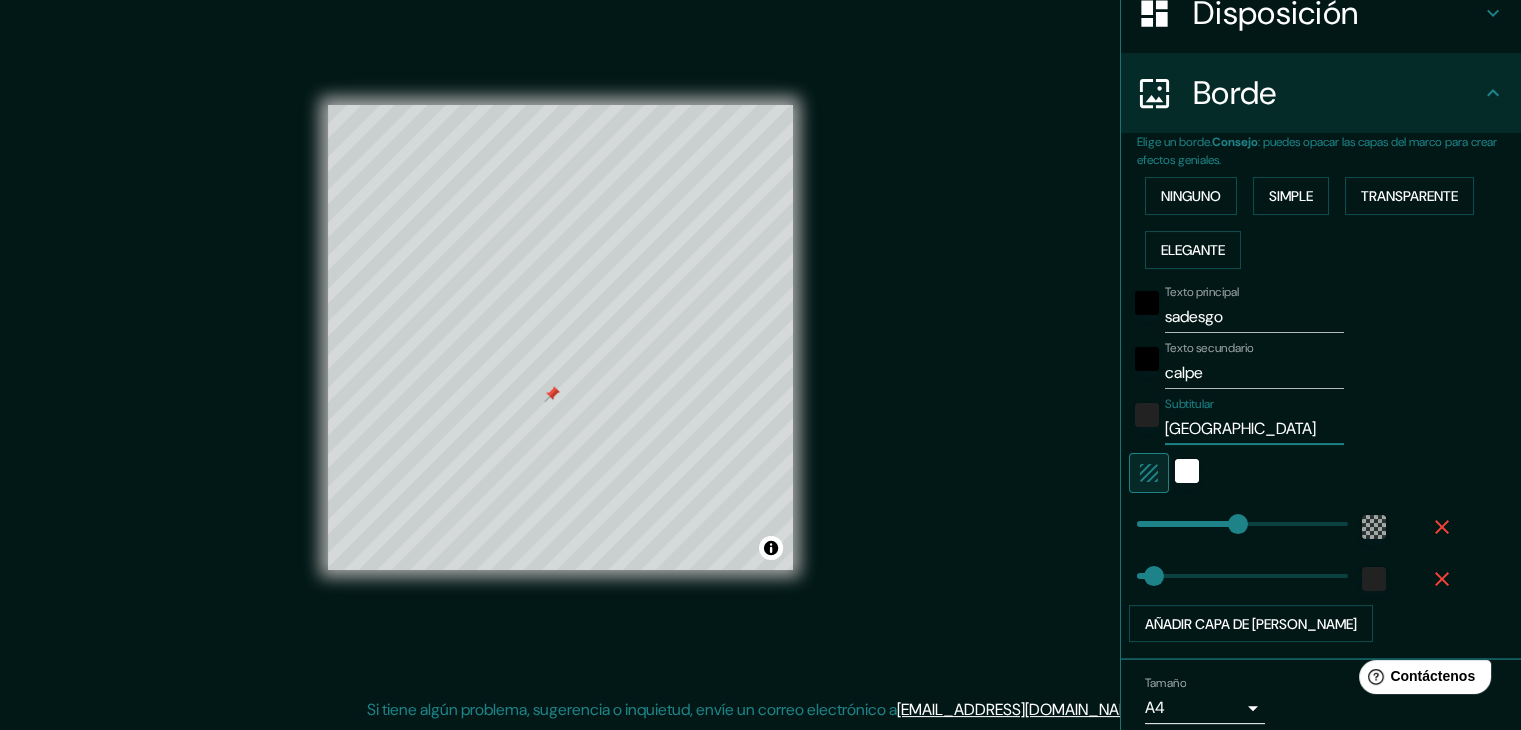 type on "Alicante" 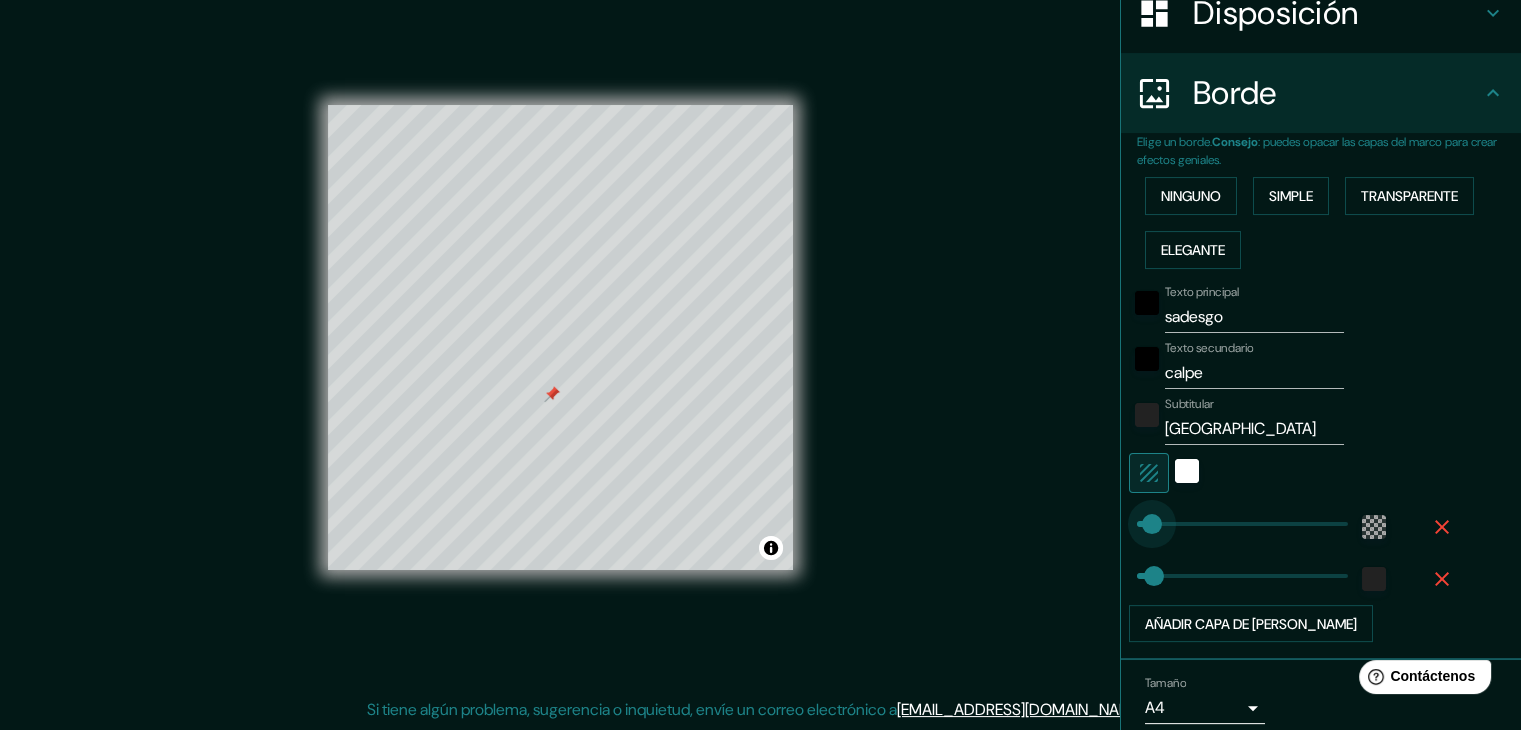 type on "38" 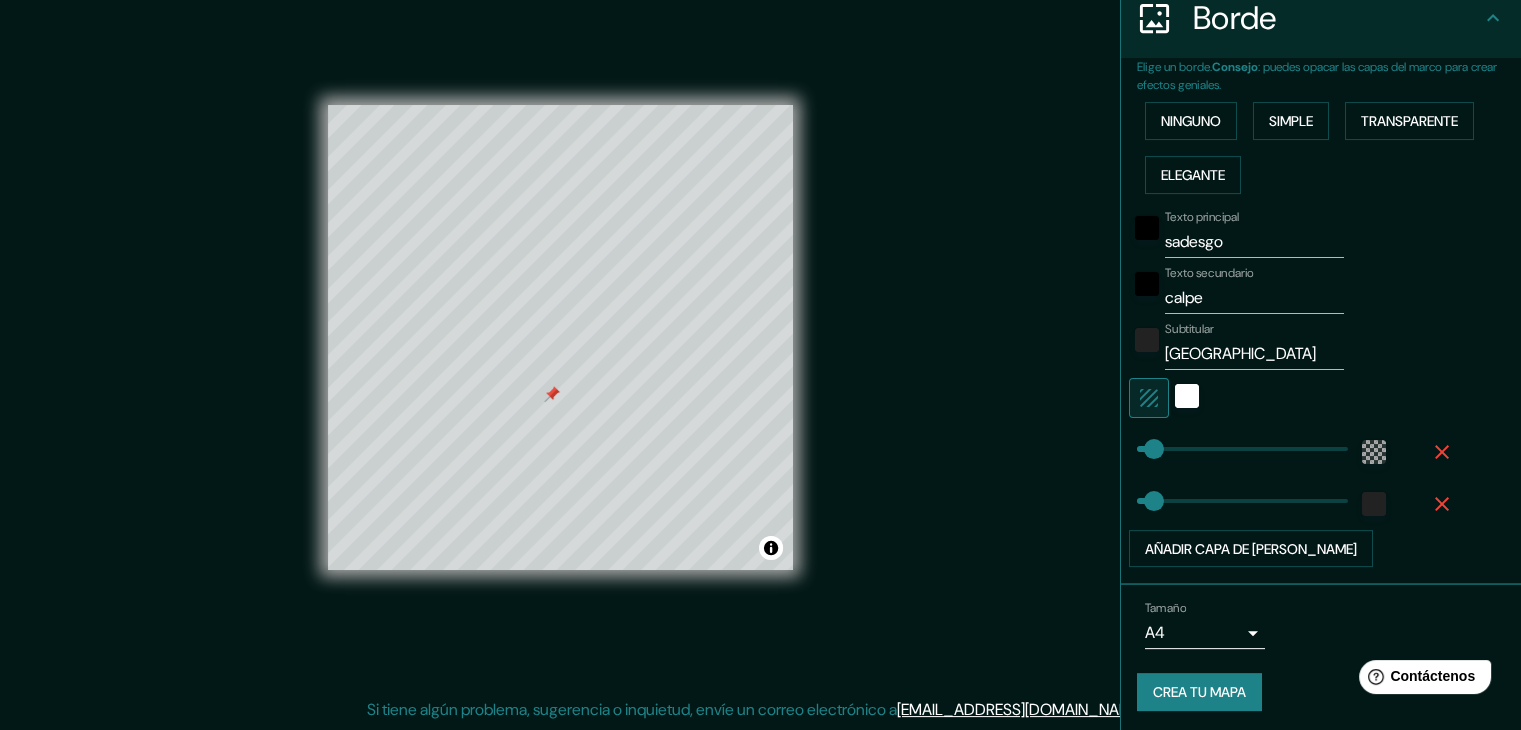 scroll, scrollTop: 410, scrollLeft: 0, axis: vertical 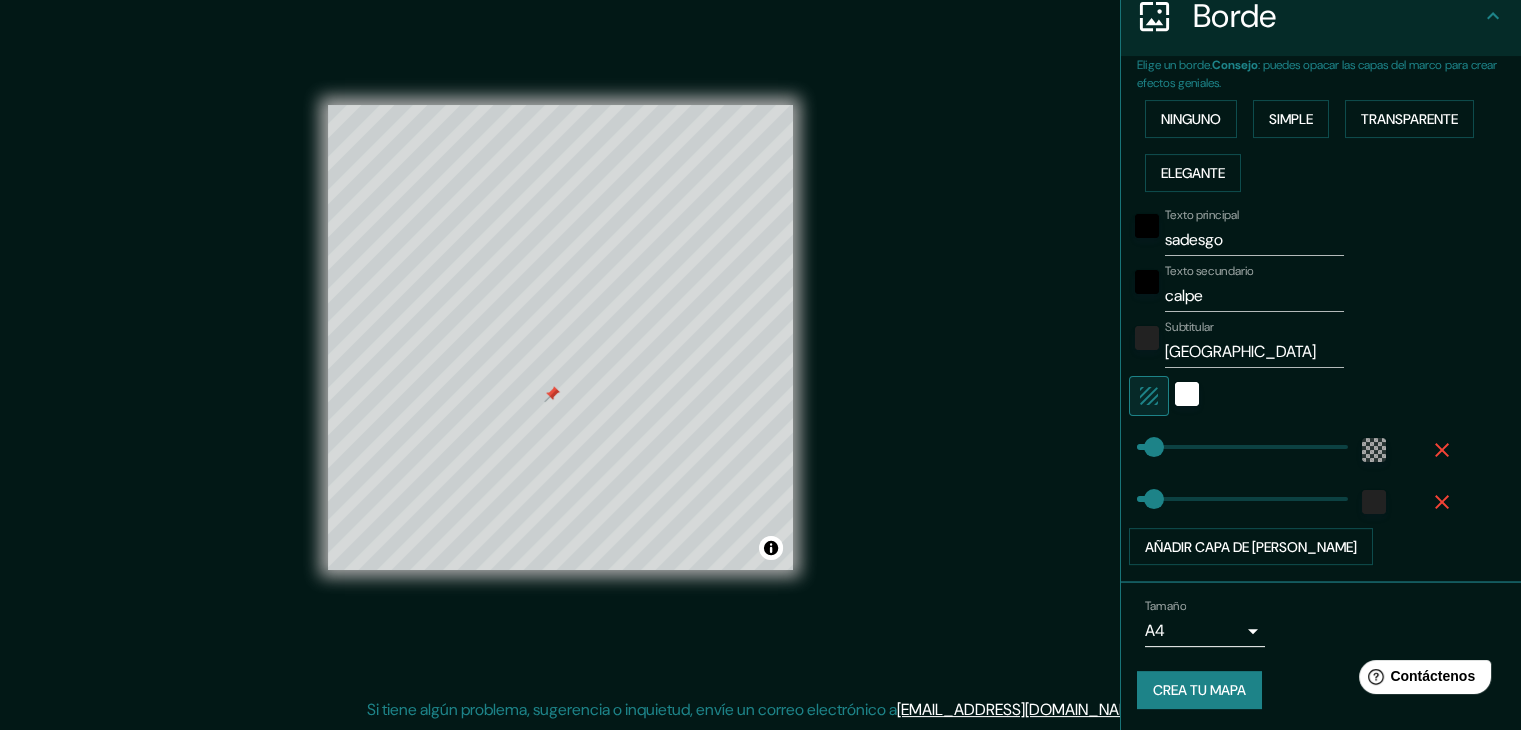 click on "Crea tu mapa" at bounding box center (1199, 691) 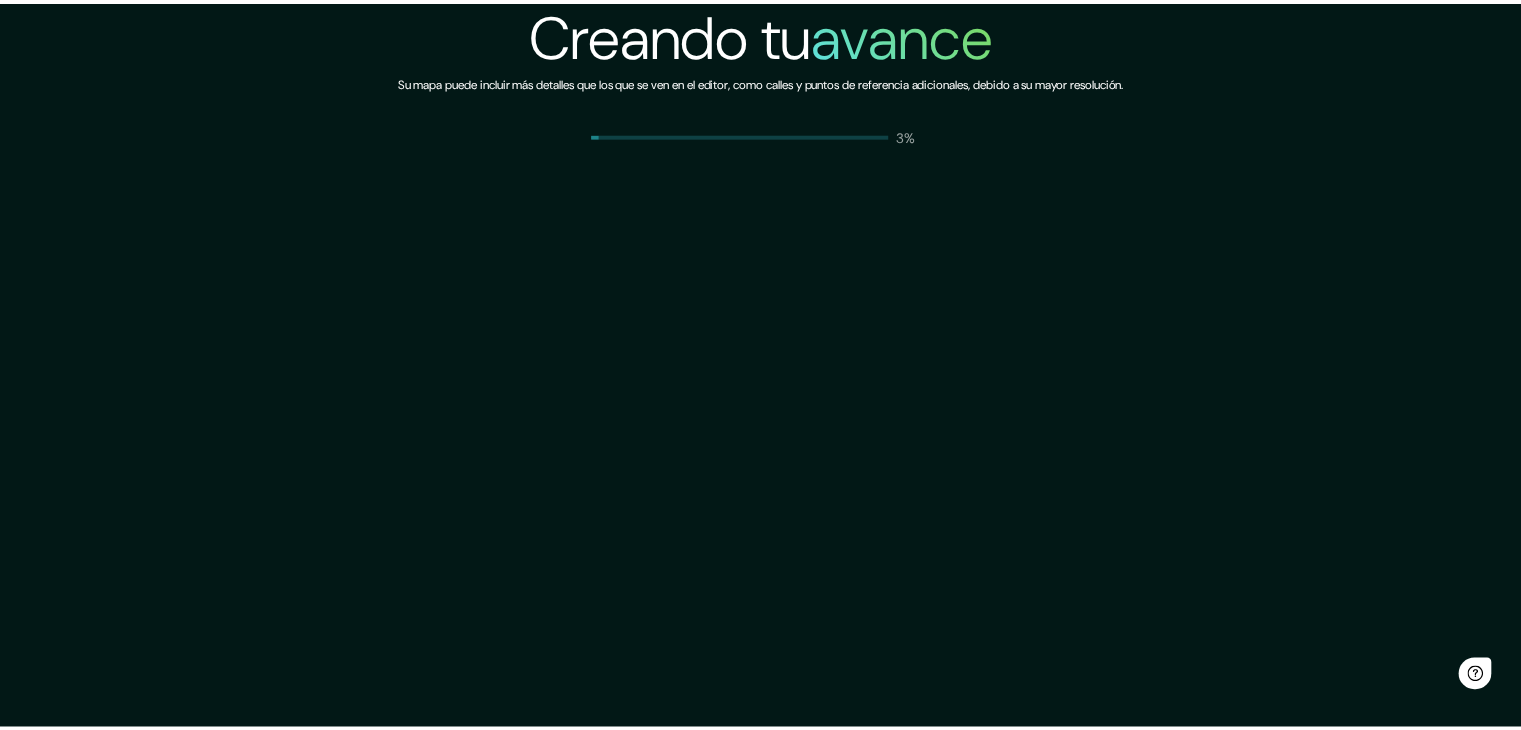 scroll, scrollTop: 0, scrollLeft: 0, axis: both 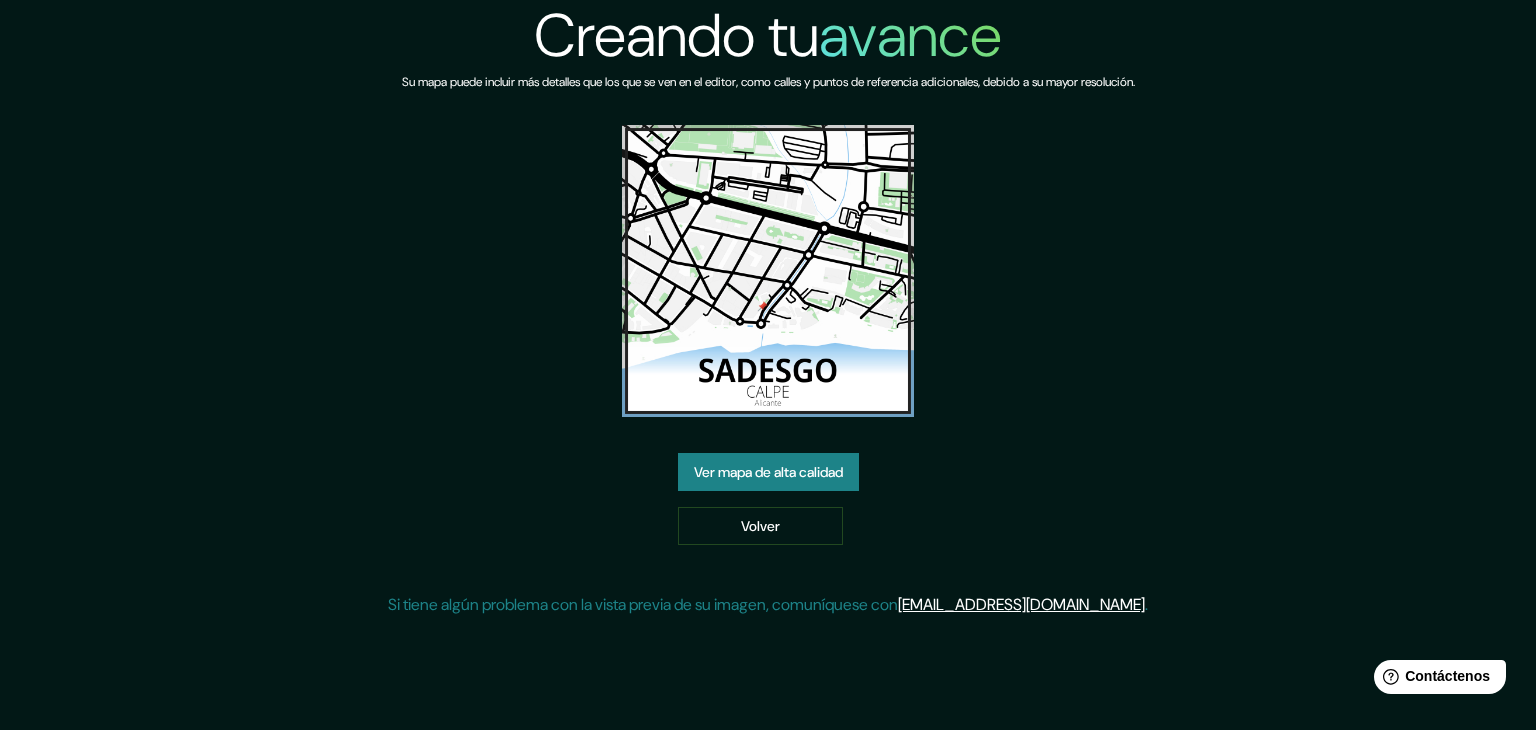 click on "Ver mapa de alta calidad" at bounding box center [768, 472] 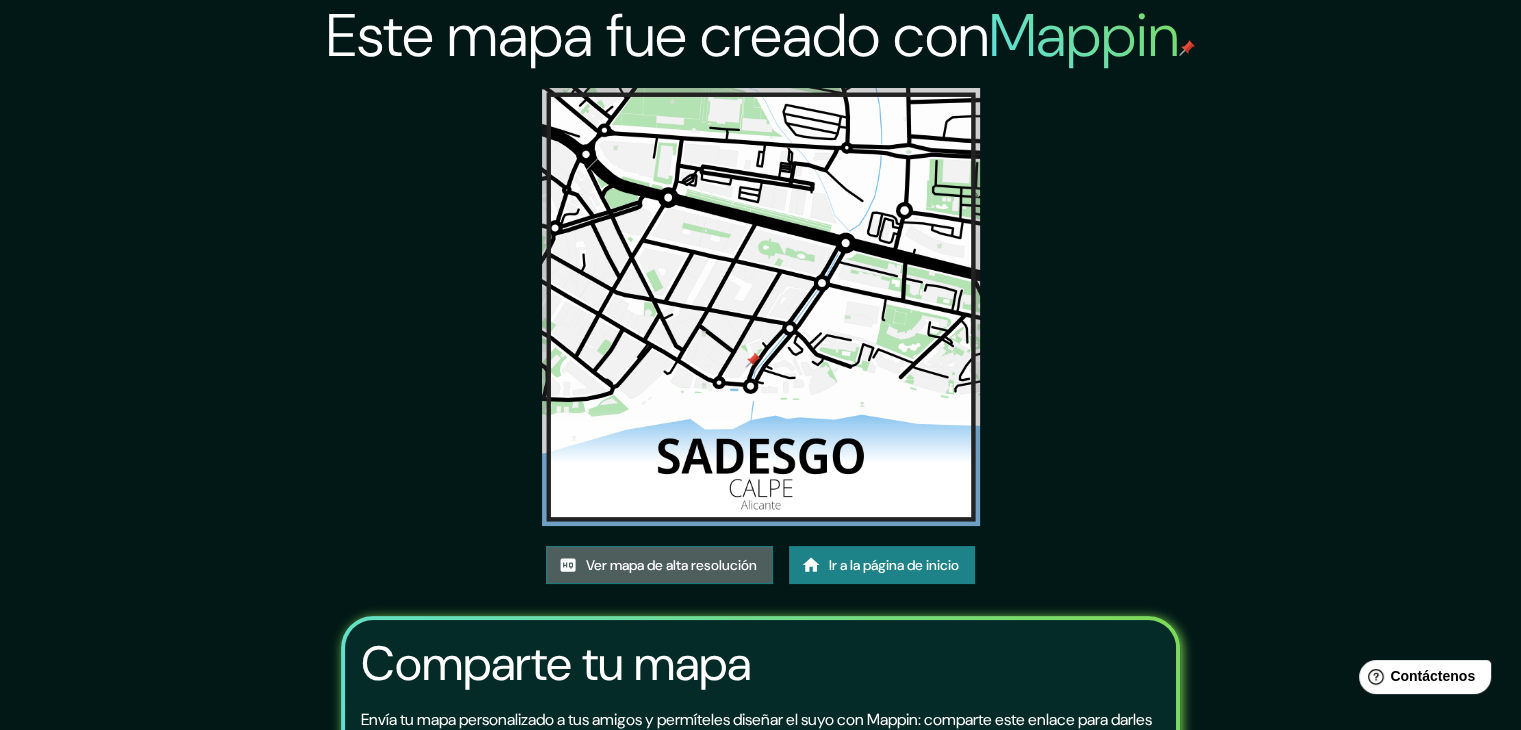 click on "Ver mapa de alta resolución" at bounding box center [671, 565] 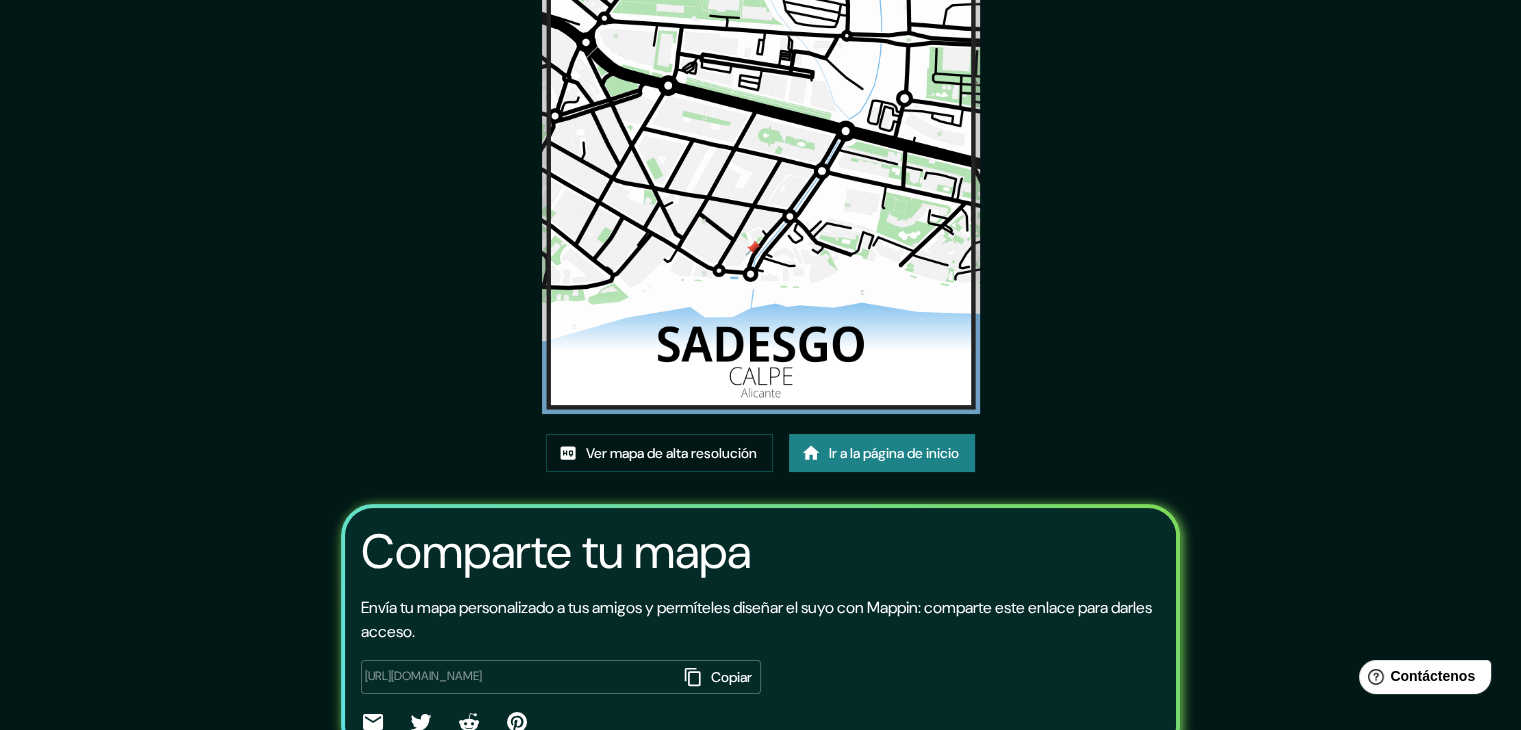 scroll, scrollTop: 210, scrollLeft: 0, axis: vertical 